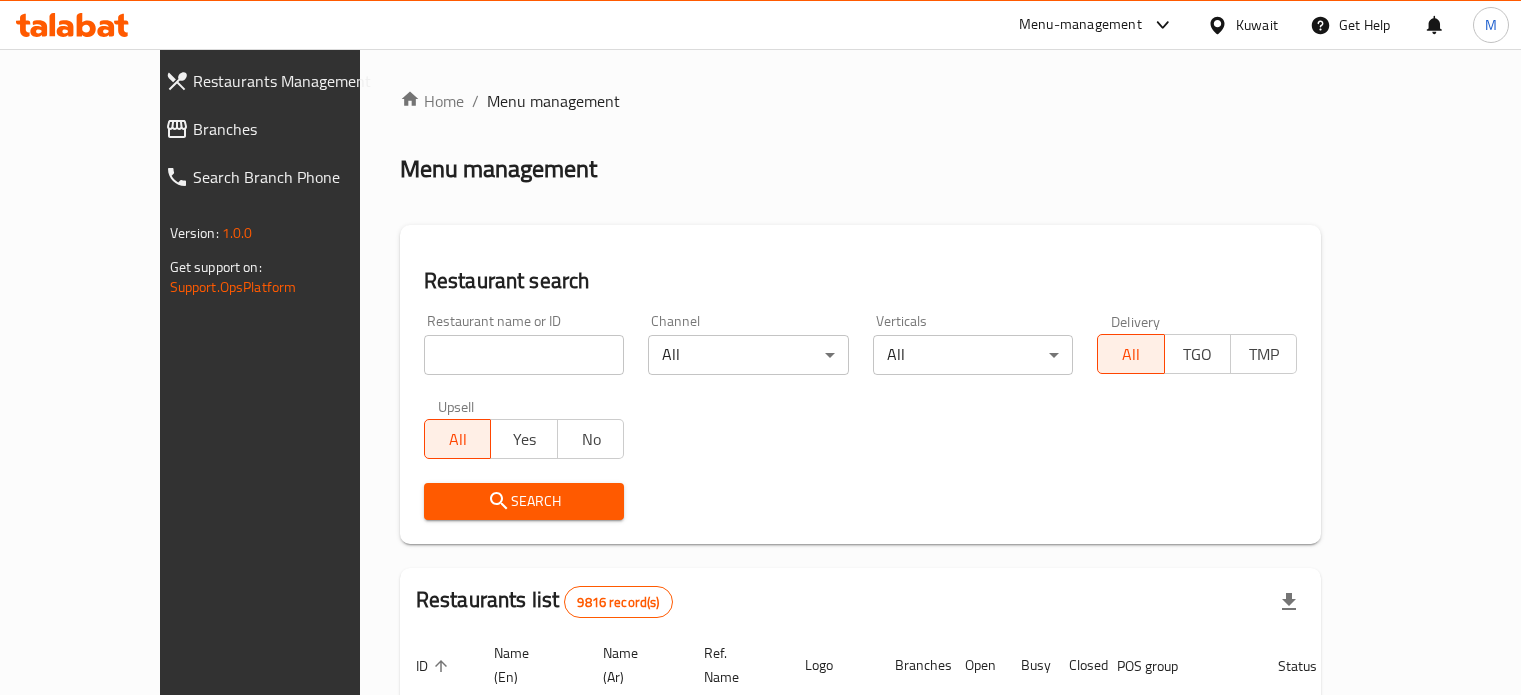 scroll, scrollTop: 0, scrollLeft: 0, axis: both 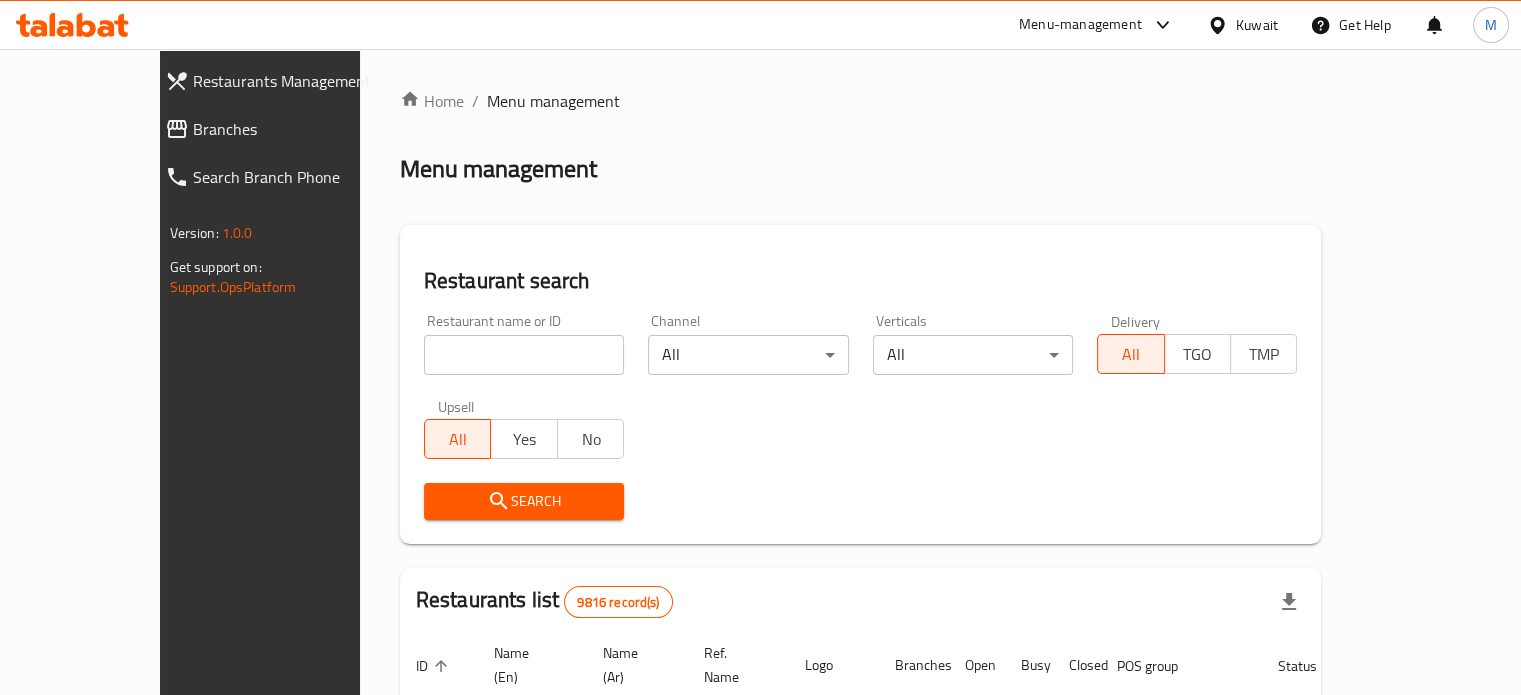 click at bounding box center [524, 355] 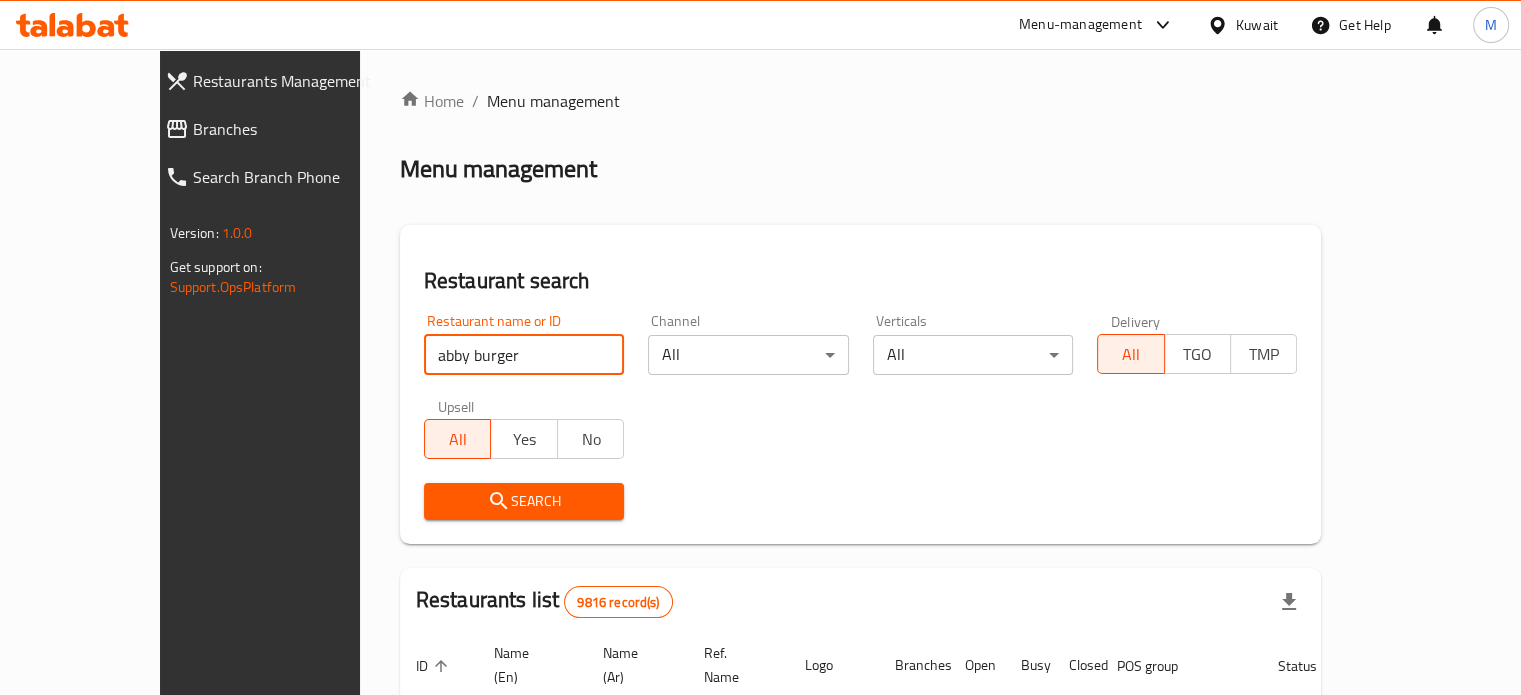 click on "Search" at bounding box center (524, 501) 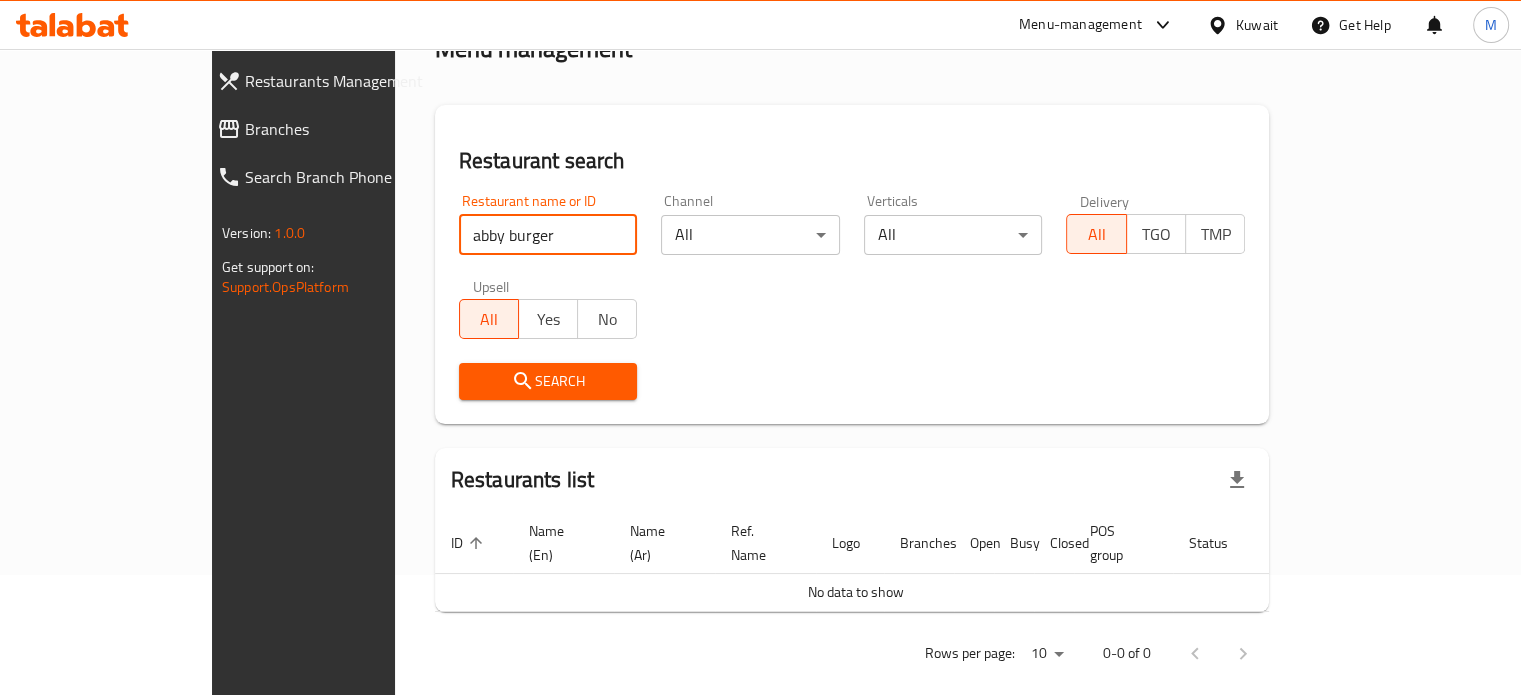 scroll, scrollTop: 121, scrollLeft: 0, axis: vertical 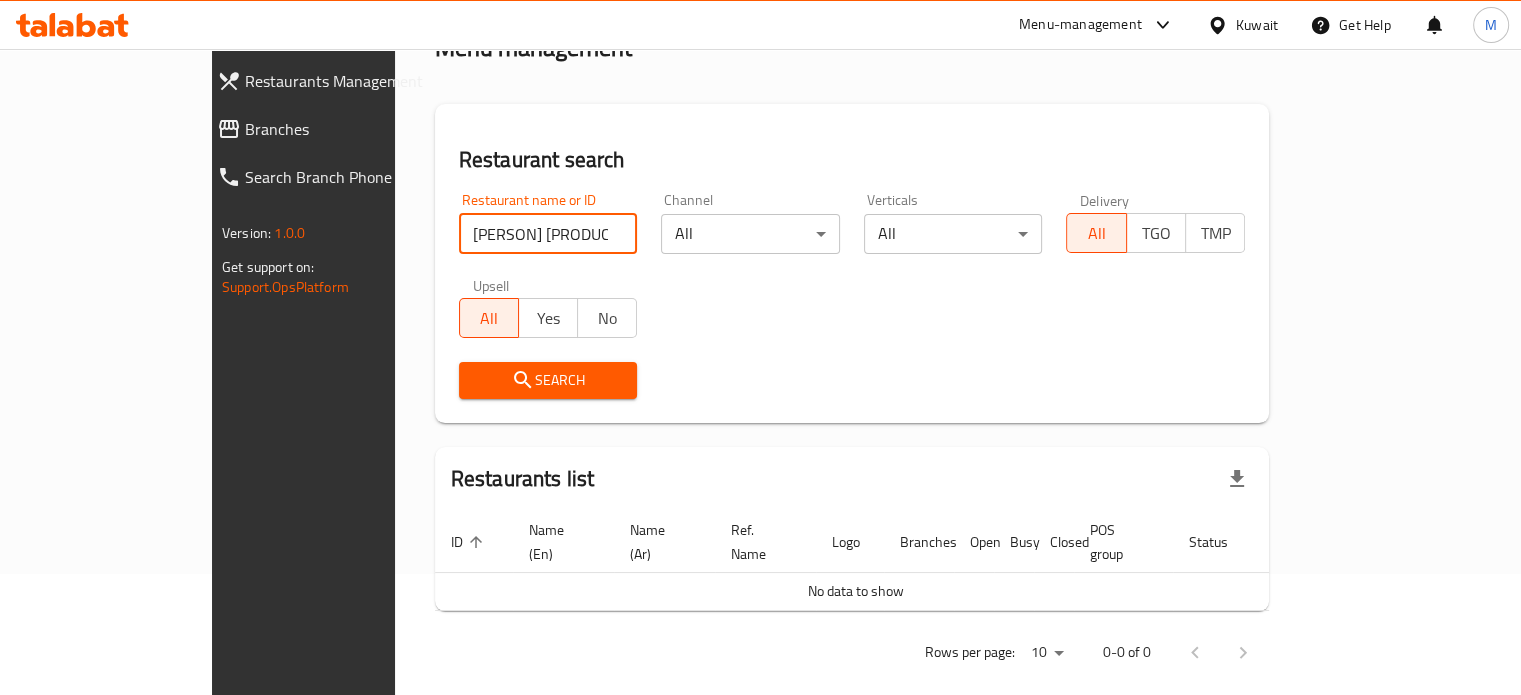 click on "Search" at bounding box center (548, 380) 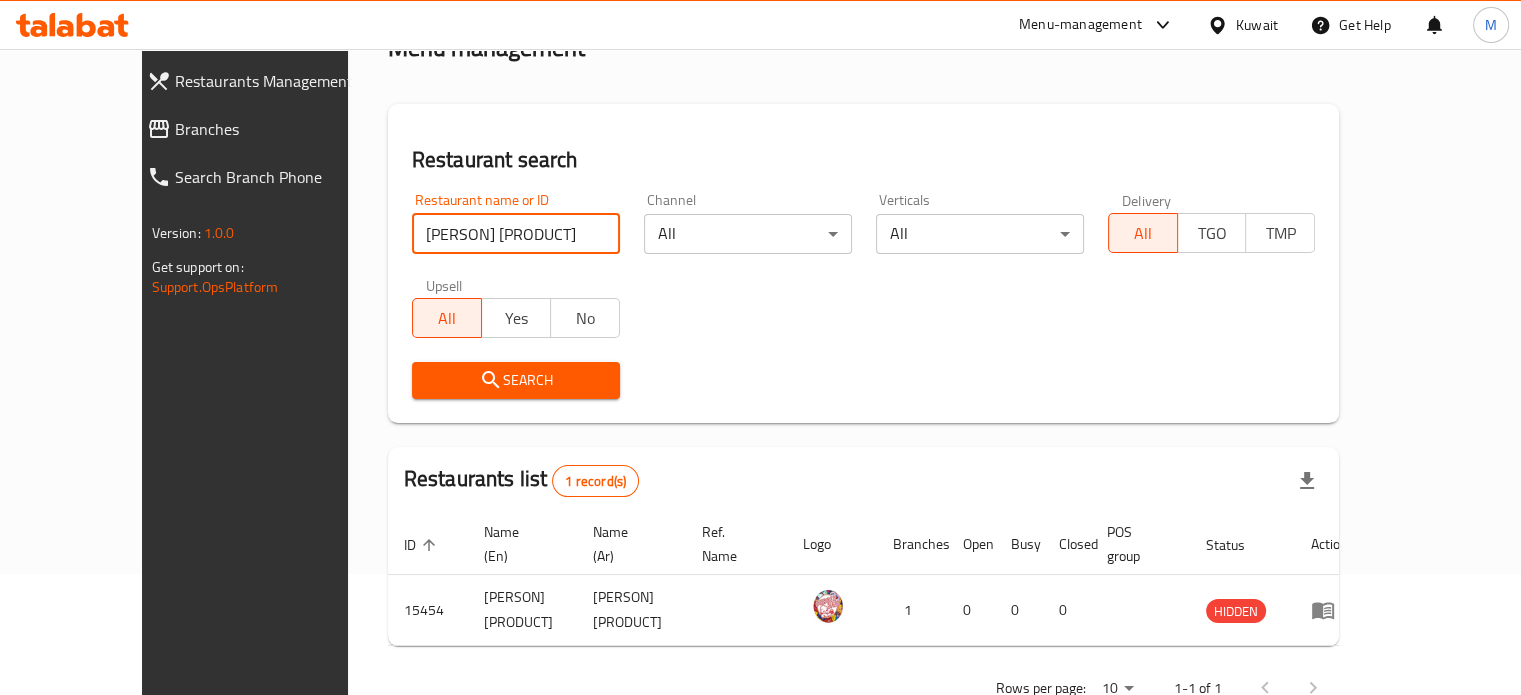 drag, startPoint x: 356, startPoint y: 233, endPoint x: 327, endPoint y: 234, distance: 29.017237 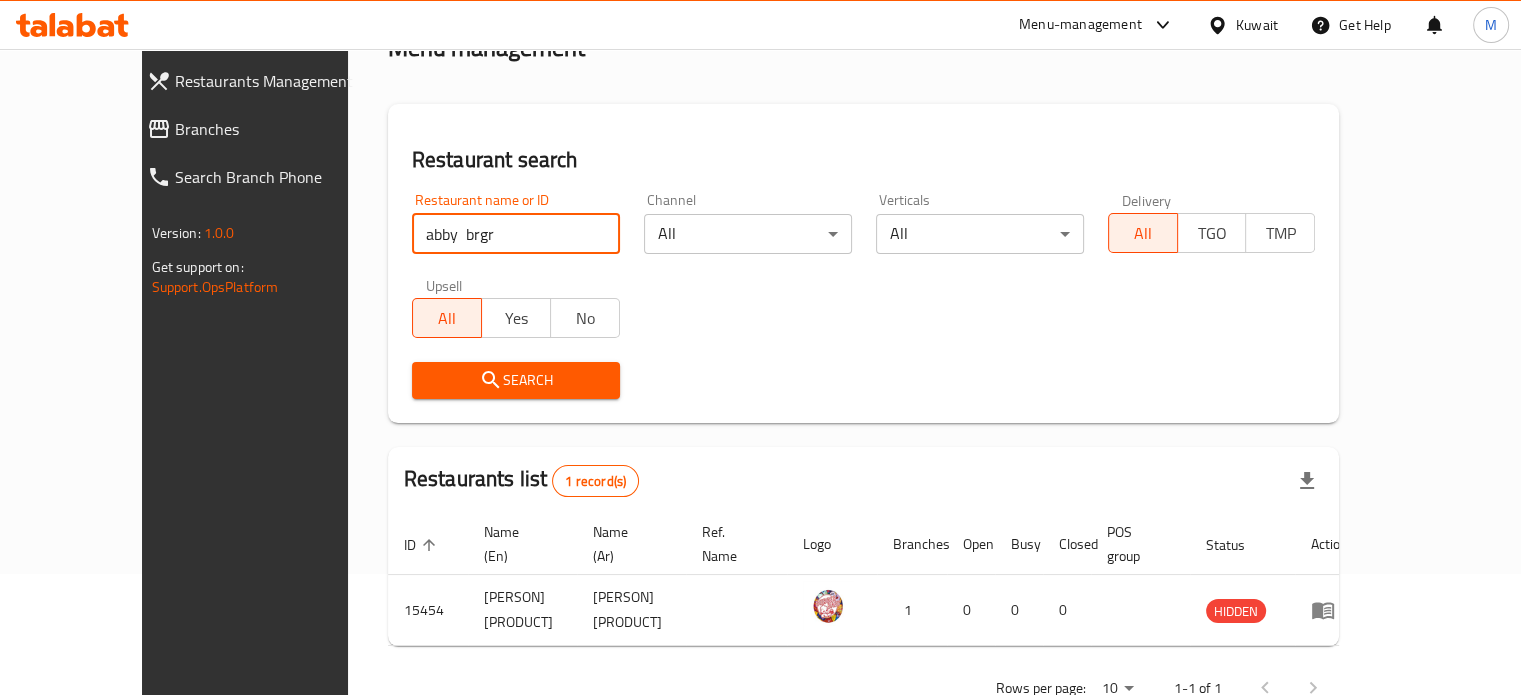 click on "Search" at bounding box center (516, 380) 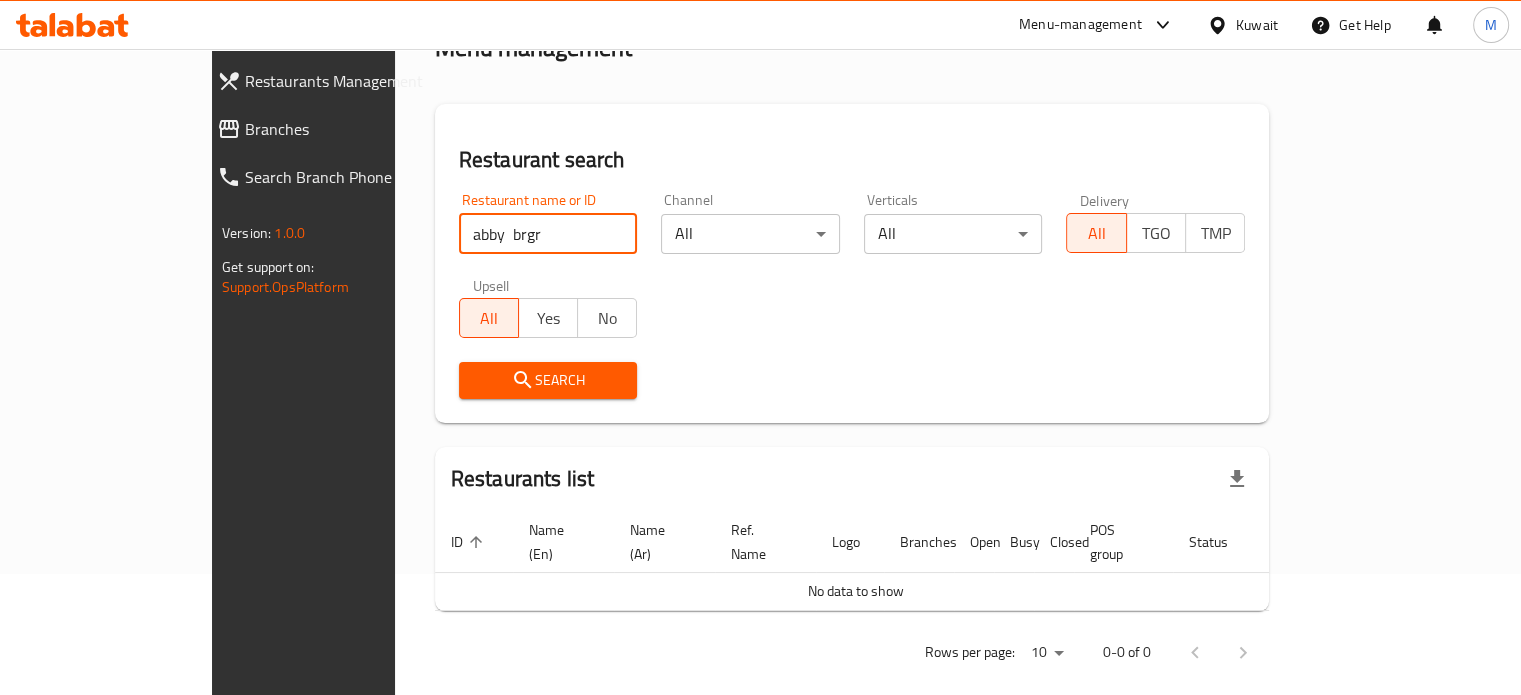 click on "abby  brgr" at bounding box center (548, 234) 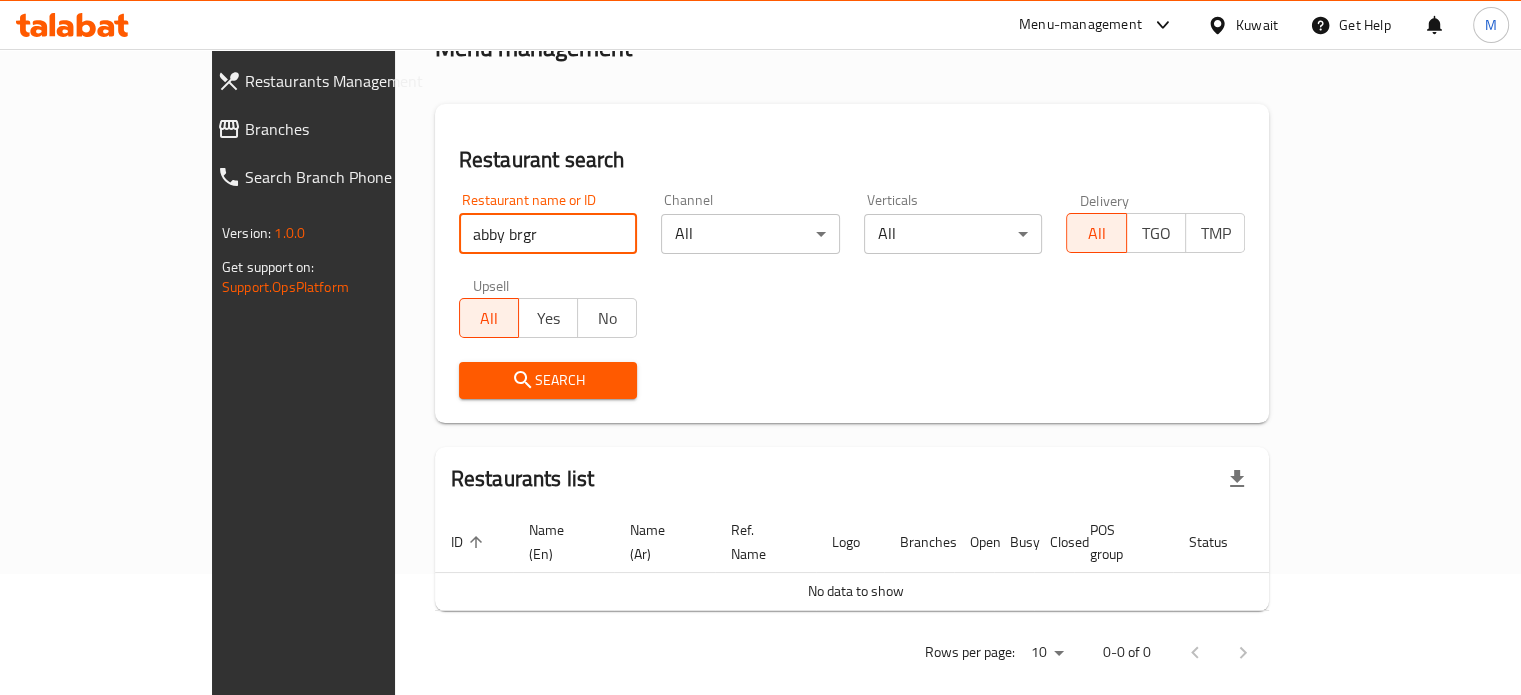 type on "abby brgr" 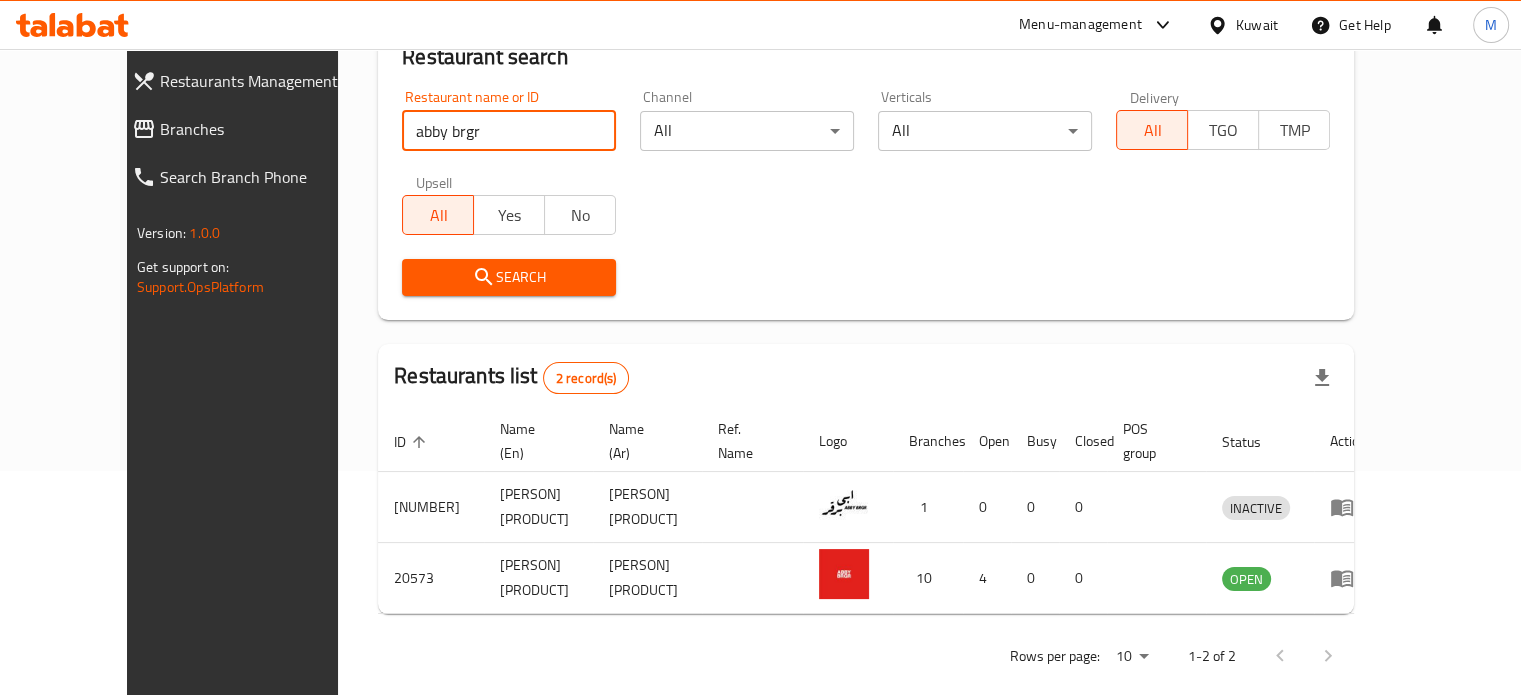 scroll, scrollTop: 227, scrollLeft: 0, axis: vertical 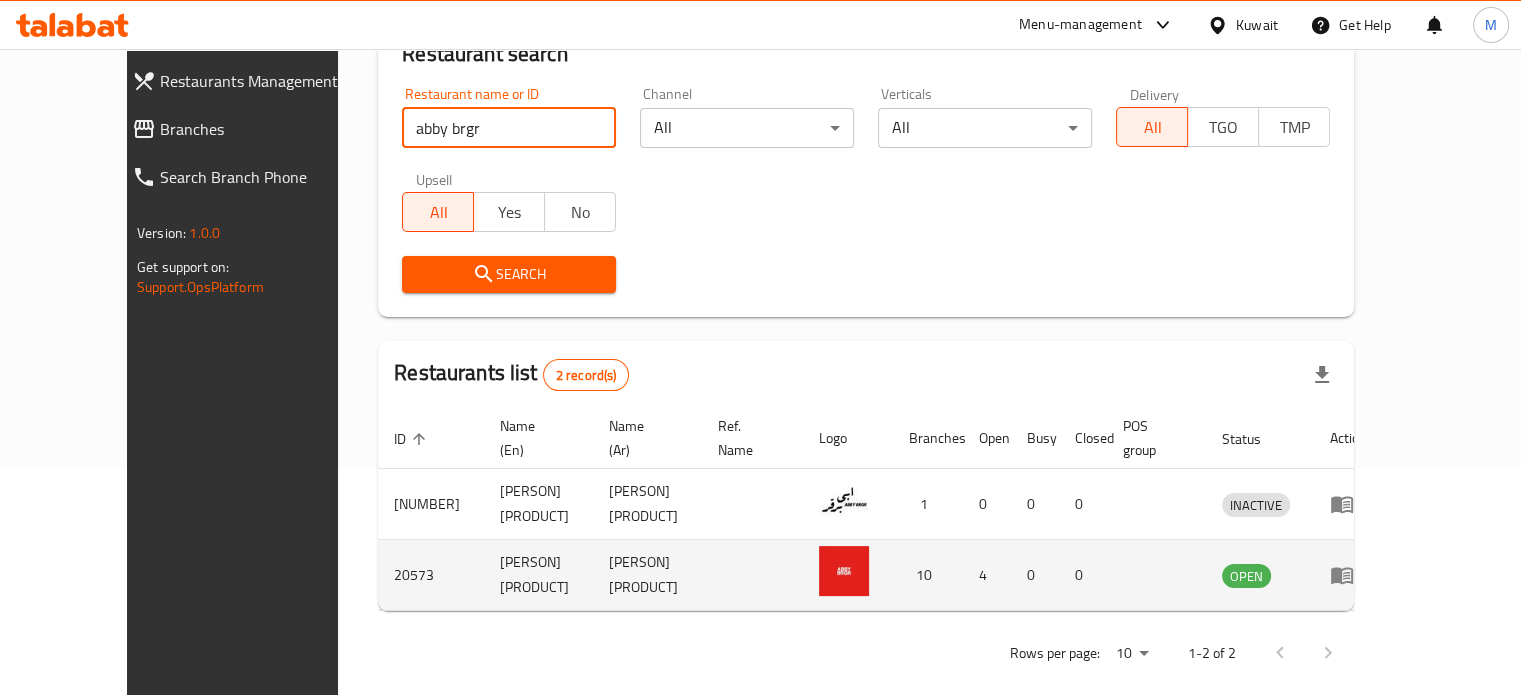 click 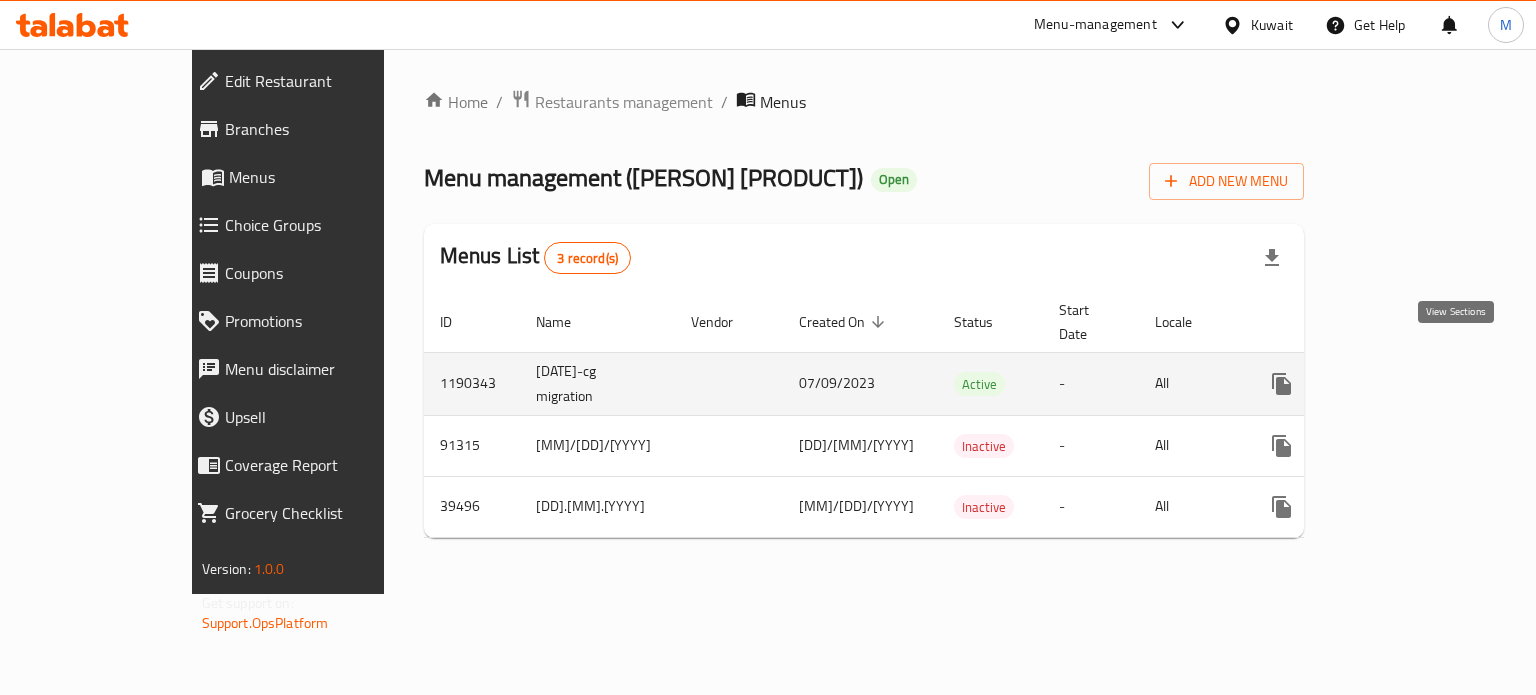 click 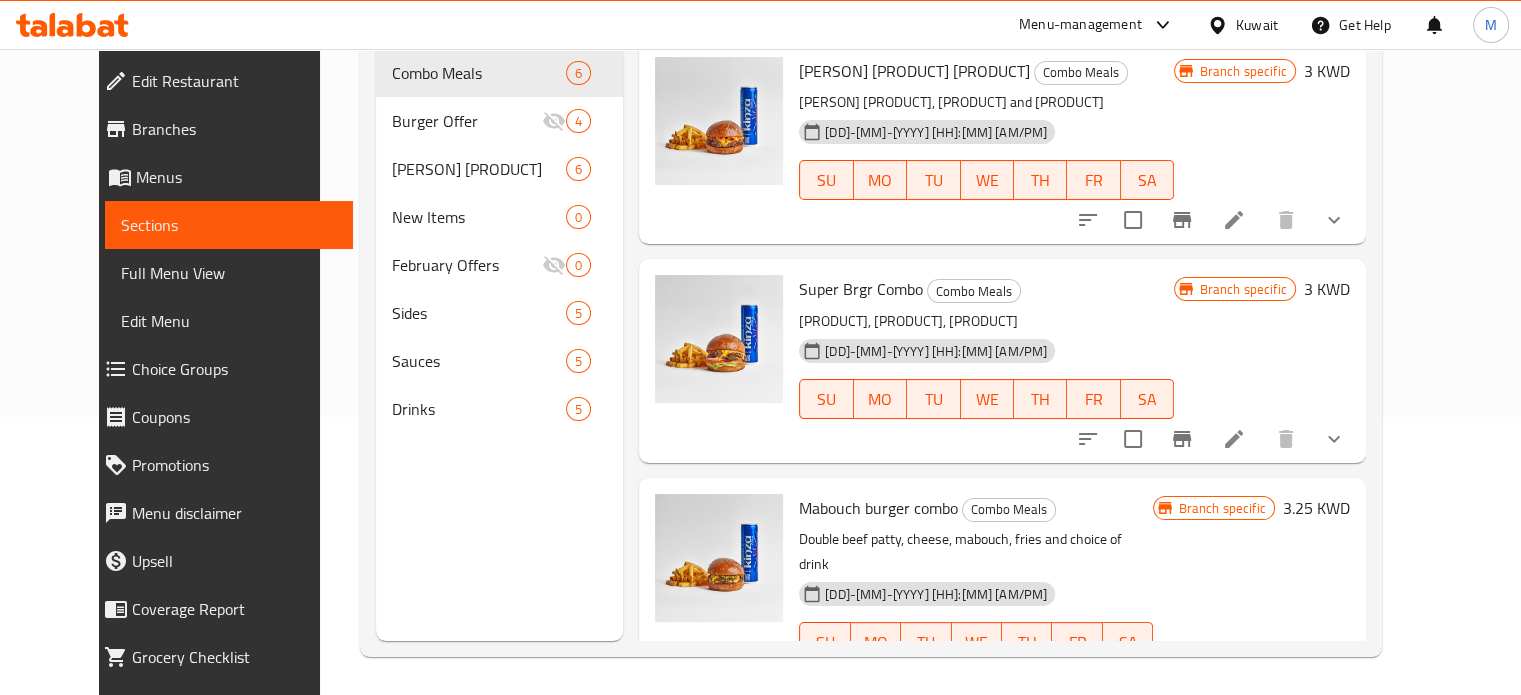 scroll, scrollTop: 280, scrollLeft: 0, axis: vertical 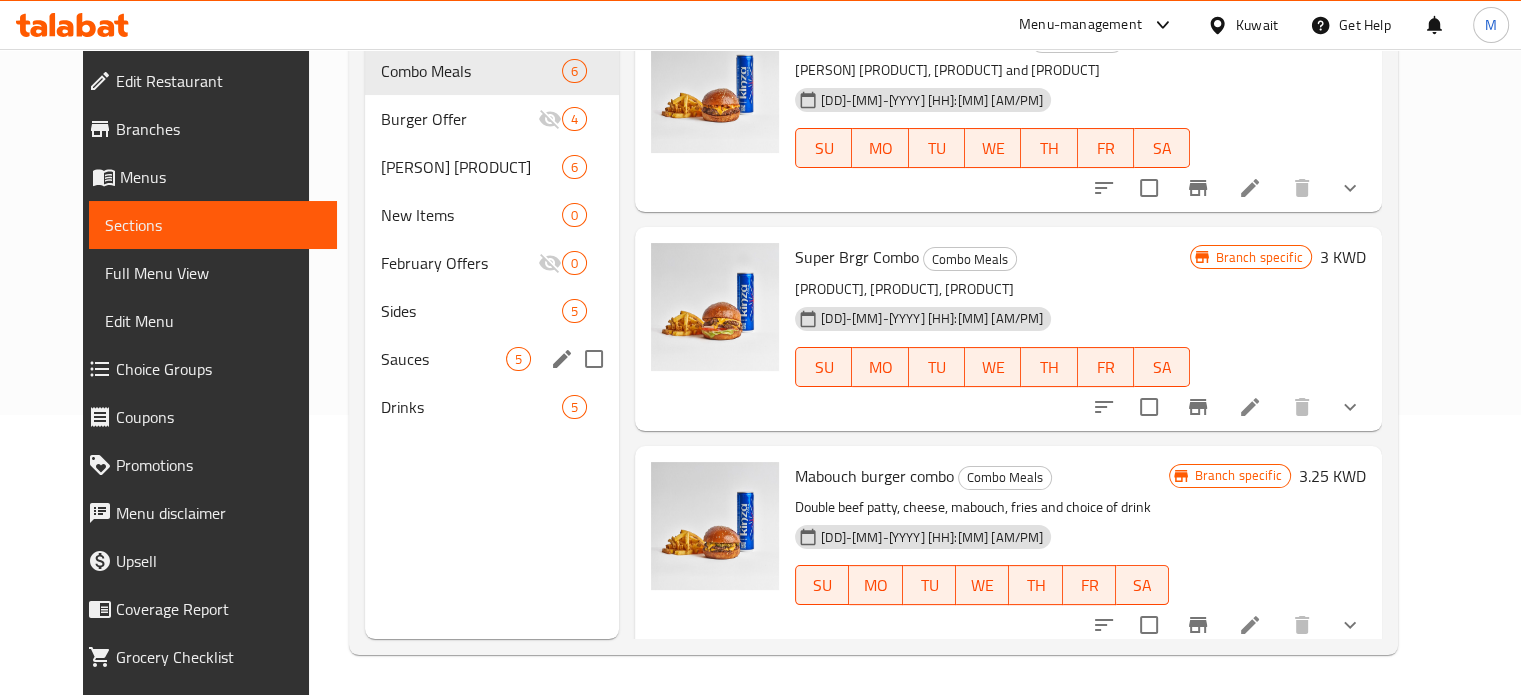 click on "Sauces" at bounding box center (443, 359) 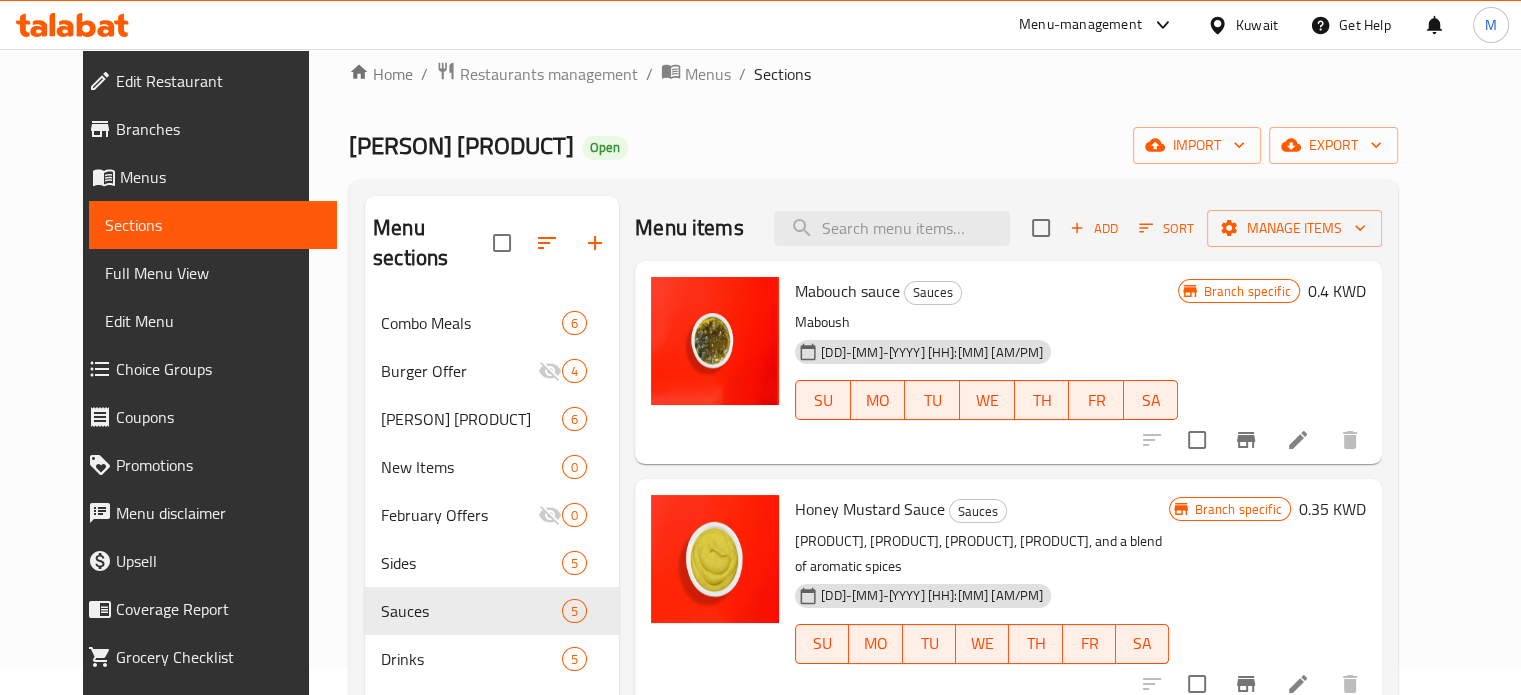scroll, scrollTop: 0, scrollLeft: 0, axis: both 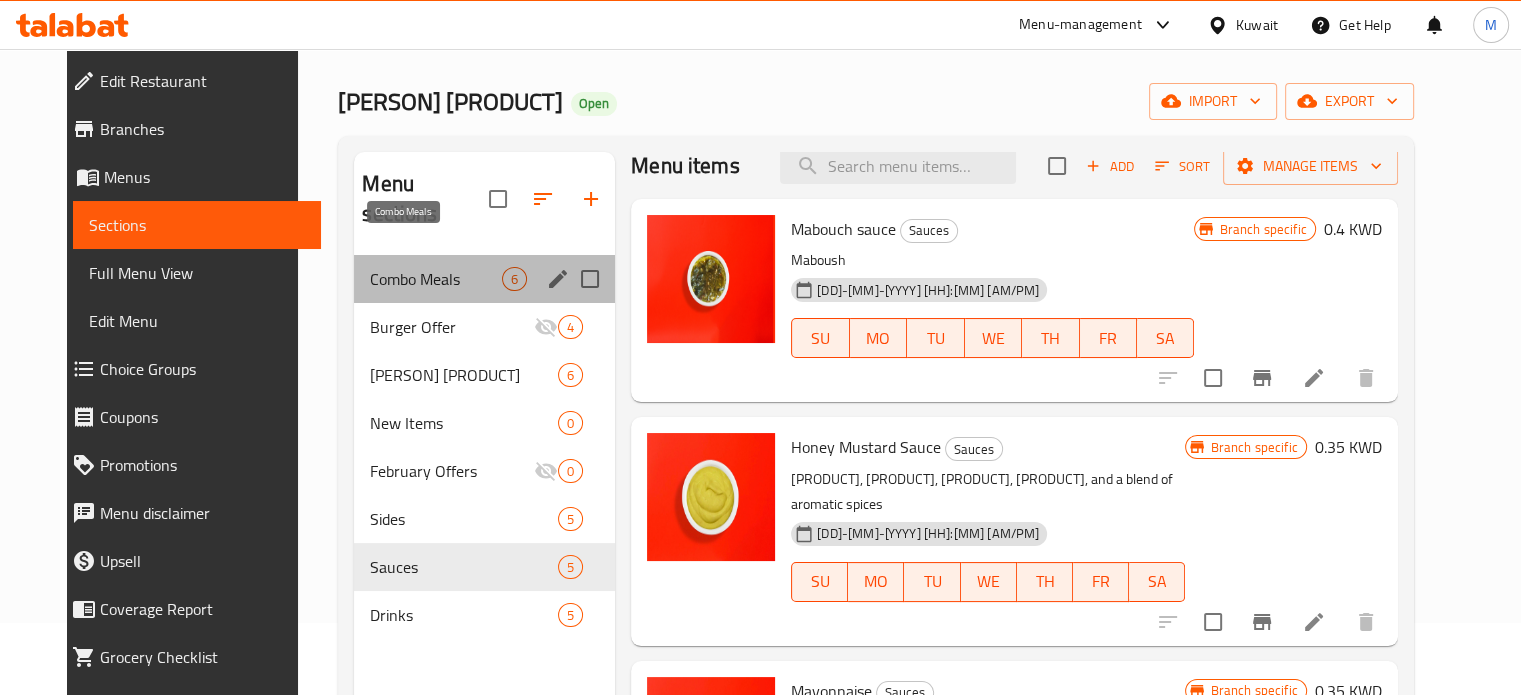 click on "Combo Meals" at bounding box center (436, 279) 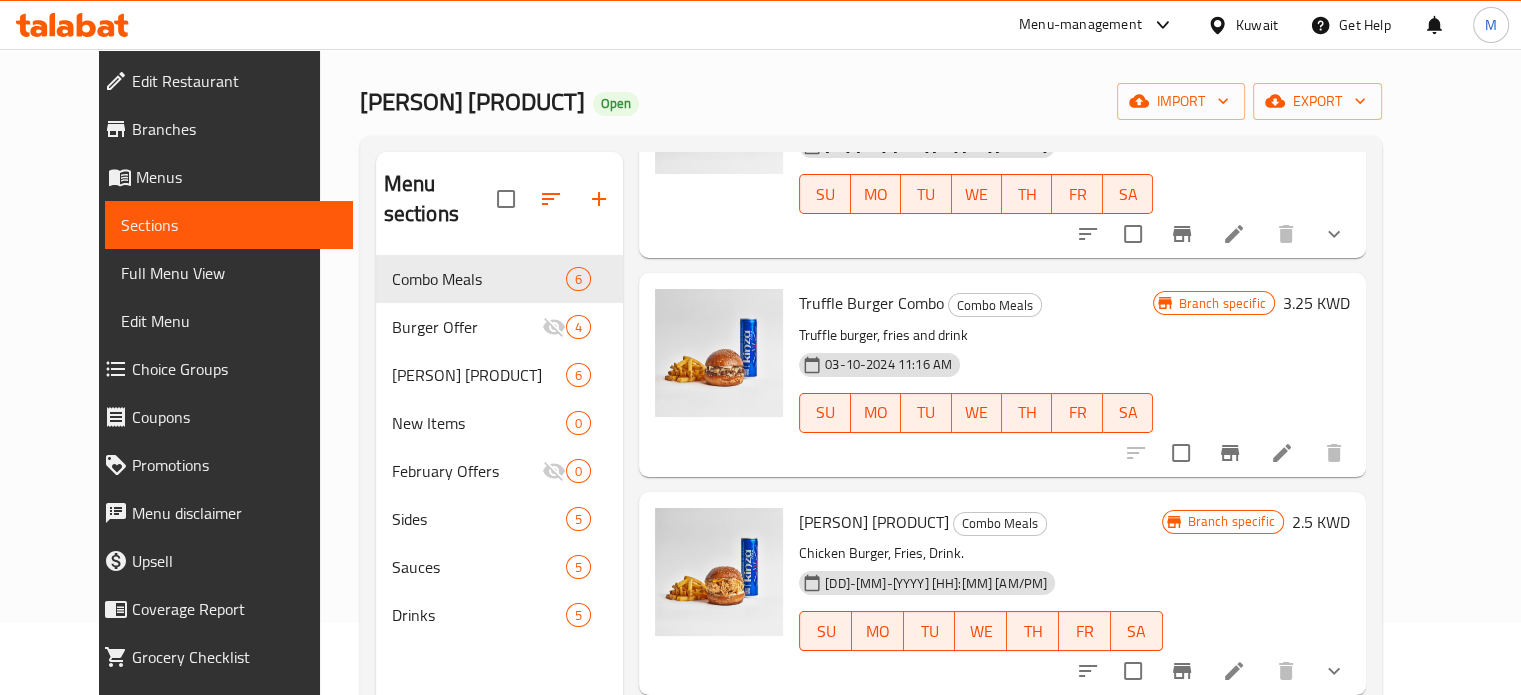 scroll, scrollTop: 665, scrollLeft: 0, axis: vertical 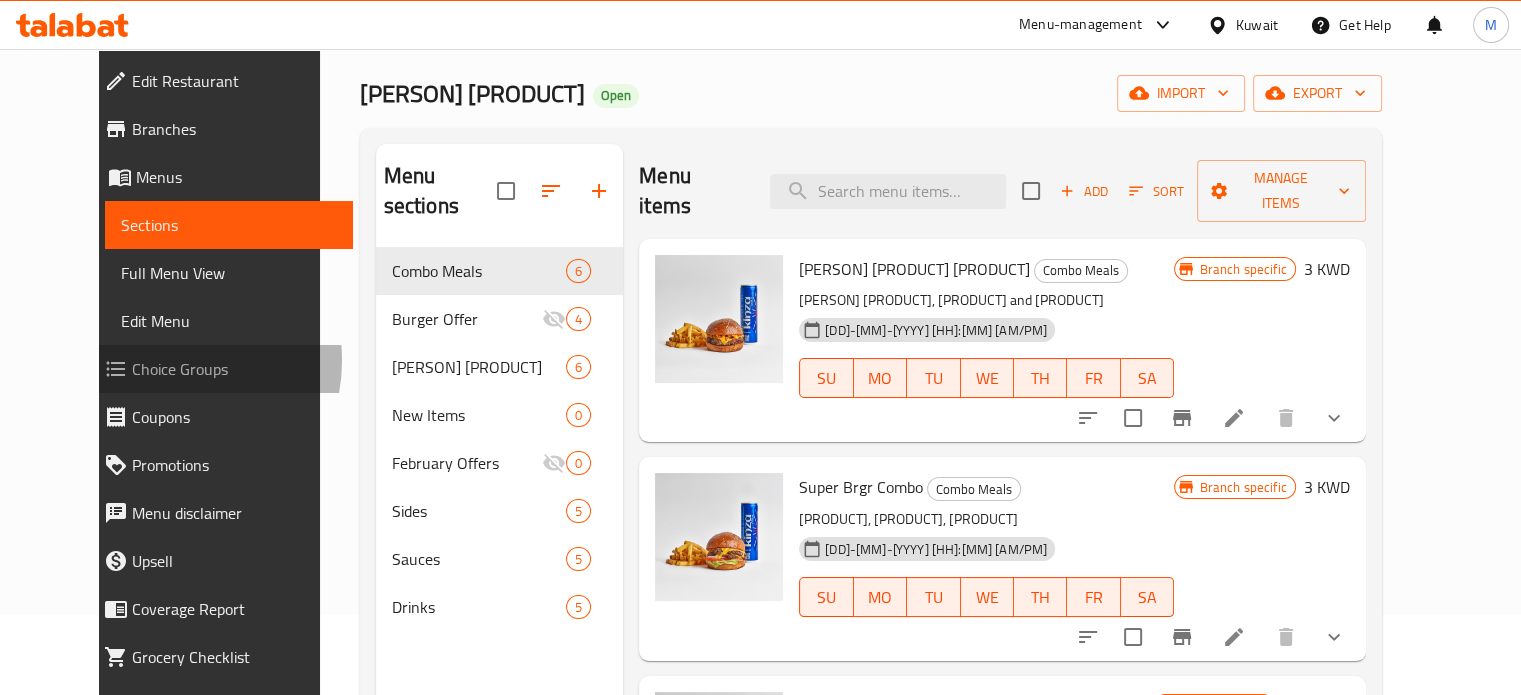 click on "Choice Groups" at bounding box center (234, 369) 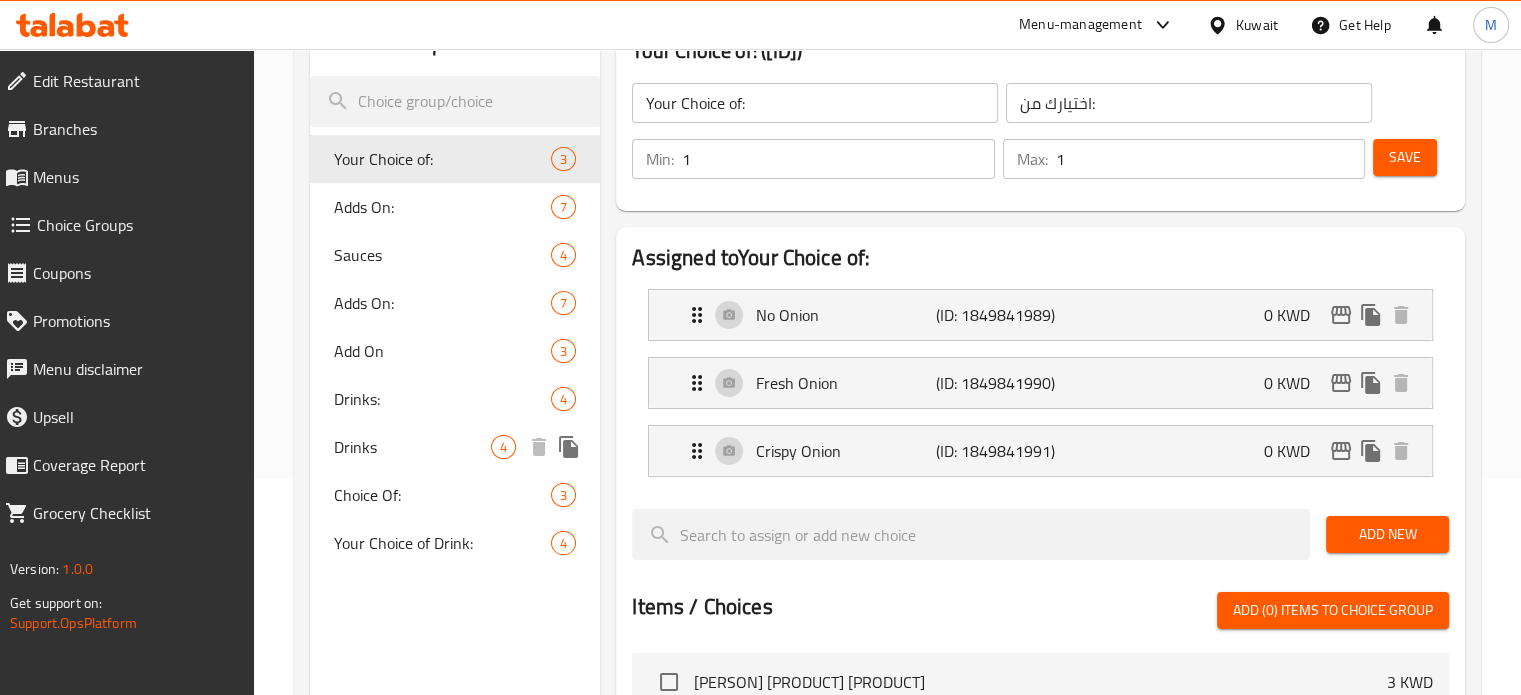 scroll, scrollTop: 214, scrollLeft: 0, axis: vertical 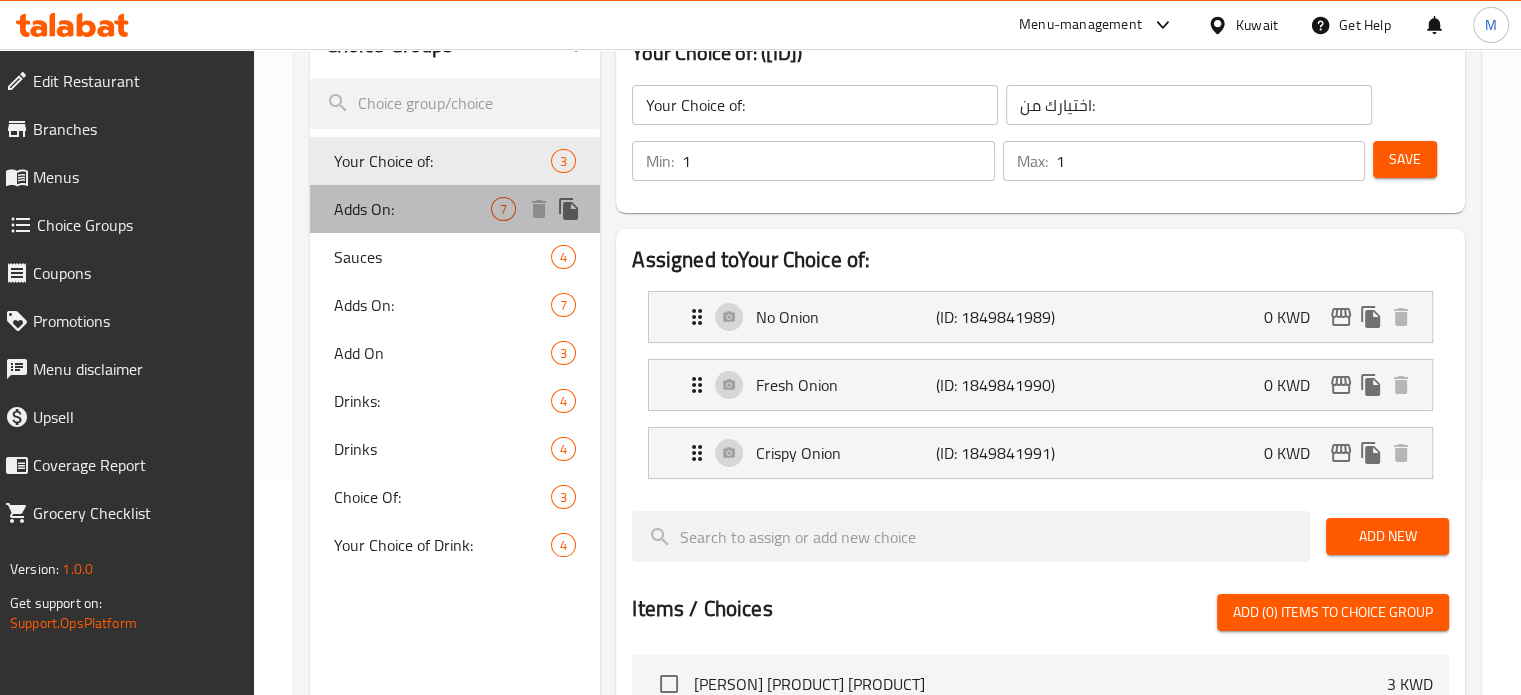 click on "Adds On:" at bounding box center [413, 209] 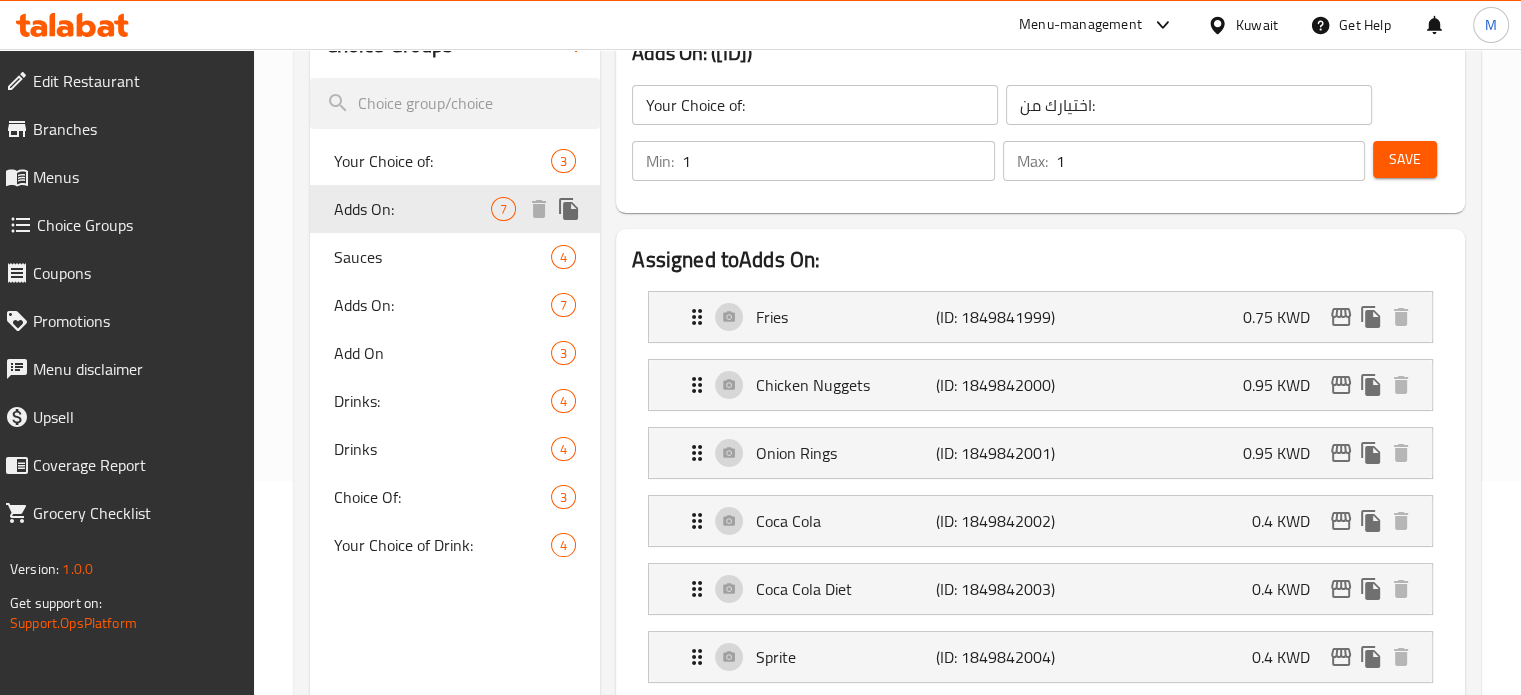 type on "Adds On:" 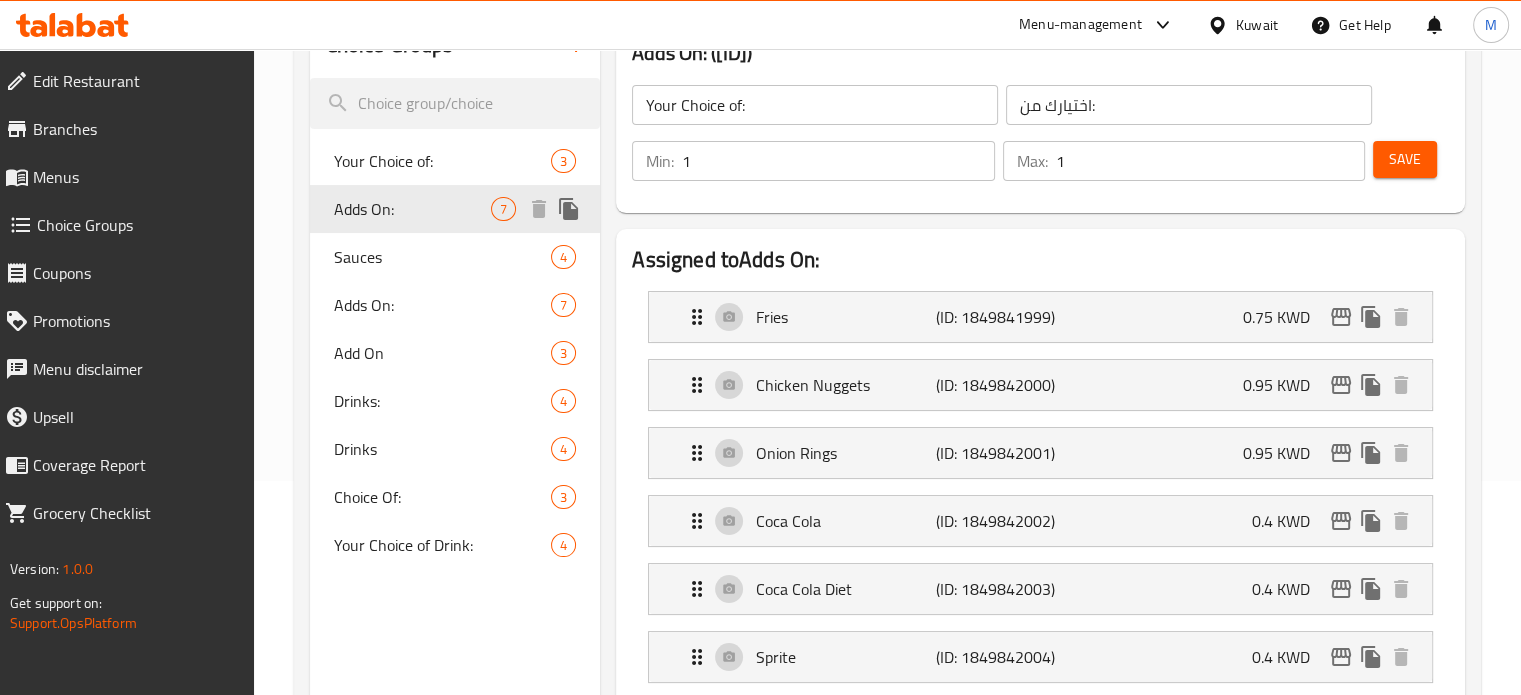 type on "اضافات:" 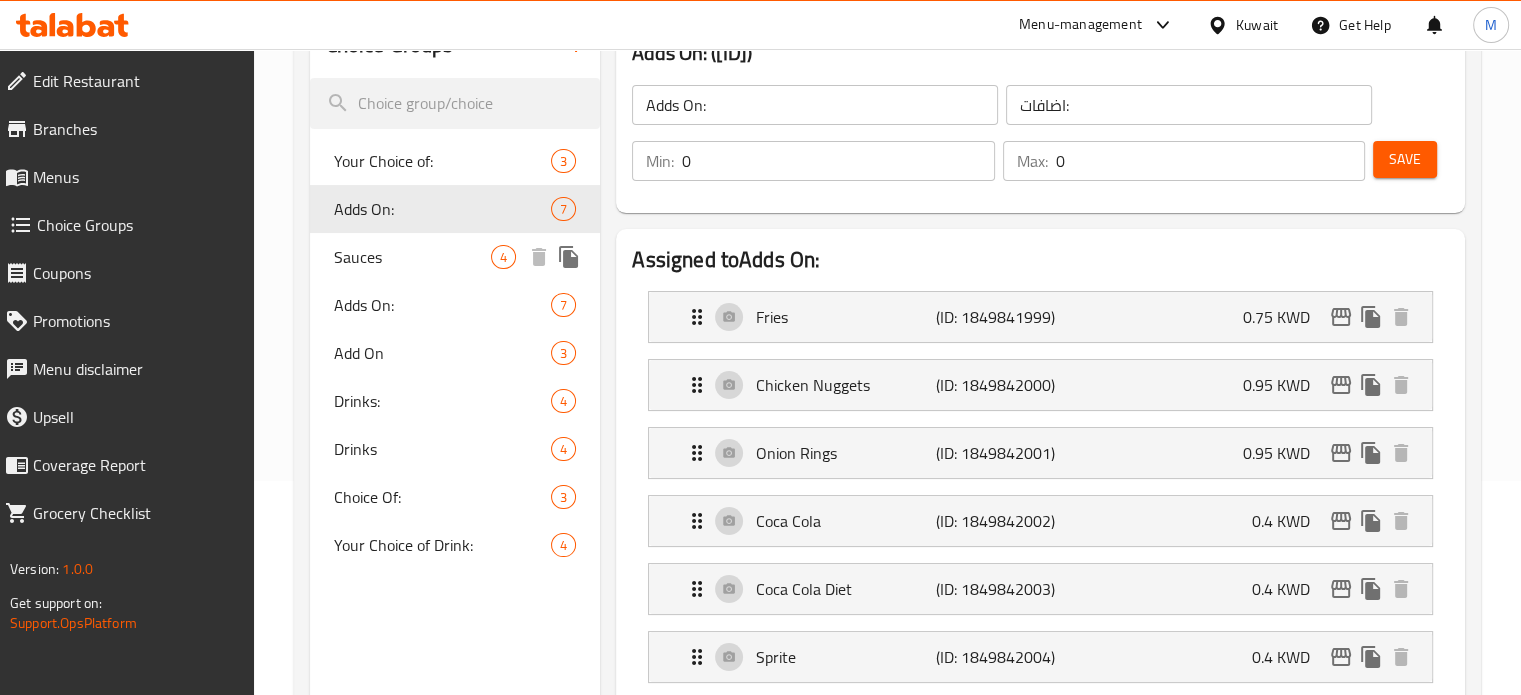 click on "Sauces" at bounding box center (413, 257) 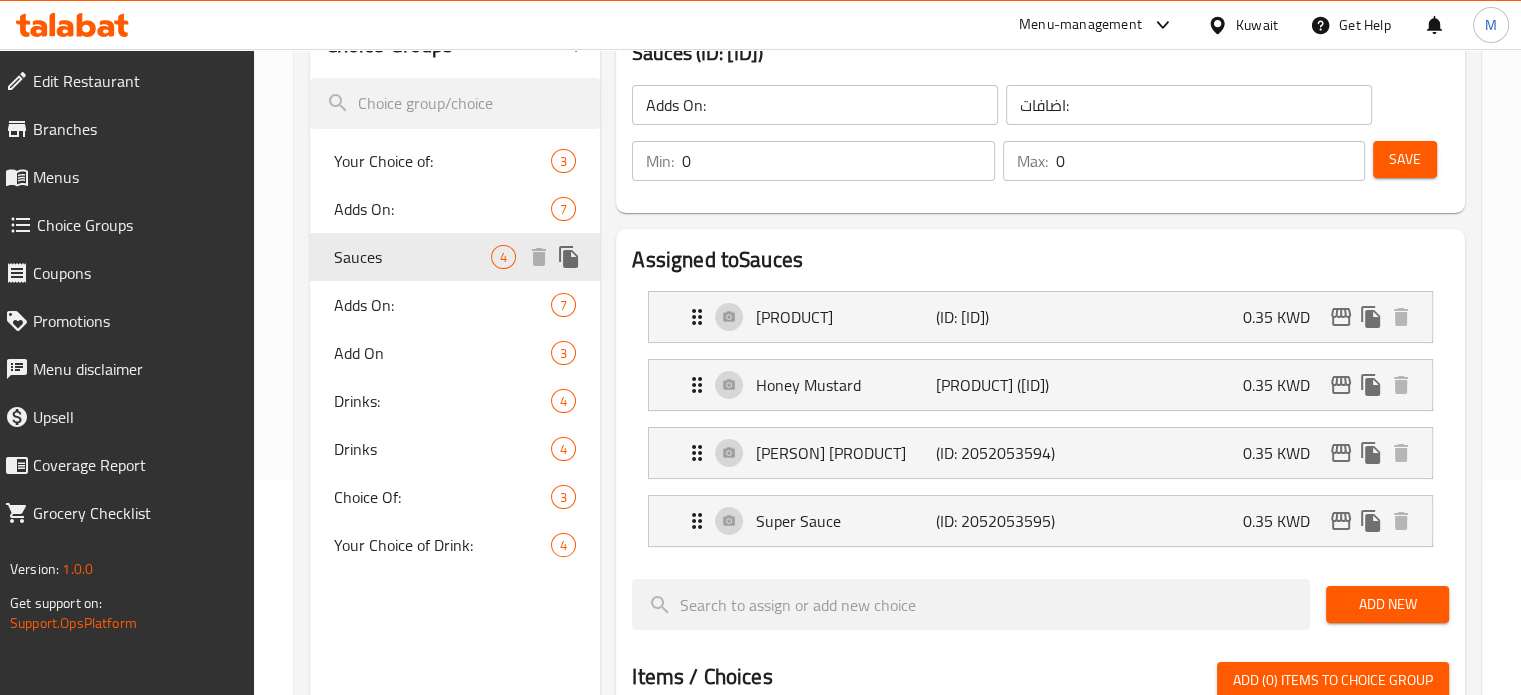 type on "Sauces" 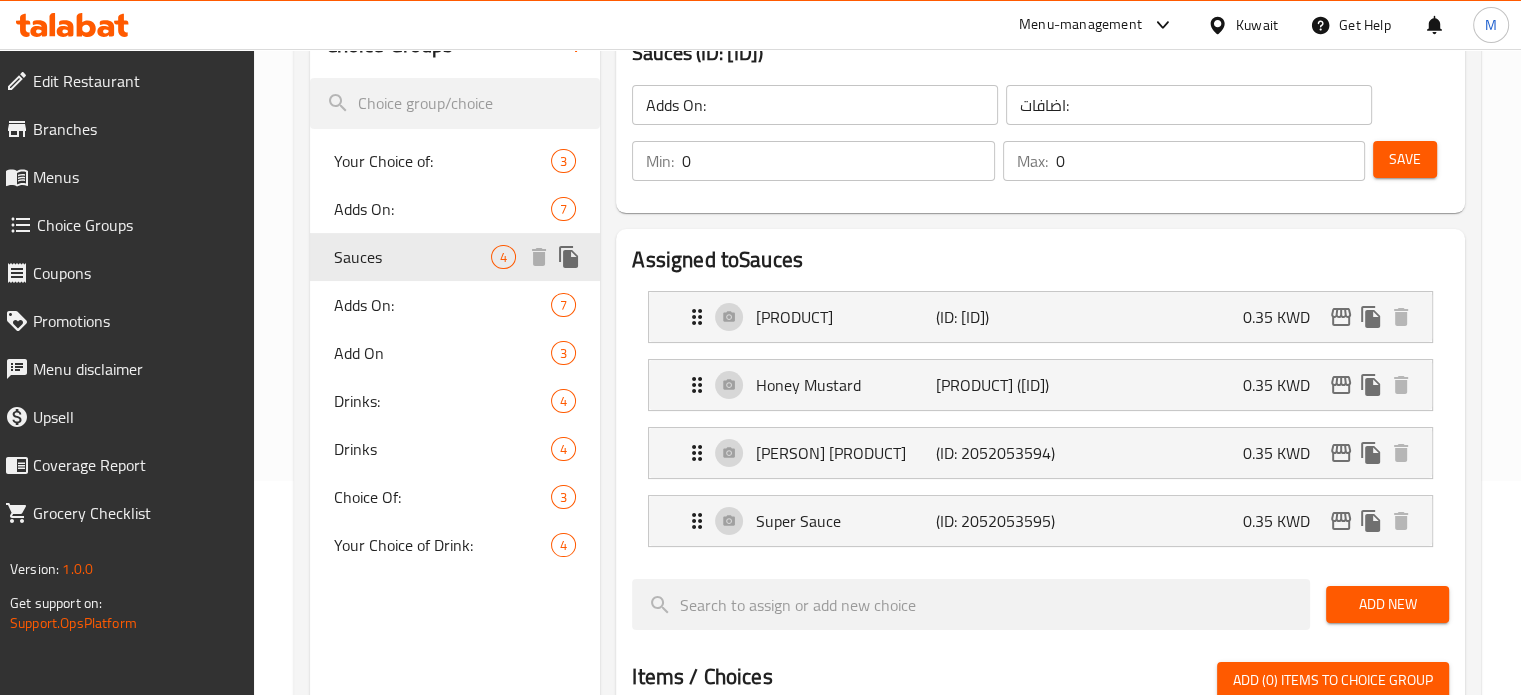 type on "صوصات" 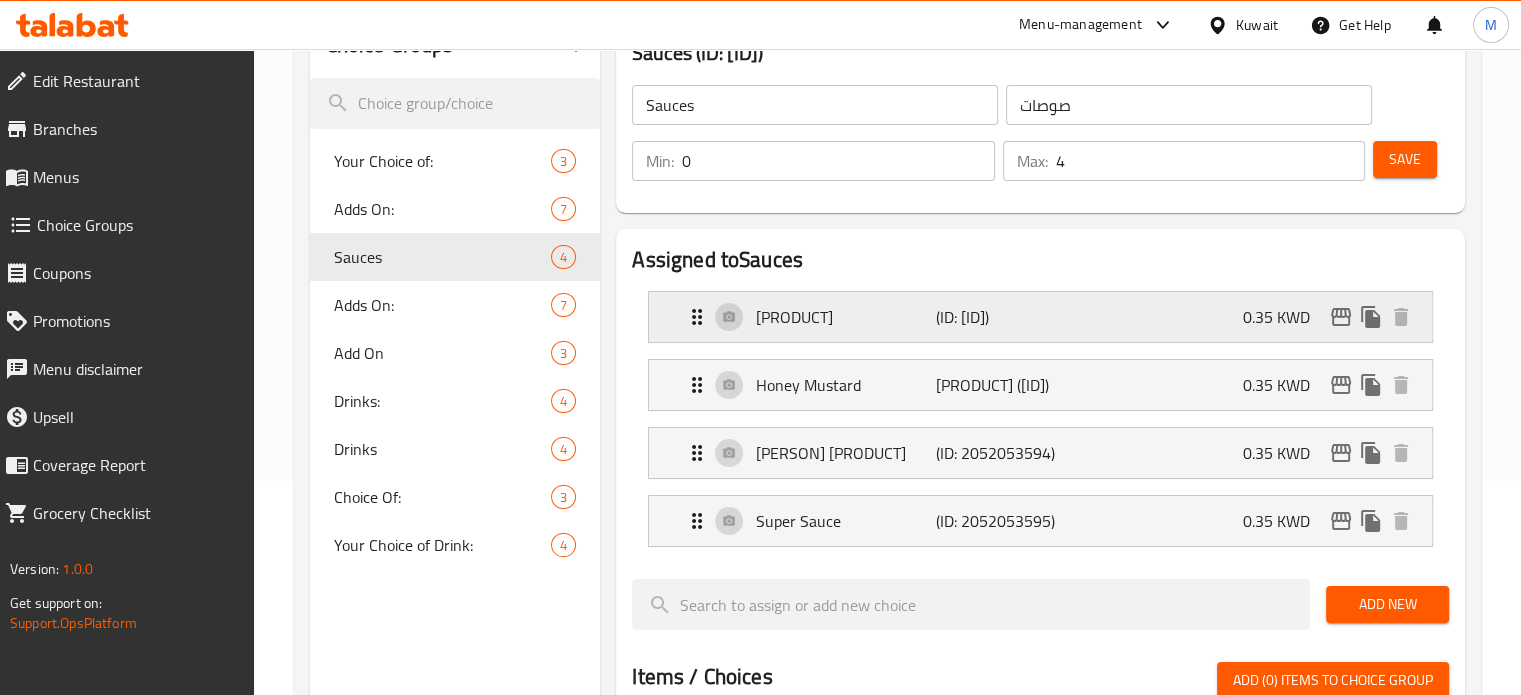 click on "[PRODUCT] ([ID]) [PRICE] [CURRENCY]" at bounding box center [1046, 317] 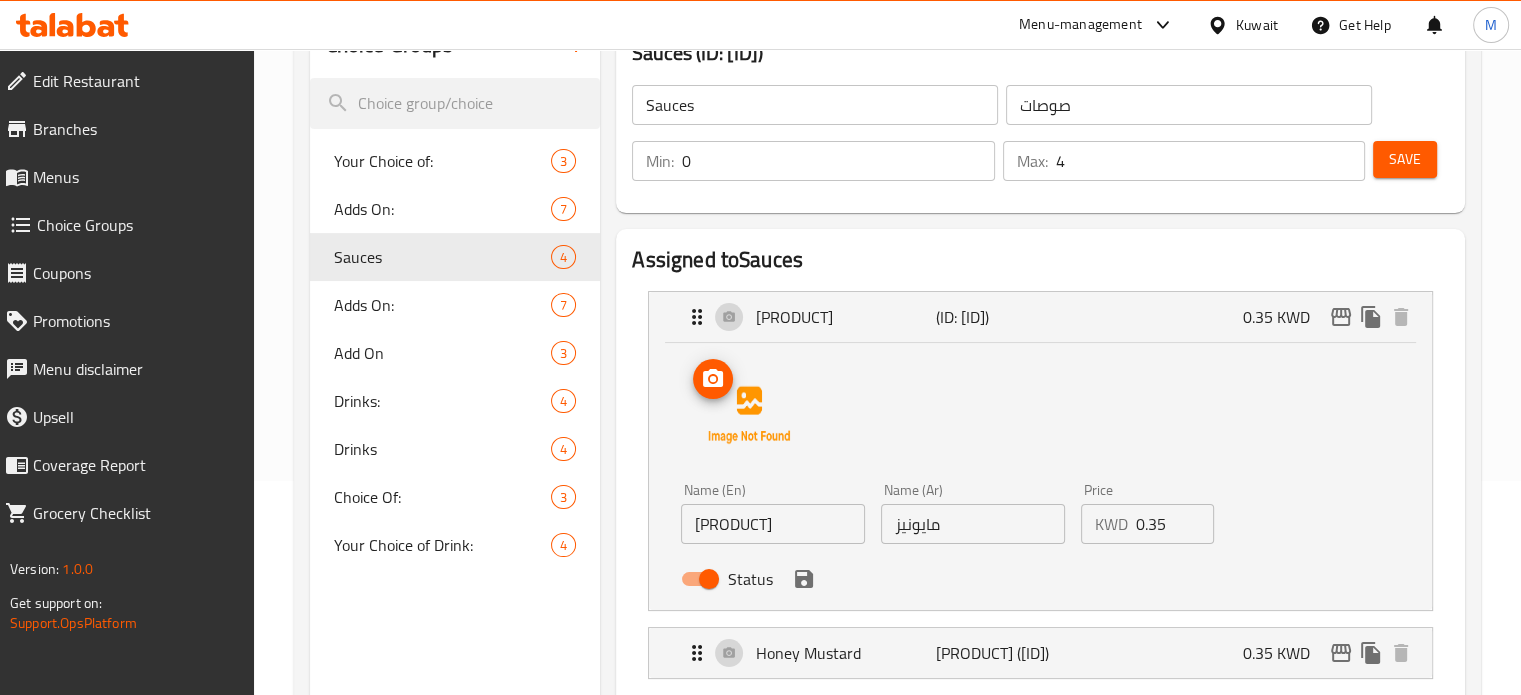 click at bounding box center (713, 379) 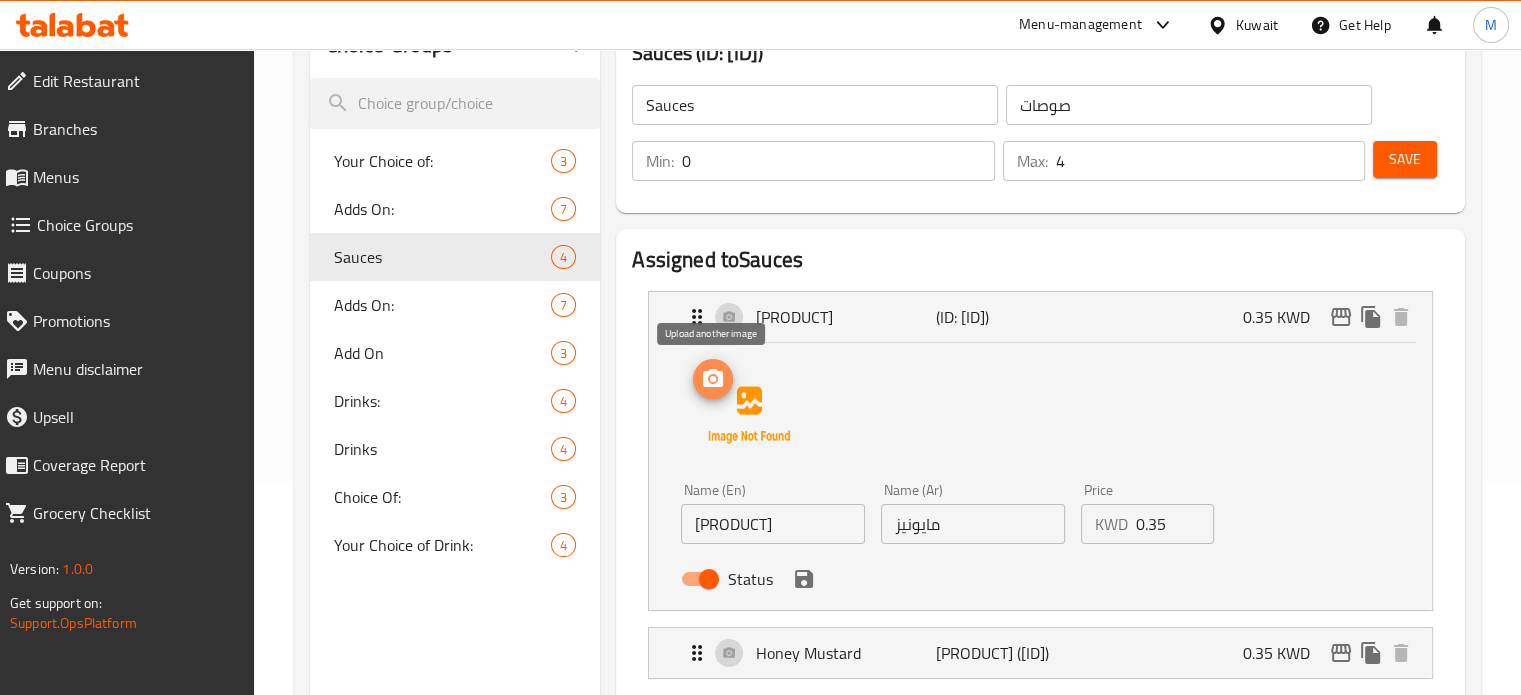 click at bounding box center (713, 379) 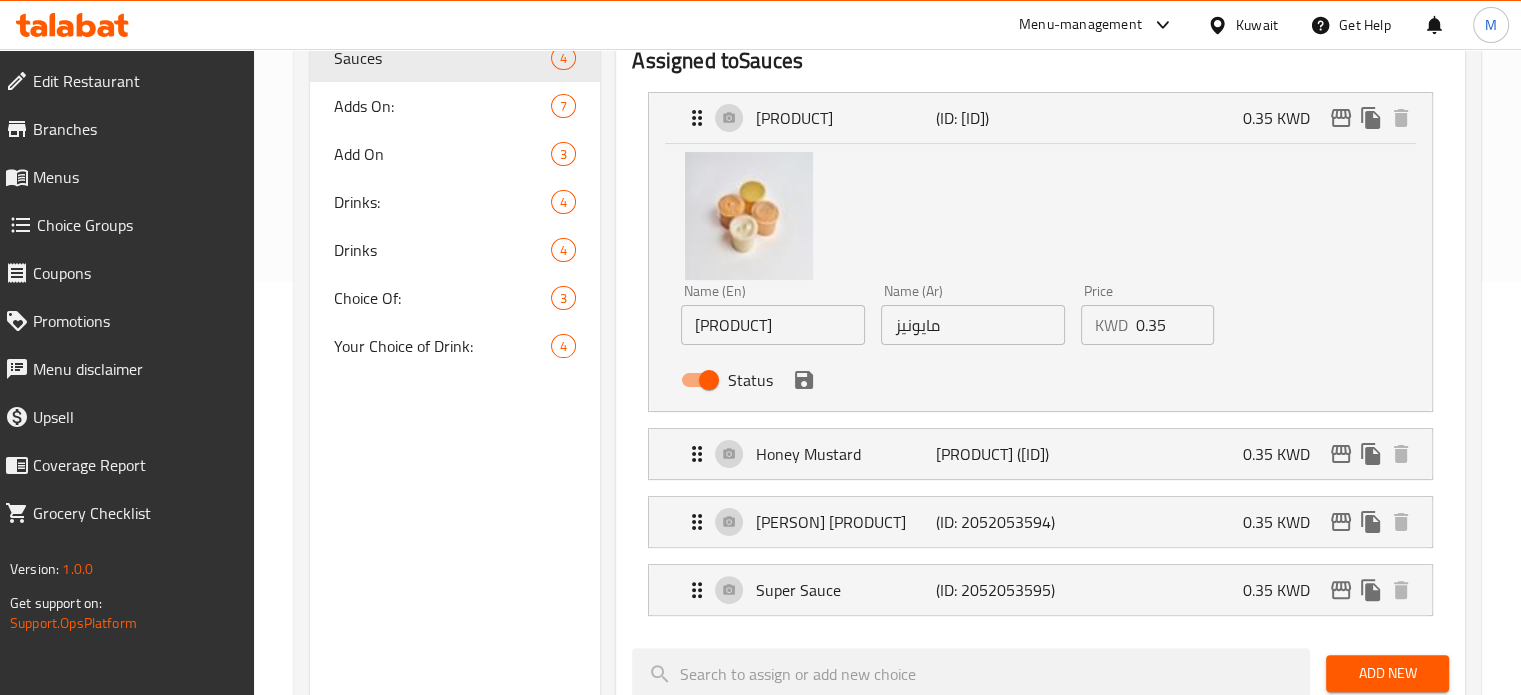 scroll, scrollTop: 414, scrollLeft: 0, axis: vertical 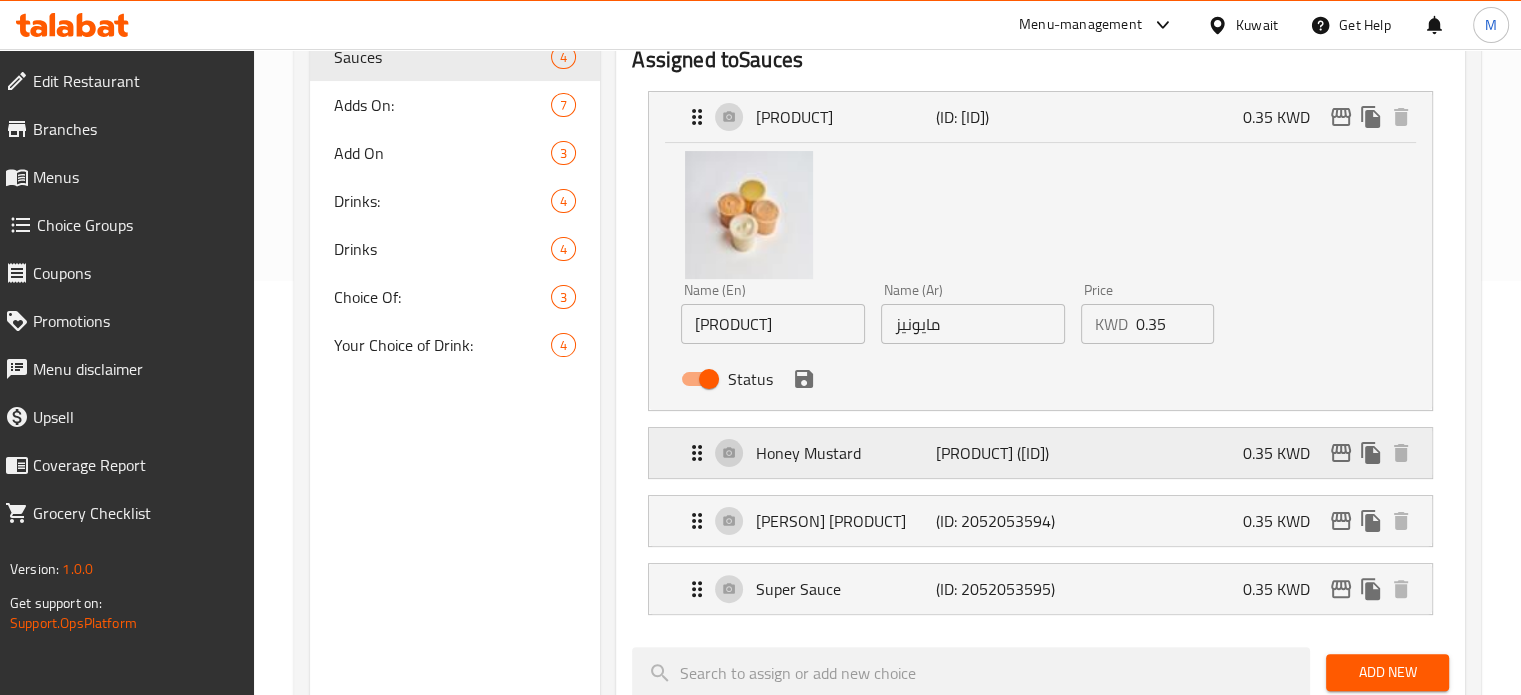 click on "Honey Mustard" at bounding box center [845, 453] 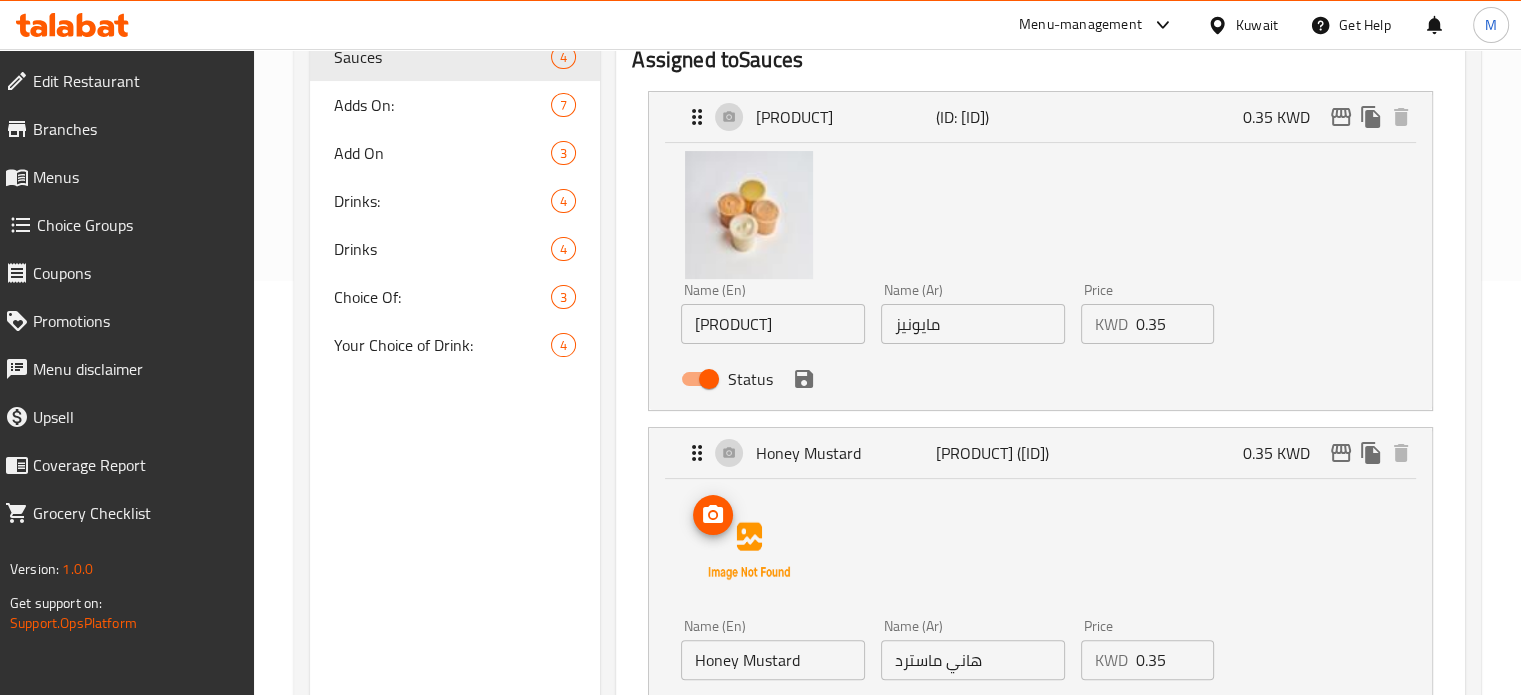 click 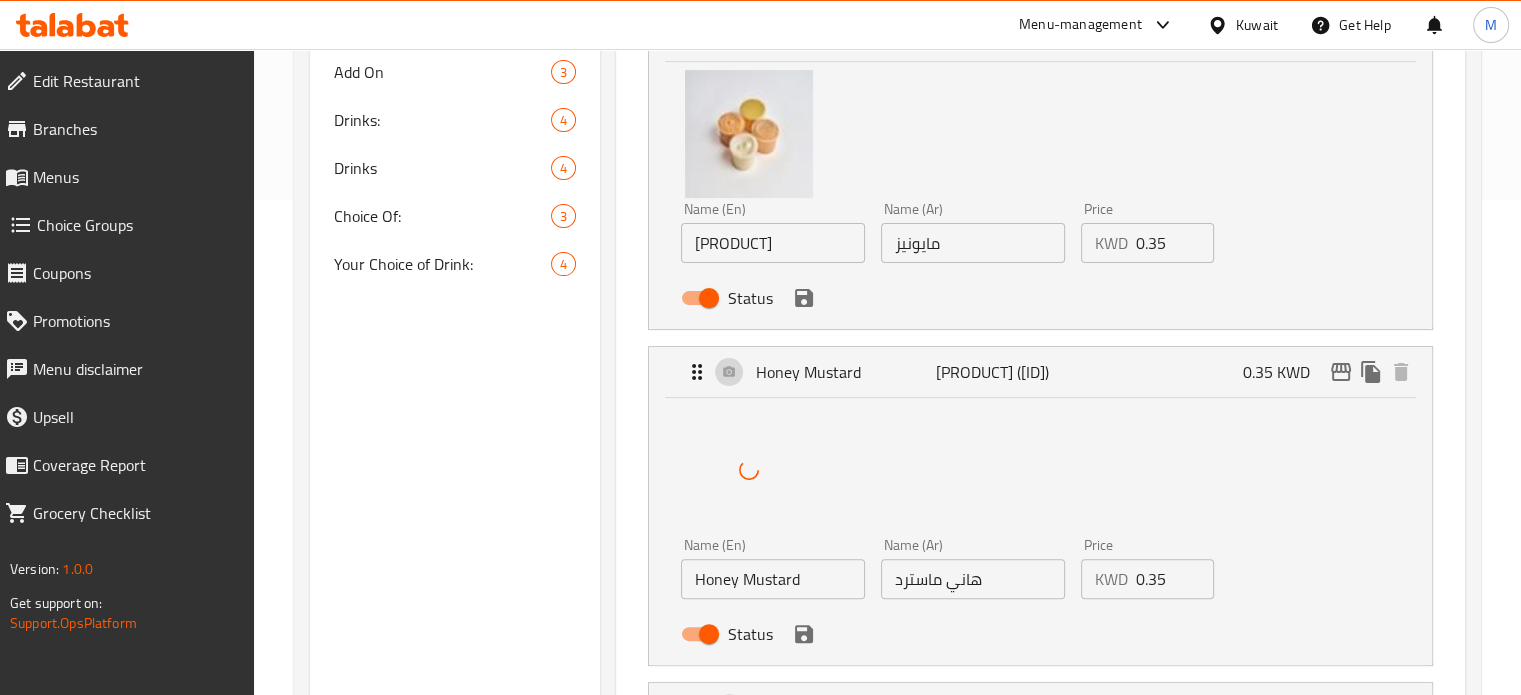 scroll, scrollTop: 714, scrollLeft: 0, axis: vertical 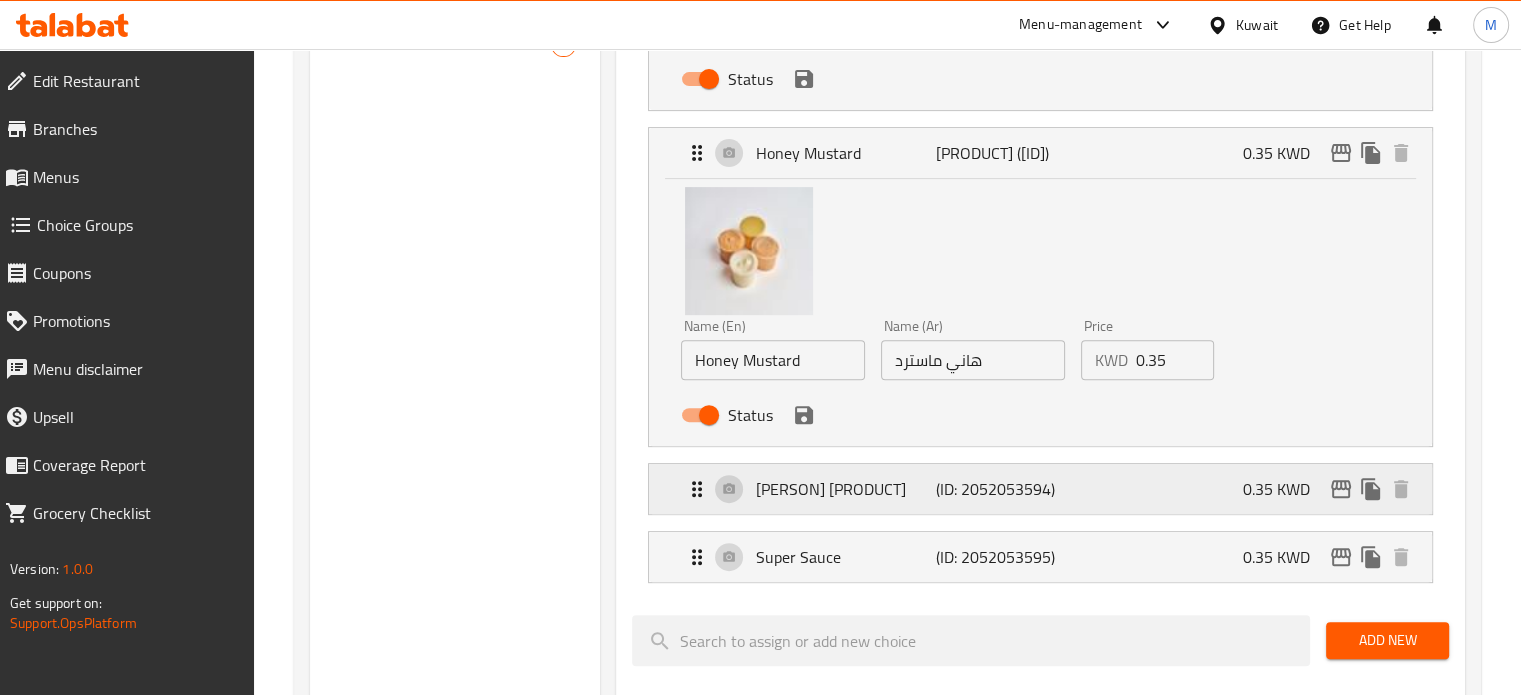 click on "[PERSON] [PRODUCT]" at bounding box center (845, 489) 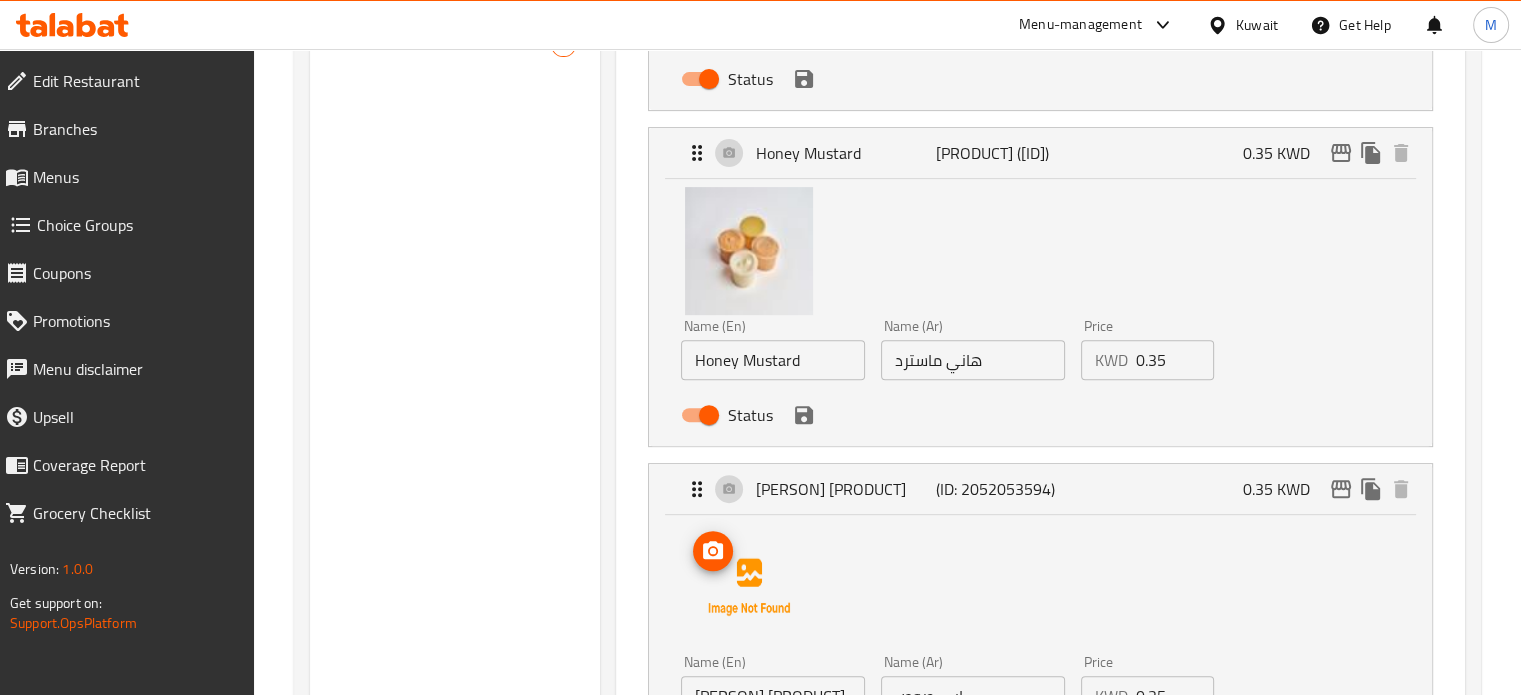 click 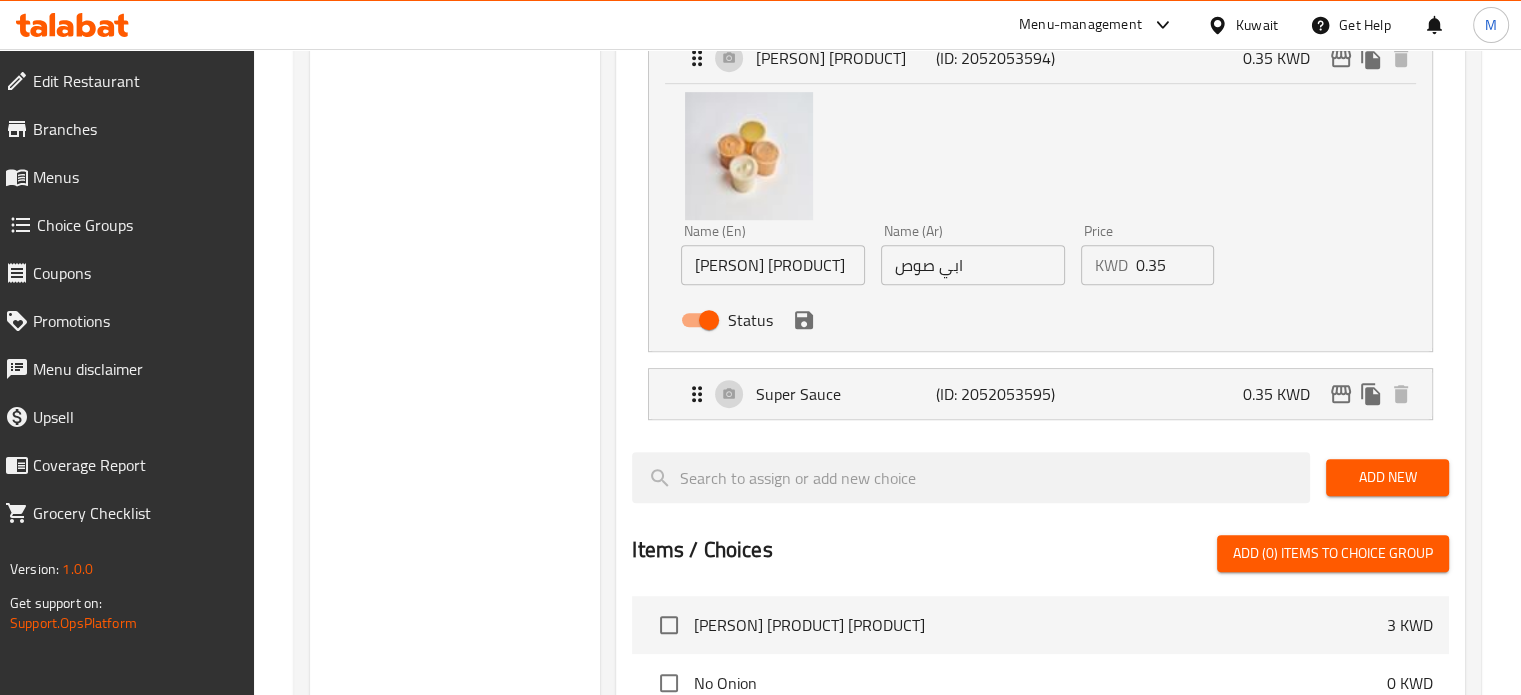 scroll, scrollTop: 1214, scrollLeft: 0, axis: vertical 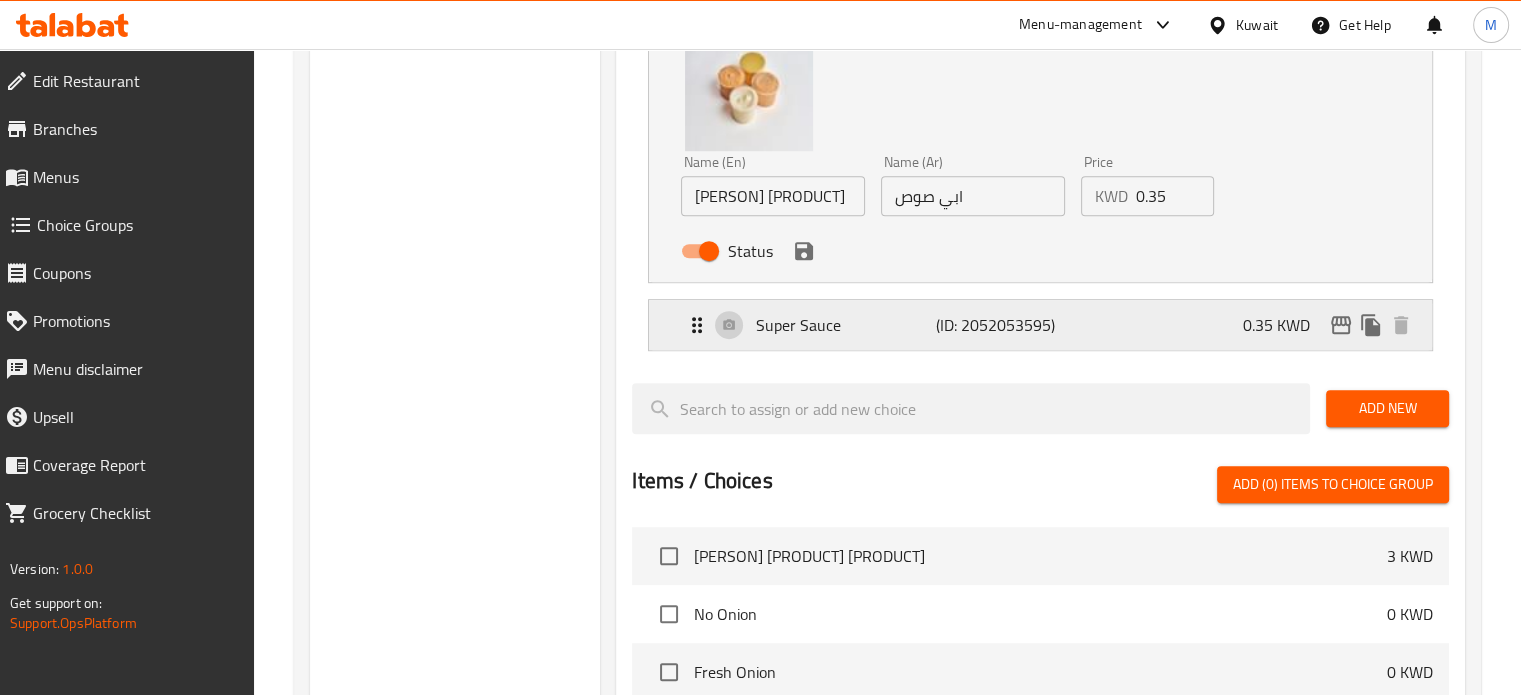 click on "Super Sauce" at bounding box center (845, 325) 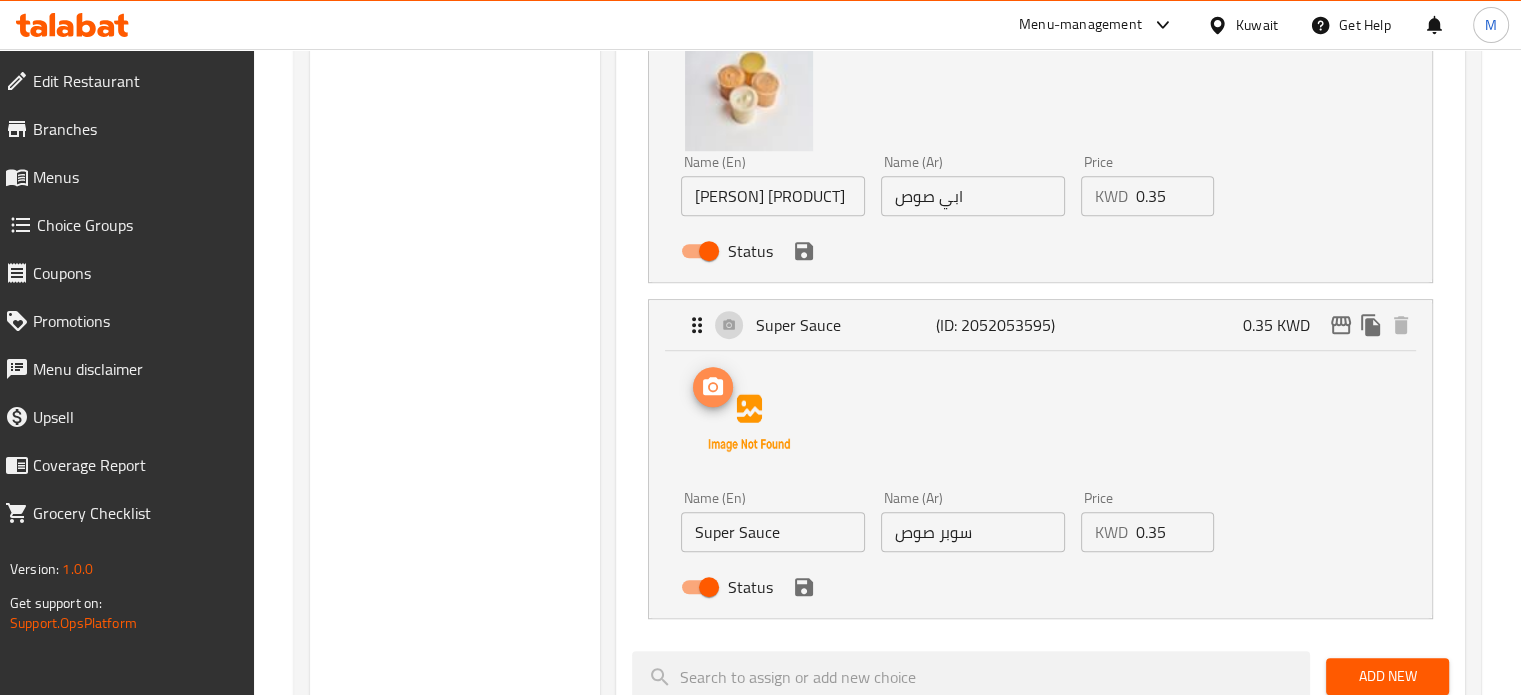 click at bounding box center [713, 387] 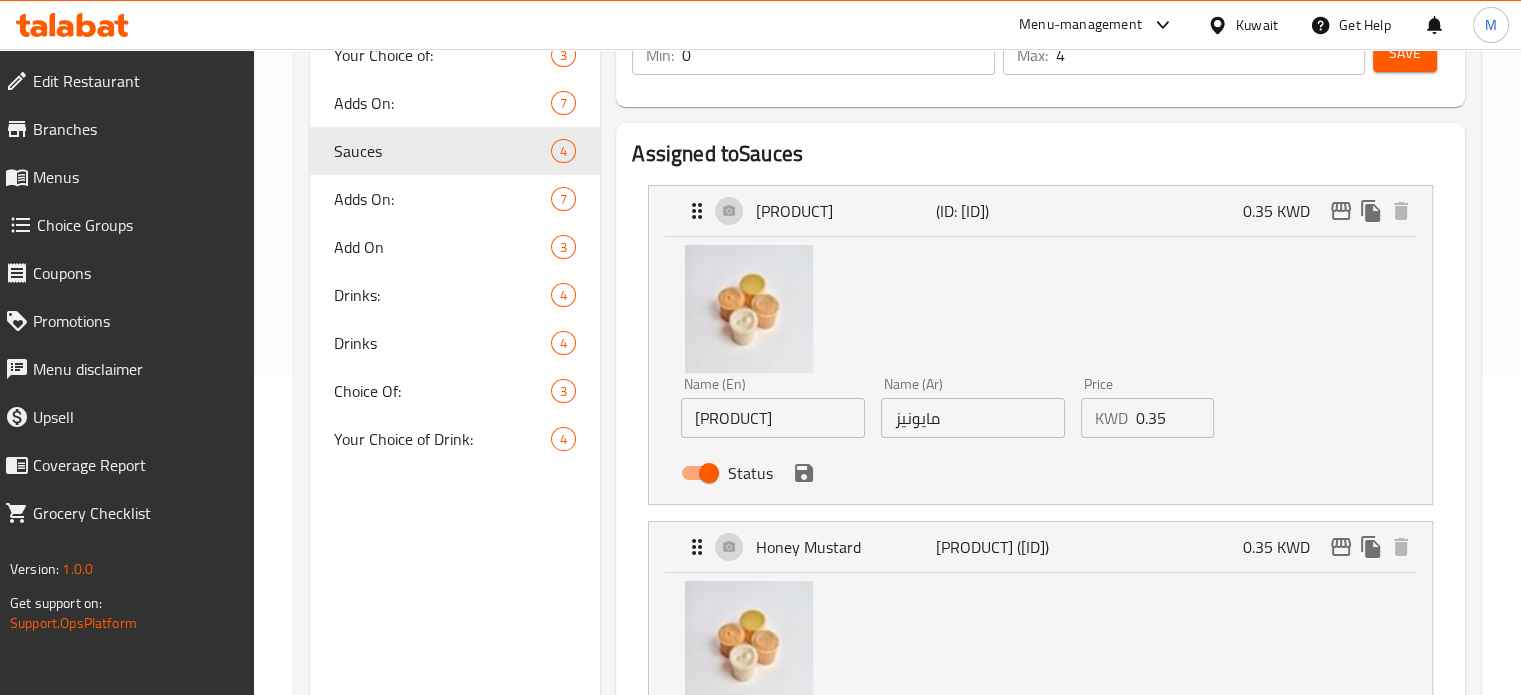 scroll, scrollTop: 320, scrollLeft: 0, axis: vertical 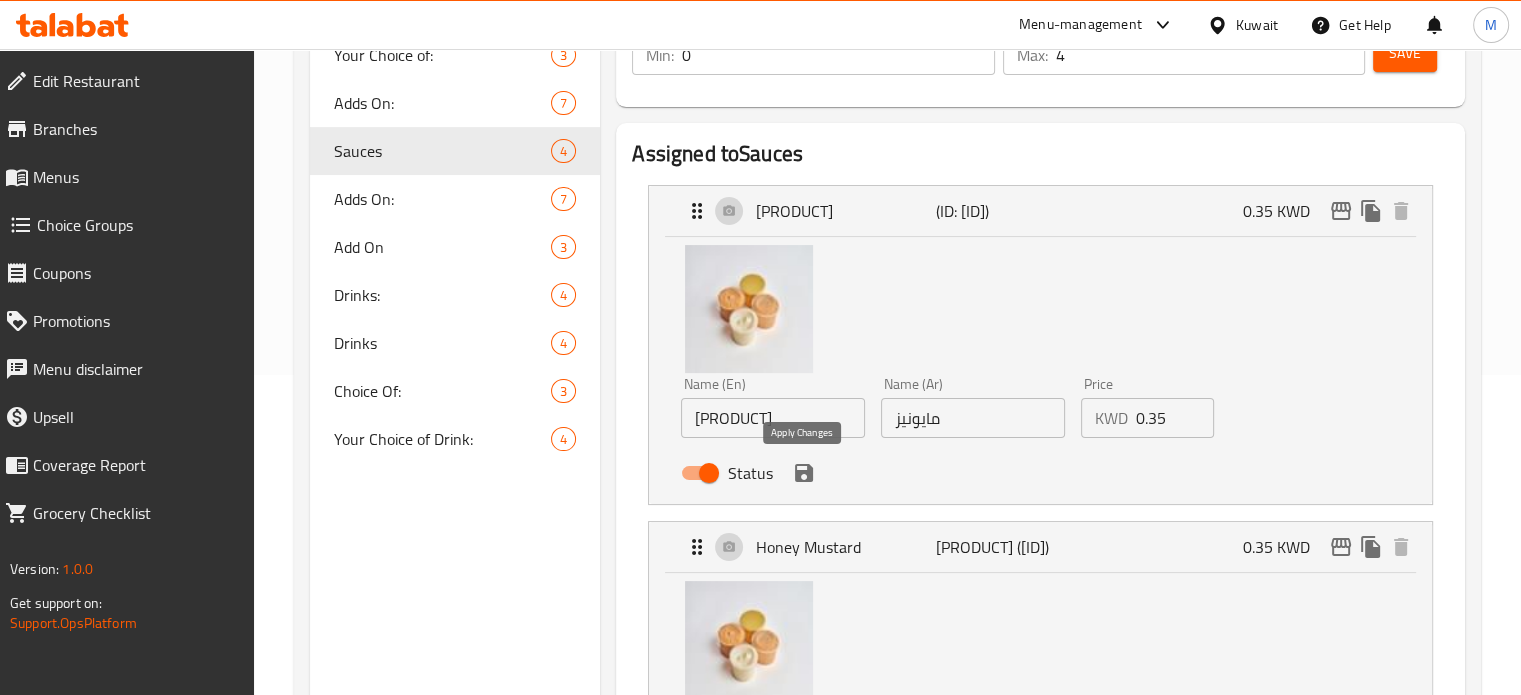 click 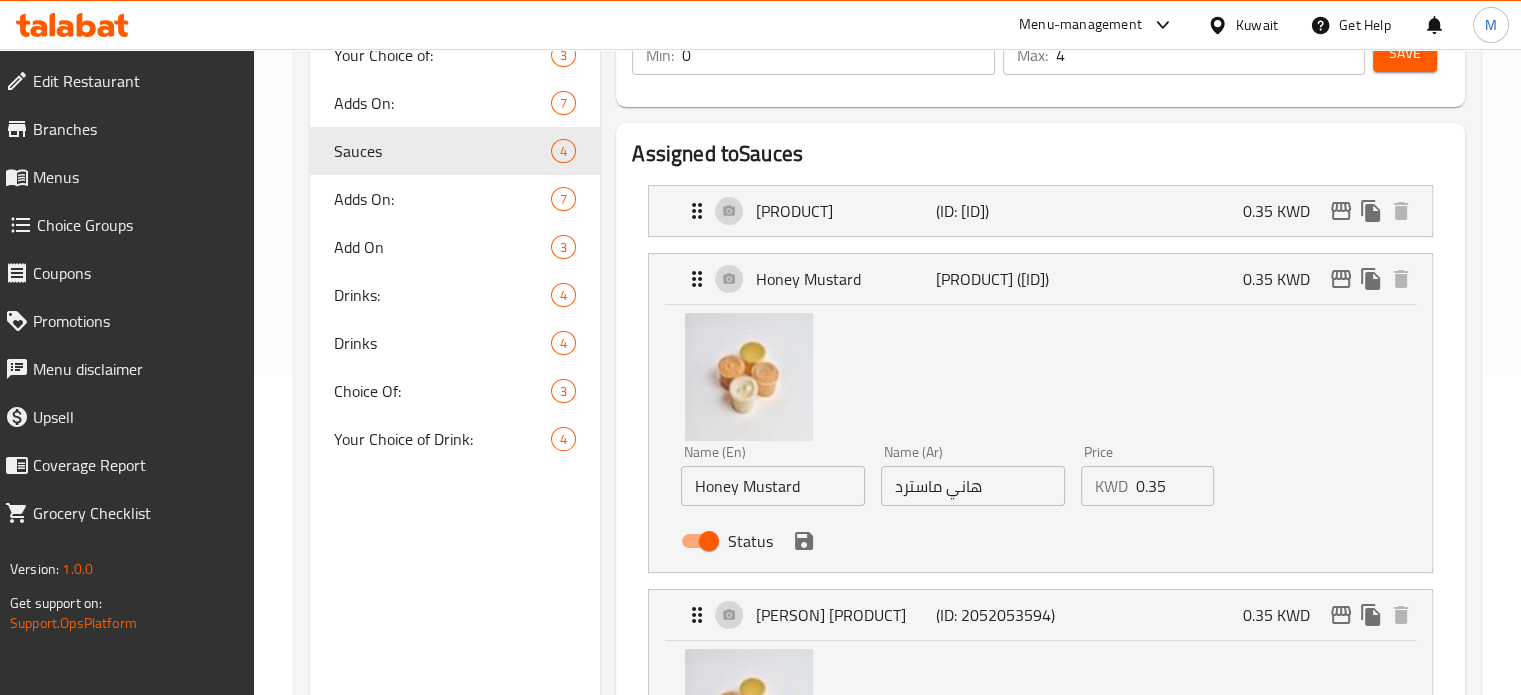 click on "Mayonnasie (ID: [ID]) 0.35 KWD https://images.deliveryhero.io/image-nocache/talabat/MenuItems/thumb/WhatsApp_Image_[YEAR]0806_a638900742077649907.jpeg Name (En) Mayonnasie Name (En) Name (Ar) مايونيز Name (Ar) Price KWD 0.35 Price Status" at bounding box center (1040, 211) 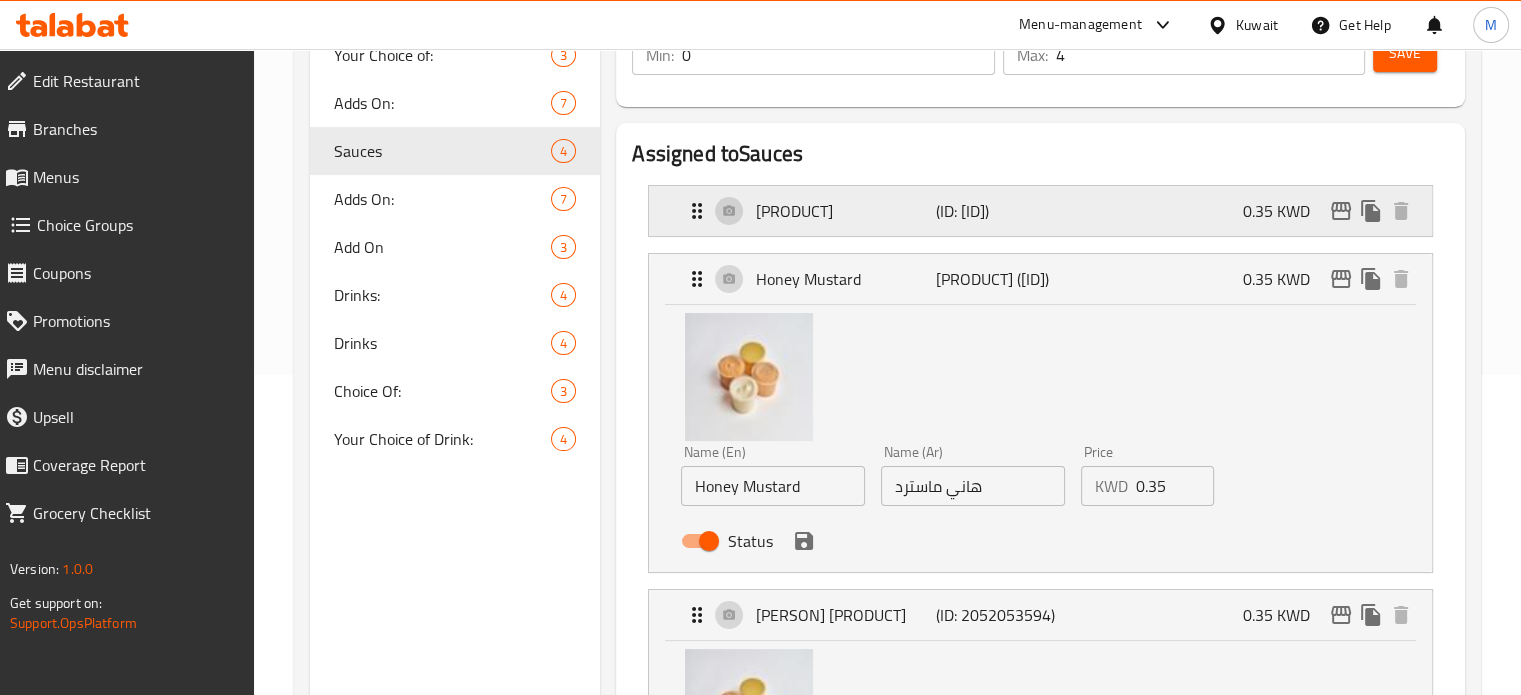 click on "[PRODUCT] ([ID]) [PRICE] [CURRENCY]" at bounding box center (1046, 211) 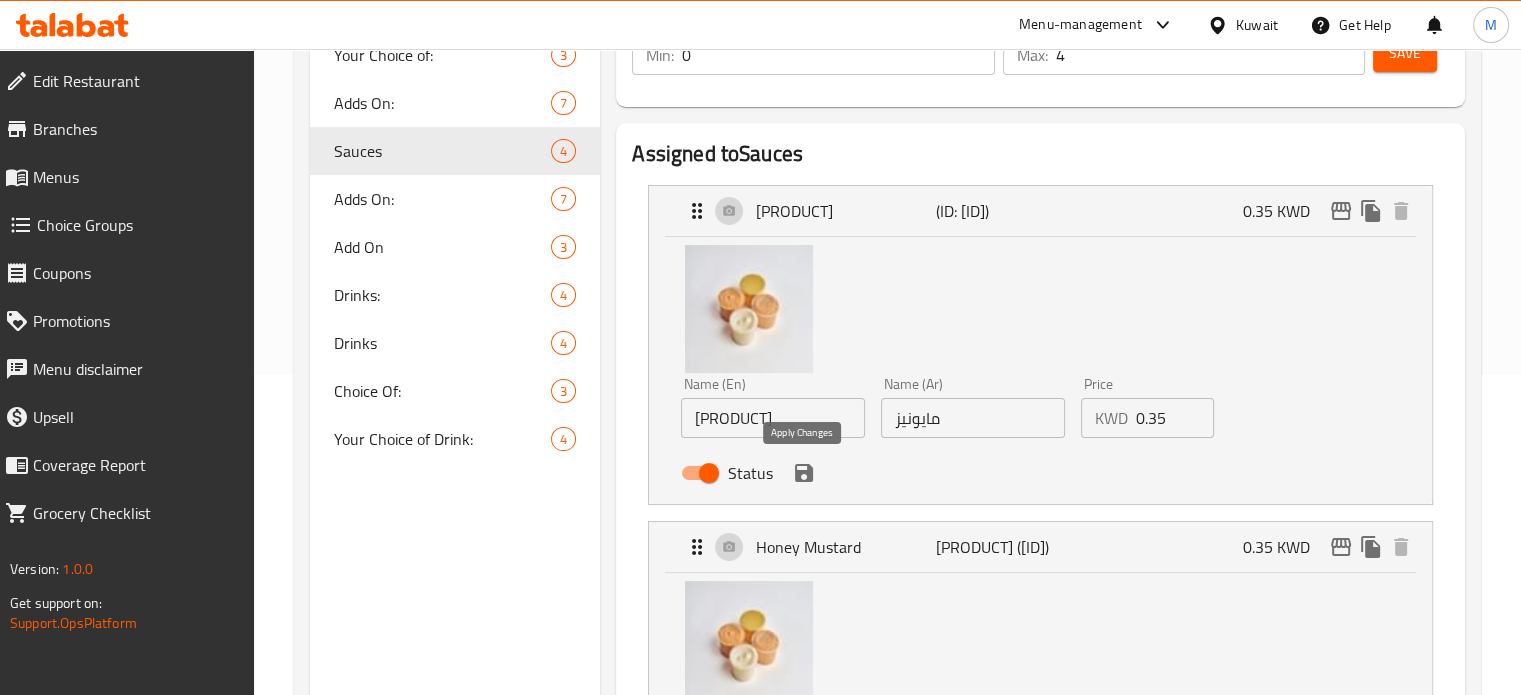 click 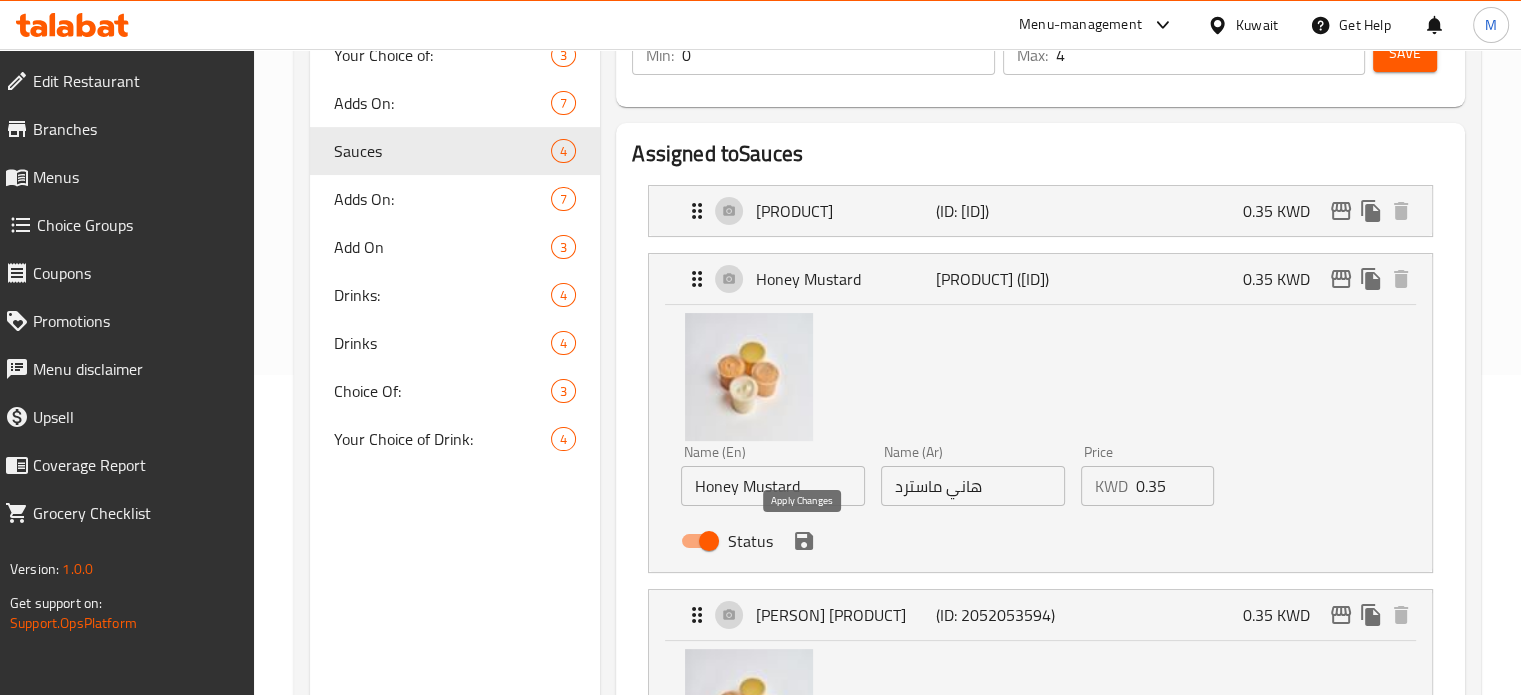 click 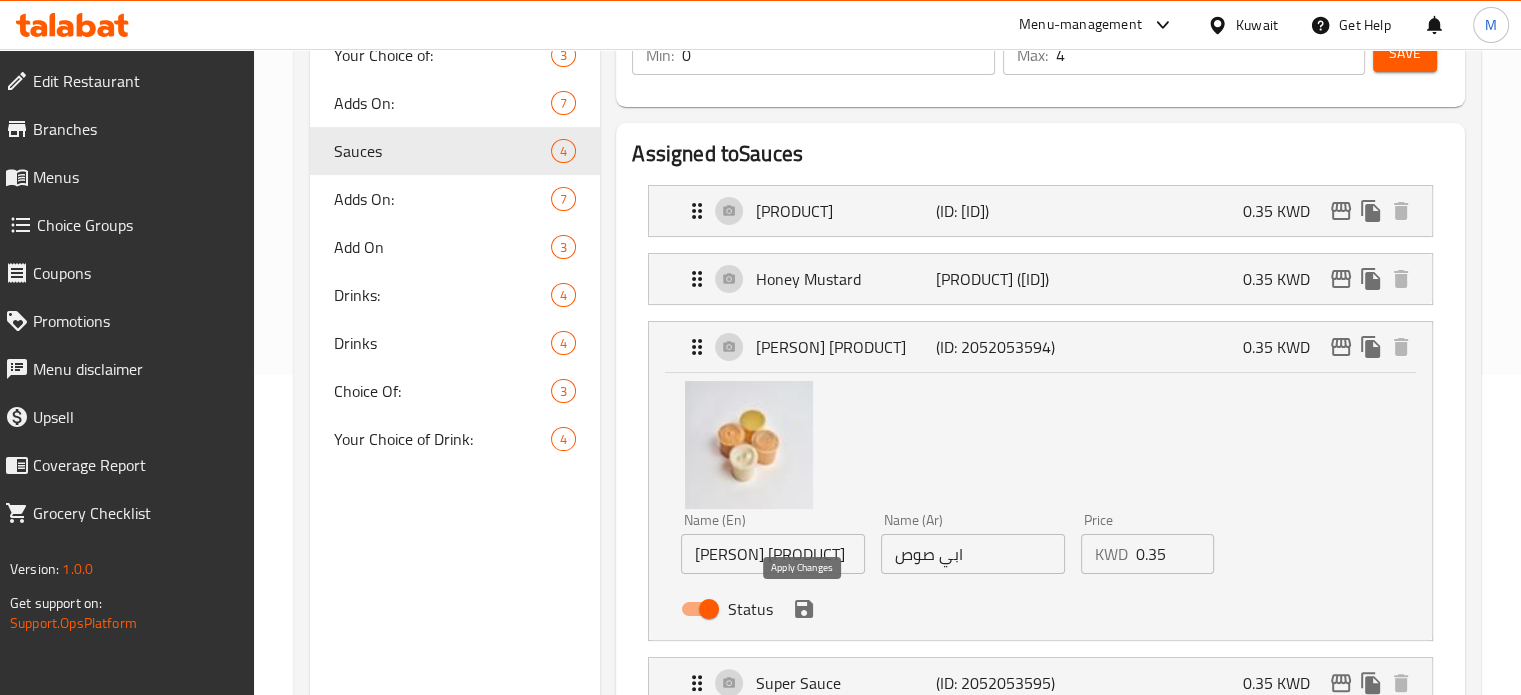 click 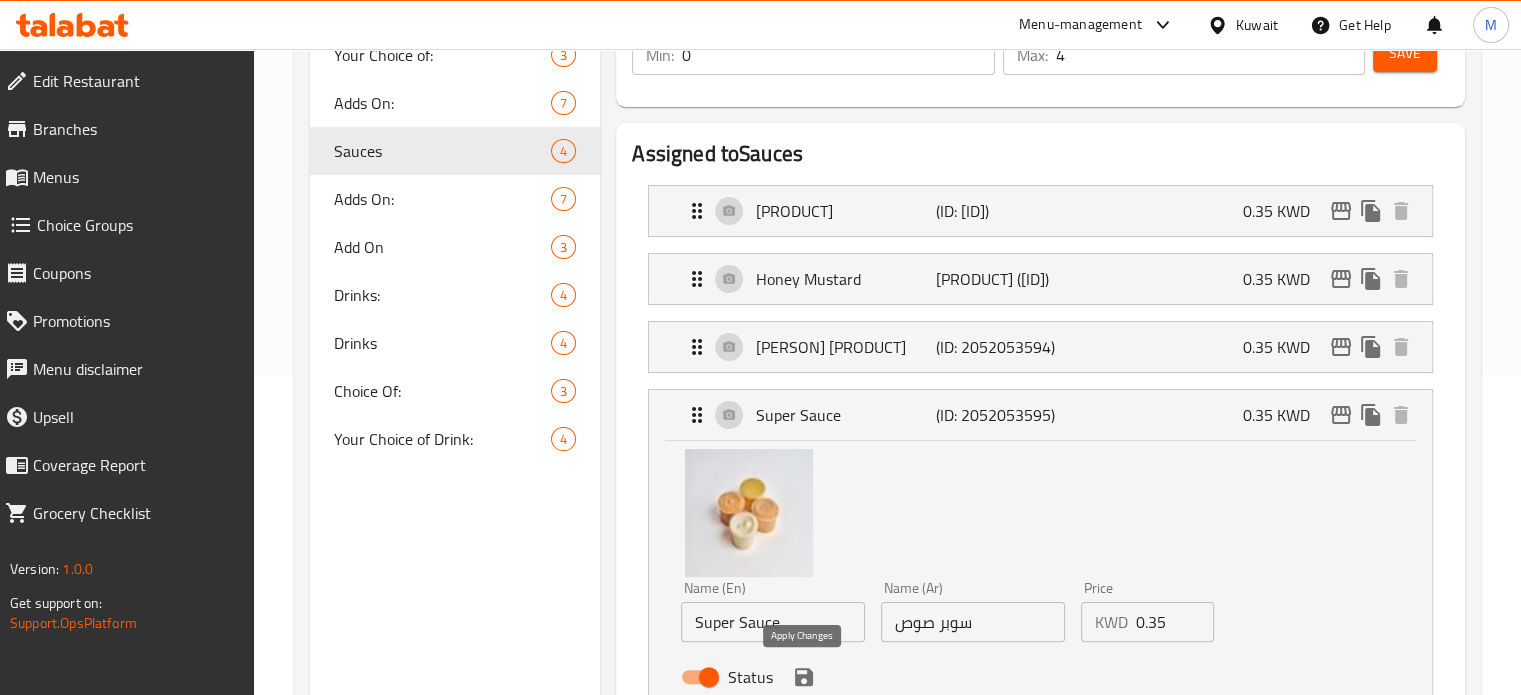 click 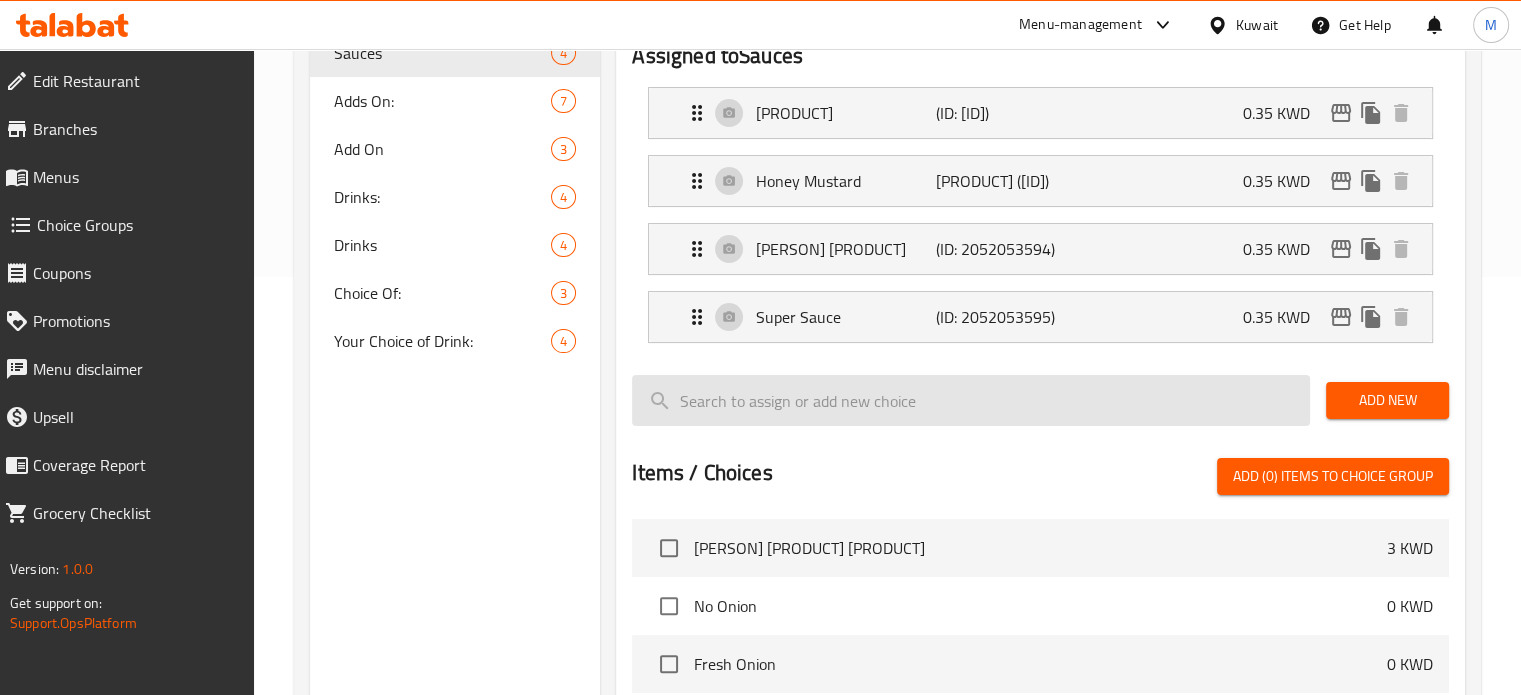 scroll, scrollTop: 520, scrollLeft: 0, axis: vertical 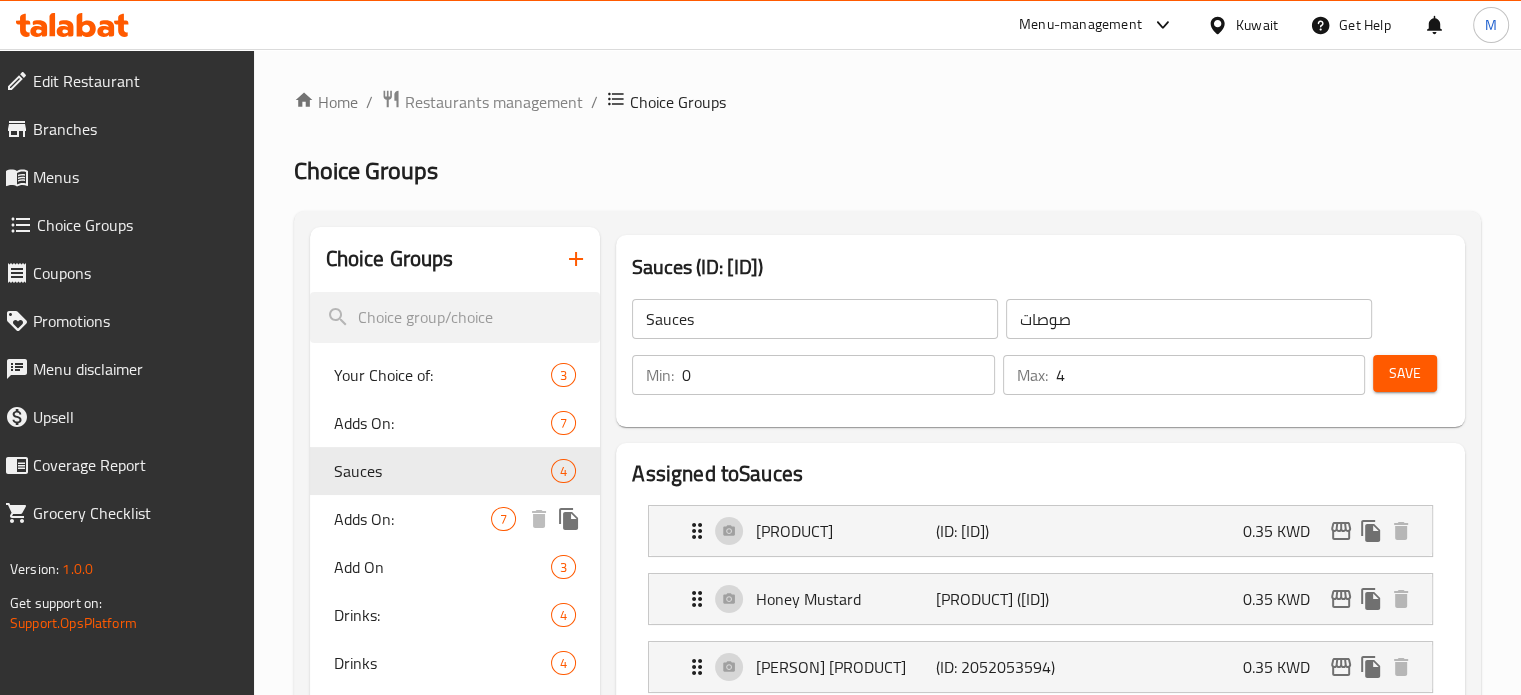 click on "Adds On:" at bounding box center [413, 519] 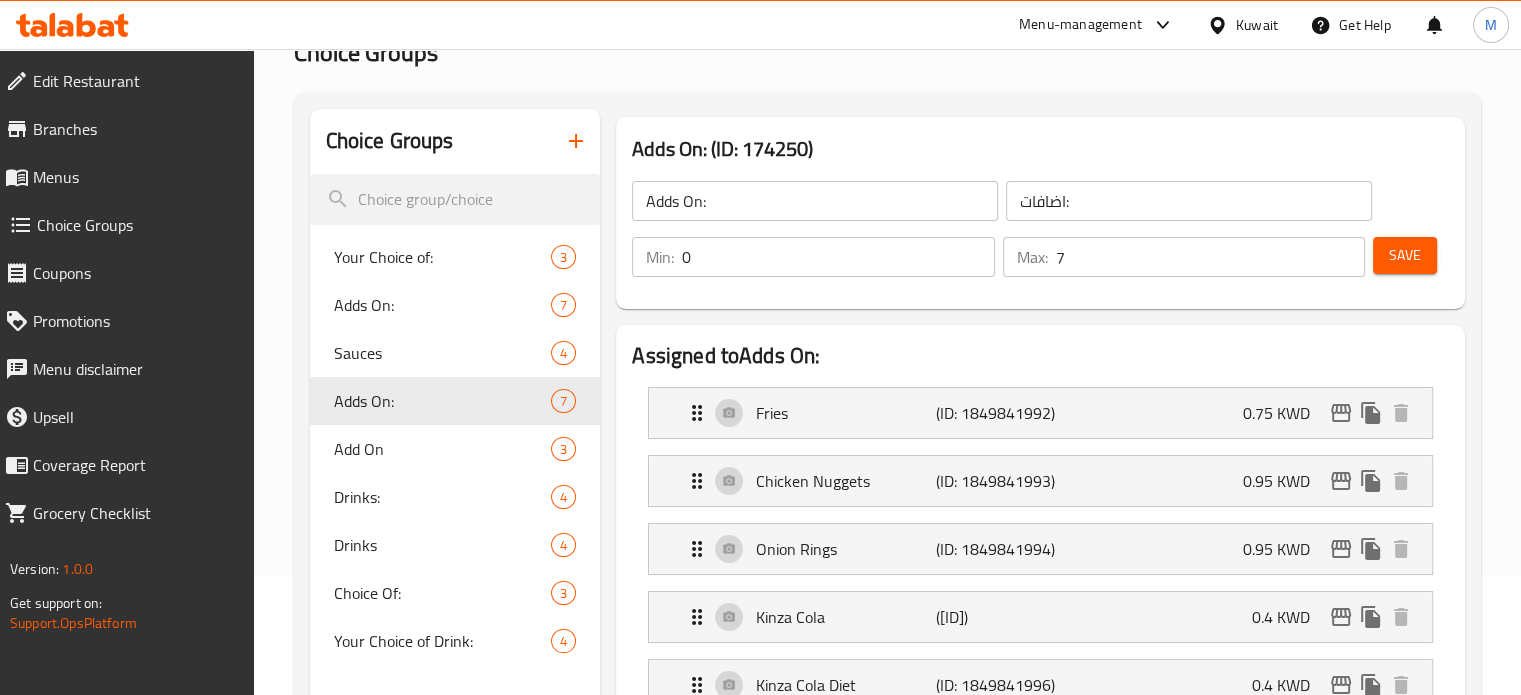 scroll, scrollTop: 300, scrollLeft: 0, axis: vertical 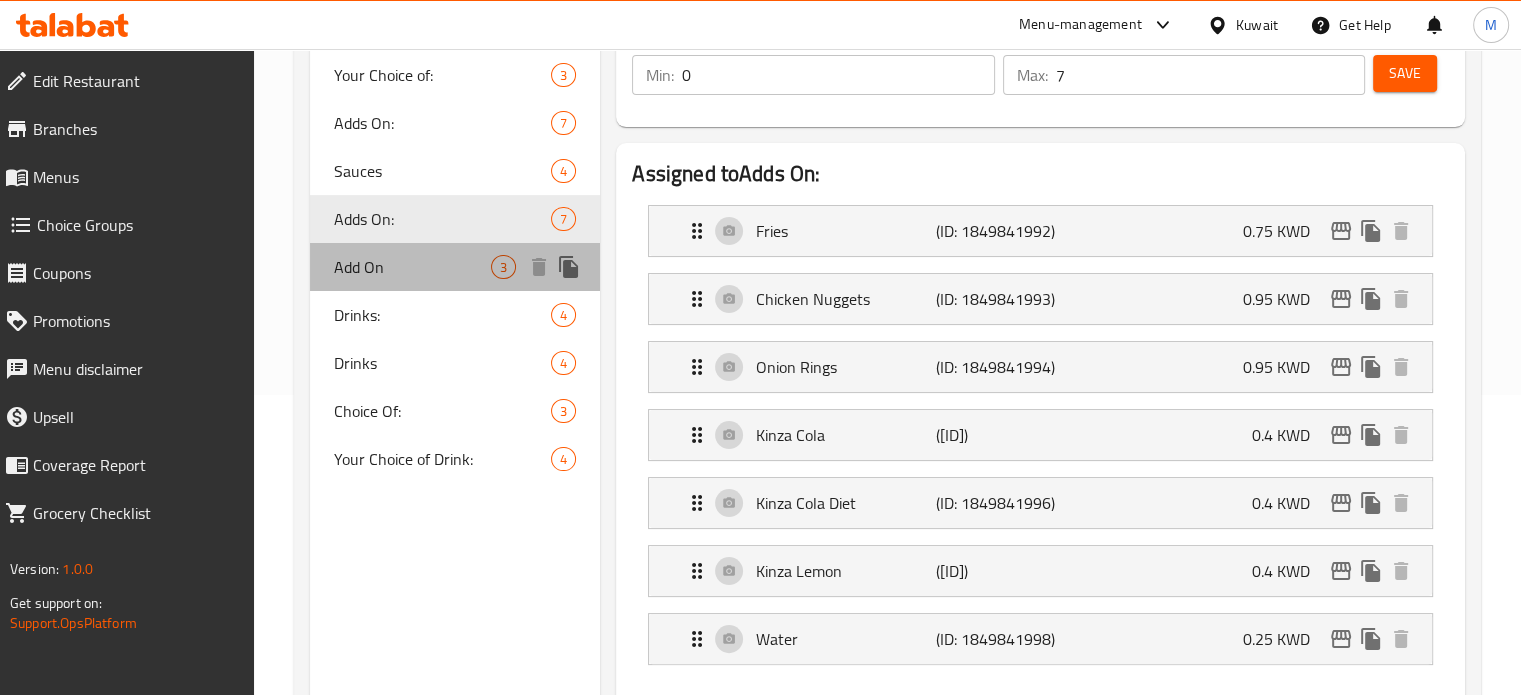 click on "Add On" at bounding box center (413, 267) 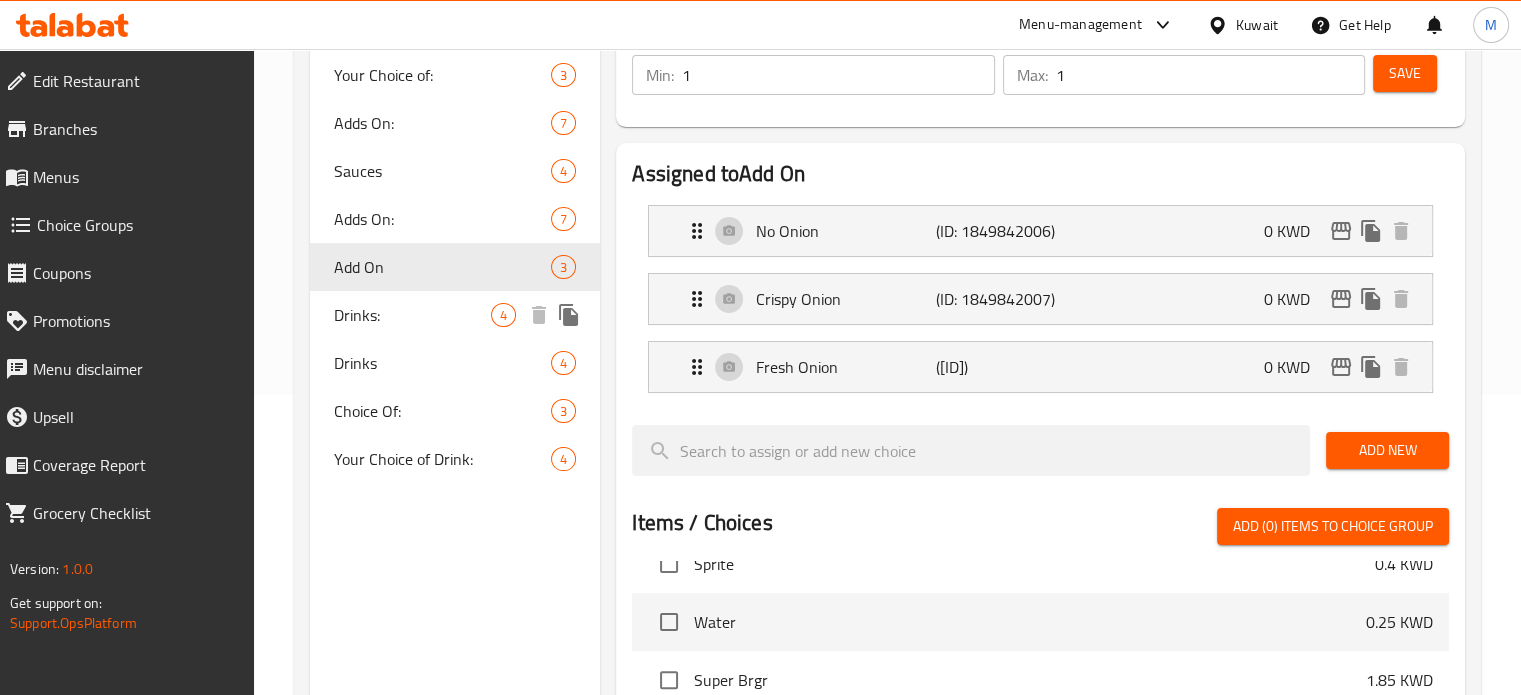 click on "Drinks: 4" at bounding box center [455, 315] 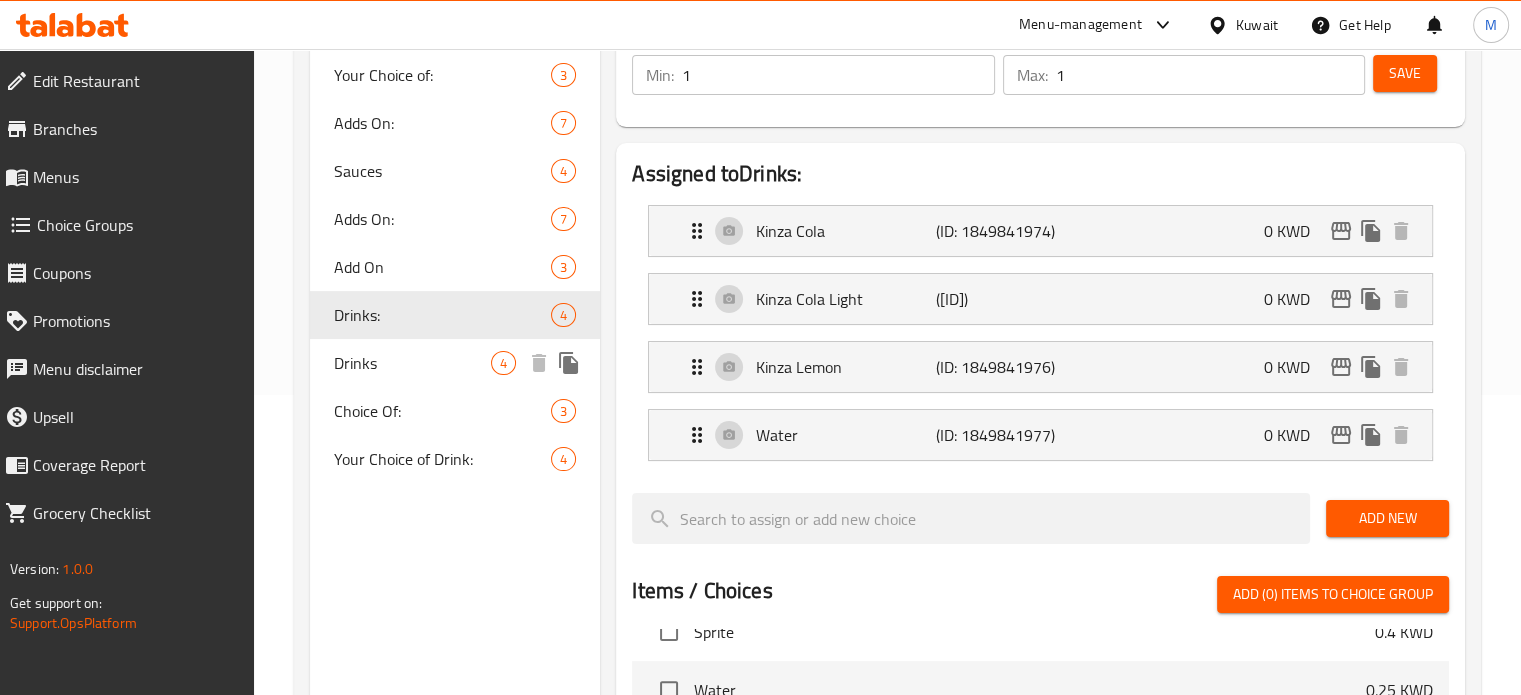 click on "Drinks" at bounding box center (413, 363) 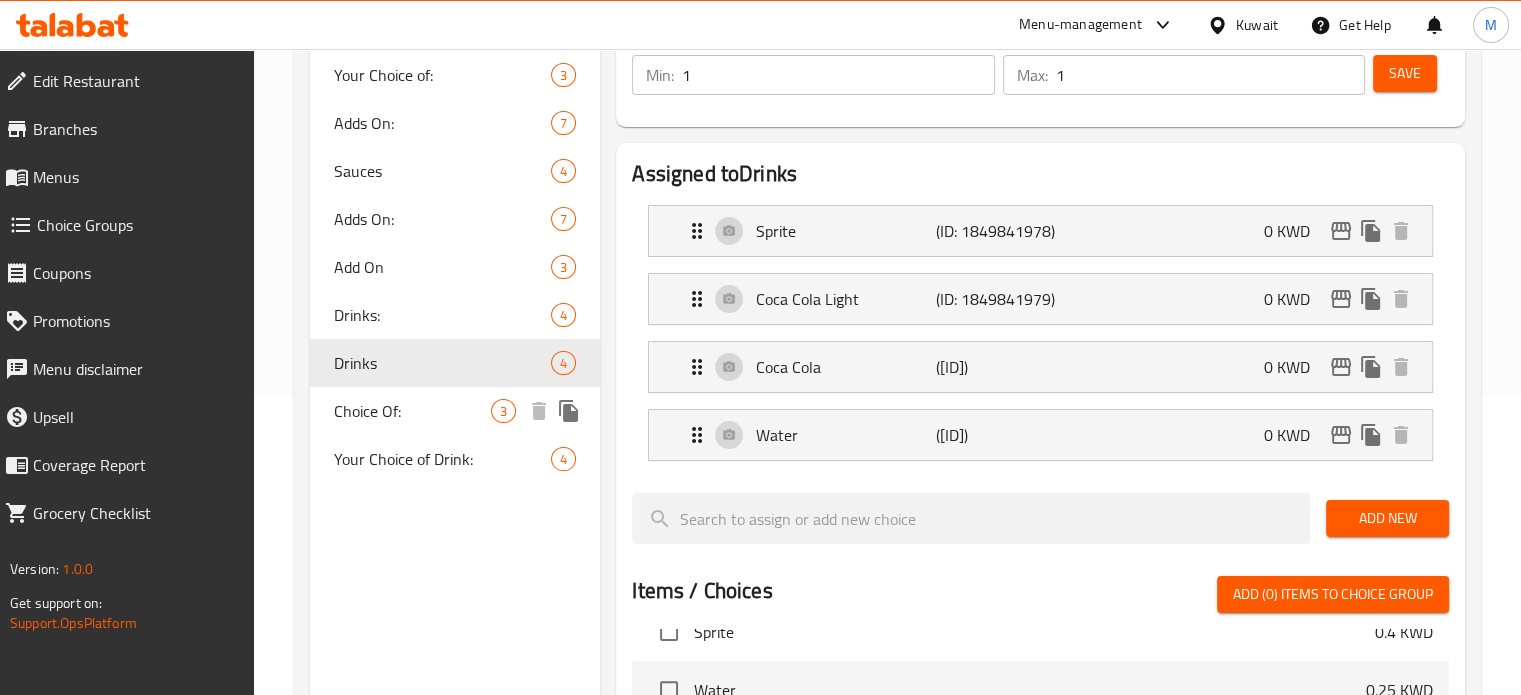 click on "Choice Of:" at bounding box center (413, 411) 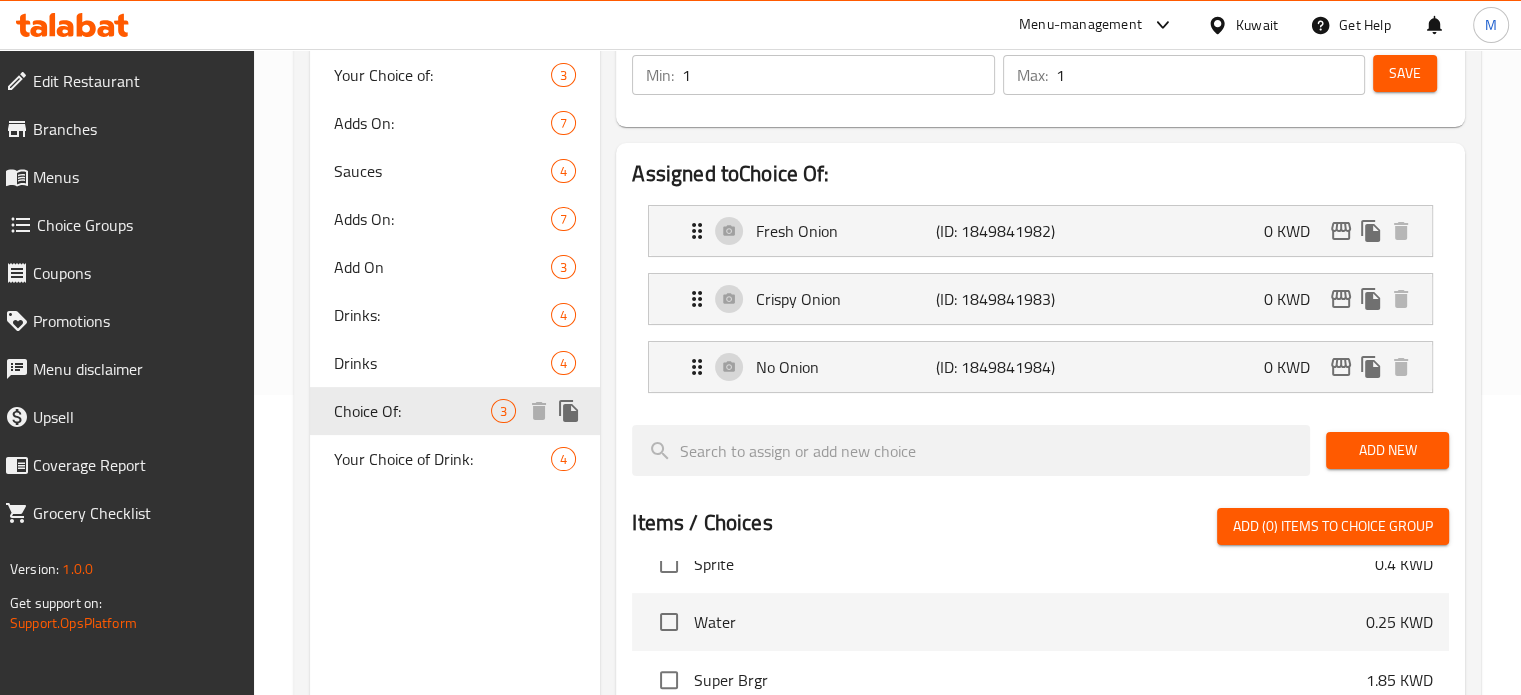 type on "Choice Of:" 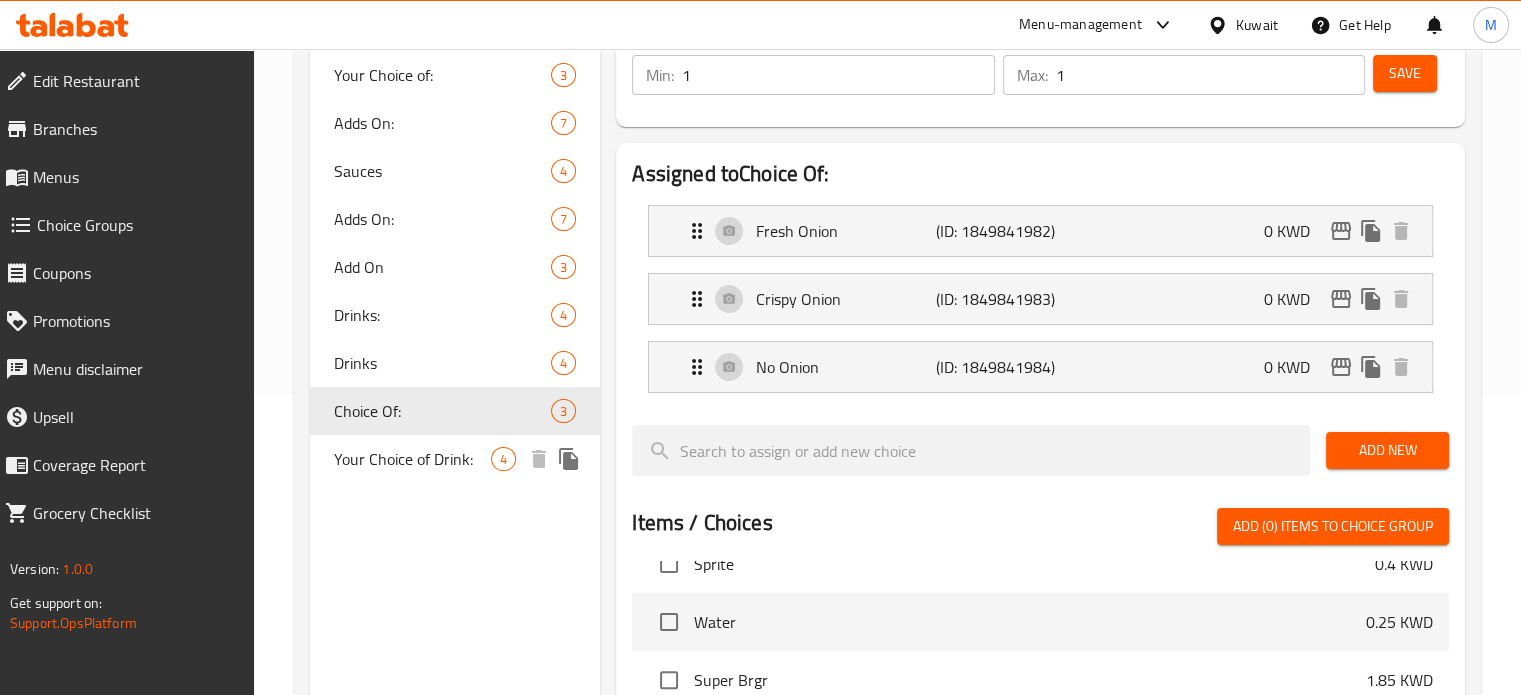 click on "Your Choice of Drink:" at bounding box center [413, 459] 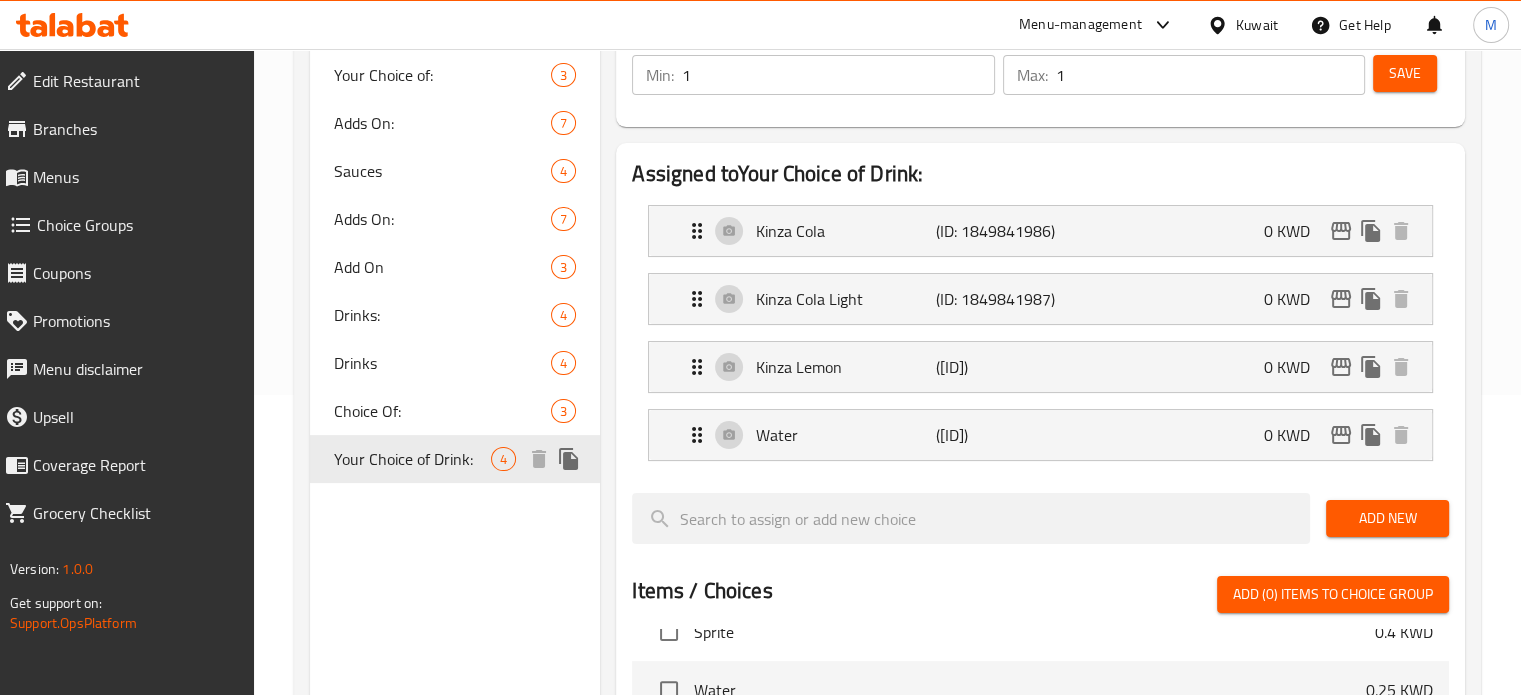 type on "Your Choice of Drink:" 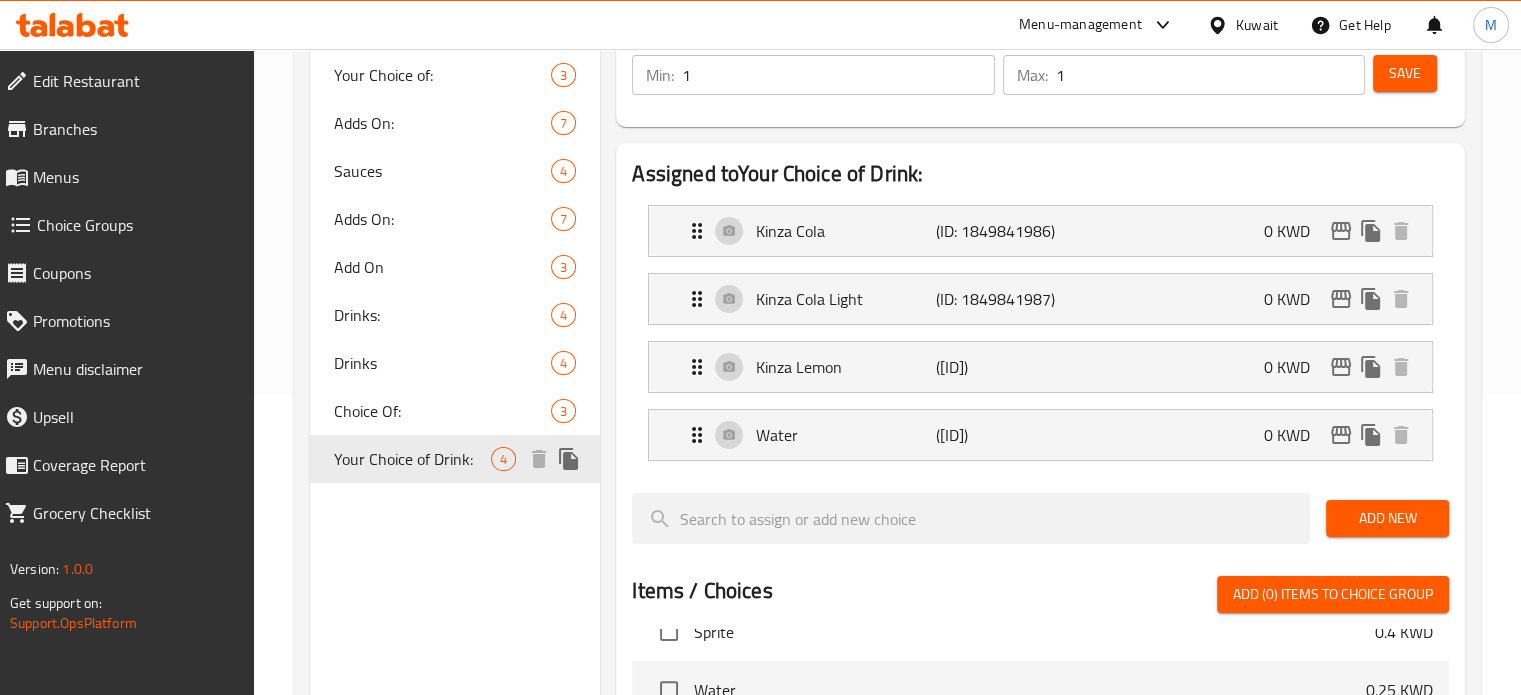 type on "اختيارك من المشروب" 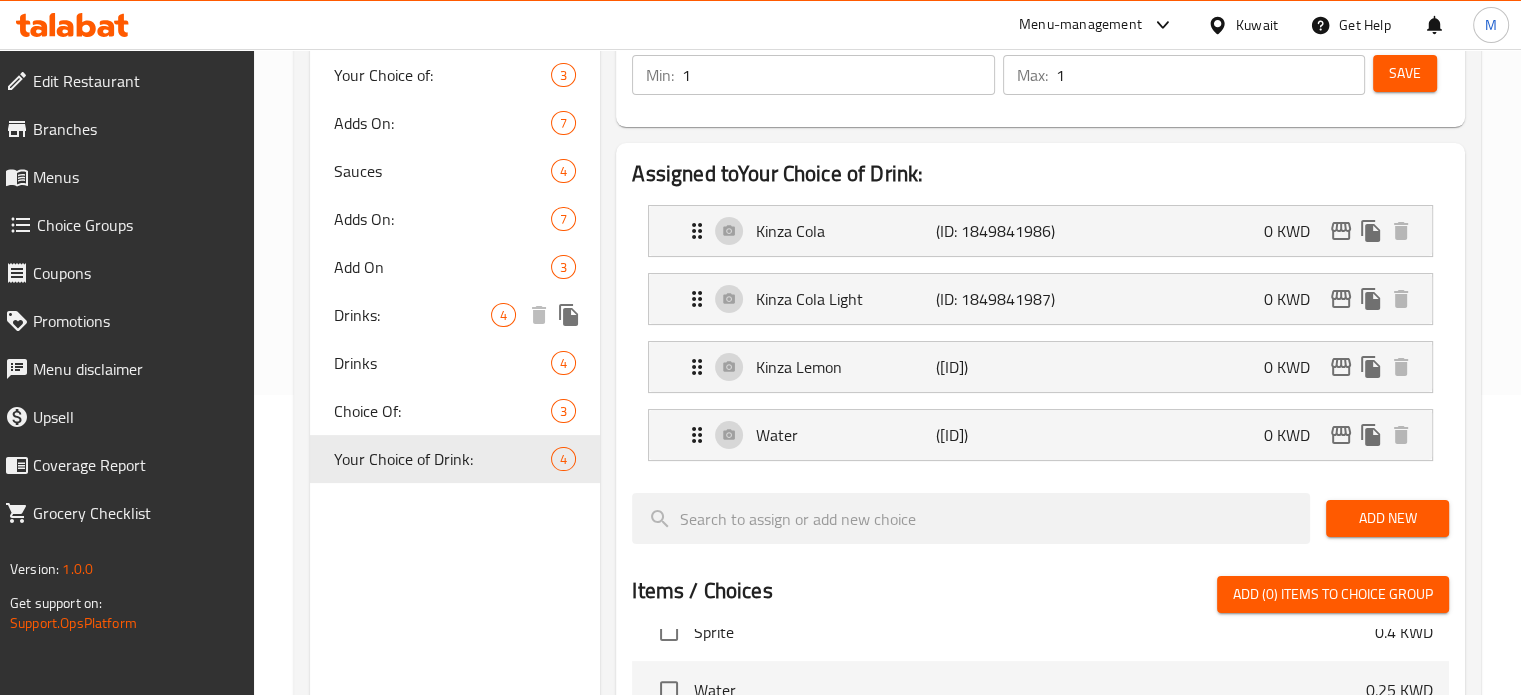 scroll, scrollTop: 0, scrollLeft: 0, axis: both 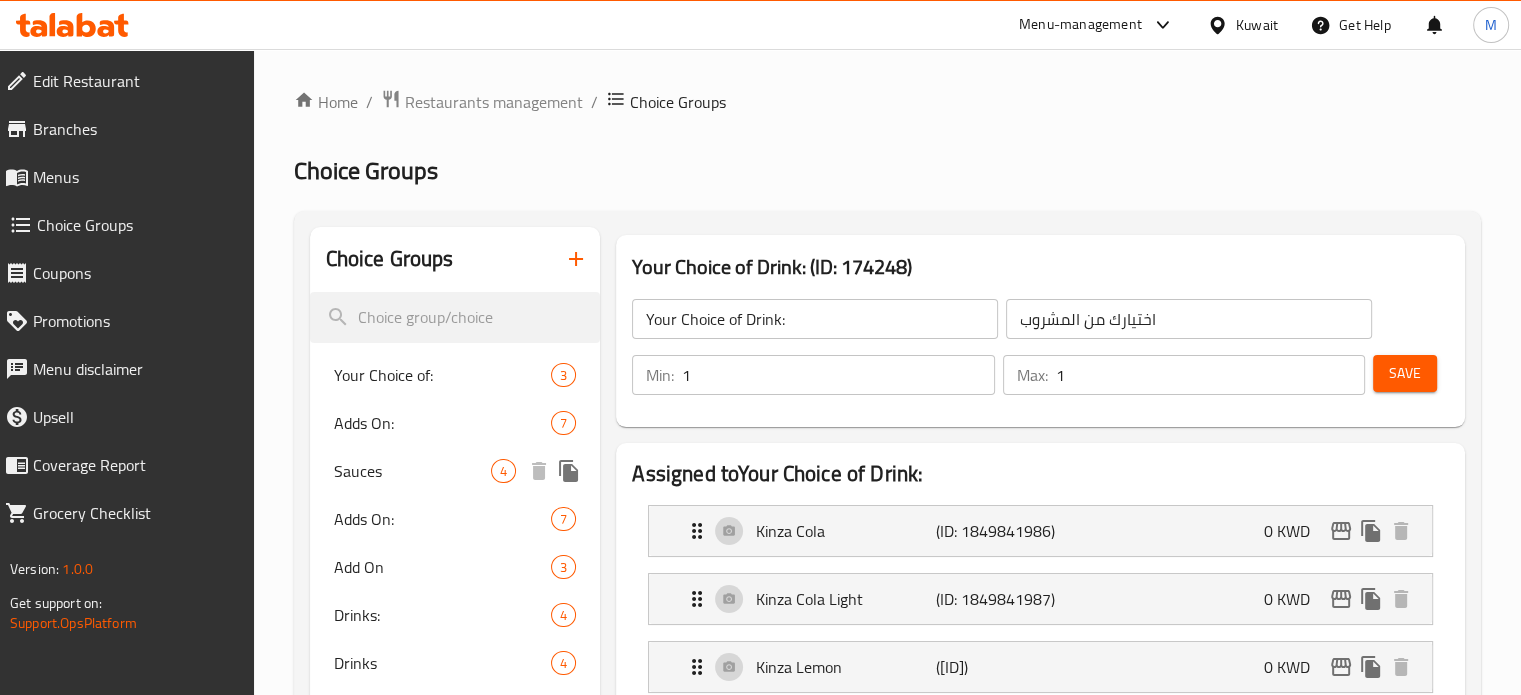 click on "Sauces 4" at bounding box center [455, 471] 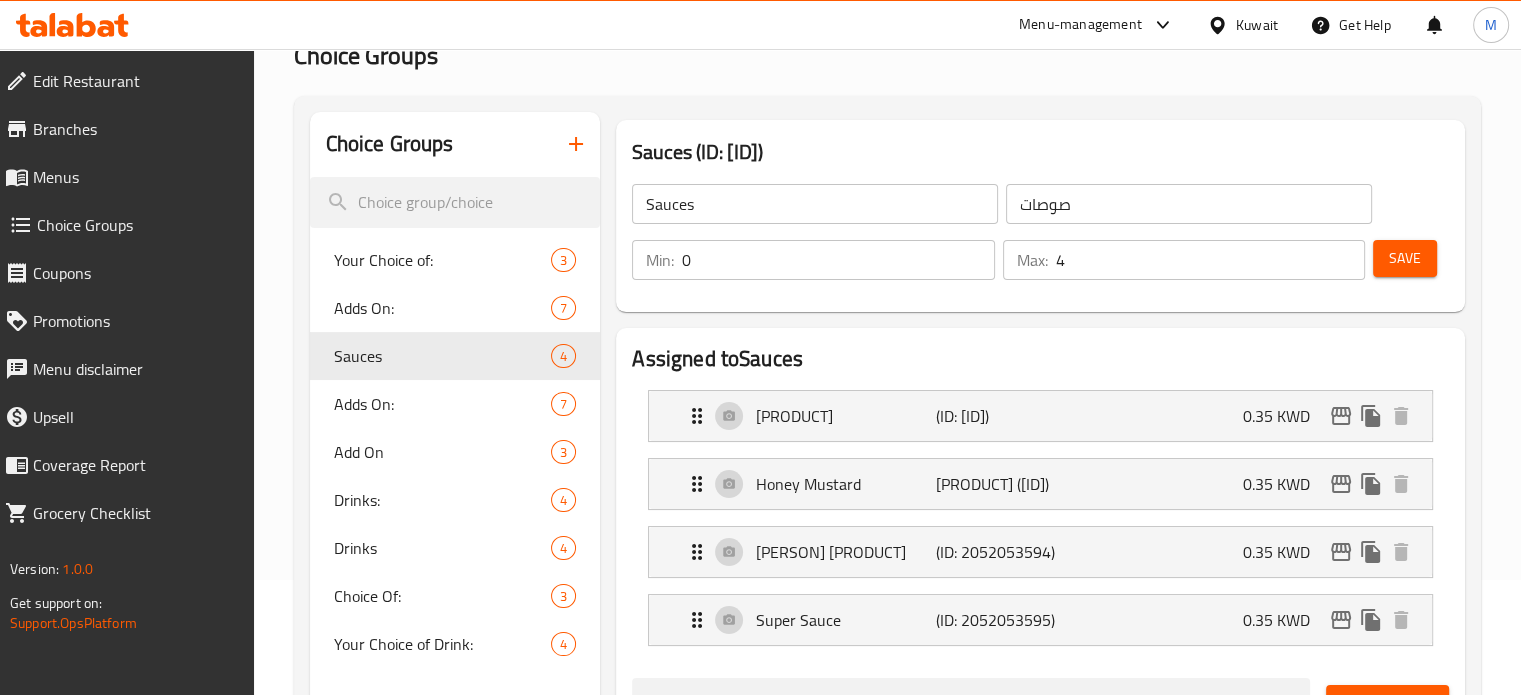 scroll, scrollTop: 200, scrollLeft: 0, axis: vertical 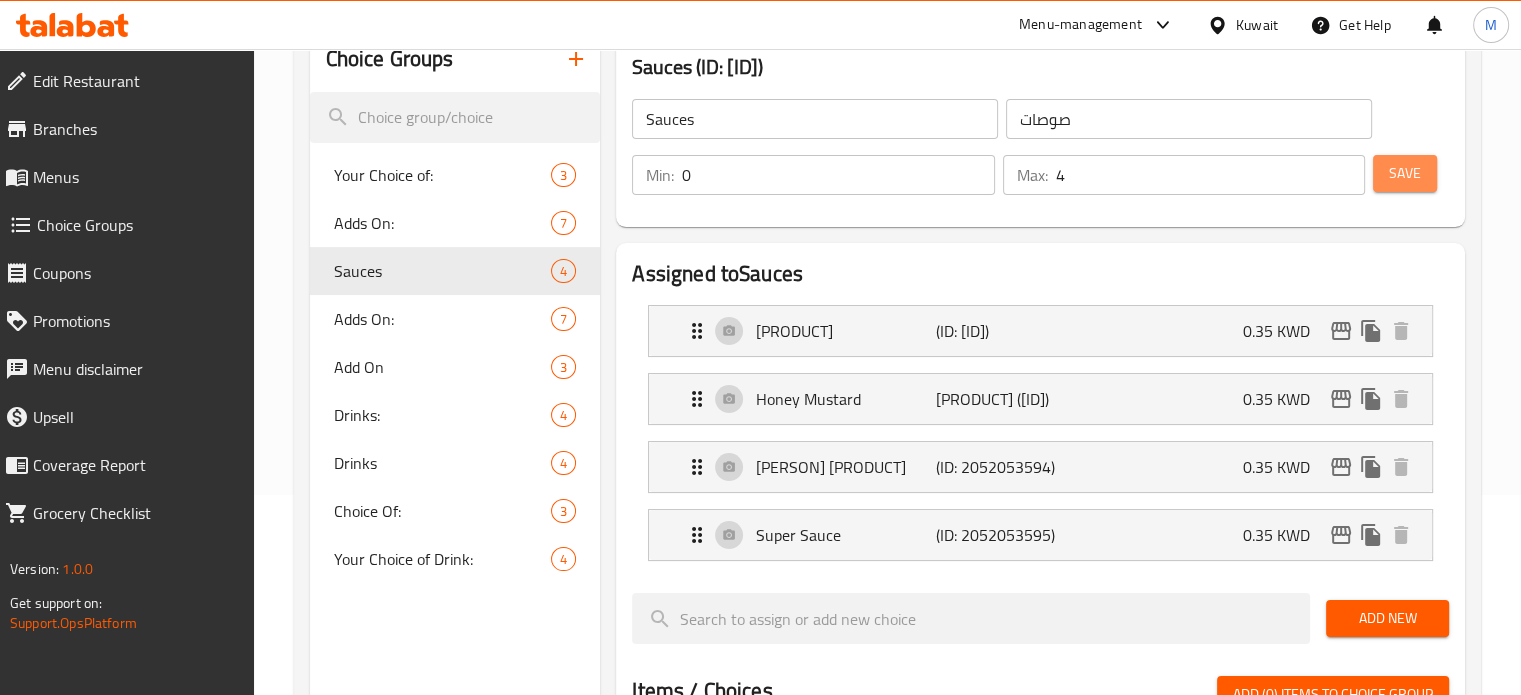 click on "Save" at bounding box center [1405, 173] 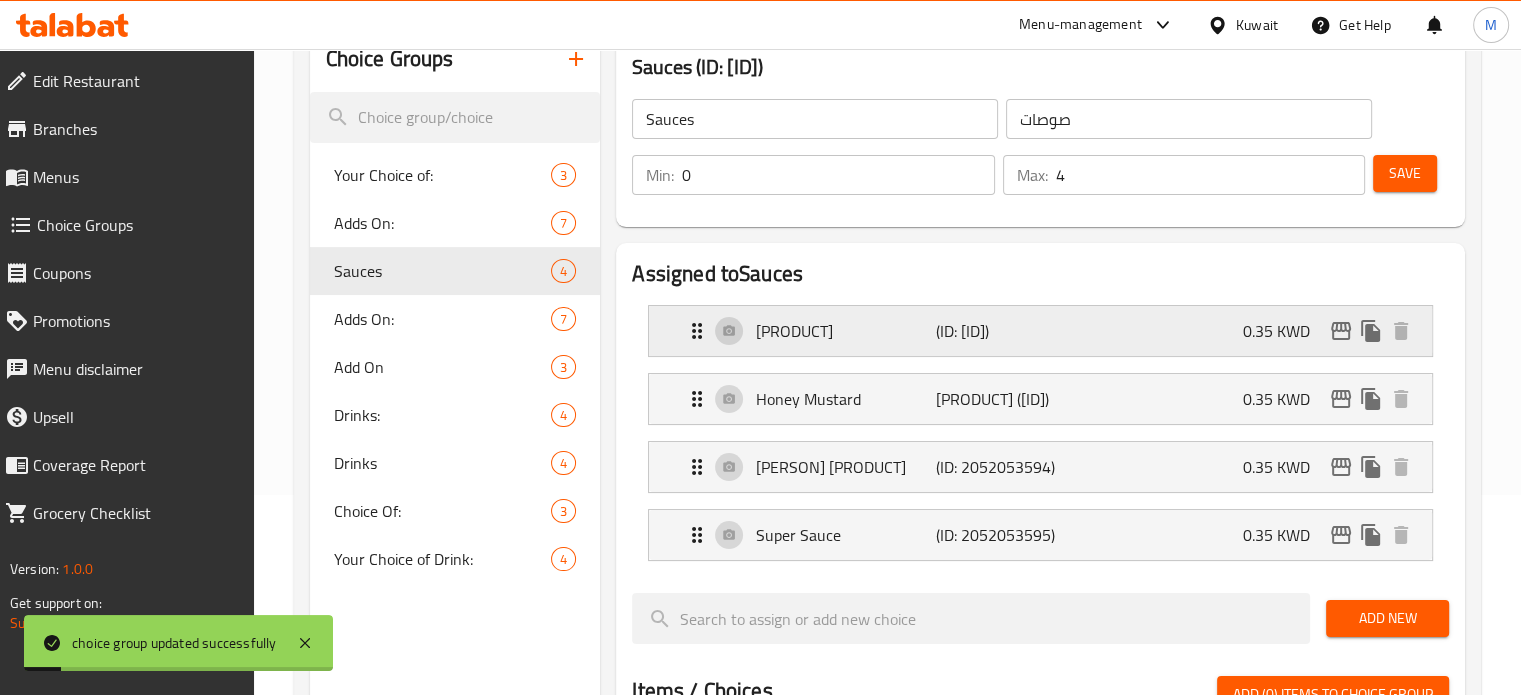 click on "[PRODUCT]" at bounding box center [845, 331] 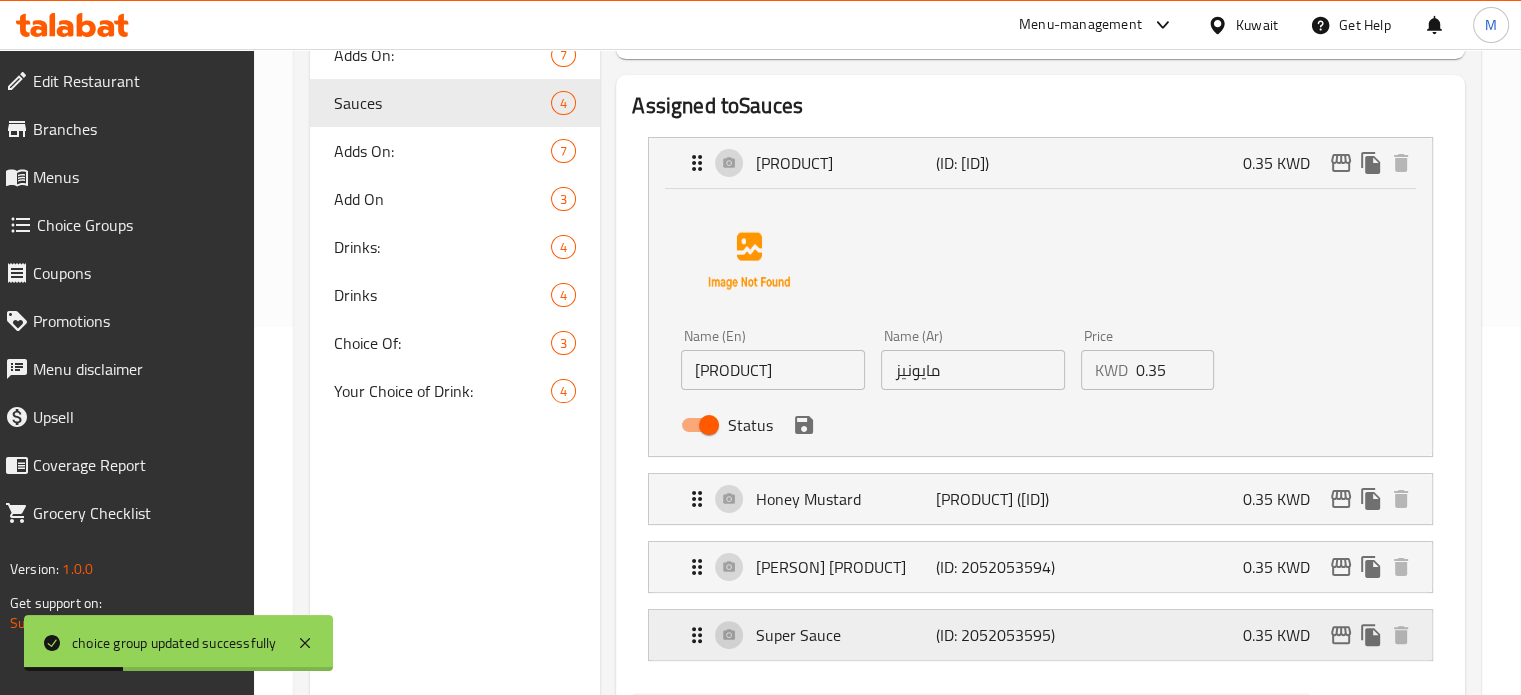scroll, scrollTop: 600, scrollLeft: 0, axis: vertical 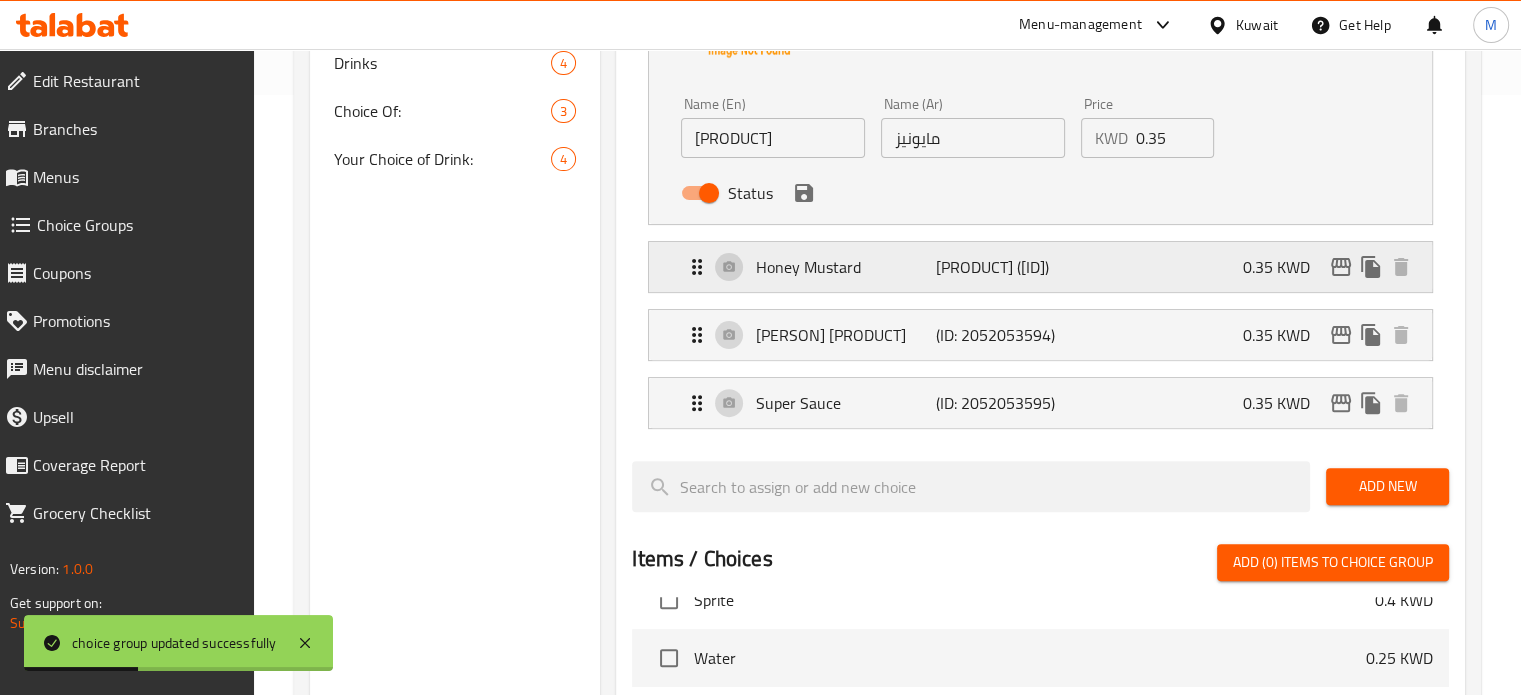 click on "[PRODUCT] ([ID]) [PRICE] [CURRENCY]" at bounding box center (1046, 267) 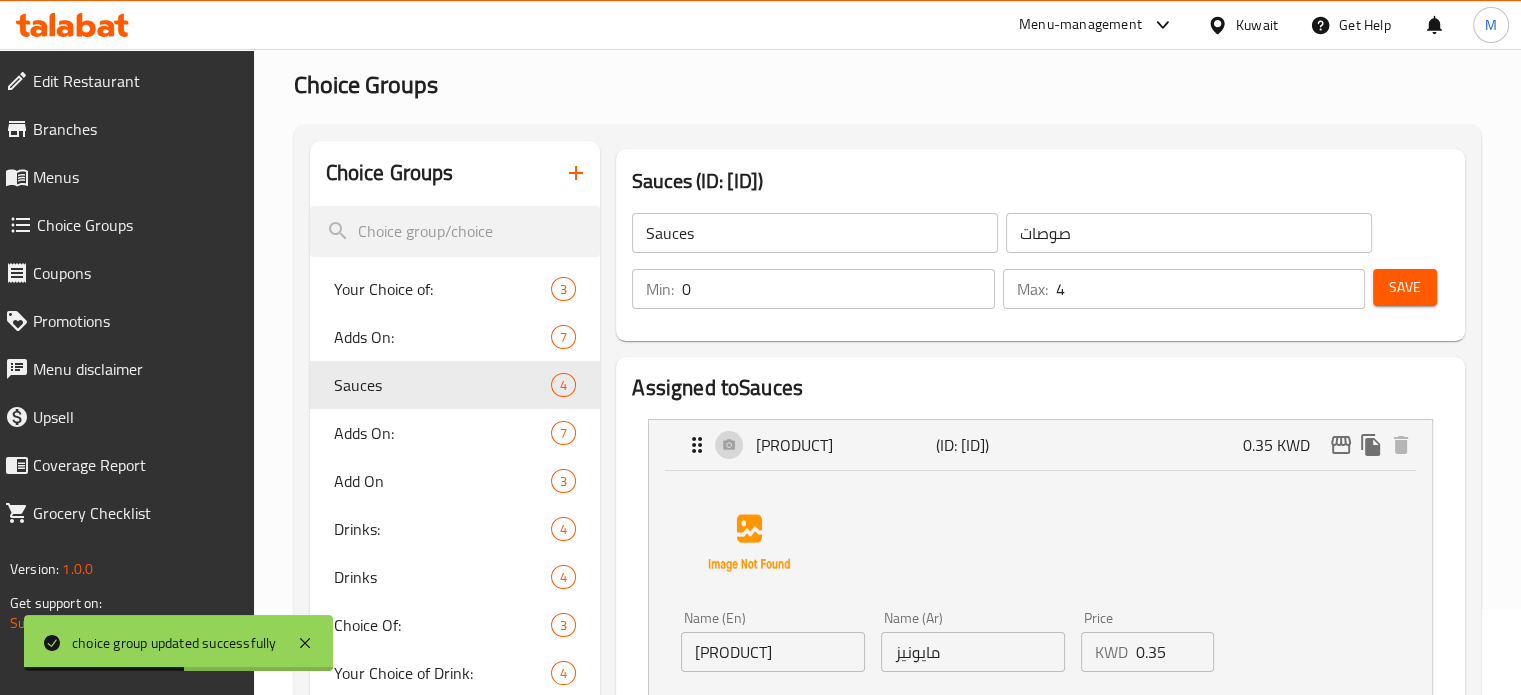 scroll, scrollTop: 200, scrollLeft: 0, axis: vertical 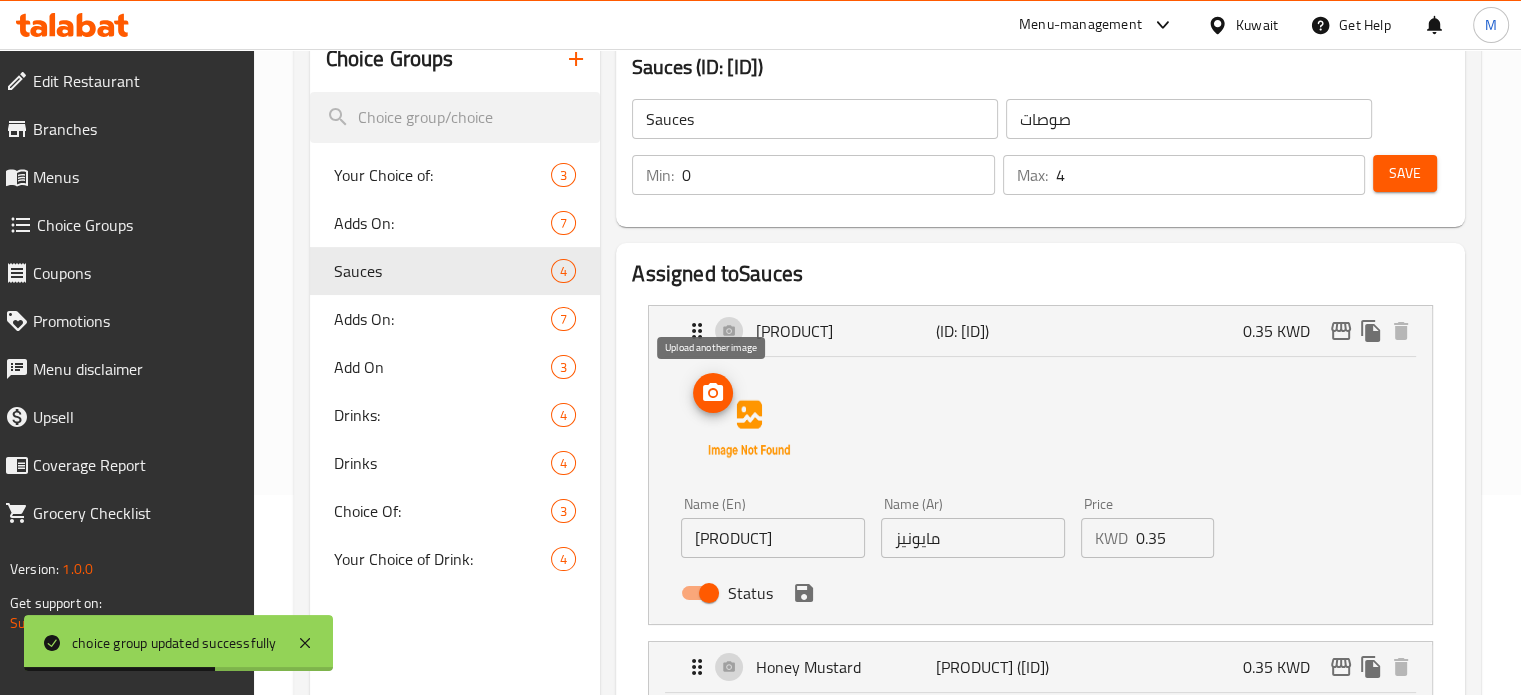 click 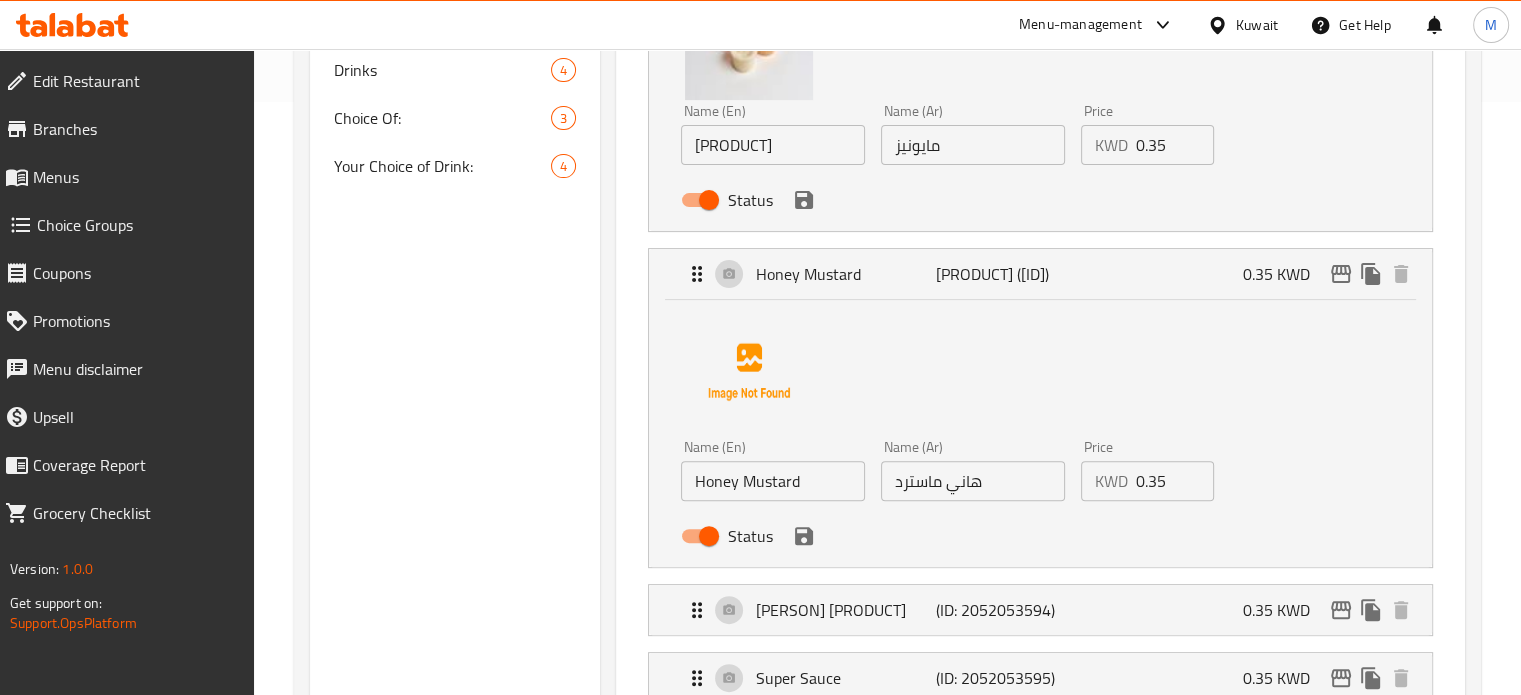 scroll, scrollTop: 600, scrollLeft: 0, axis: vertical 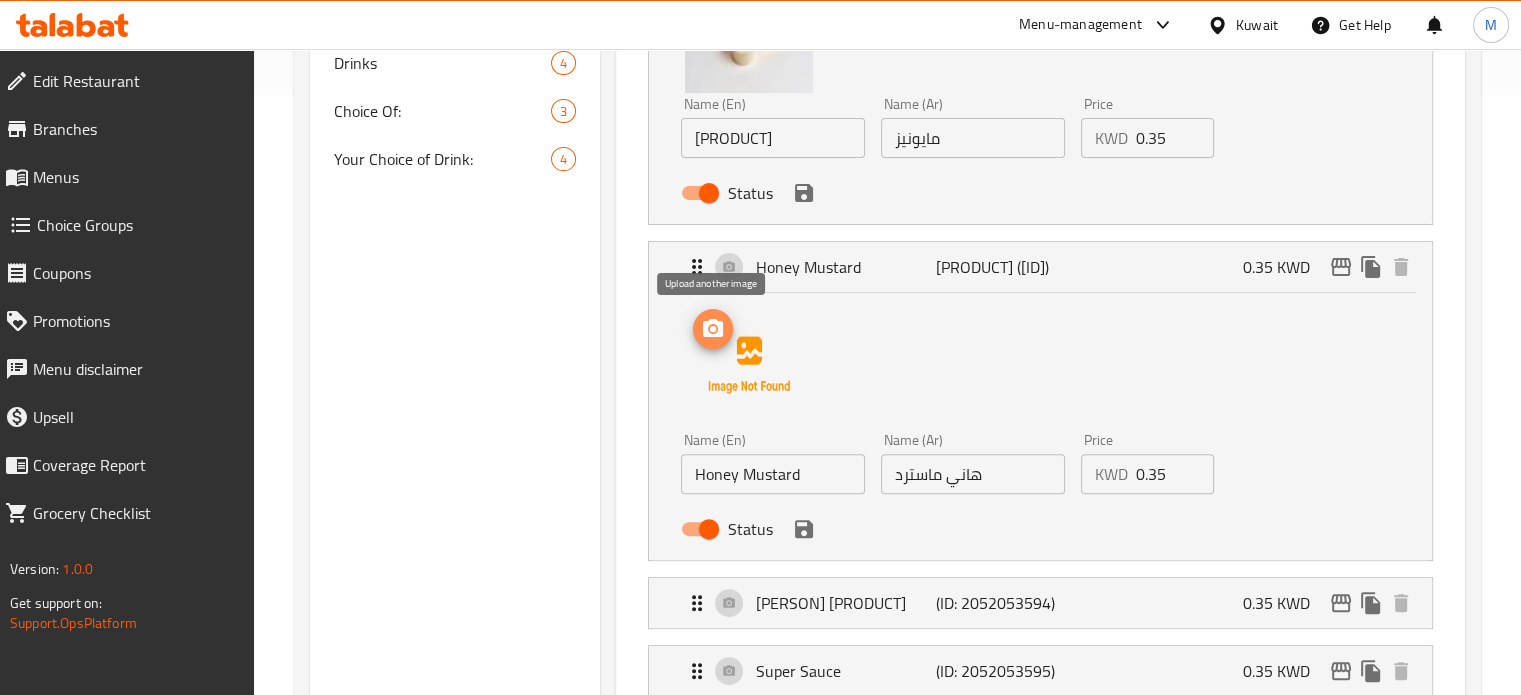 click 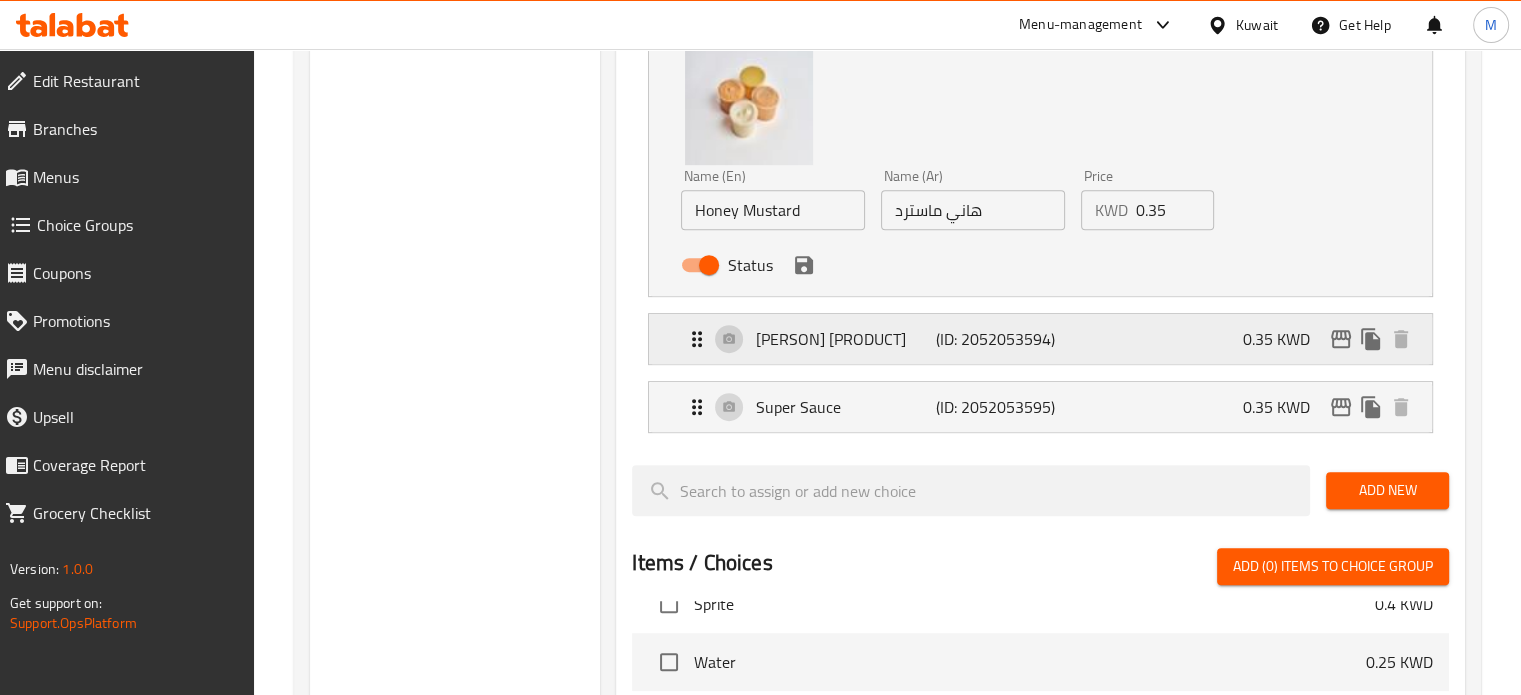 scroll, scrollTop: 900, scrollLeft: 0, axis: vertical 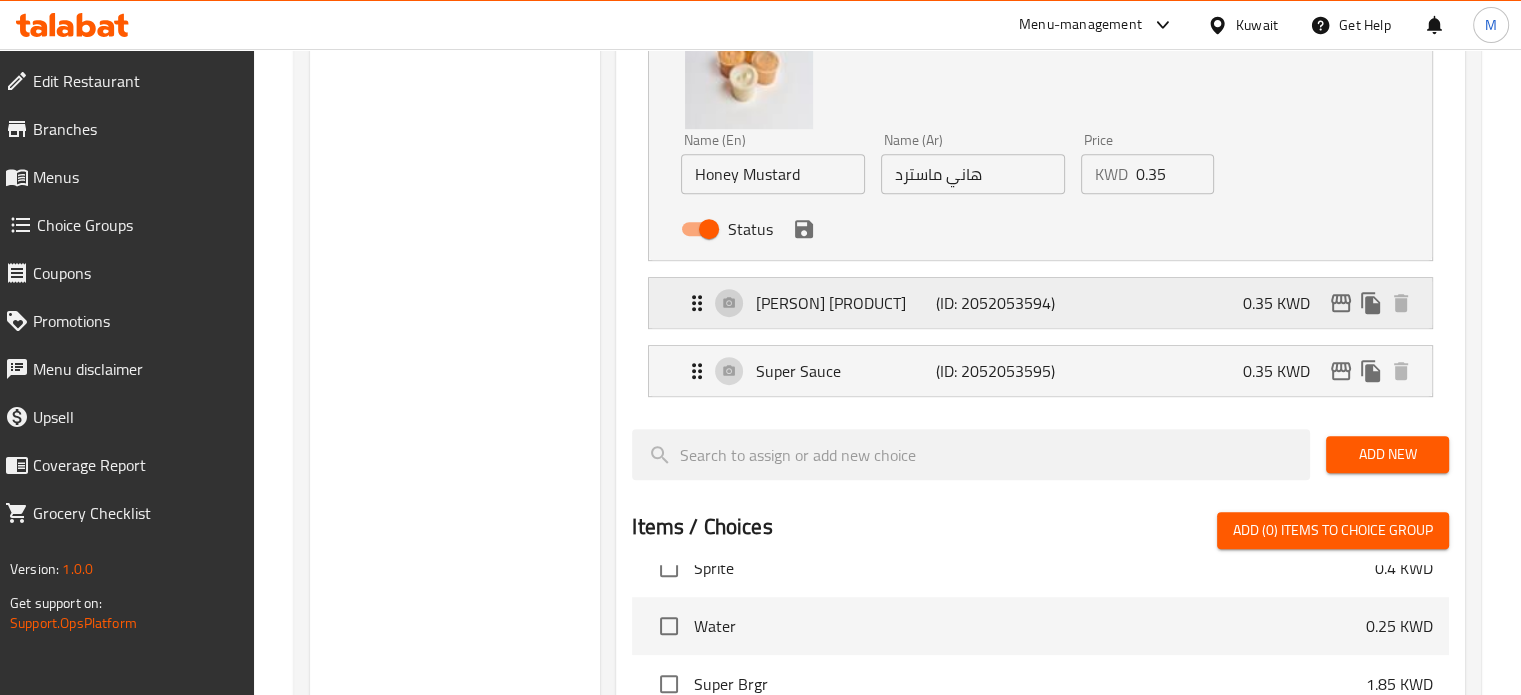 click on "[PERSON] [PRODUCT]" at bounding box center (845, 303) 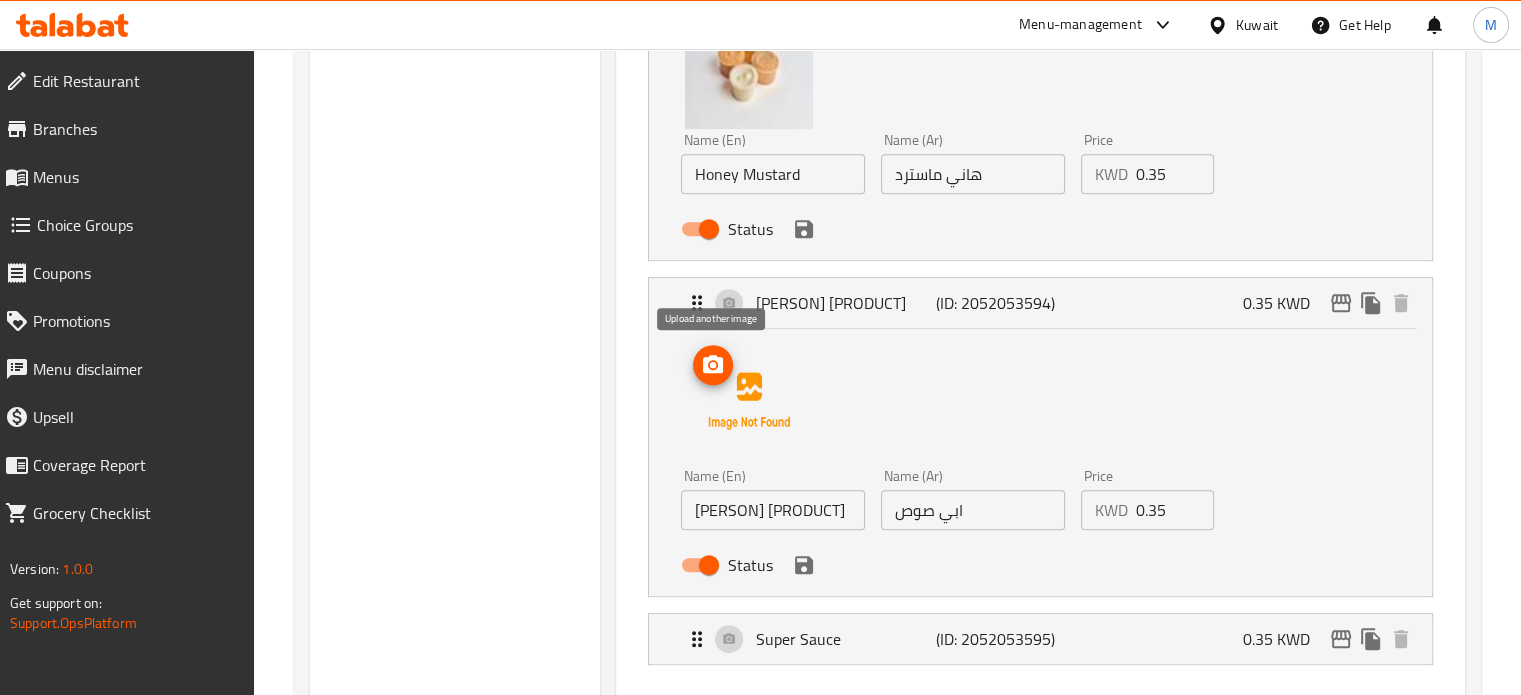 click 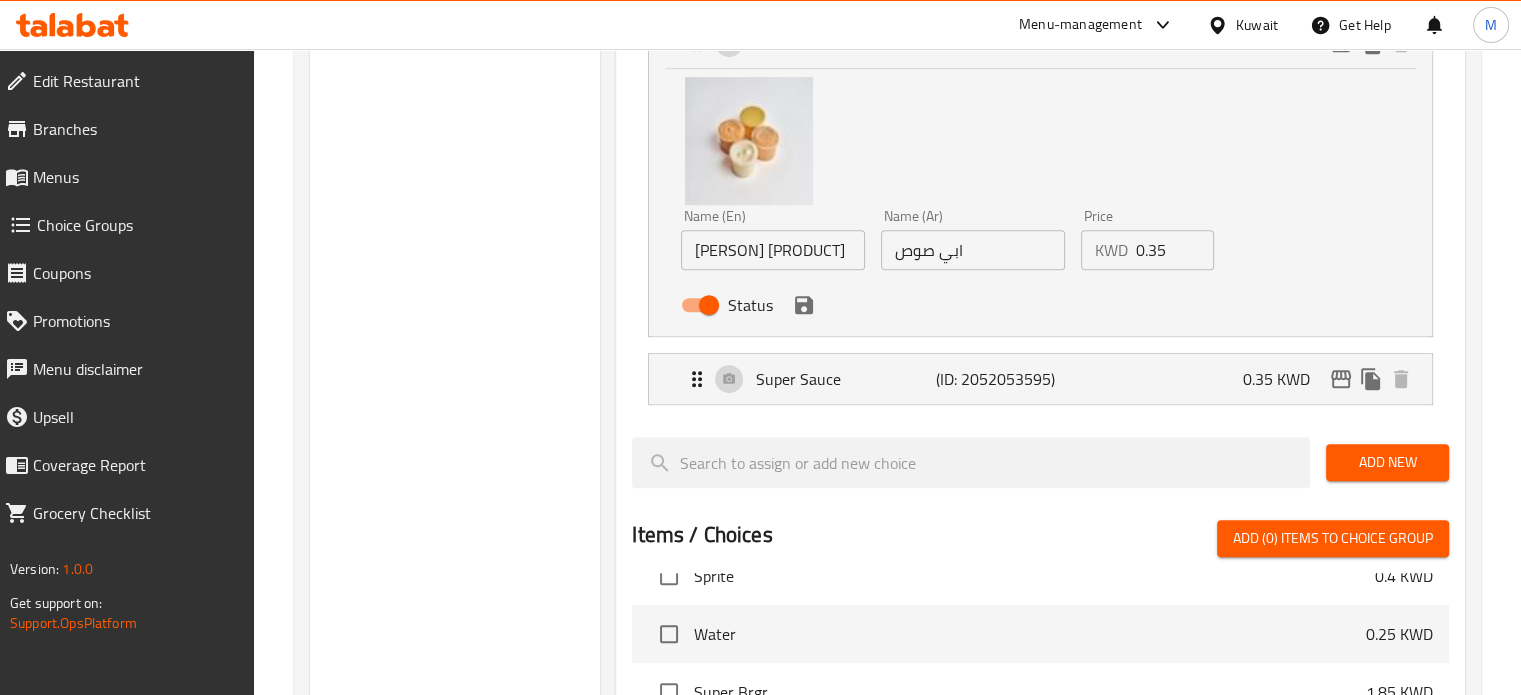 scroll, scrollTop: 1200, scrollLeft: 0, axis: vertical 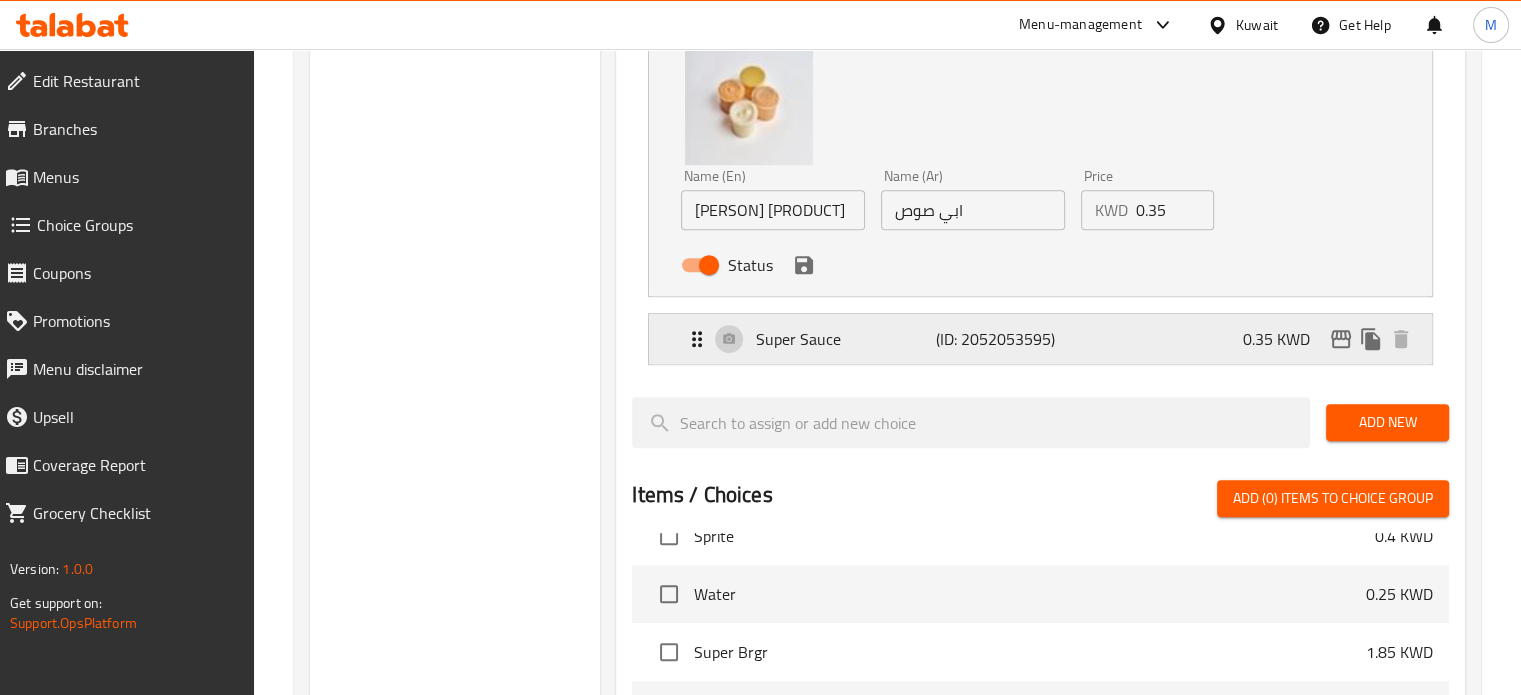 click on "Super Sauce" at bounding box center [845, 339] 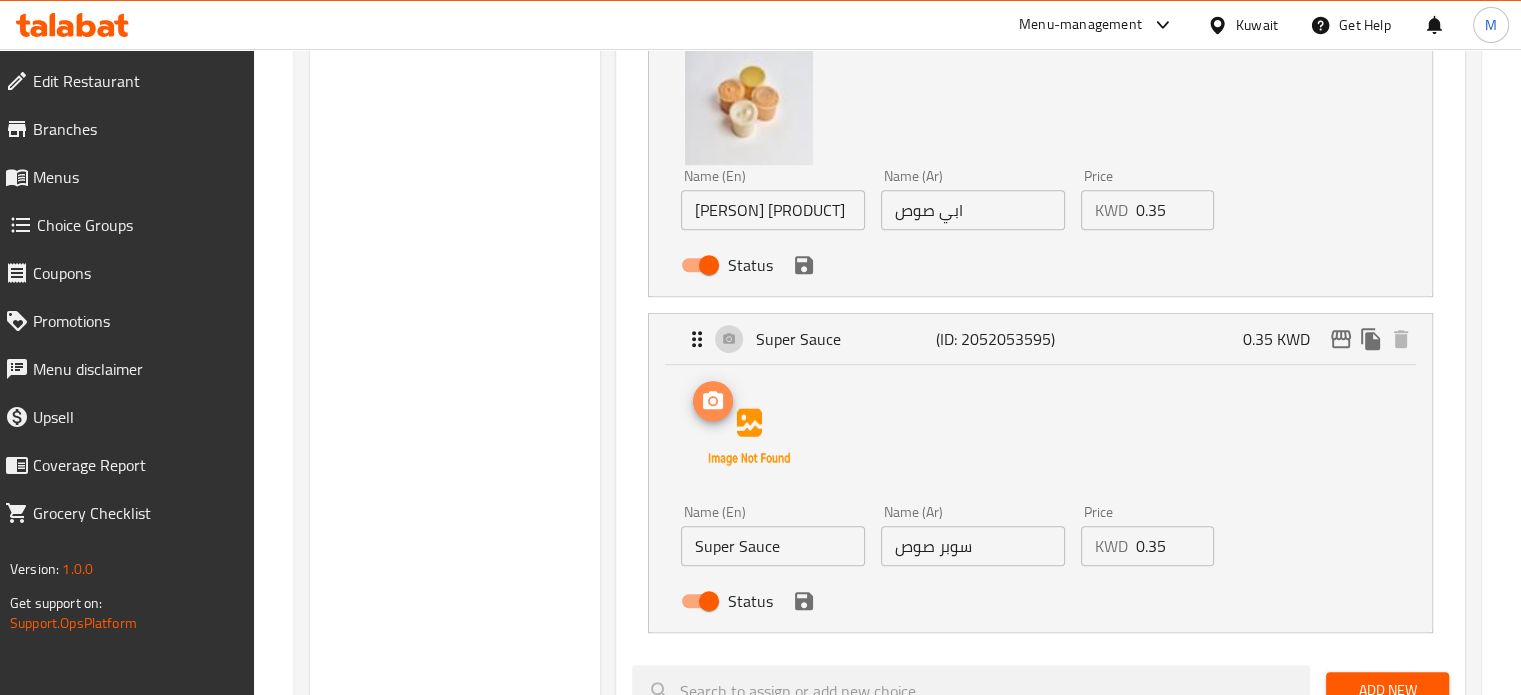 click 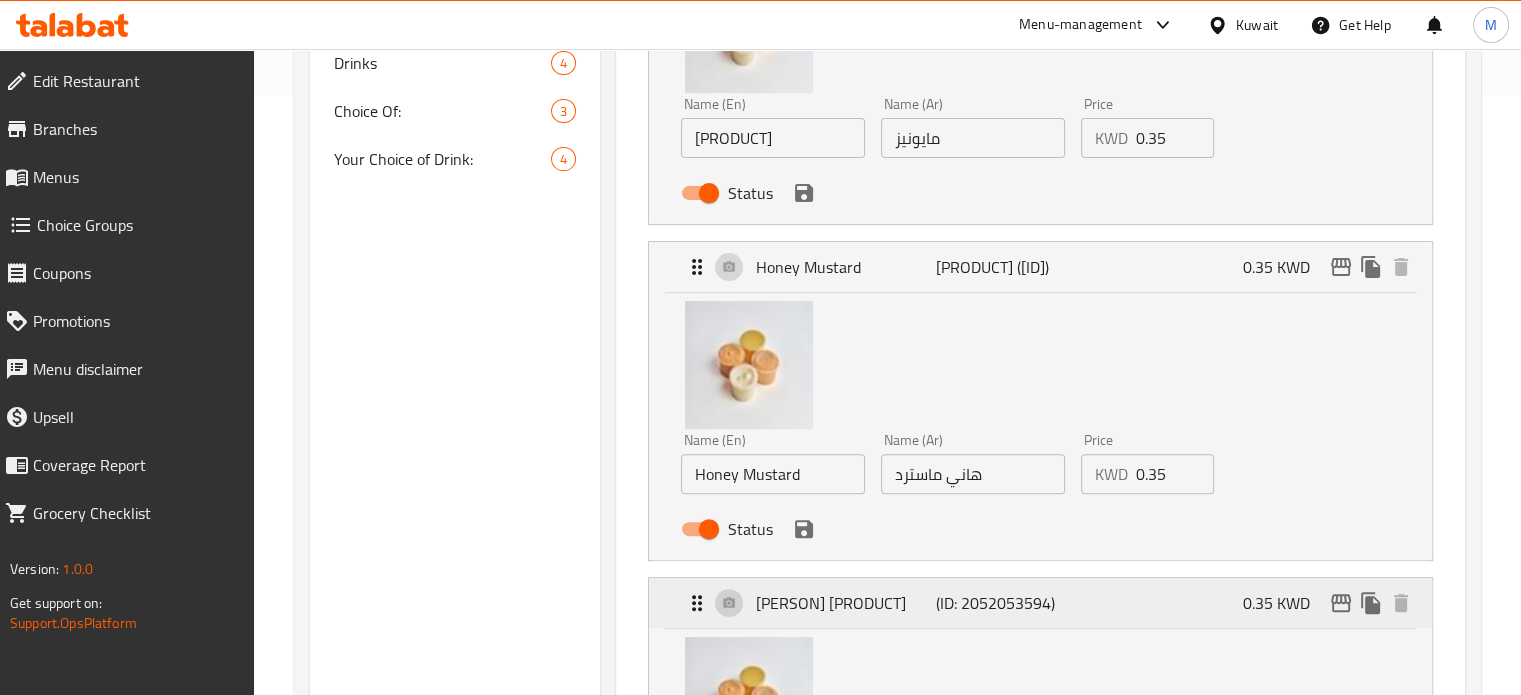 scroll, scrollTop: 0, scrollLeft: 0, axis: both 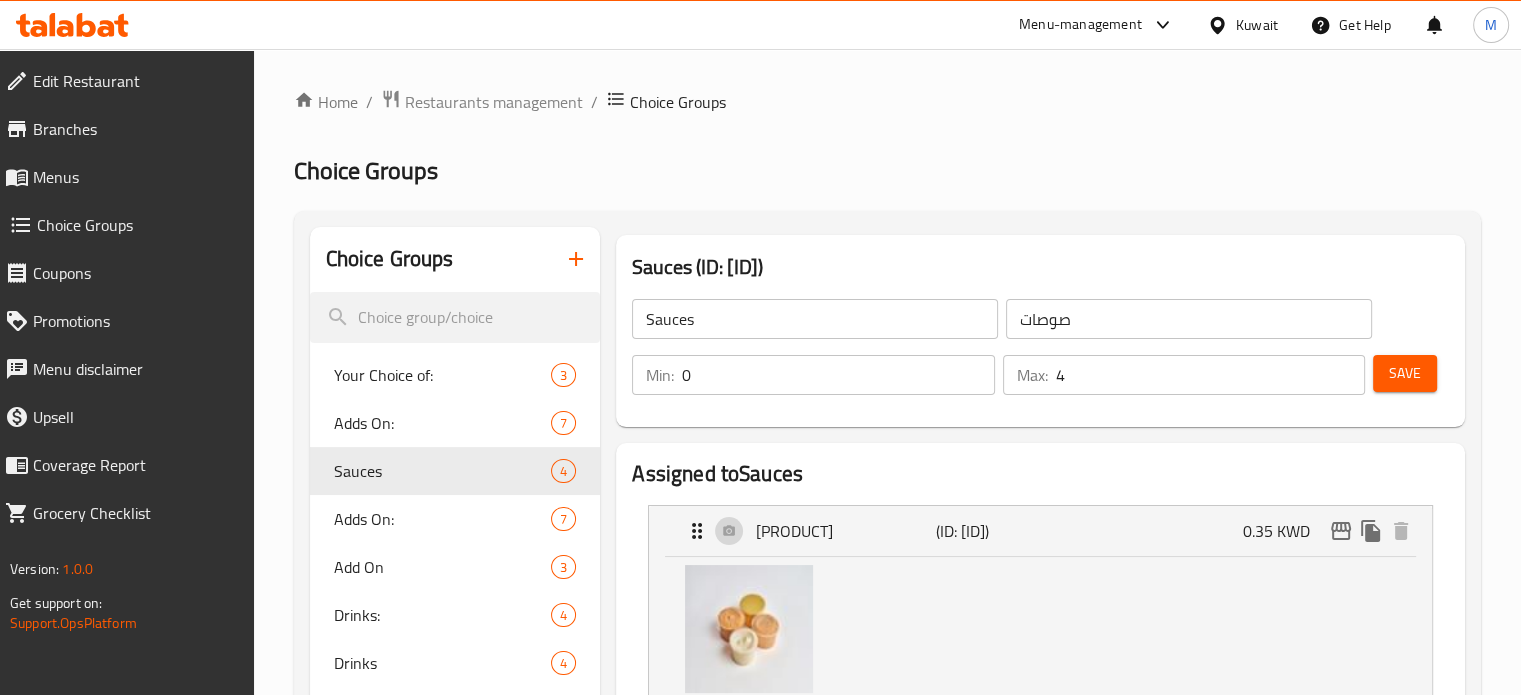 click on "Save" at bounding box center (1405, 373) 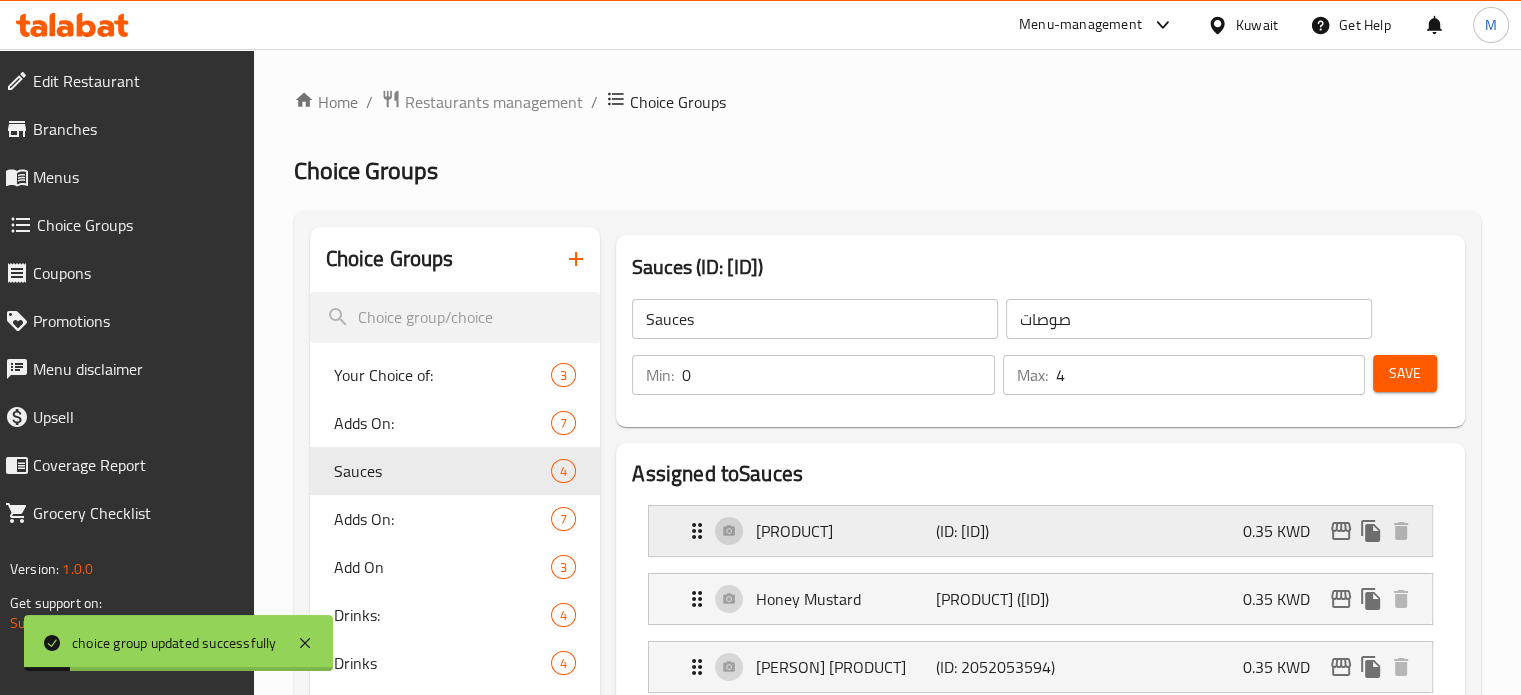 click on "[PRODUCT] ([ID]) [PRICE] [CURRENCY]" at bounding box center (1046, 531) 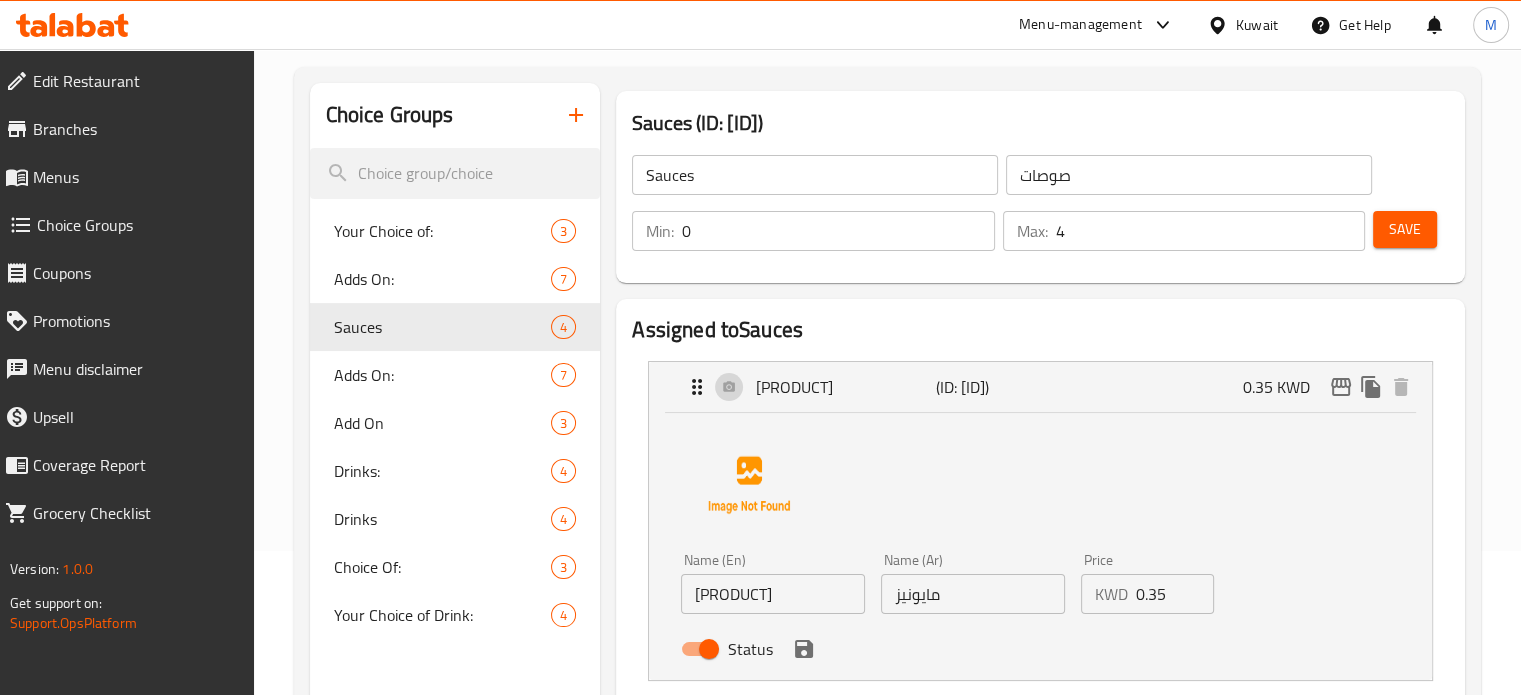 scroll, scrollTop: 0, scrollLeft: 0, axis: both 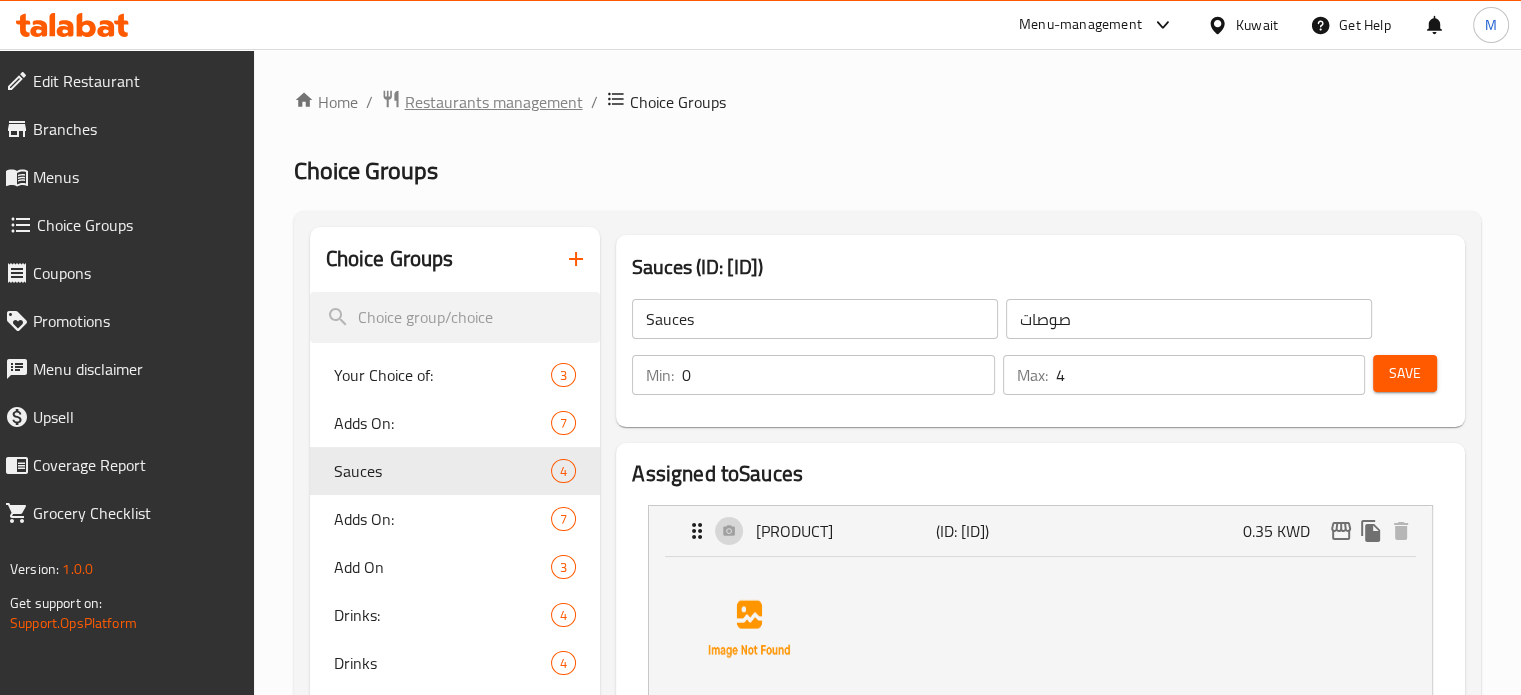 click on "Restaurants management" at bounding box center (494, 102) 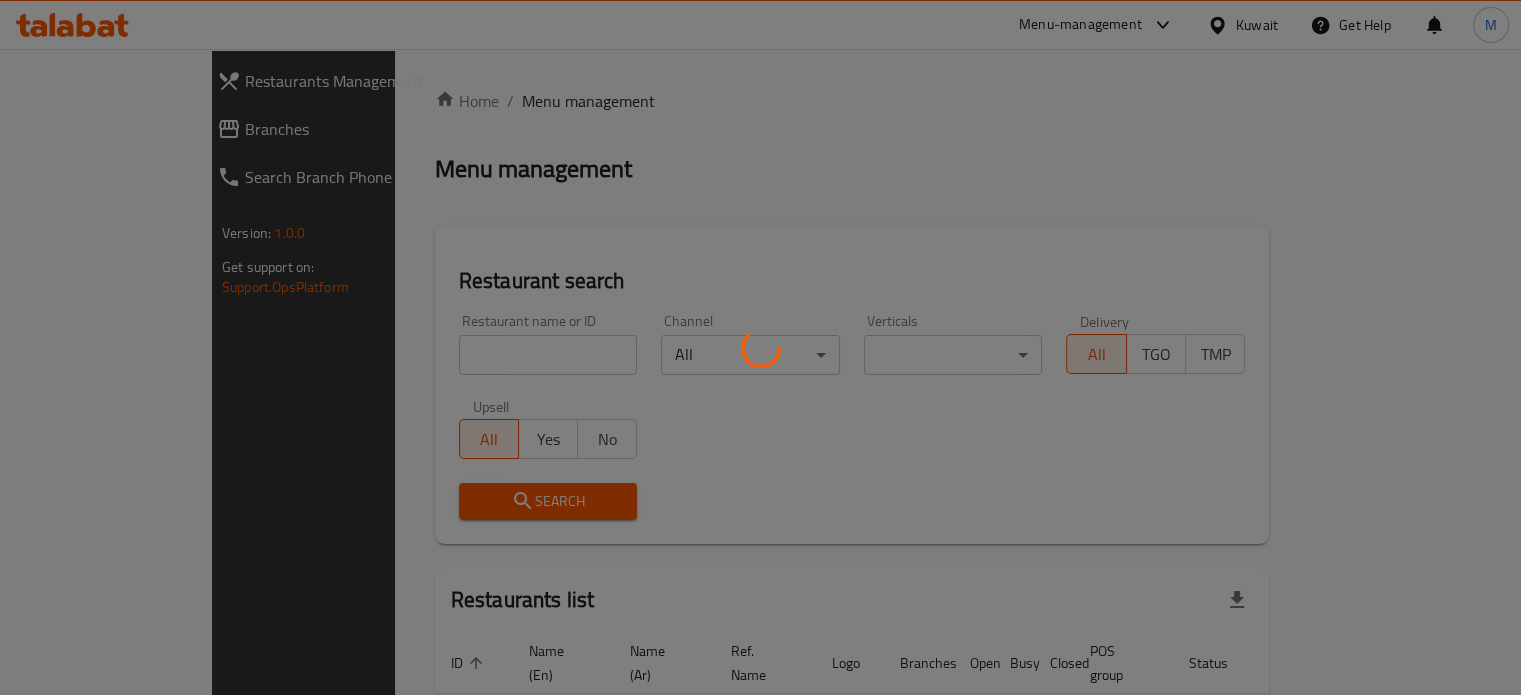 click at bounding box center (760, 347) 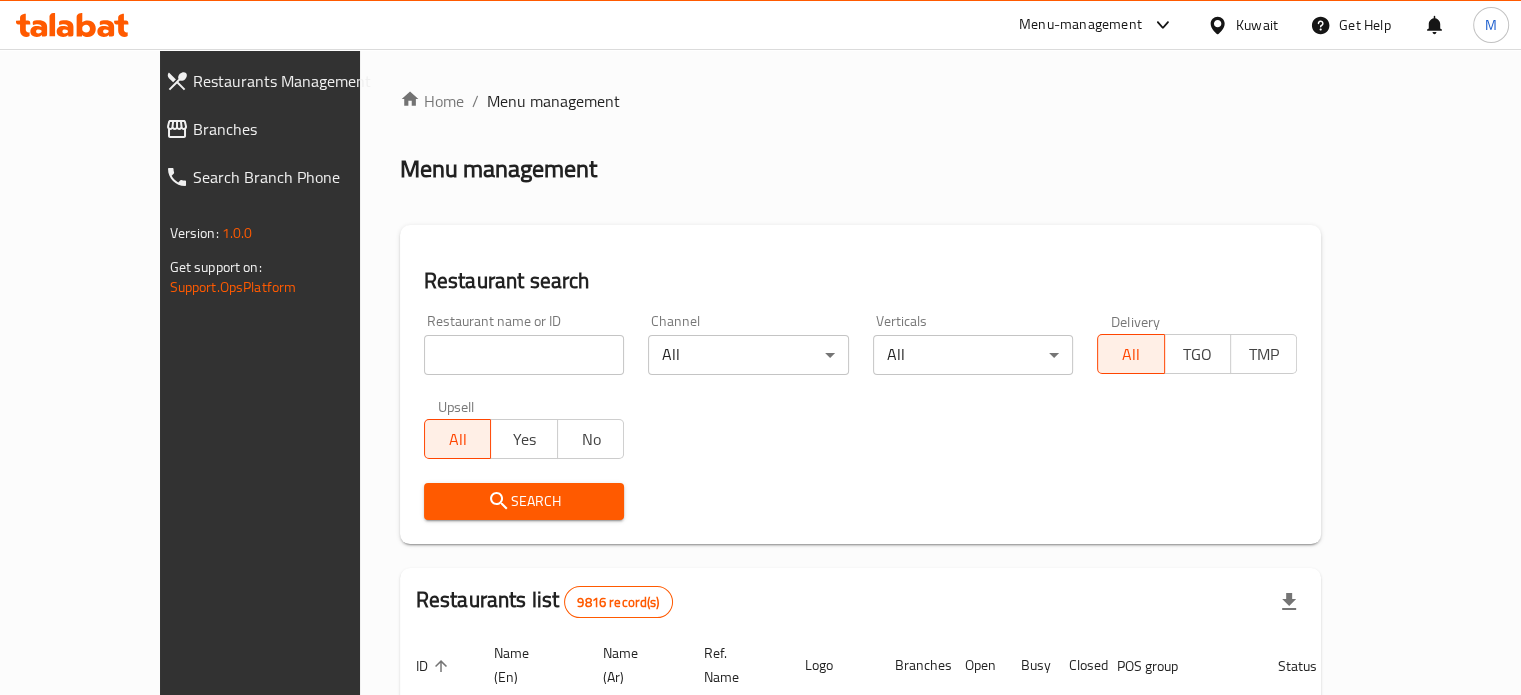 click at bounding box center (524, 355) 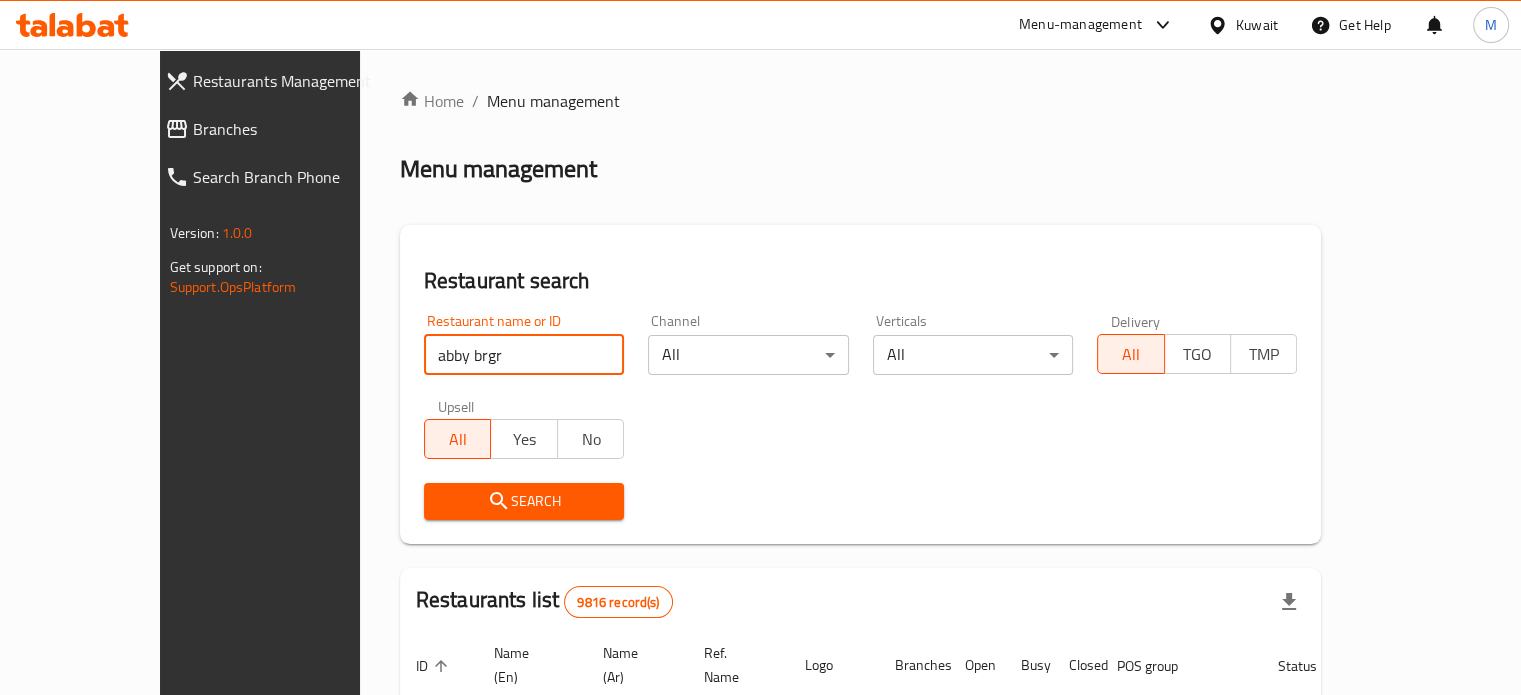 type on "abby brgr" 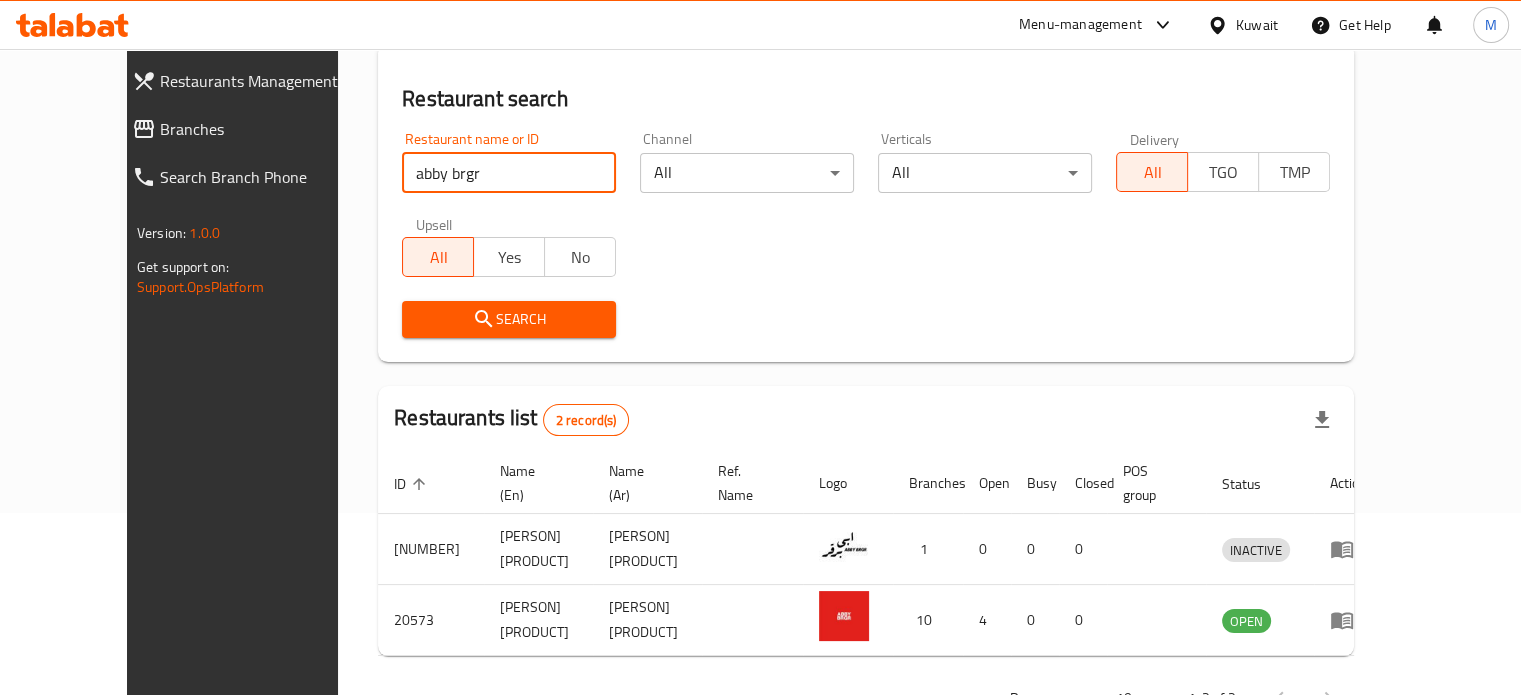 scroll, scrollTop: 200, scrollLeft: 0, axis: vertical 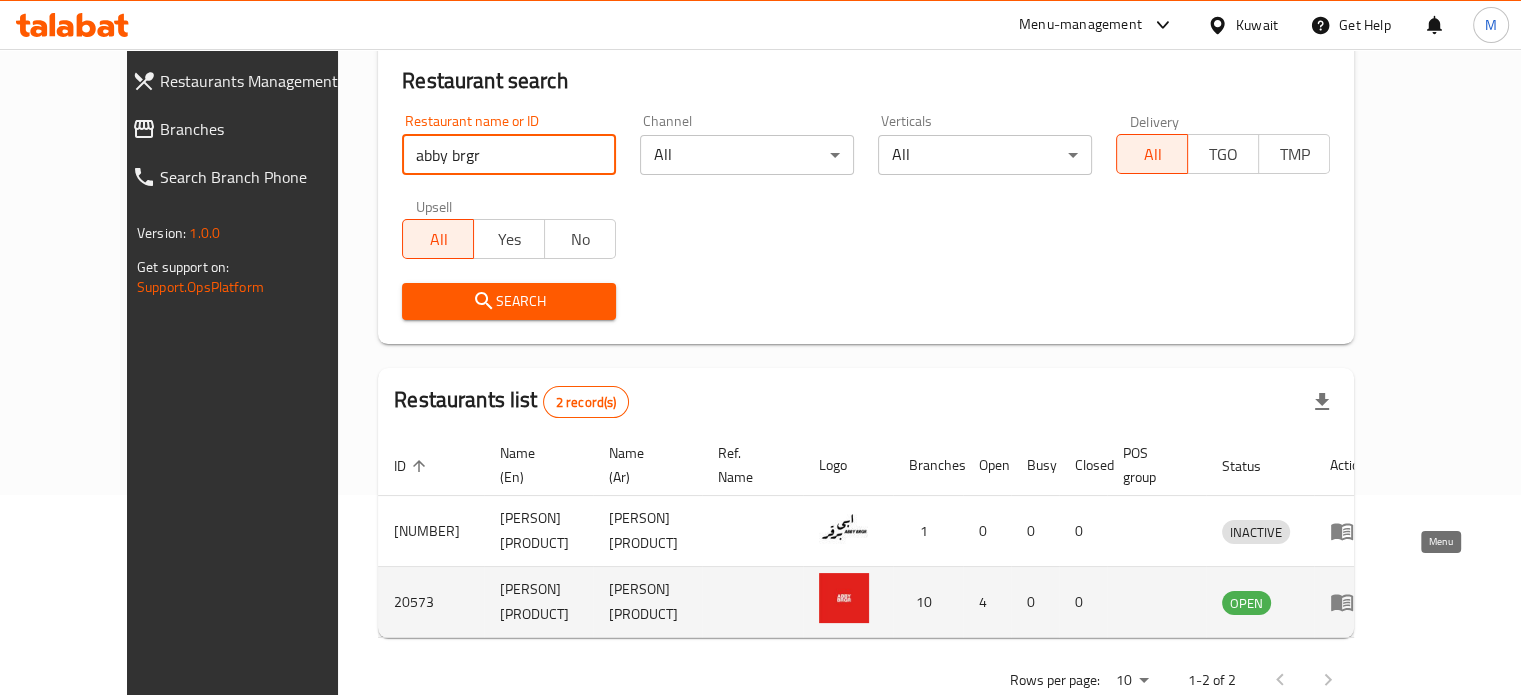 click 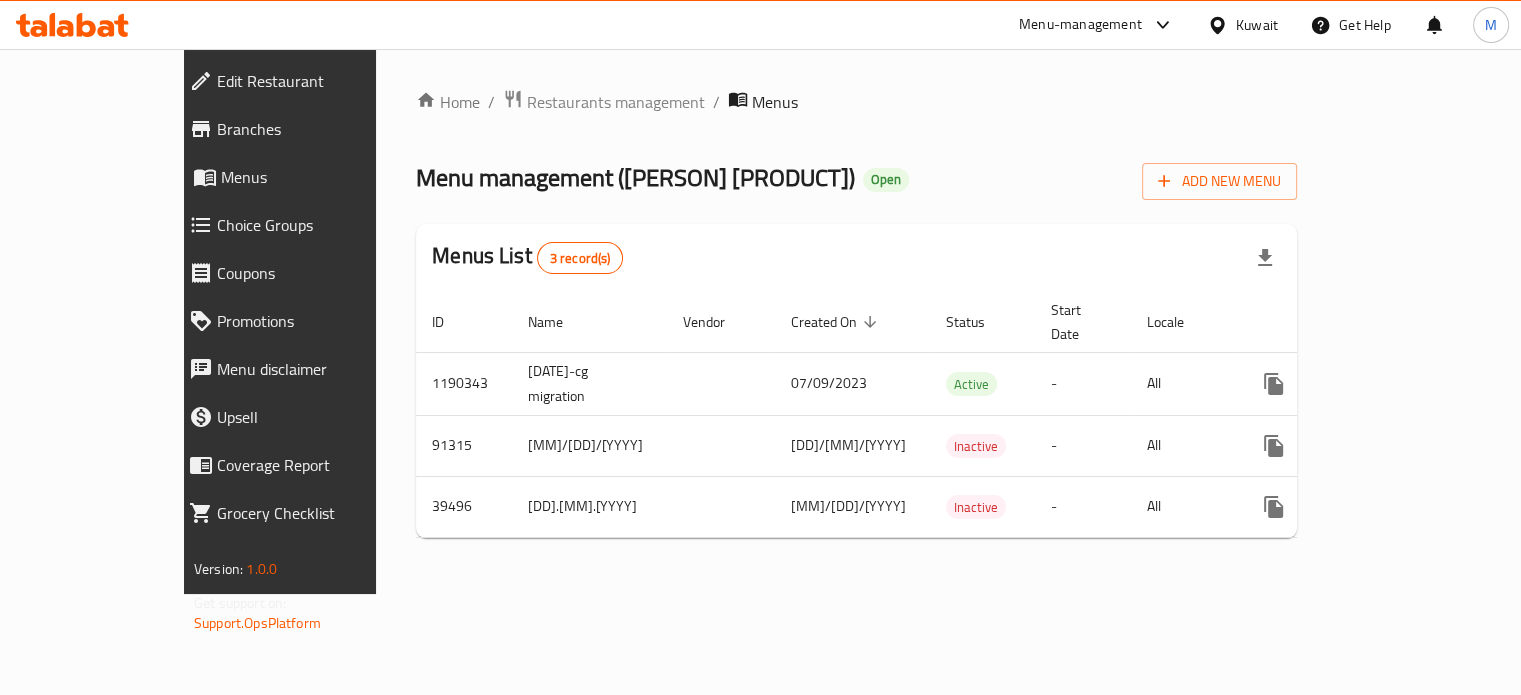 scroll, scrollTop: 0, scrollLeft: 0, axis: both 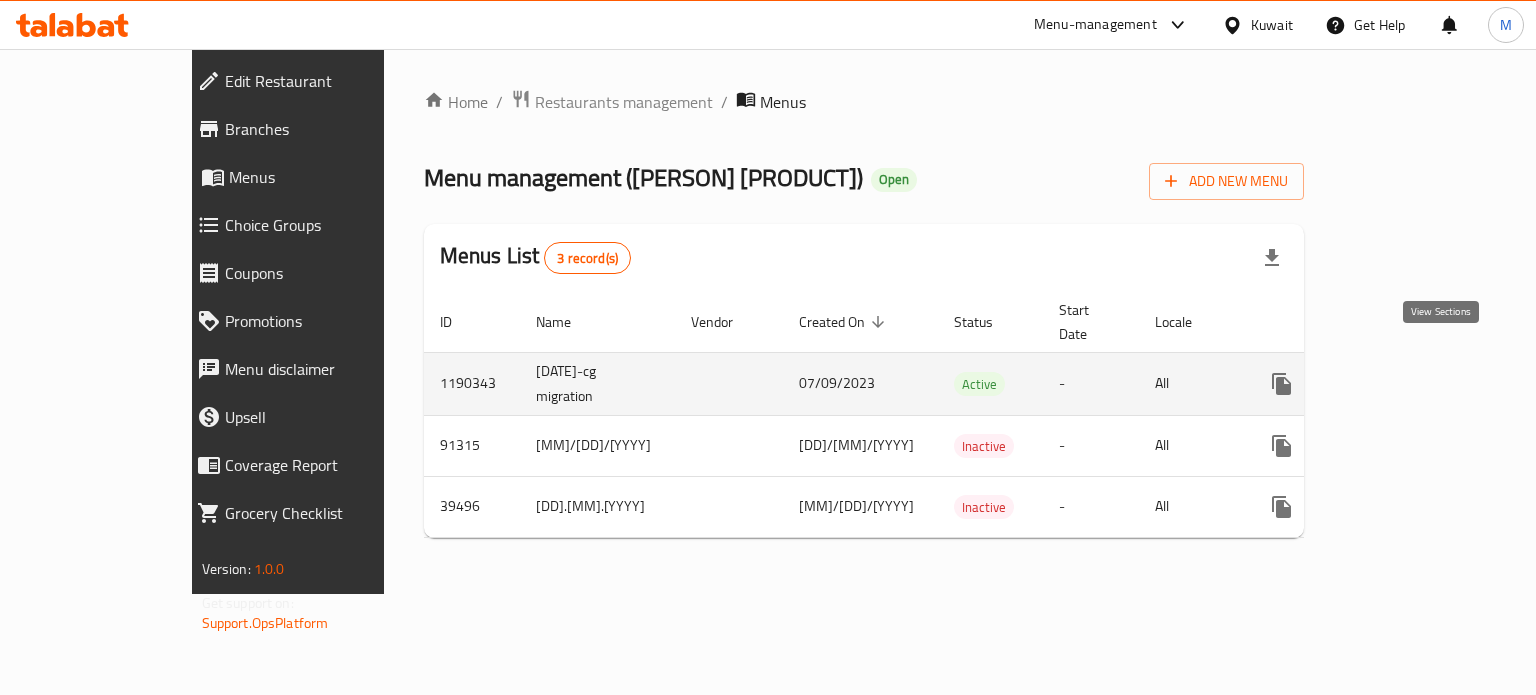 click 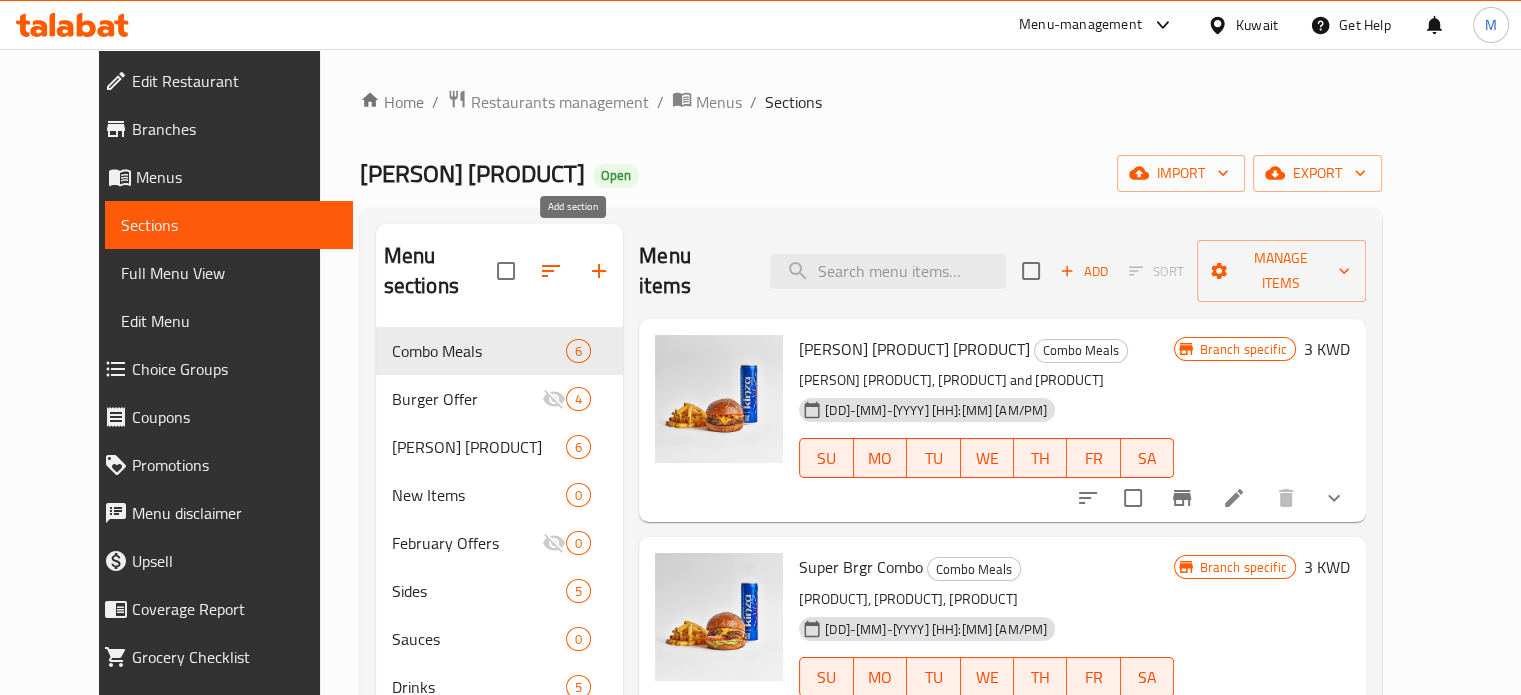 click at bounding box center [599, 271] 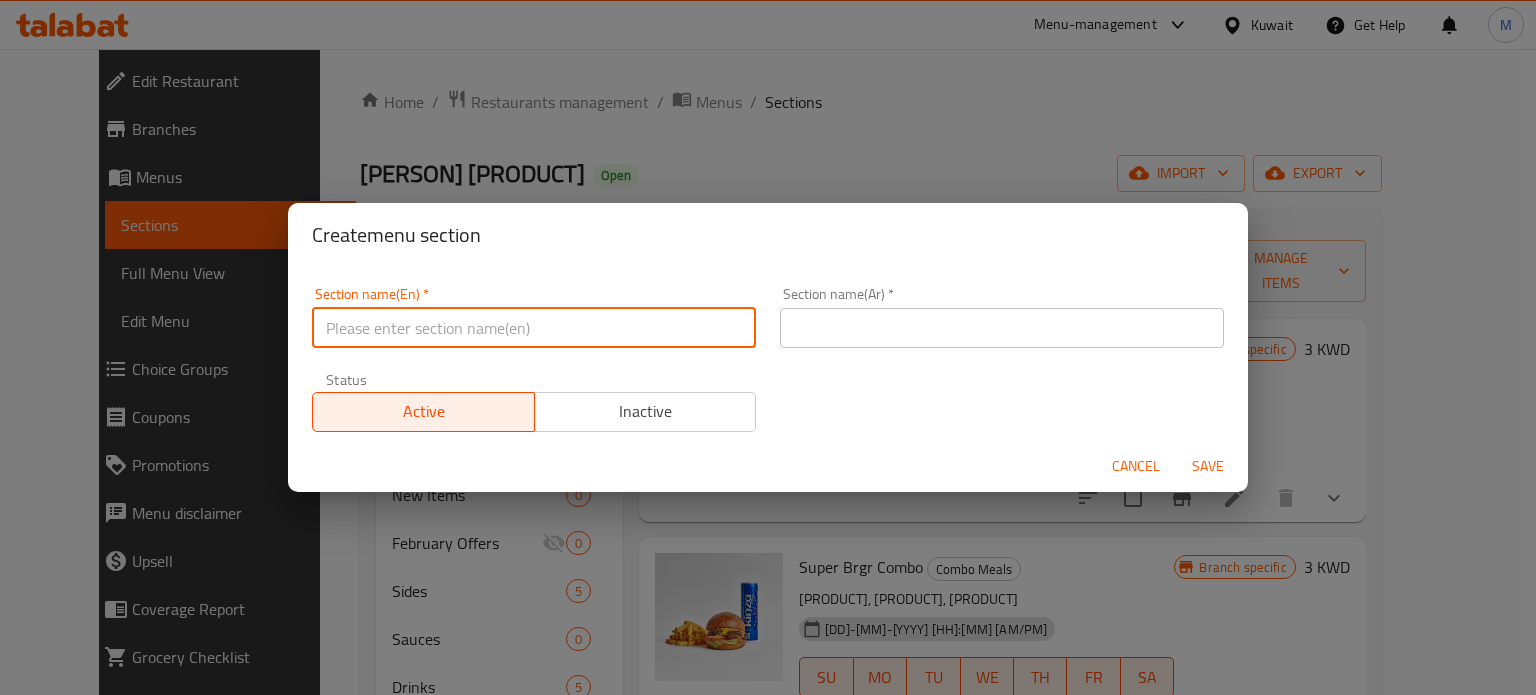 click at bounding box center (534, 328) 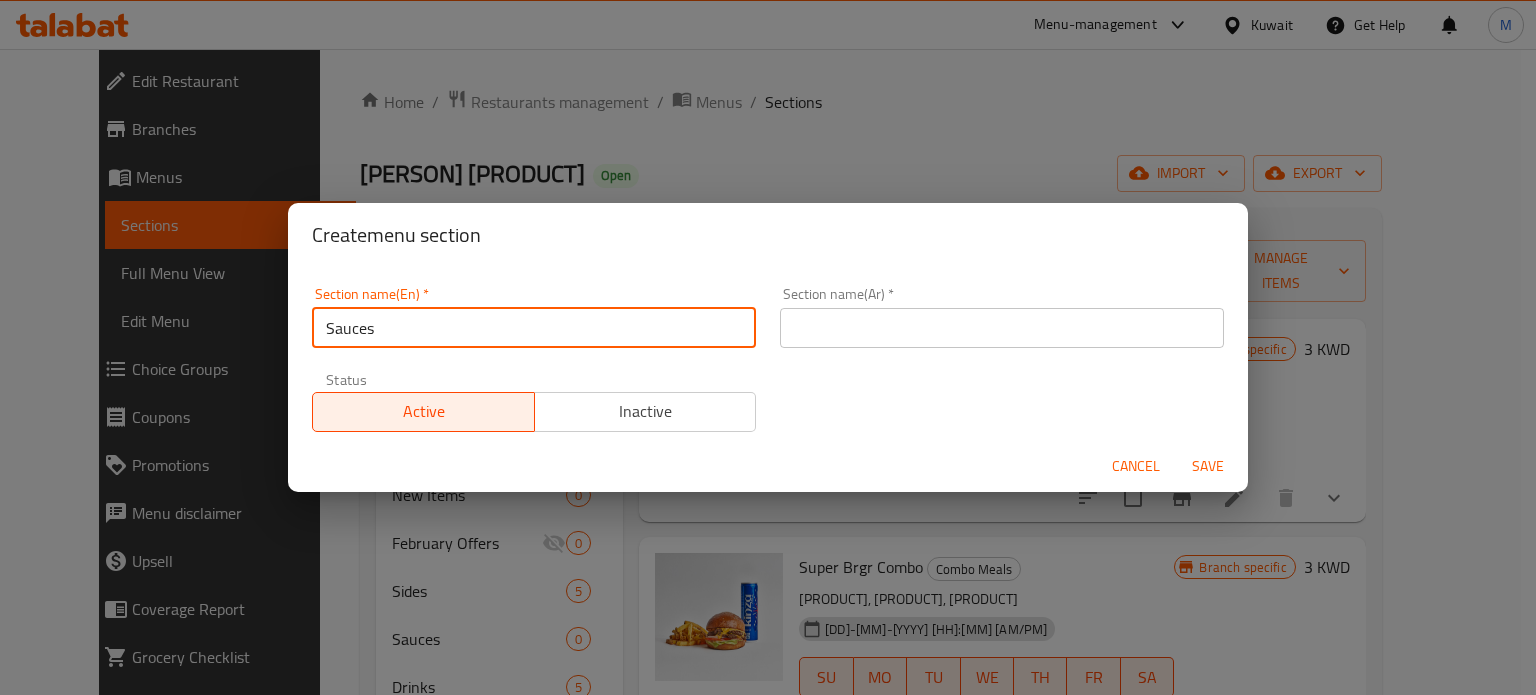 type on "Sauces" 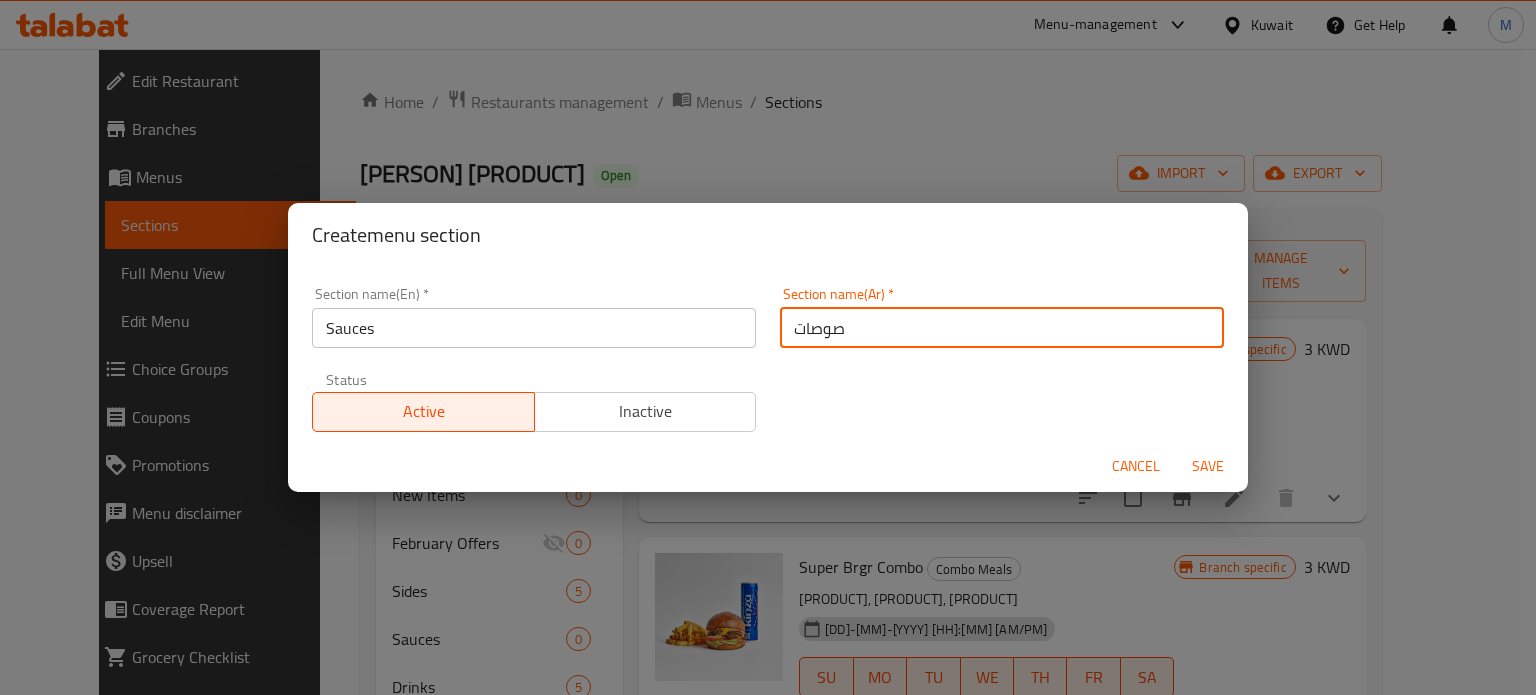 type on "صوصات" 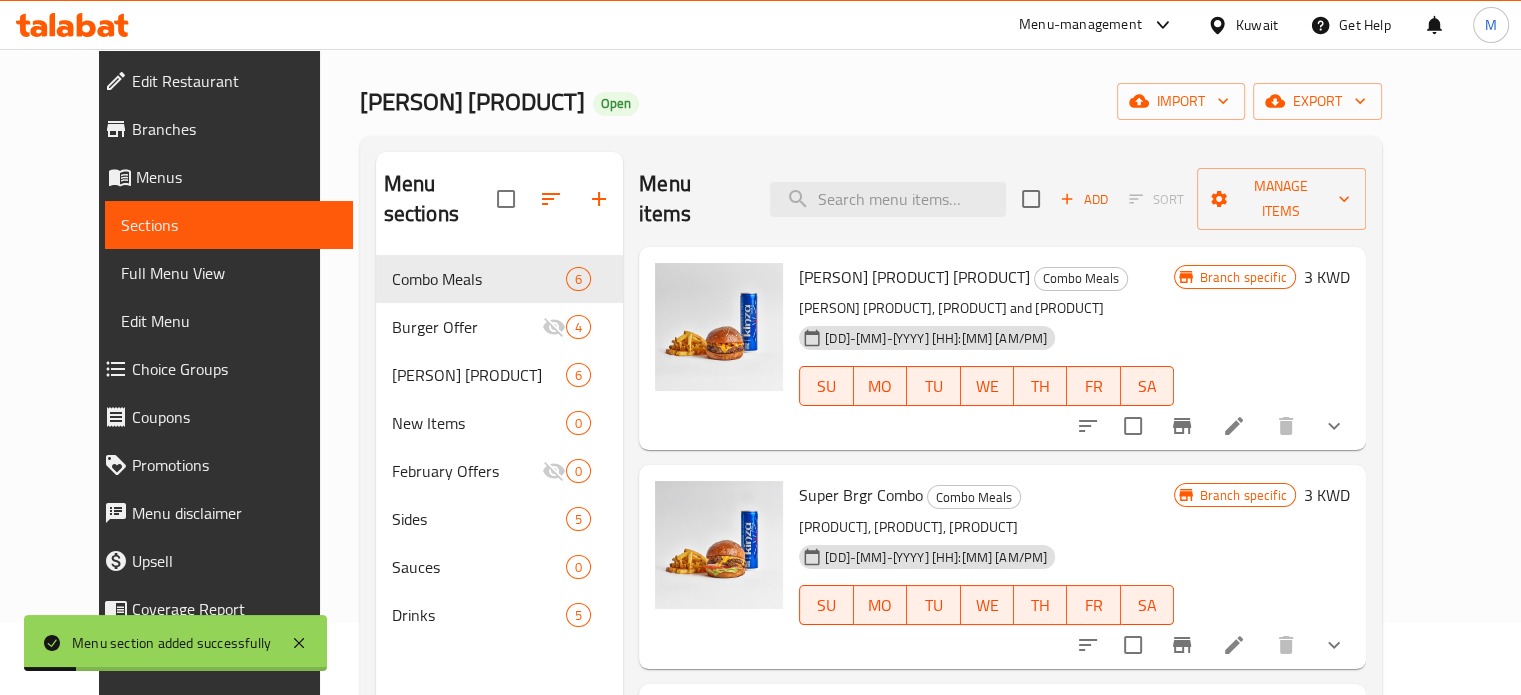scroll, scrollTop: 200, scrollLeft: 0, axis: vertical 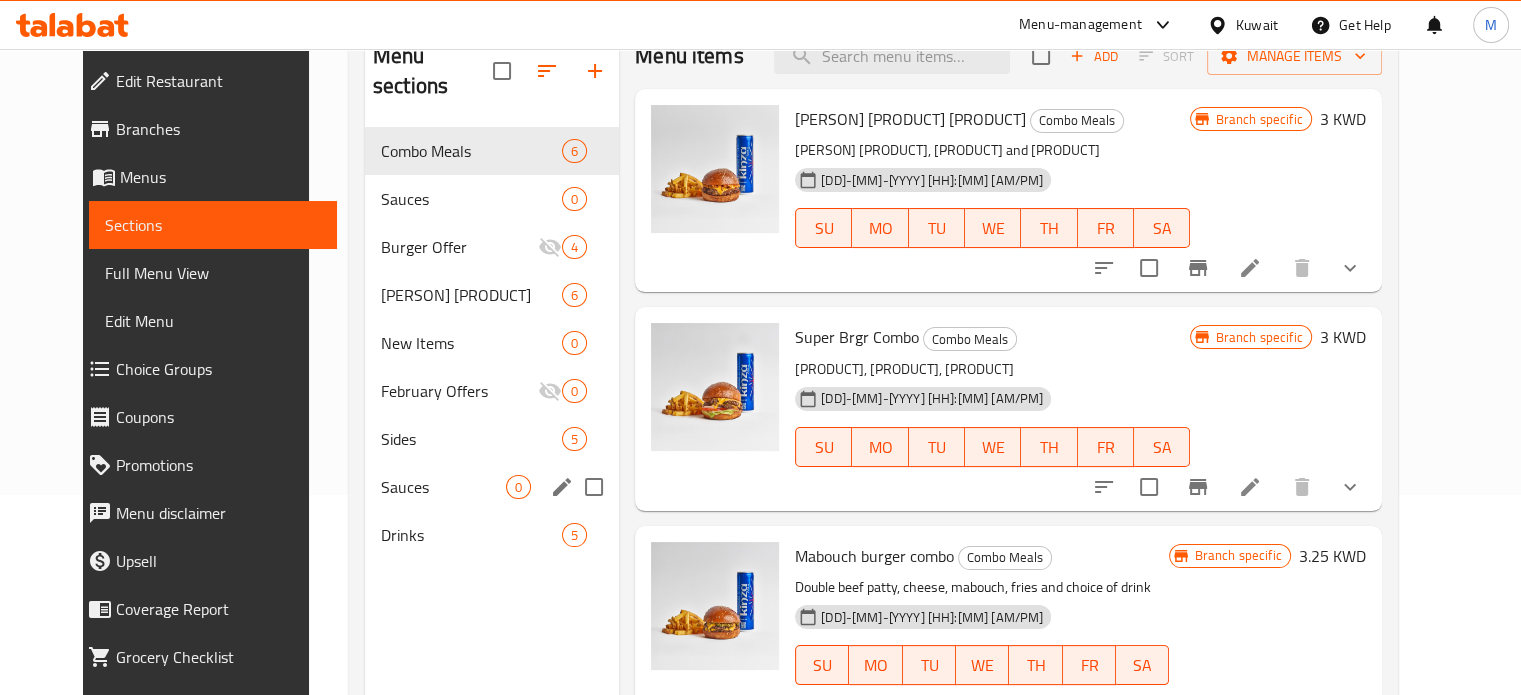 click on "Sauces 0" at bounding box center [492, 487] 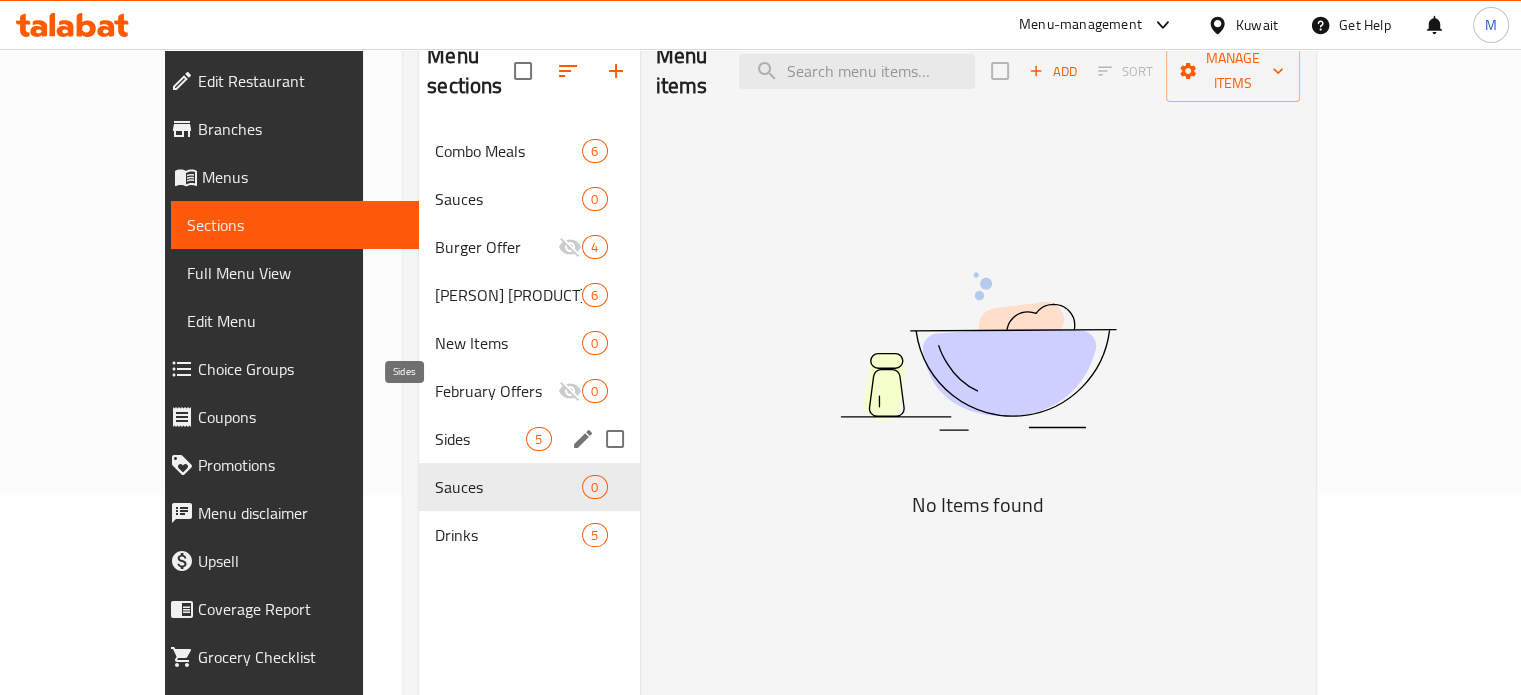 click on "Sides" at bounding box center (480, 439) 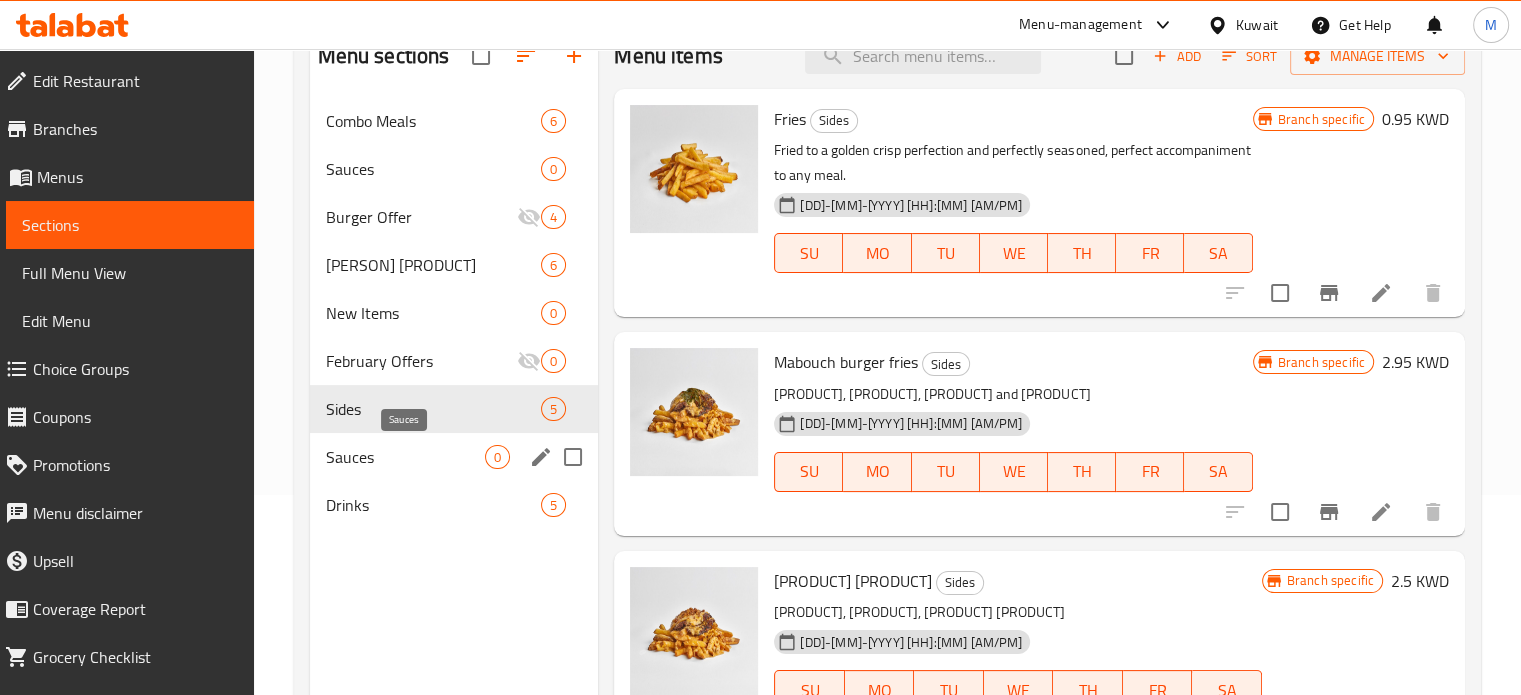 click on "Sauces" at bounding box center [406, 457] 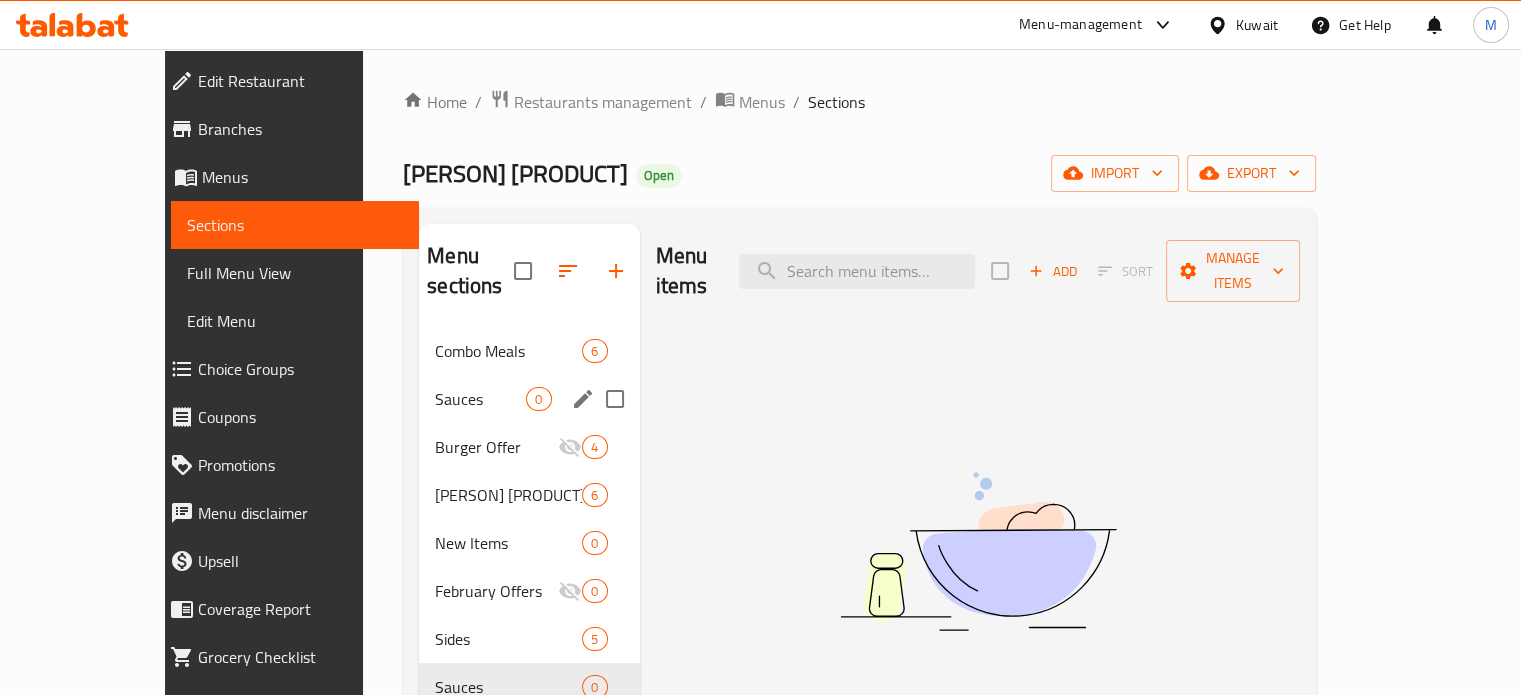scroll, scrollTop: 100, scrollLeft: 0, axis: vertical 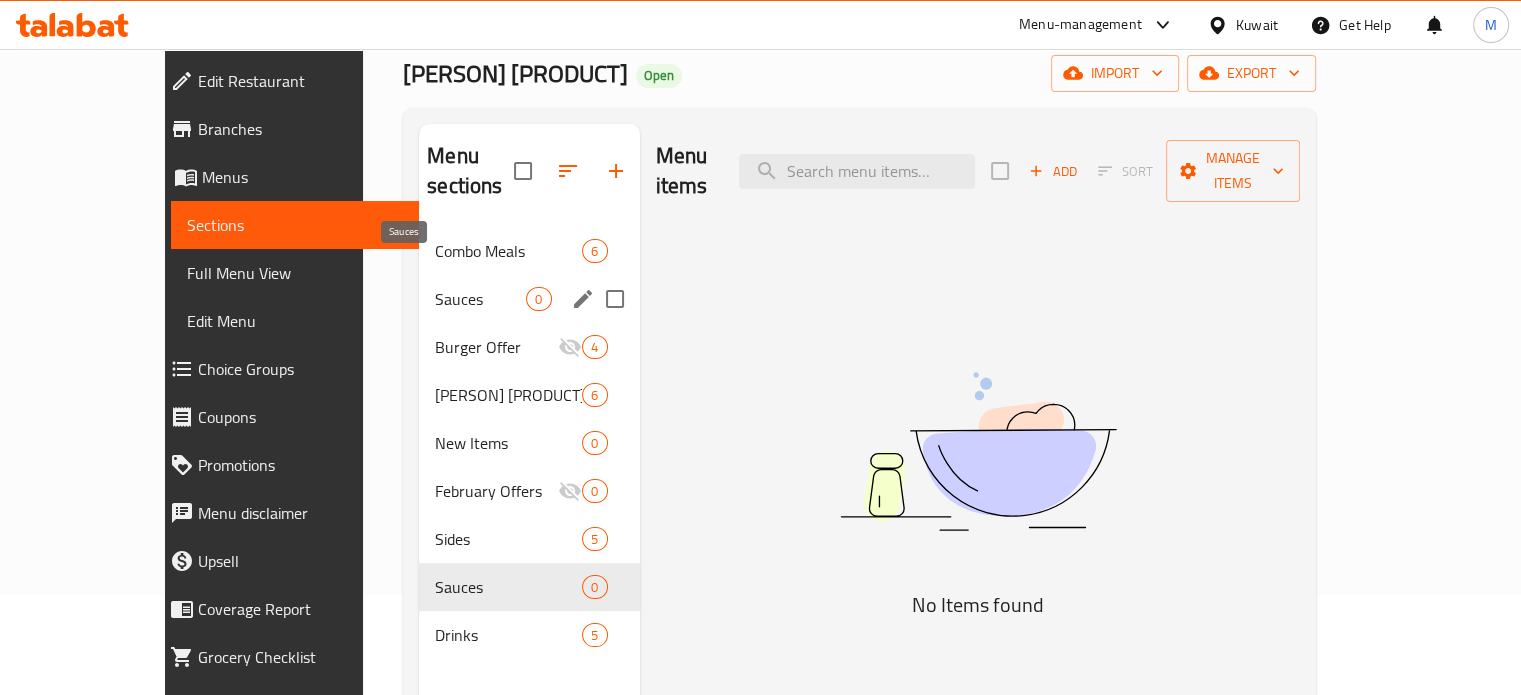 click on "Sauces" at bounding box center [480, 299] 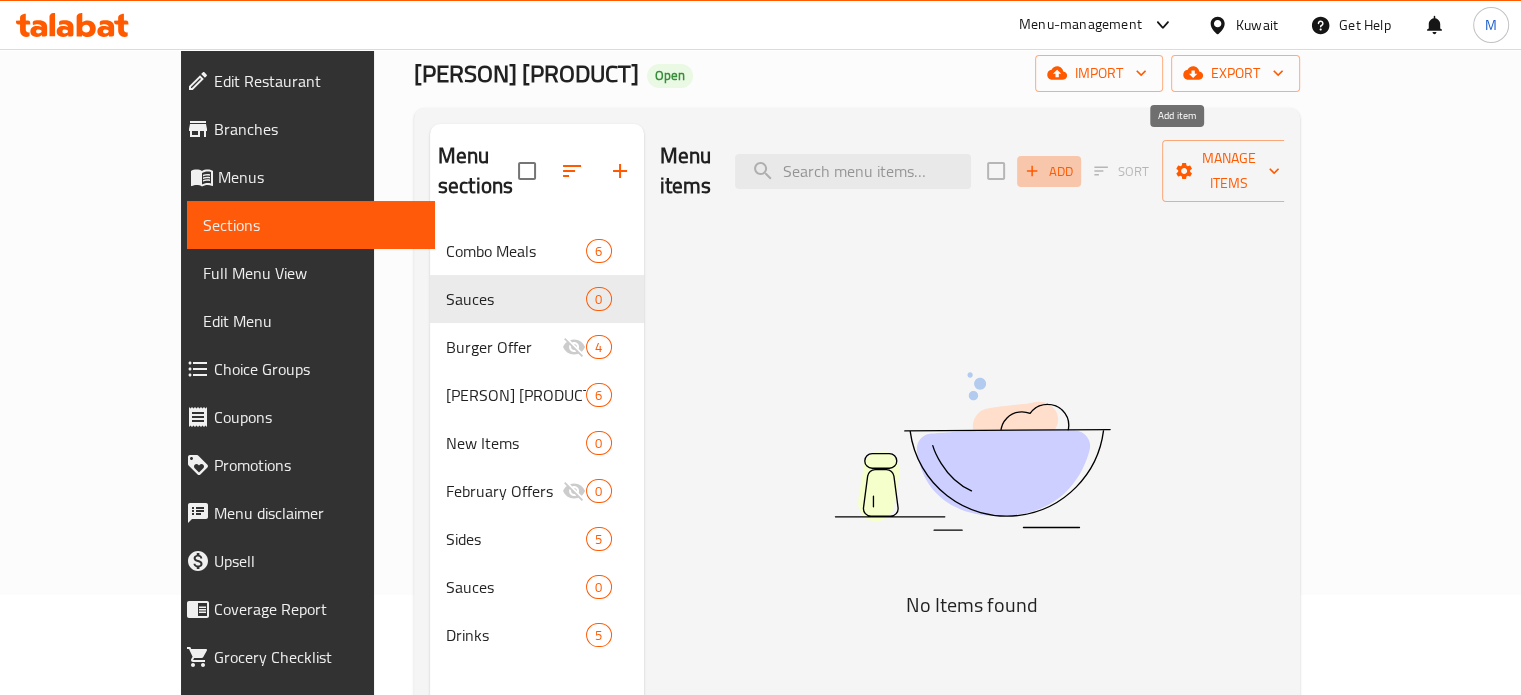 click on "Add" at bounding box center (1049, 171) 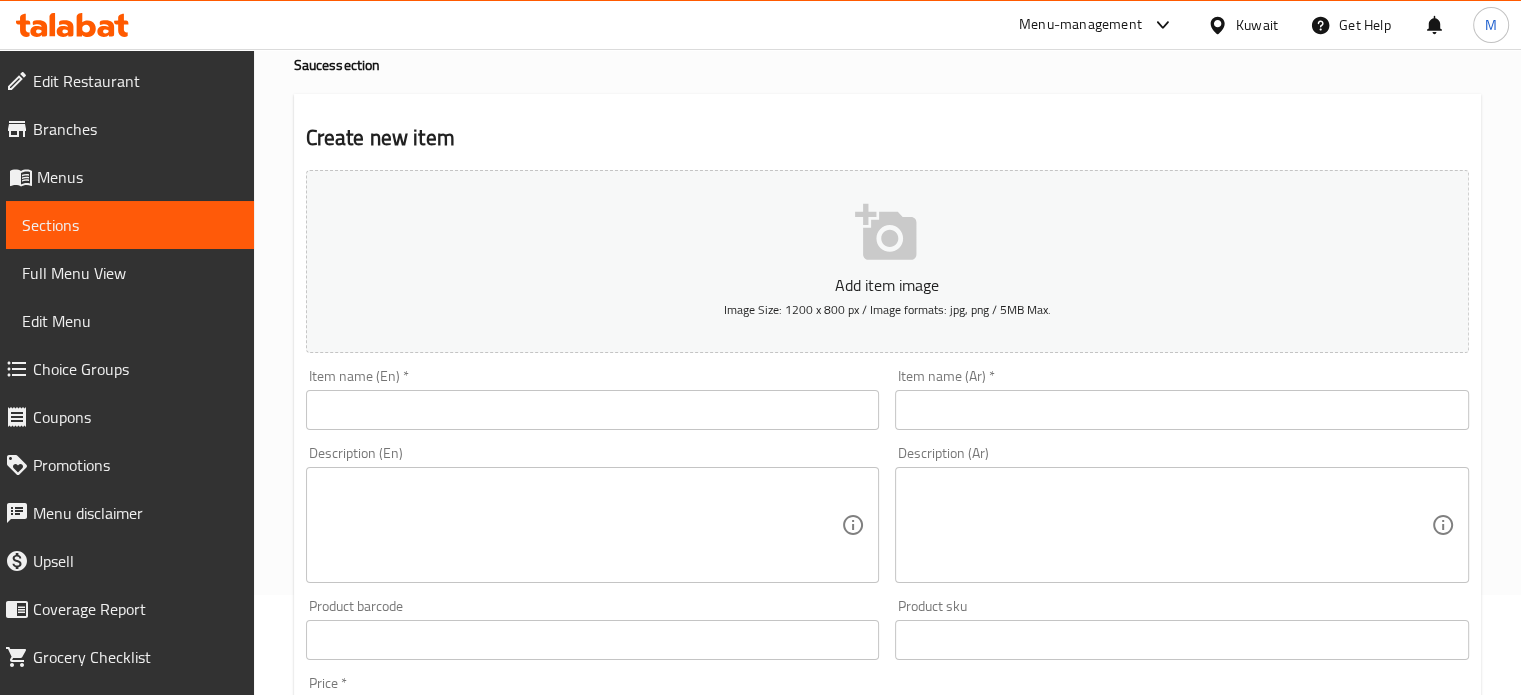 scroll, scrollTop: 0, scrollLeft: 0, axis: both 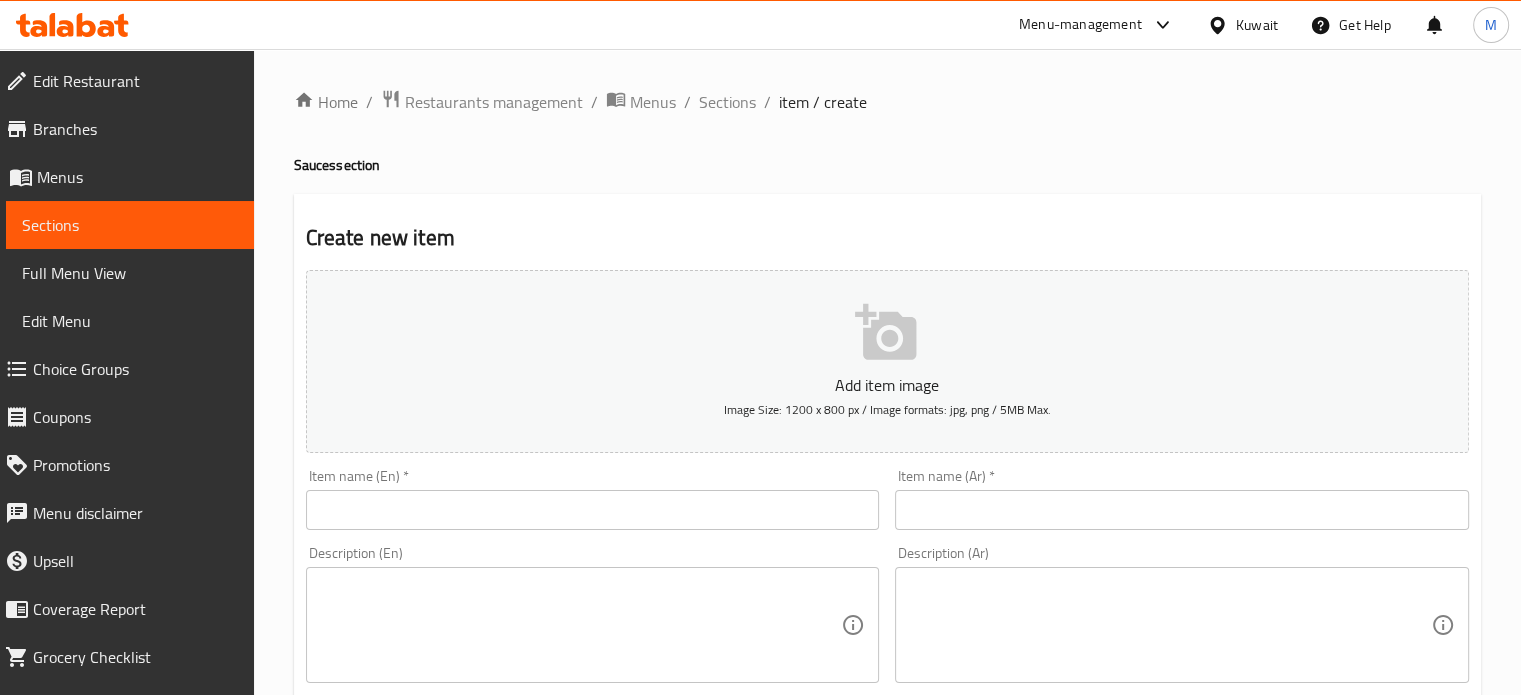 click on "Home / Restaurants management / Menus / Sections / item / create Sauces   section Create new item Add item image Image Size: 1200 x 800 px / Image formats: jpg, png / 5MB Max. Item name (En)   * Item name (En)  * Item name (Ar)   * Item name (Ar)  * Description (En) Description (En) Description (Ar) Description (Ar) Product barcode Product barcode Product sku Product sku Price   * KWD 0 Price  * Price on selection Free item Start Date Start Date End Date End Date Available Days SU MO TU WE TH FR SA Available from ​ ​ Available to ​ ​ Status Active Inactive Exclude from GEM Variations & Choices Add variant ASSIGN CHOICE GROUP Create" at bounding box center (887, 731) 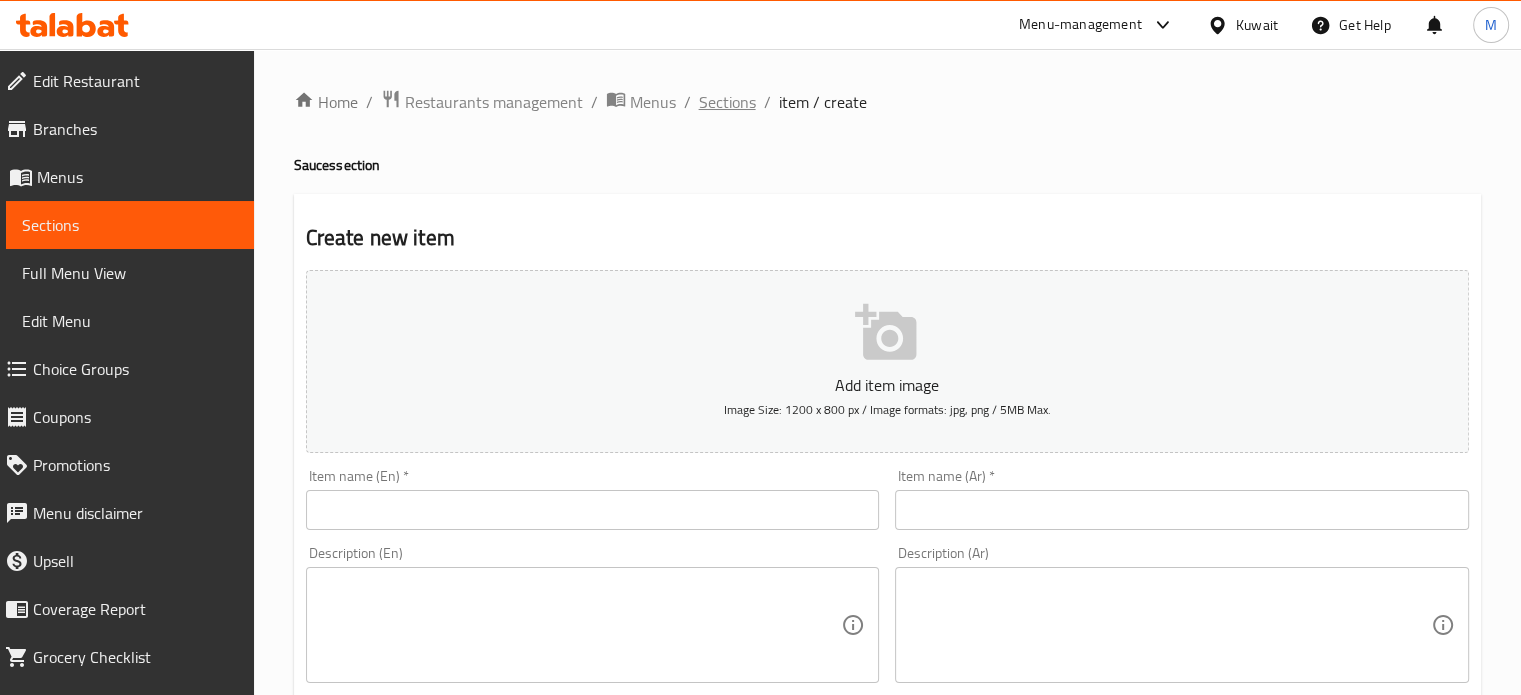 click on "Sections" at bounding box center (727, 102) 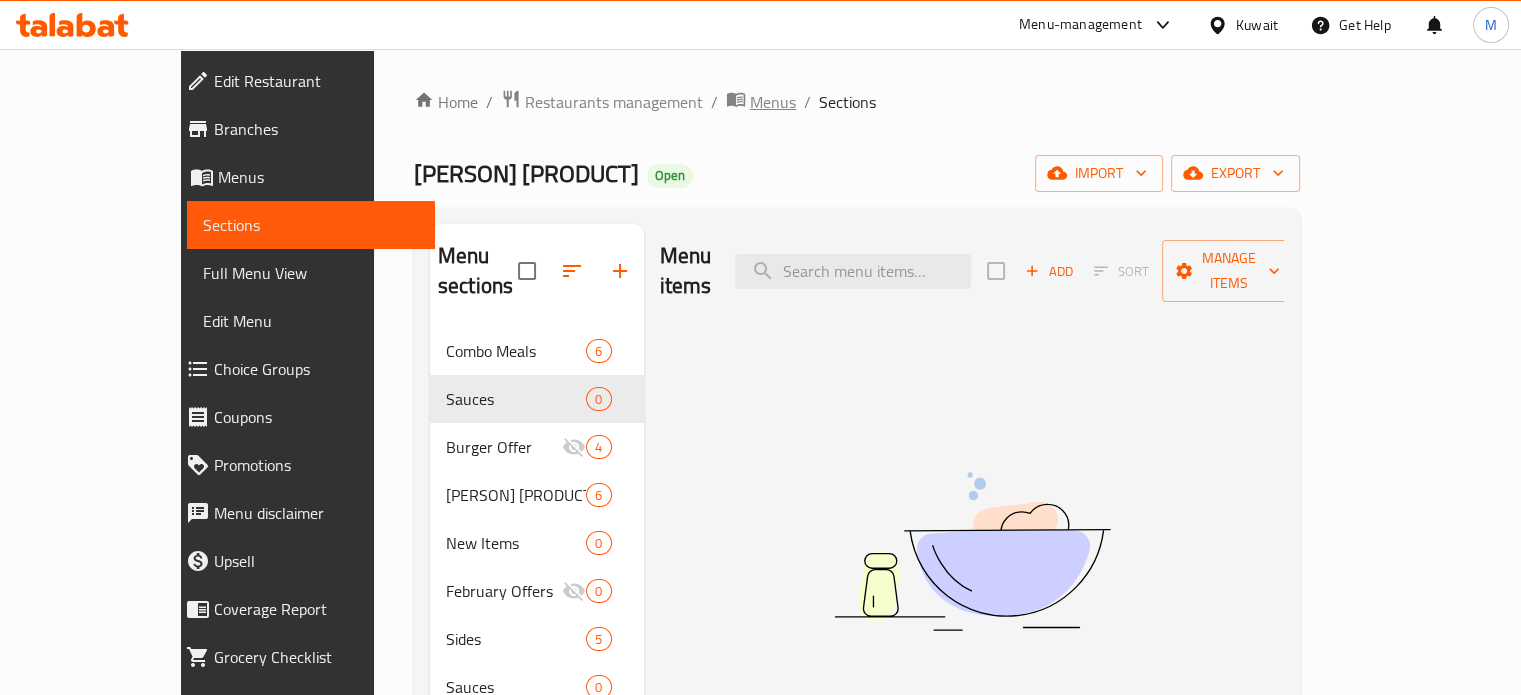click on "Menus" at bounding box center (773, 102) 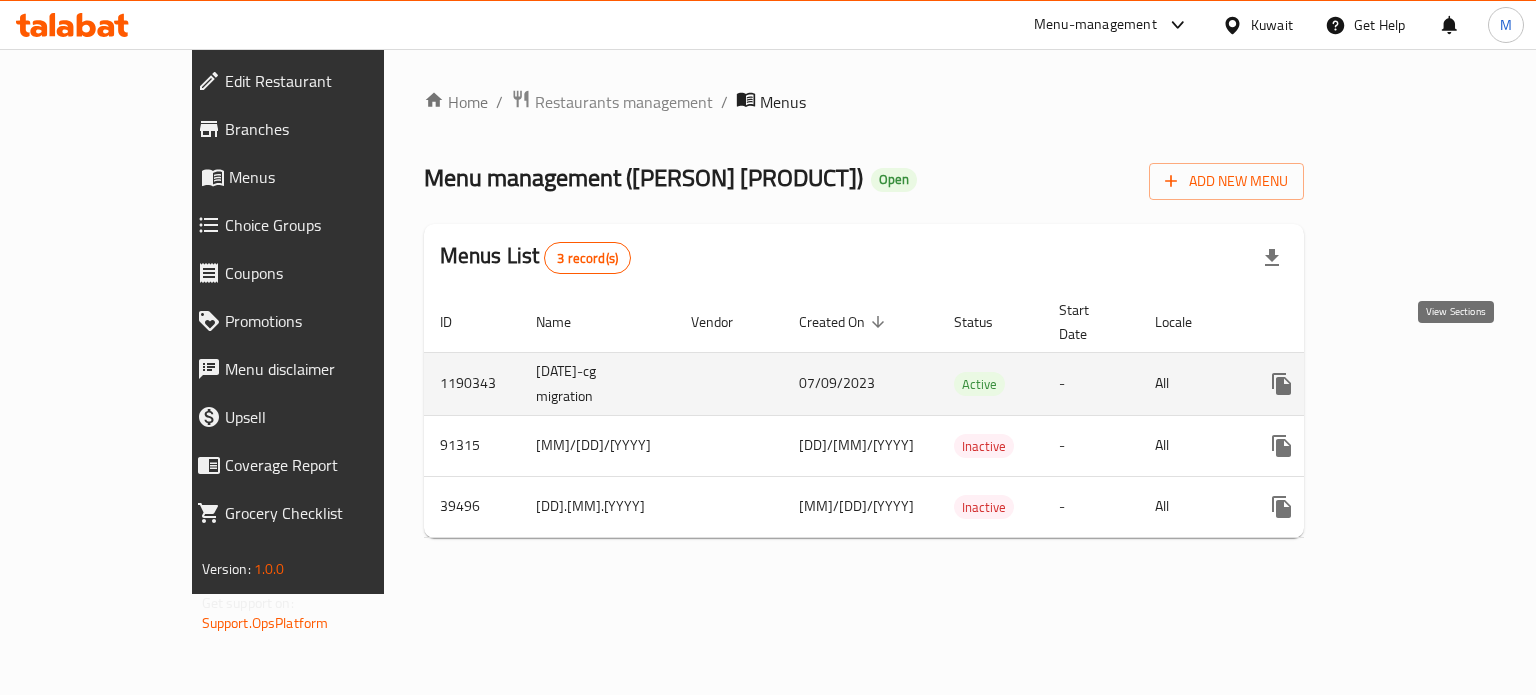 click 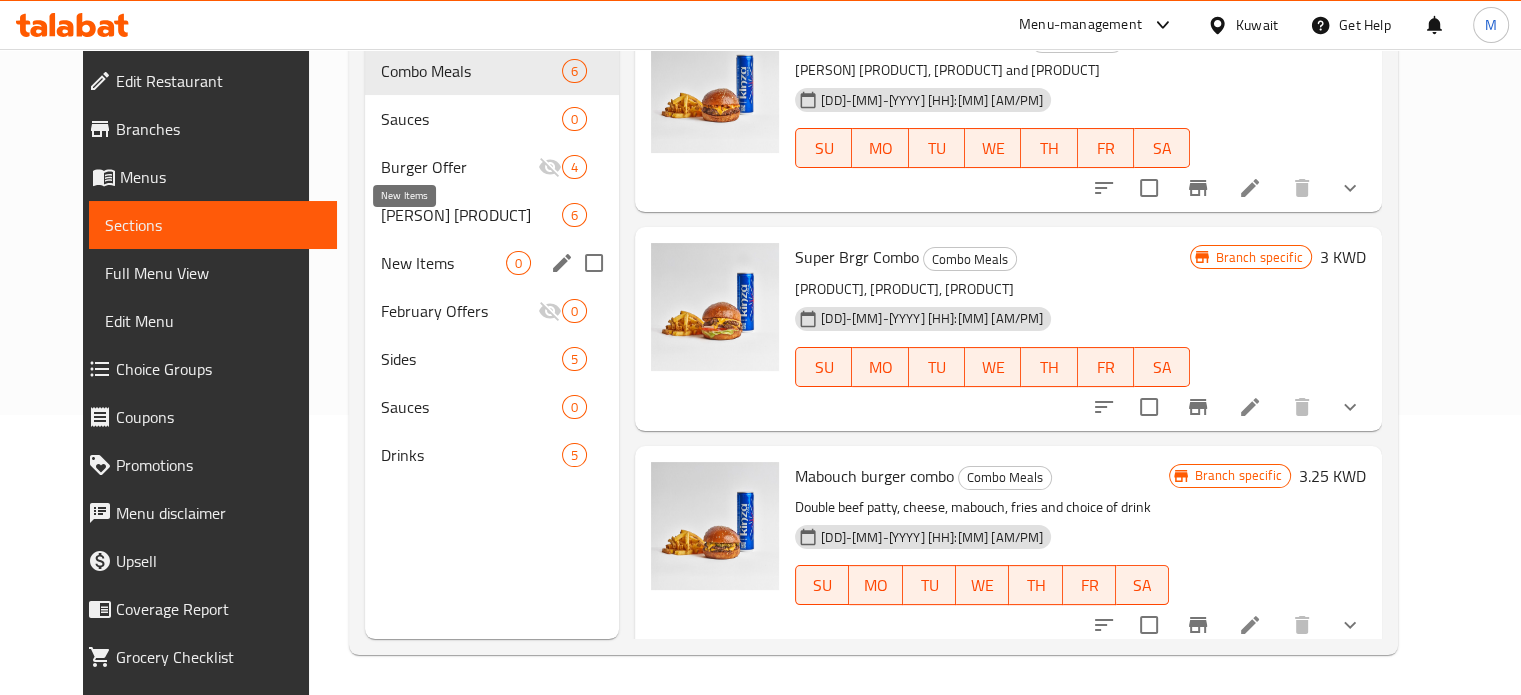 scroll, scrollTop: 0, scrollLeft: 0, axis: both 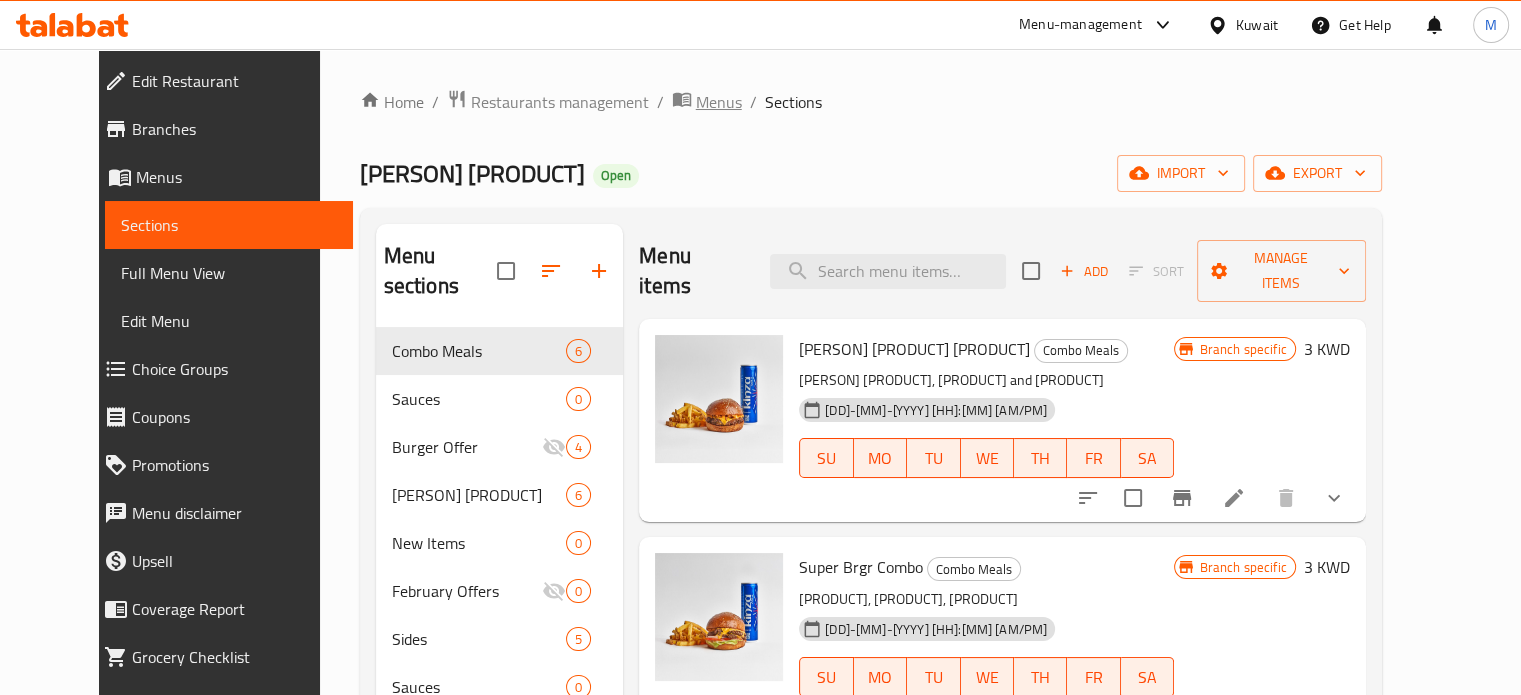click 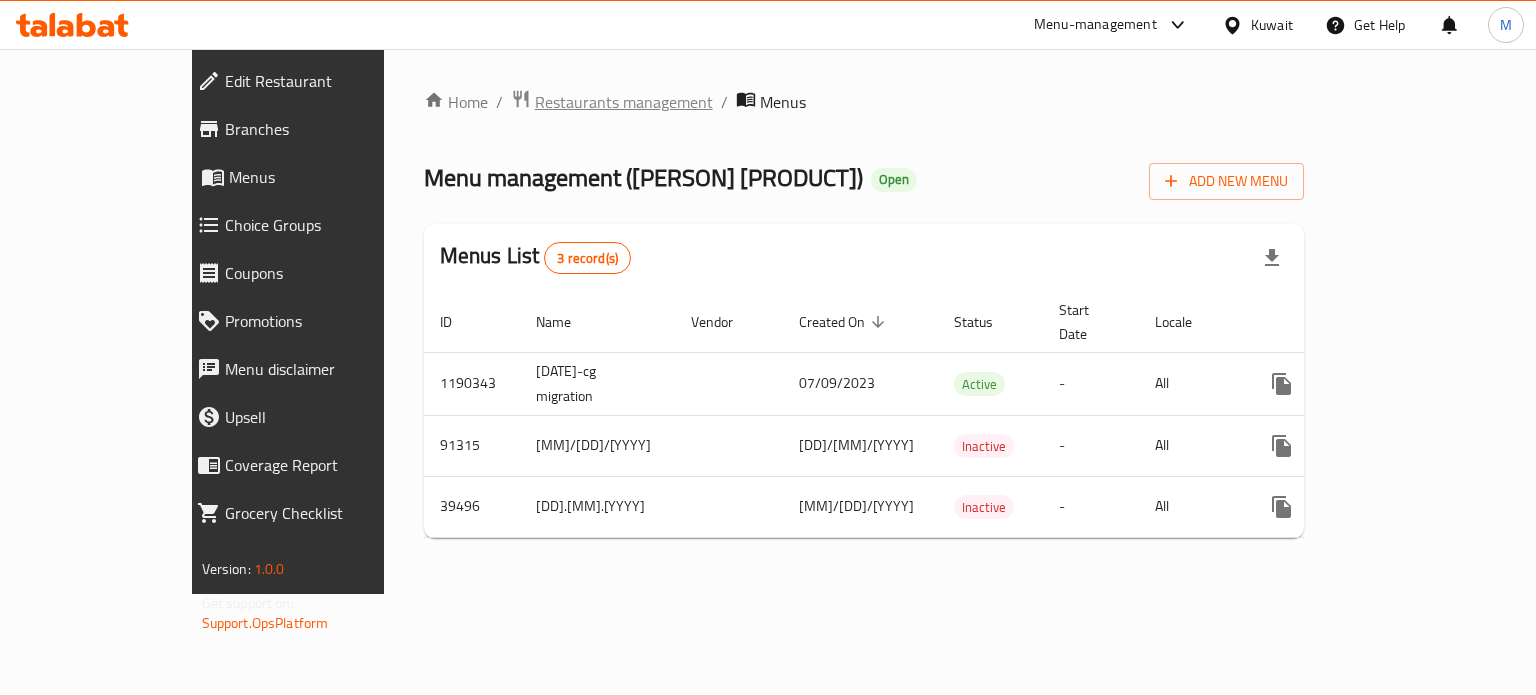 click on "Restaurants management" at bounding box center (624, 102) 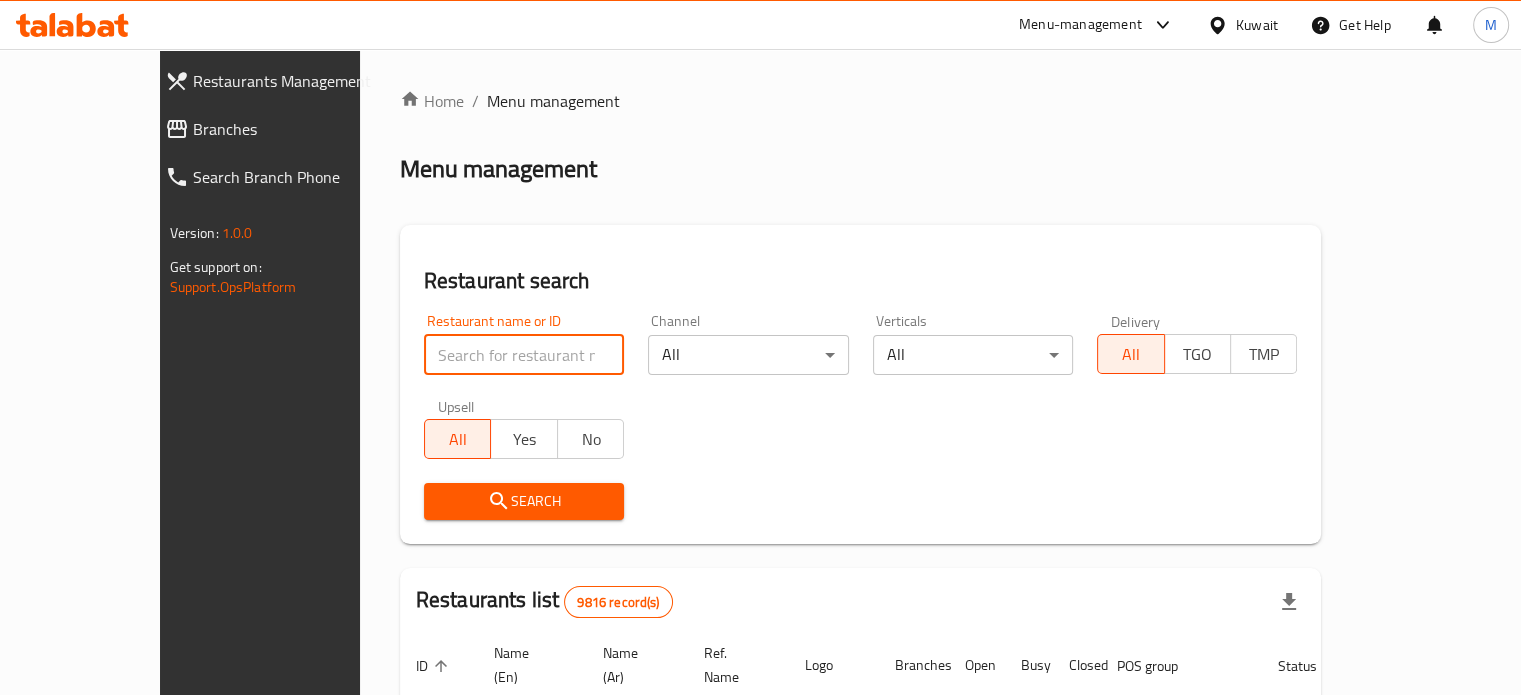 click at bounding box center [524, 355] 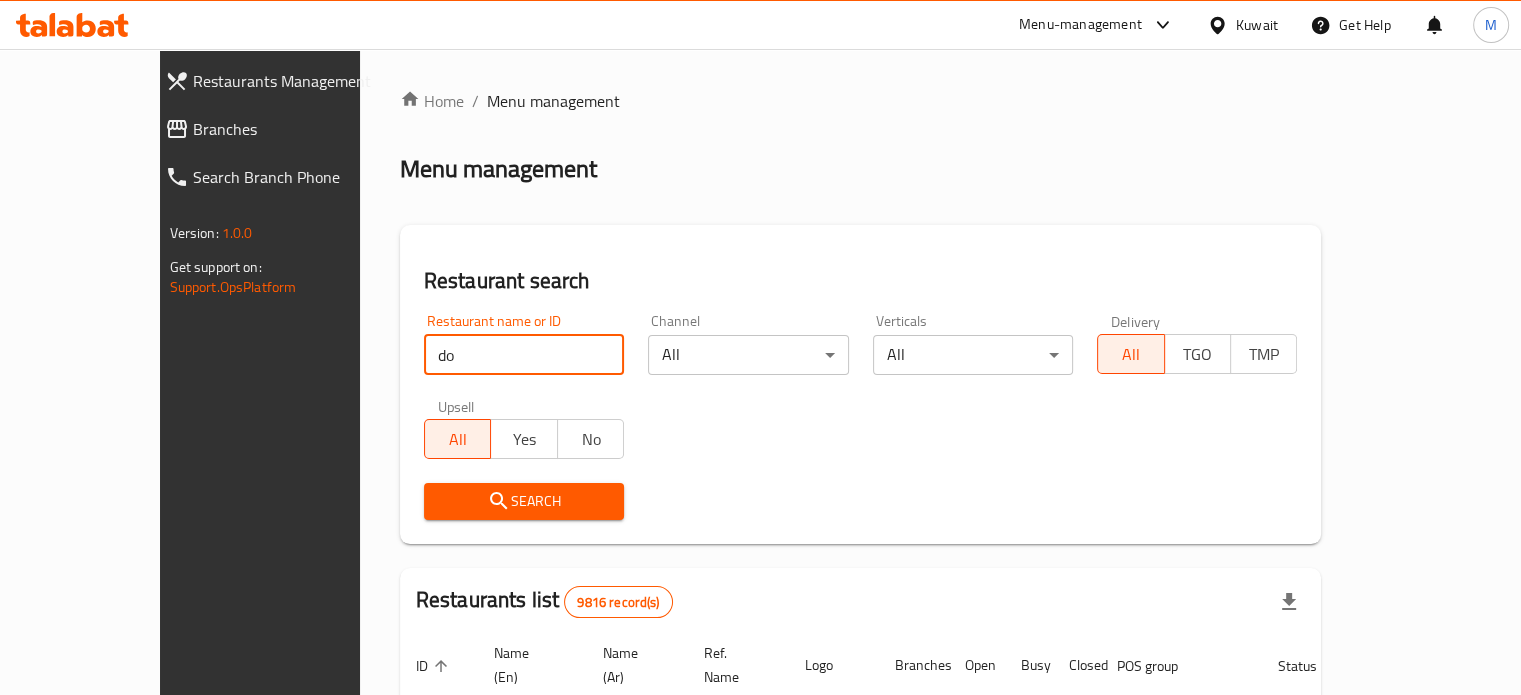type on "d" 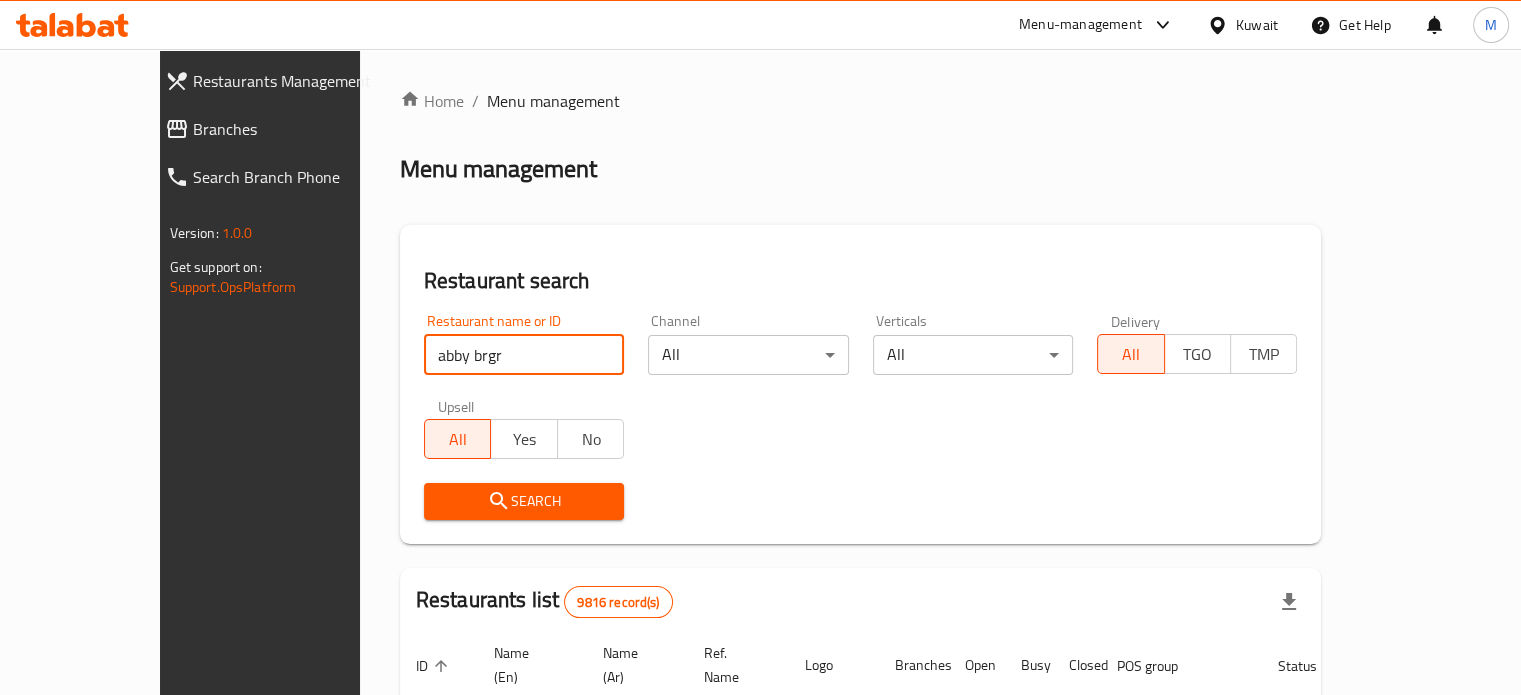type on "abby brgr" 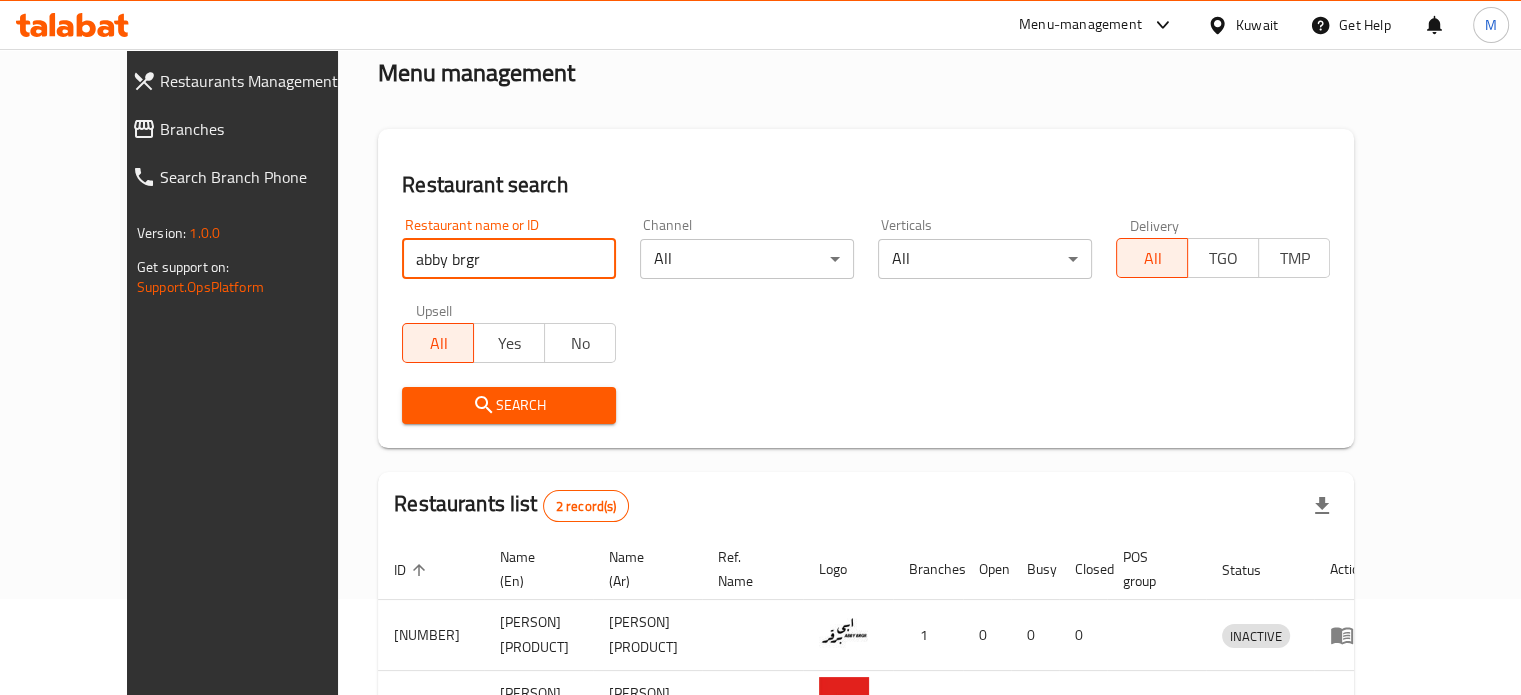 scroll, scrollTop: 227, scrollLeft: 0, axis: vertical 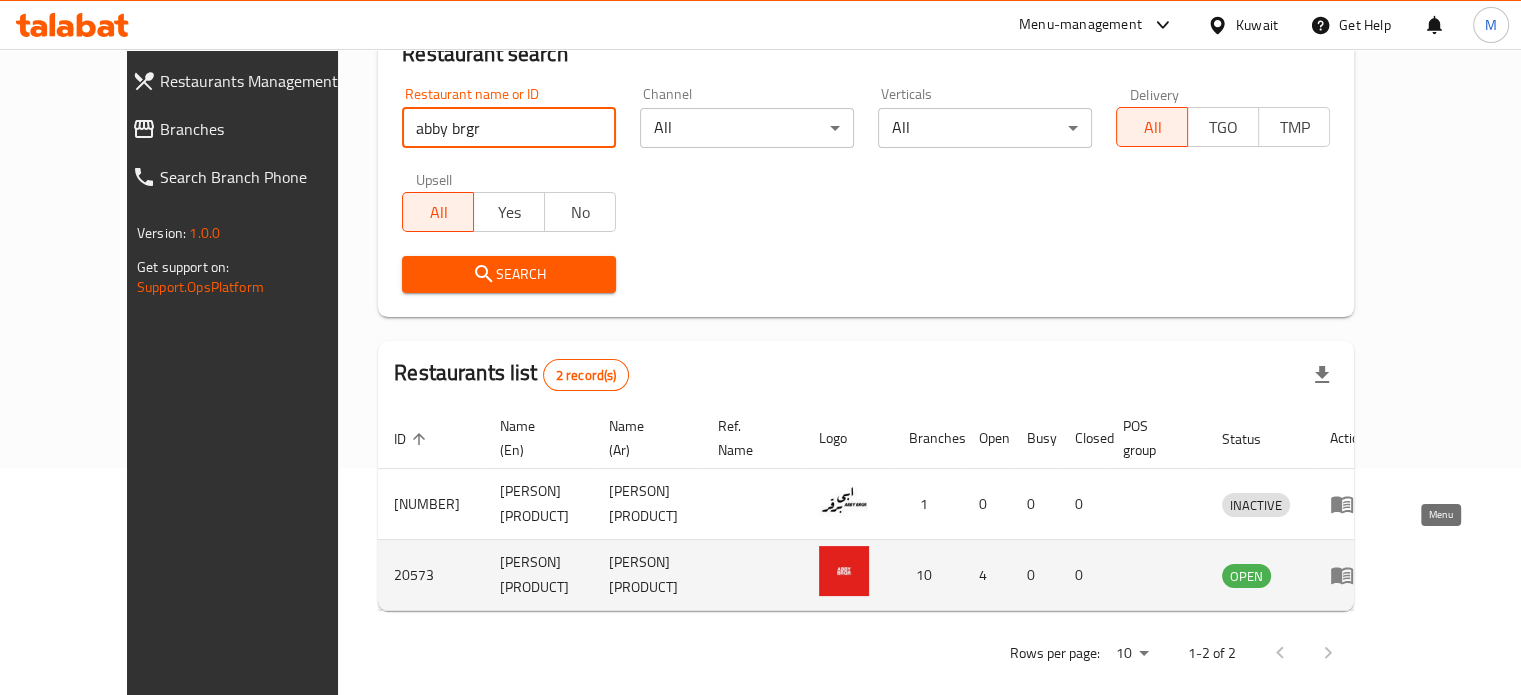 click 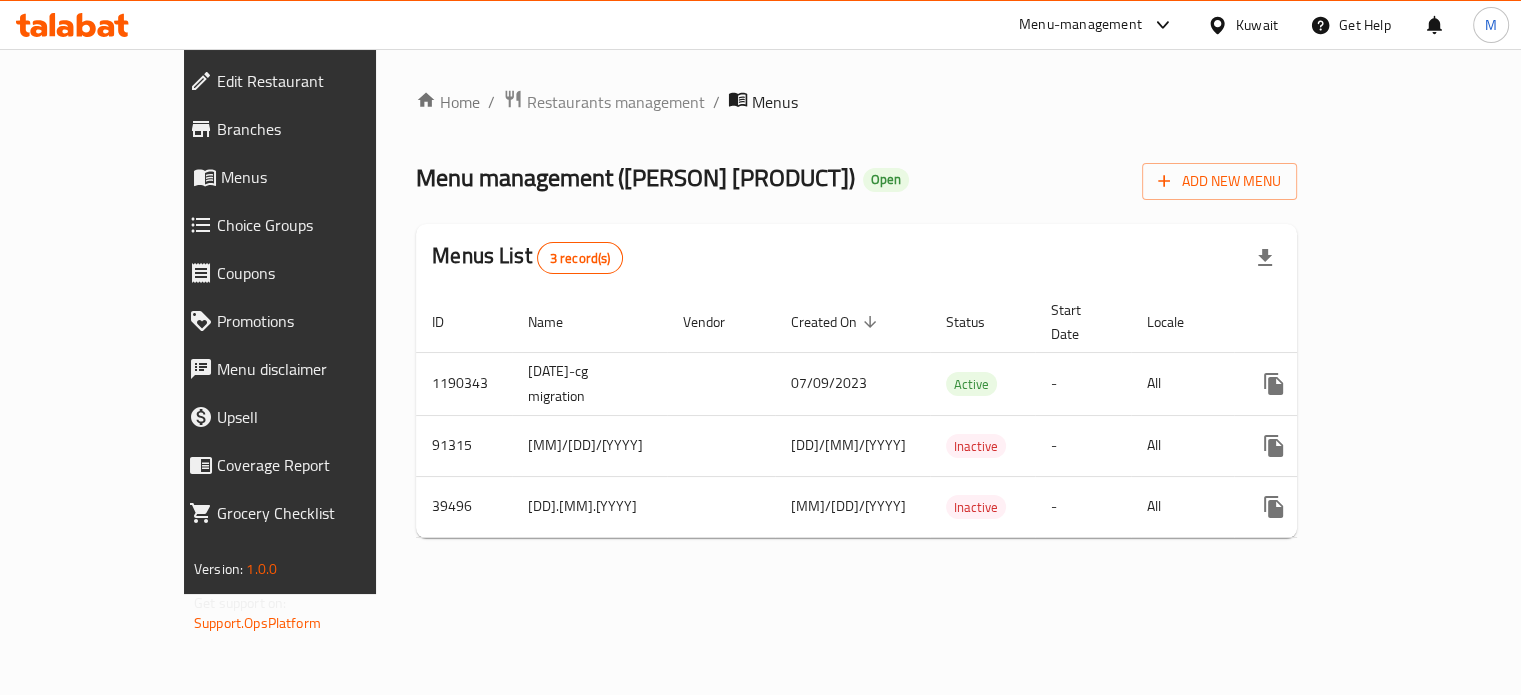 scroll, scrollTop: 0, scrollLeft: 0, axis: both 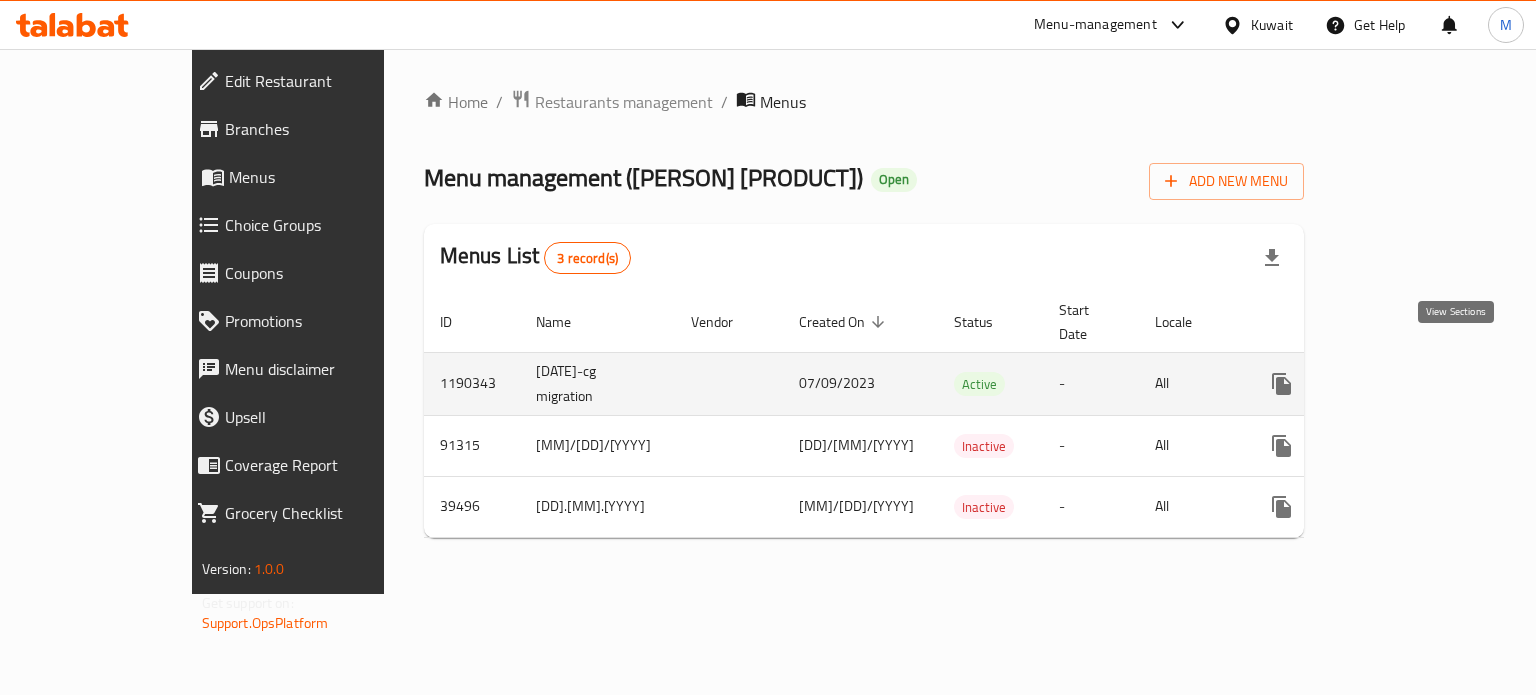 click 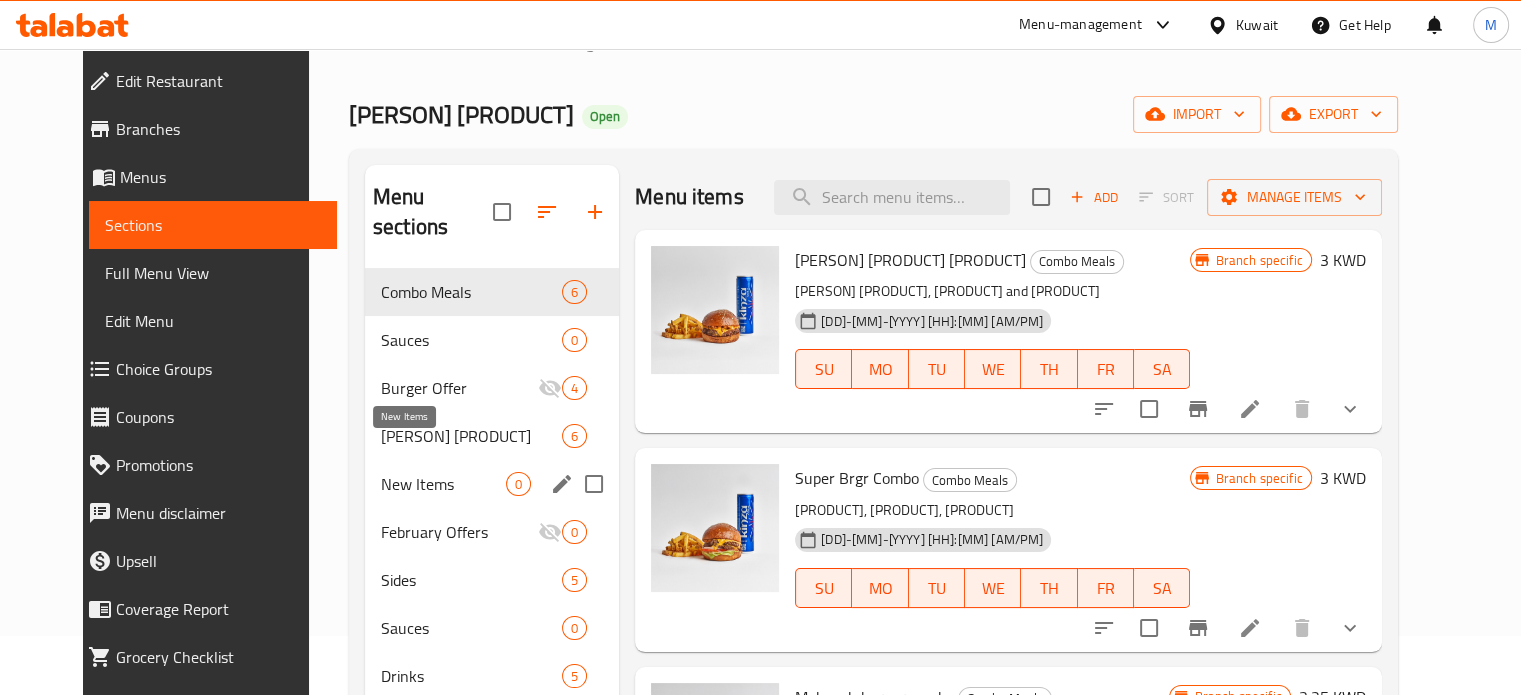 scroll, scrollTop: 100, scrollLeft: 0, axis: vertical 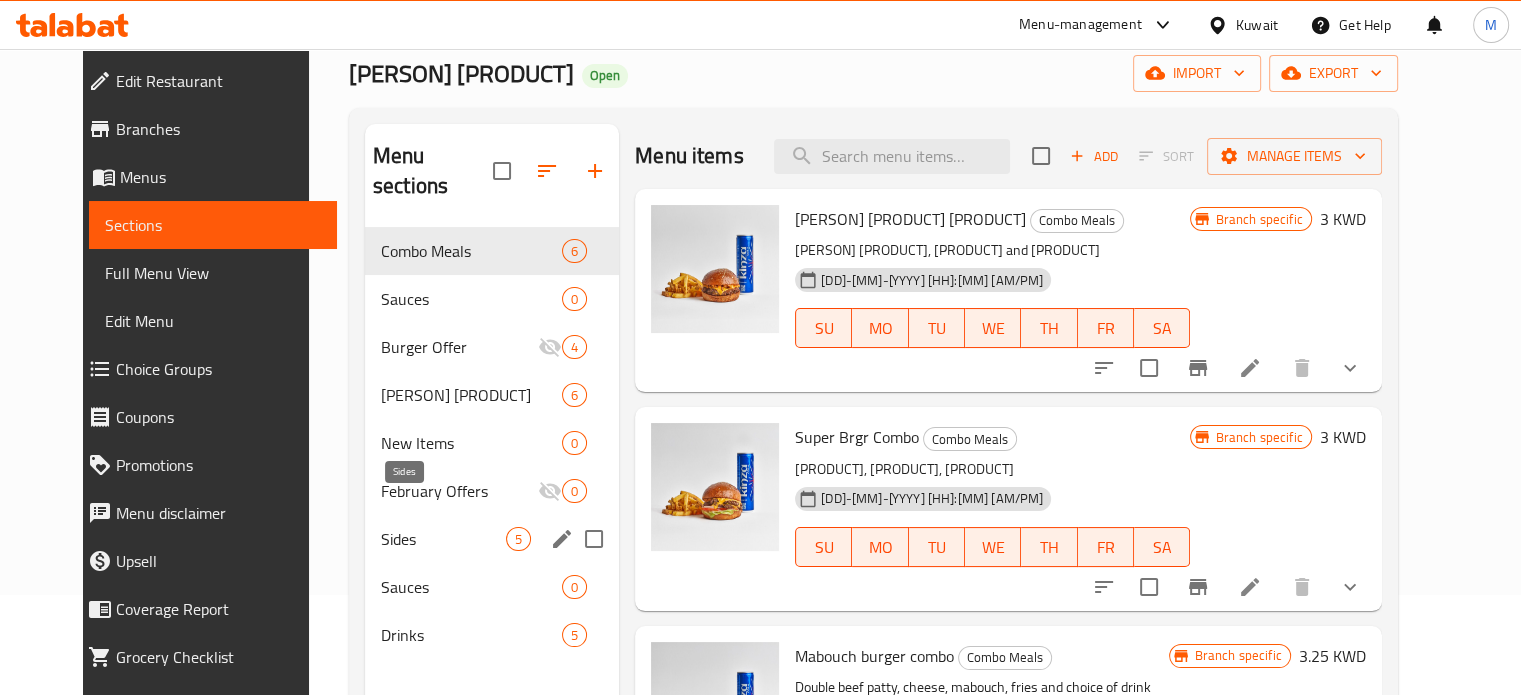 click on "Sides" at bounding box center [443, 539] 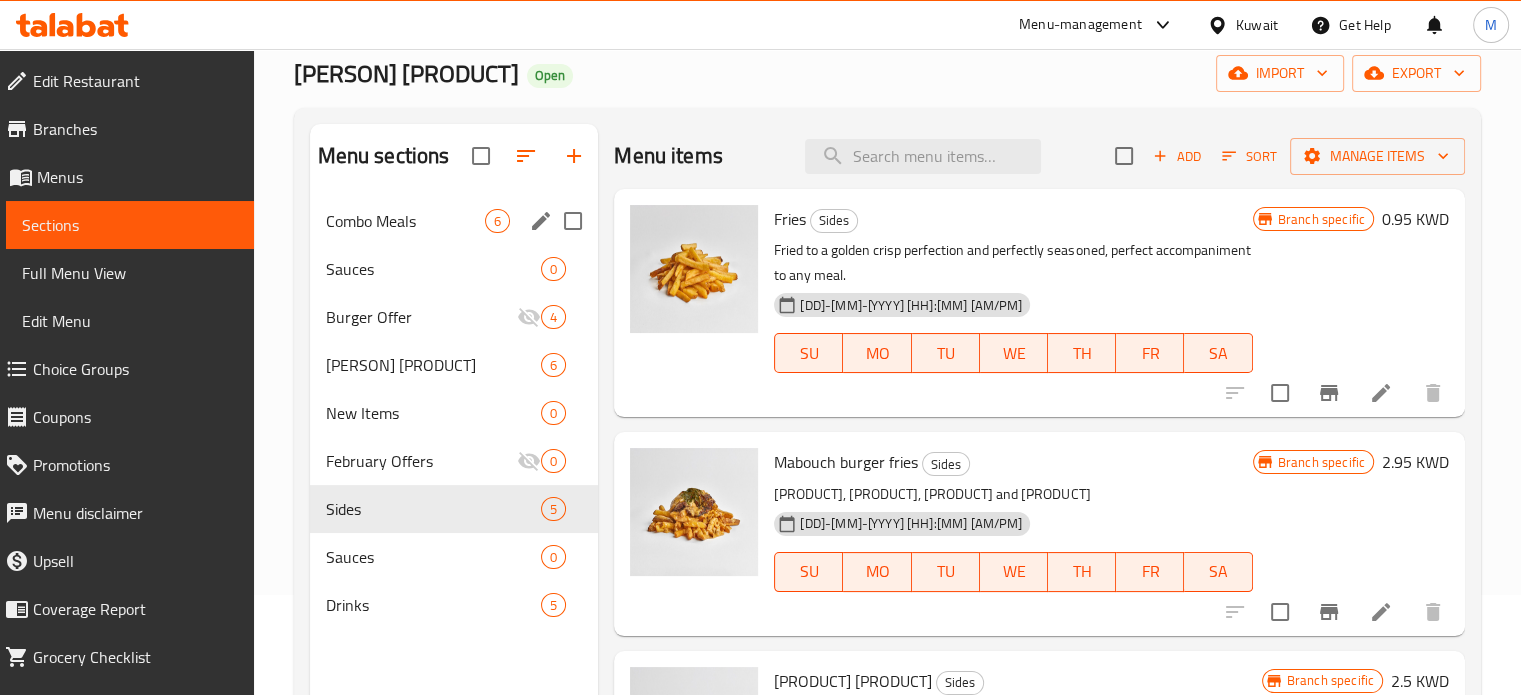 click on "Combo Meals 6" at bounding box center (454, 221) 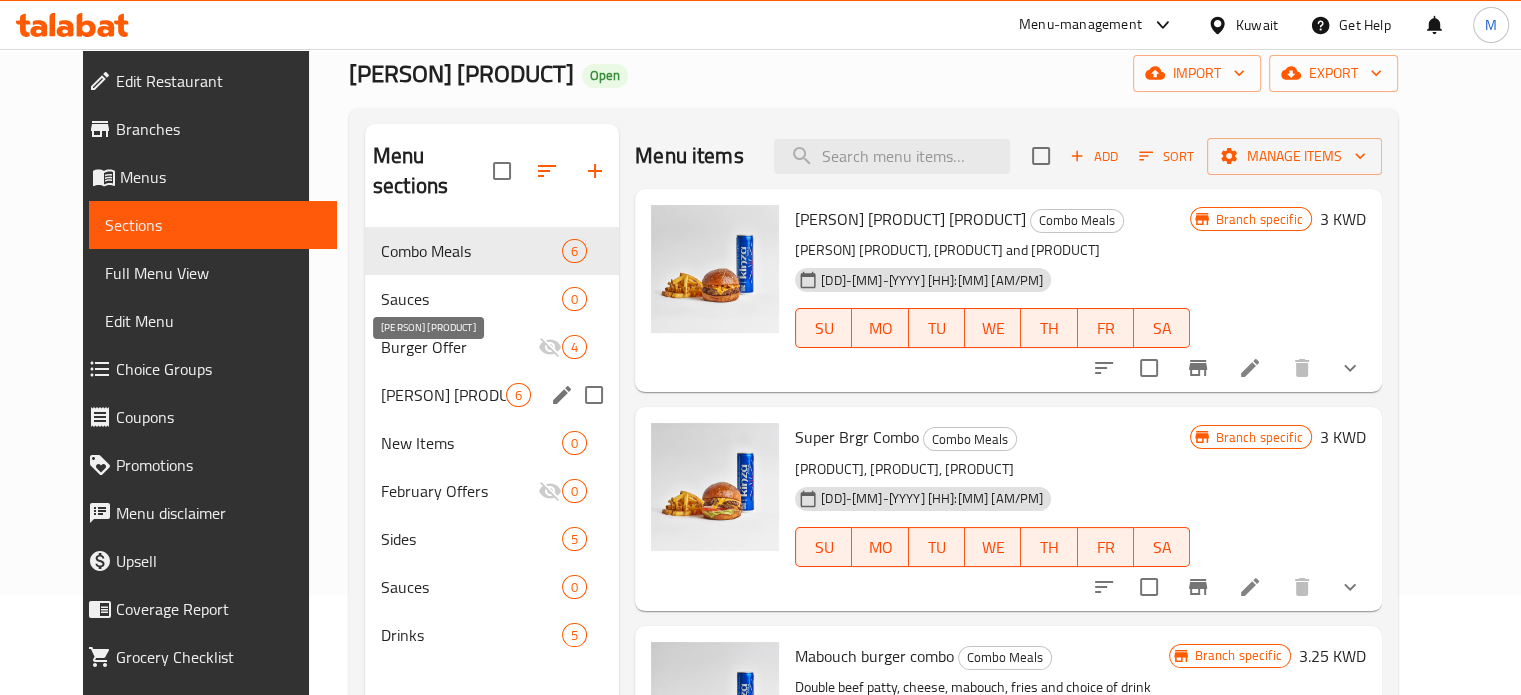 click on "[PERSON] [PRODUCT]" at bounding box center [443, 395] 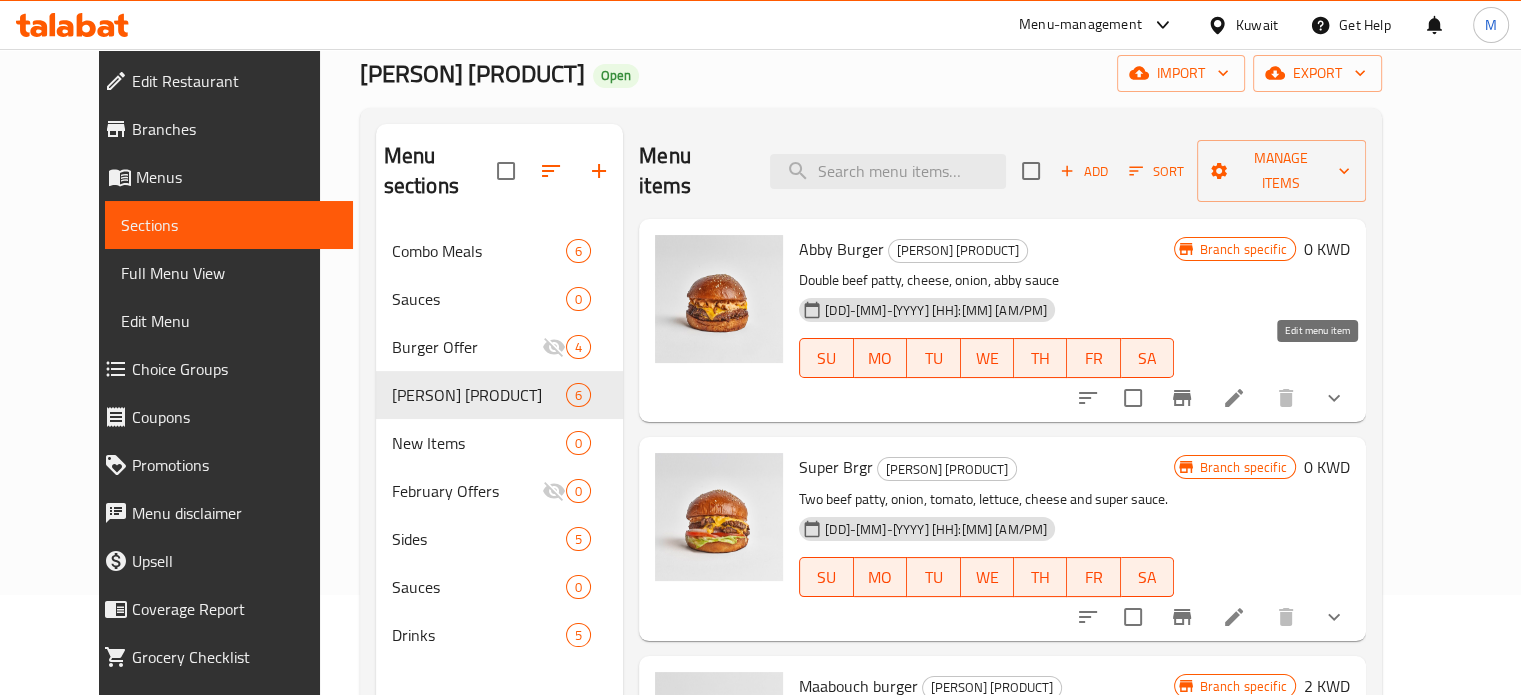 click 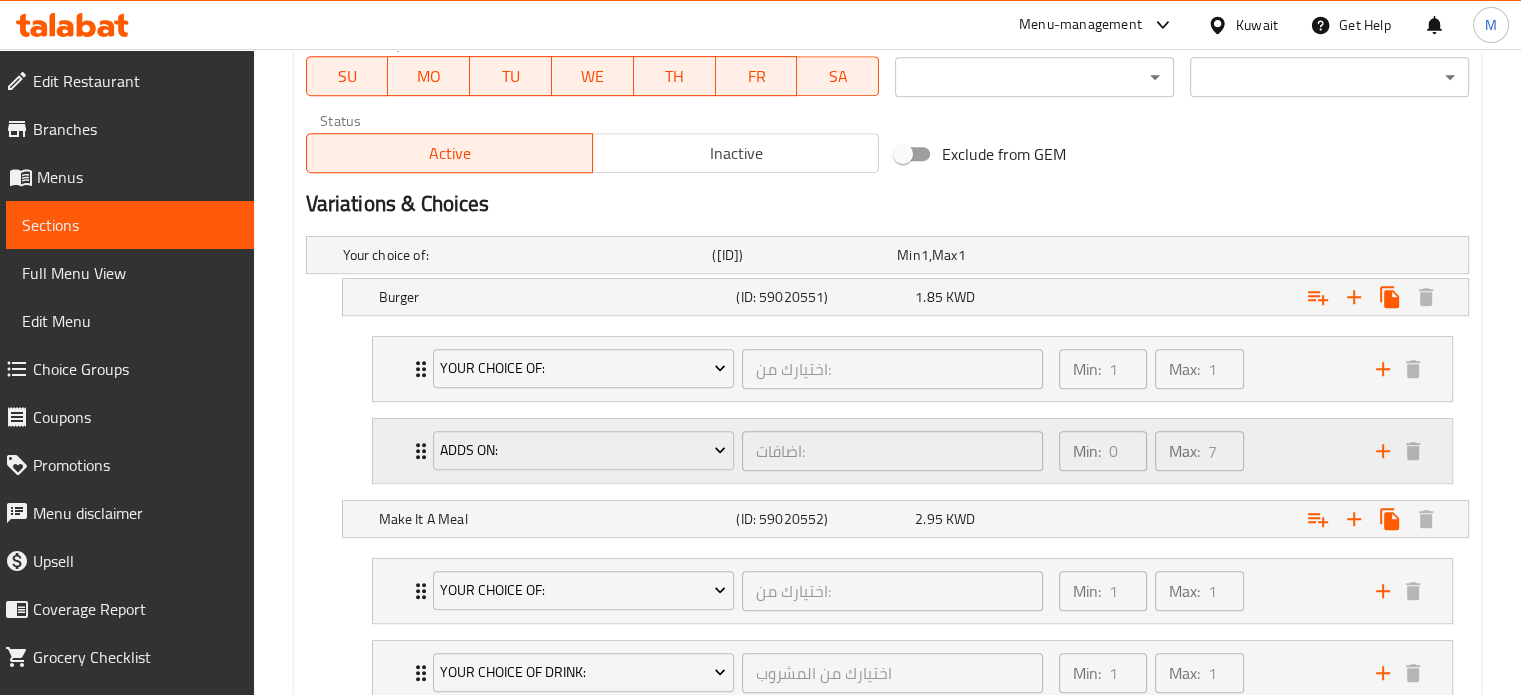scroll, scrollTop: 1000, scrollLeft: 0, axis: vertical 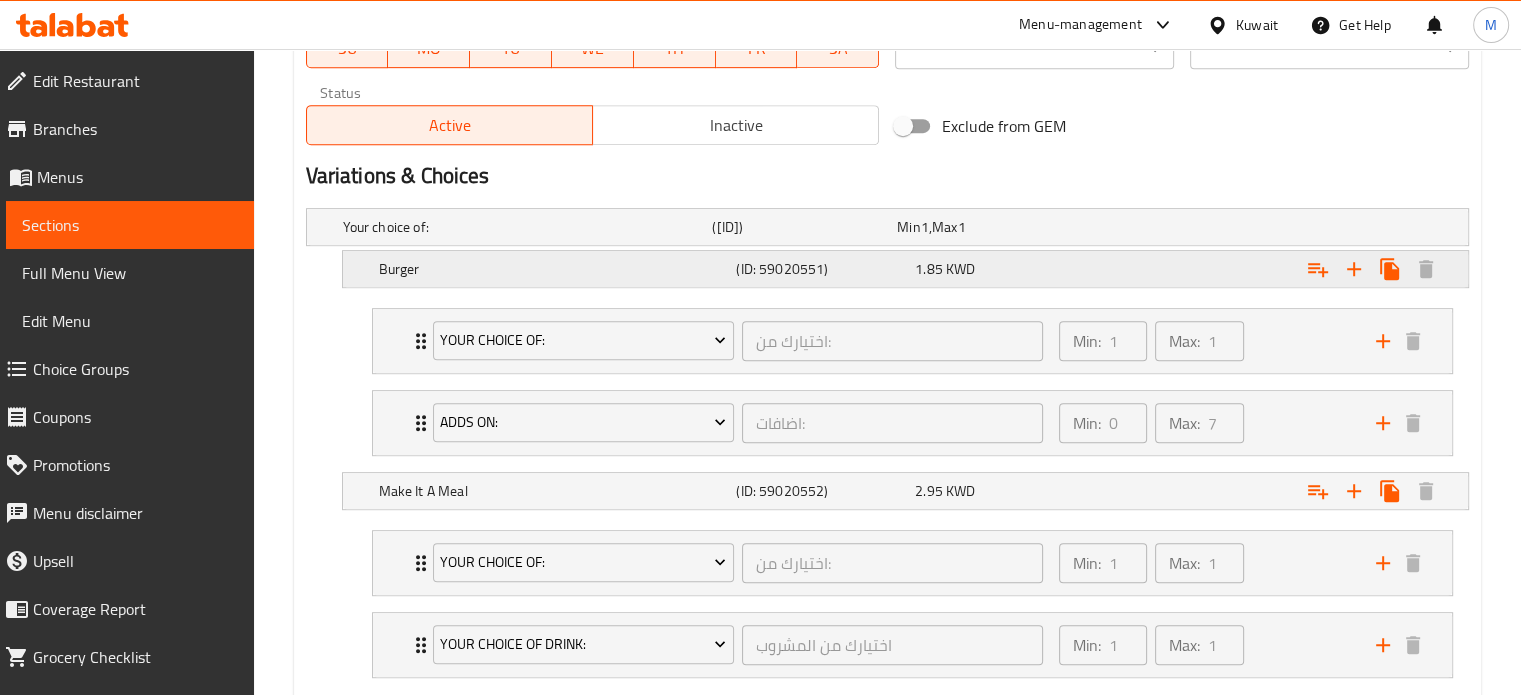 click at bounding box center [1263, 227] 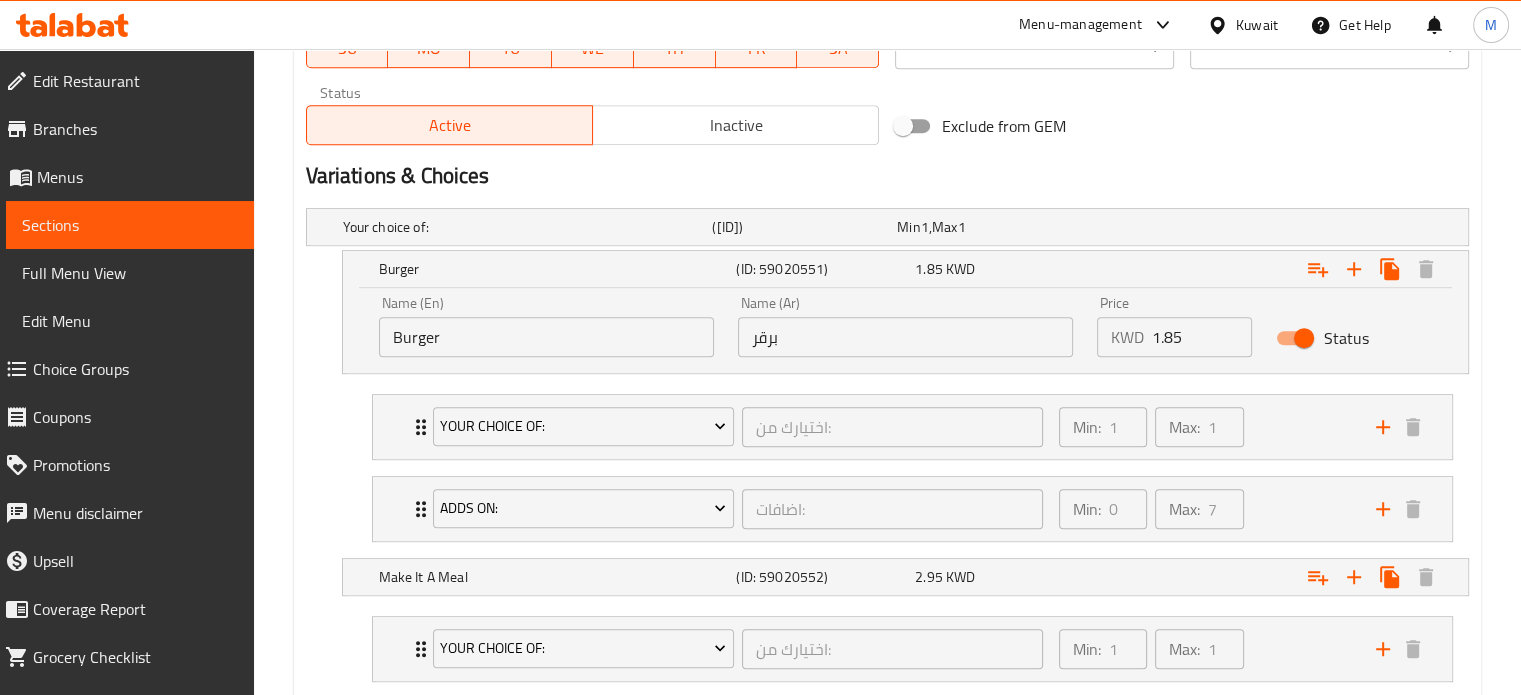 click on "1.85" at bounding box center [1202, 337] 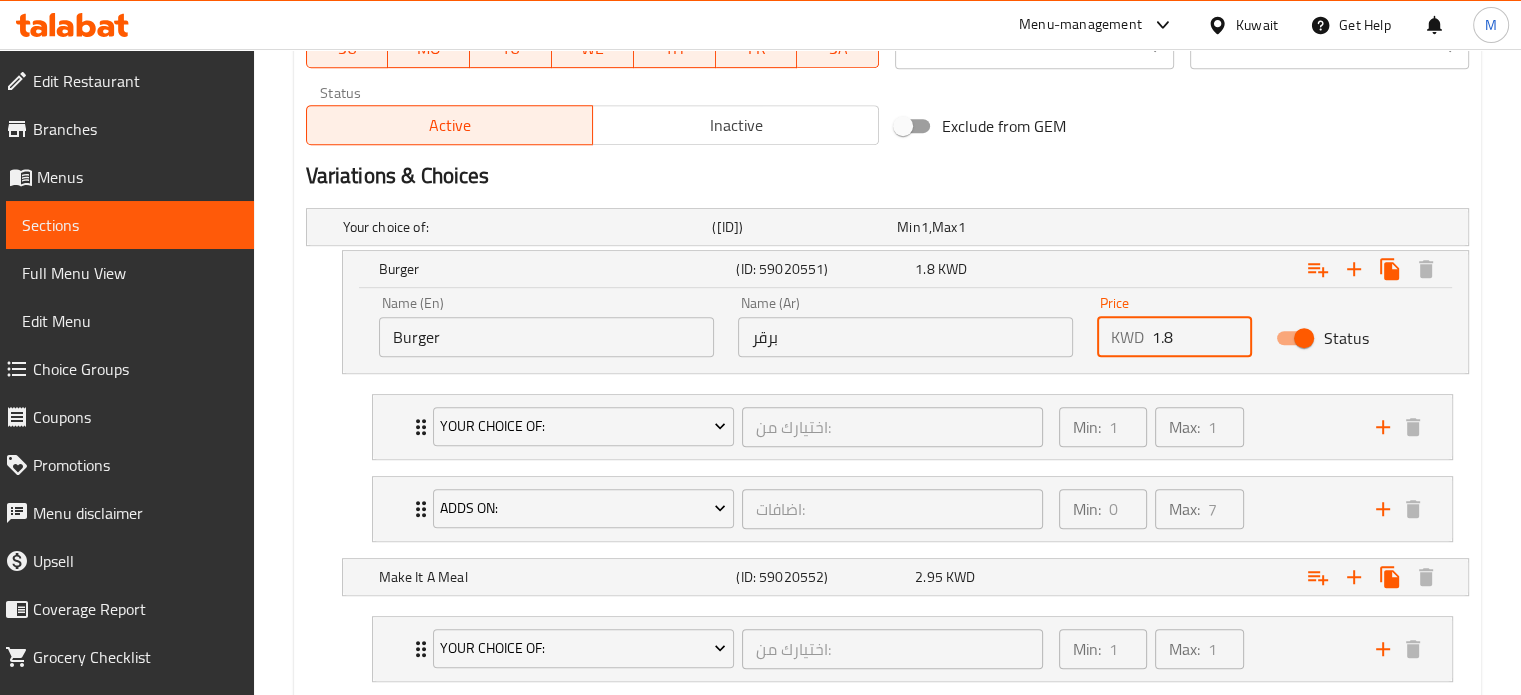 type on "1" 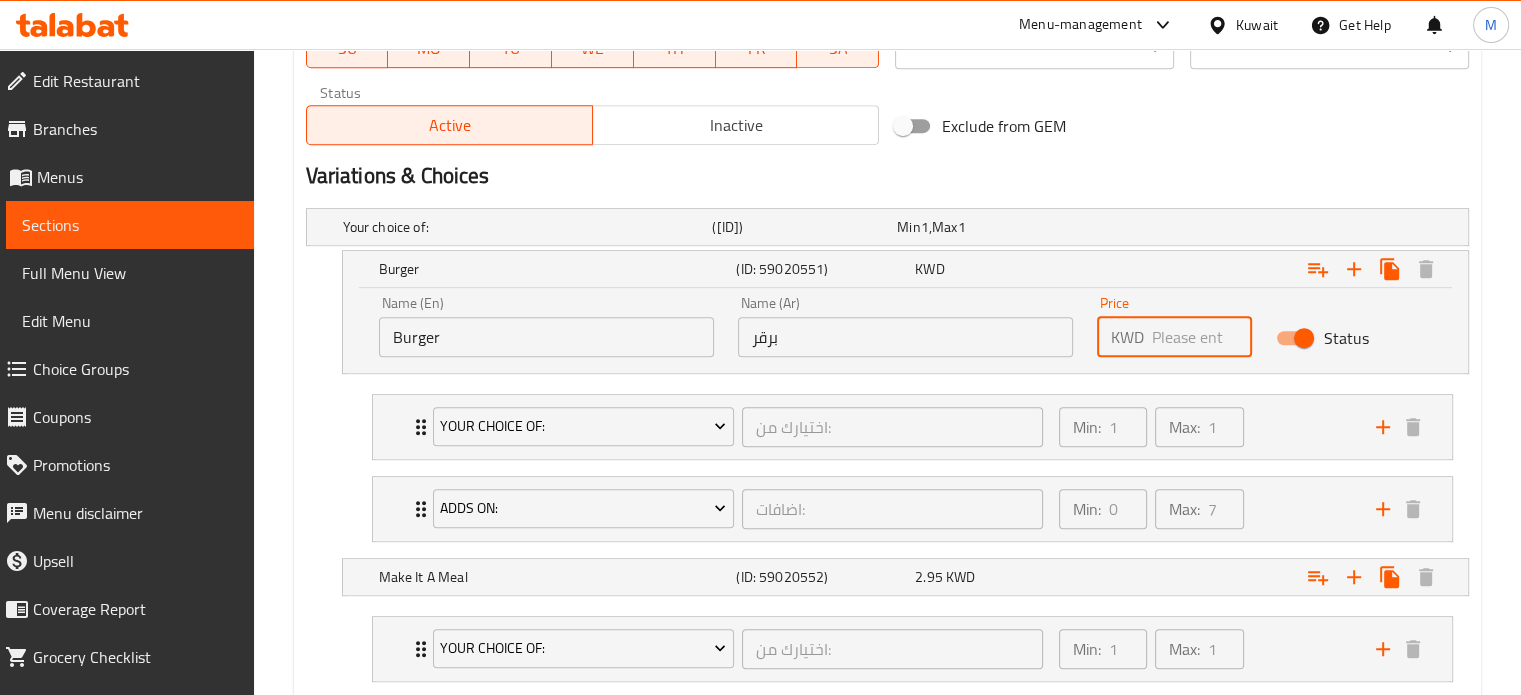 type on "0" 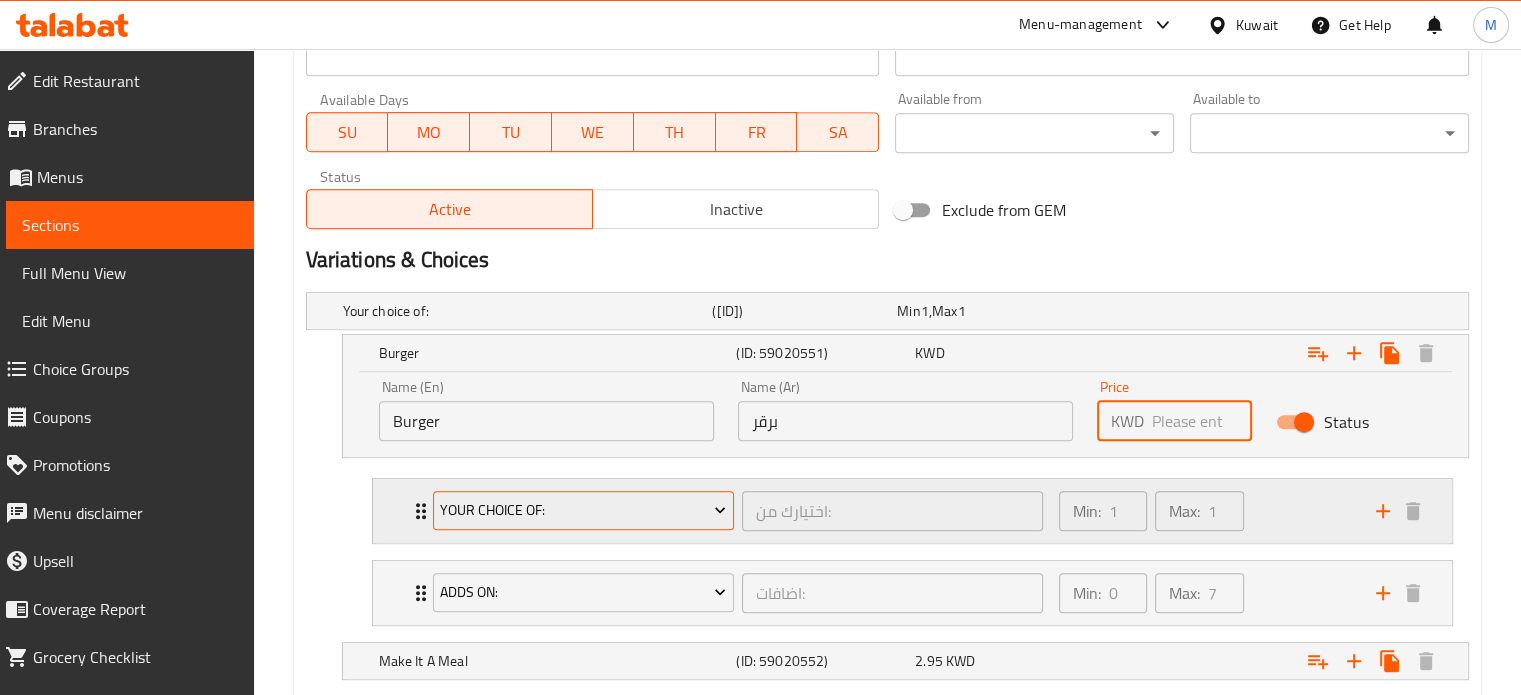 scroll, scrollTop: 1000, scrollLeft: 0, axis: vertical 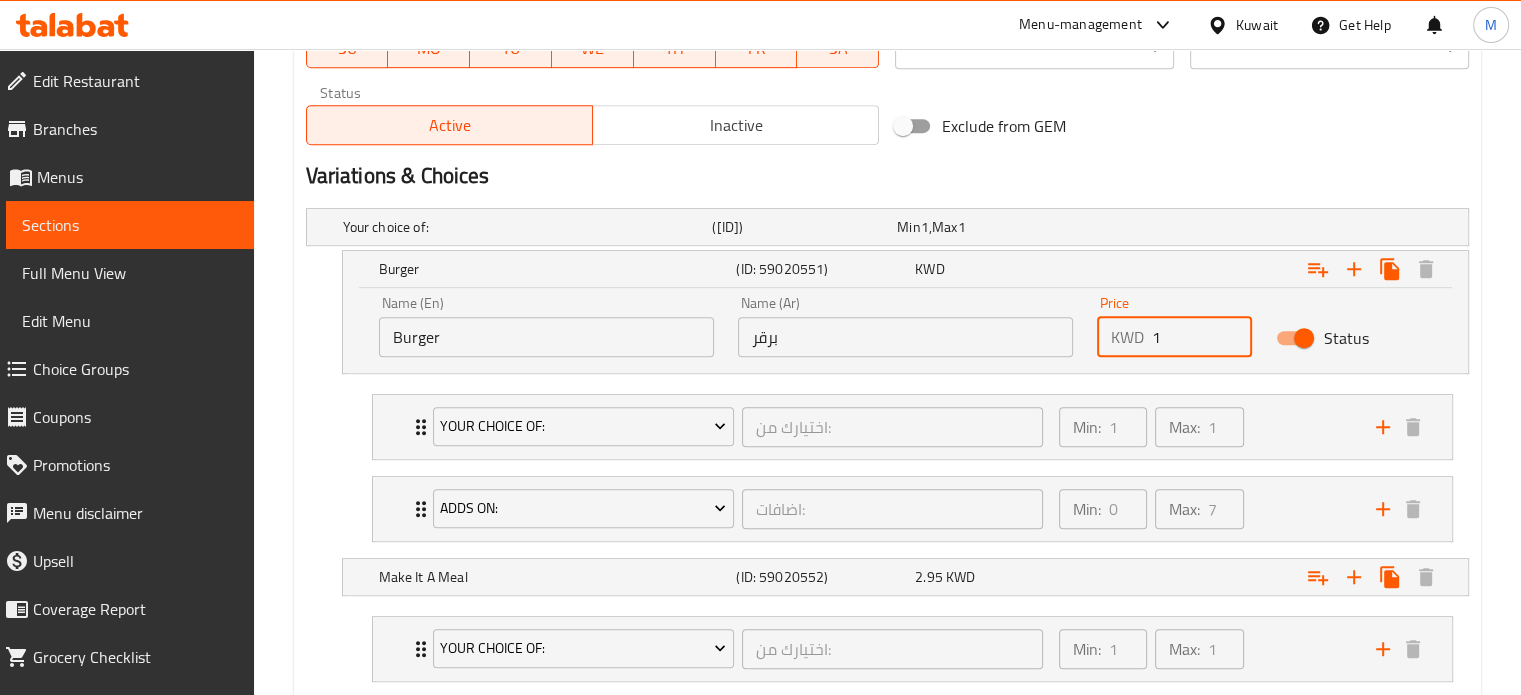 click on "1" at bounding box center (1202, 337) 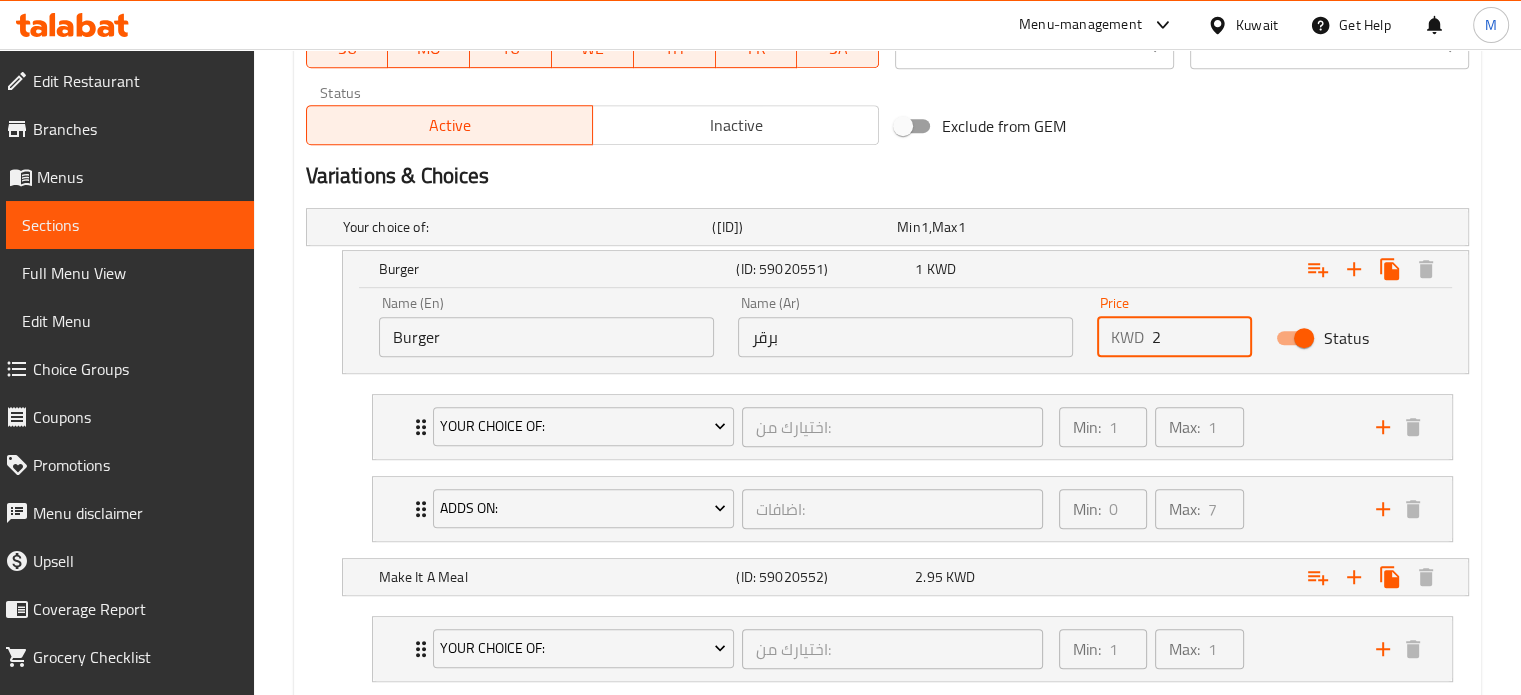 type on "2" 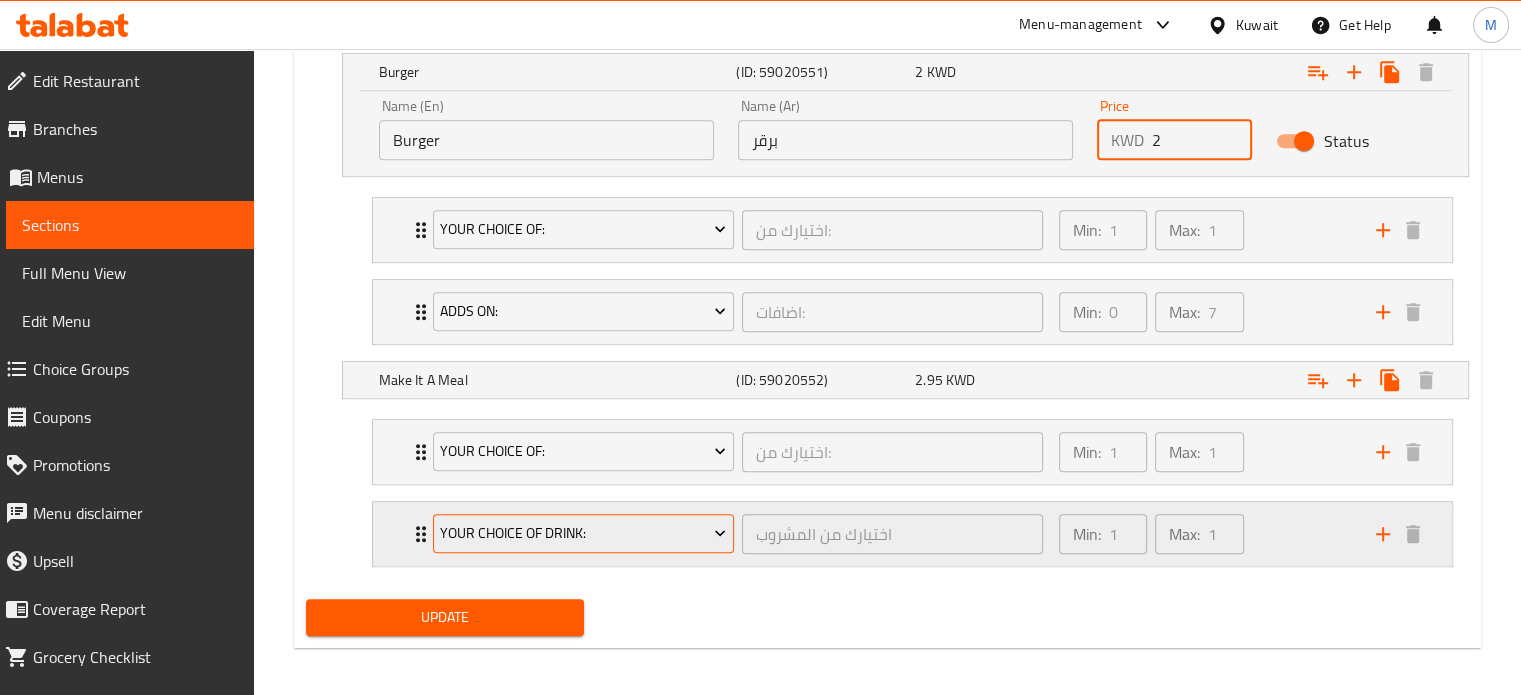 scroll, scrollTop: 1202, scrollLeft: 0, axis: vertical 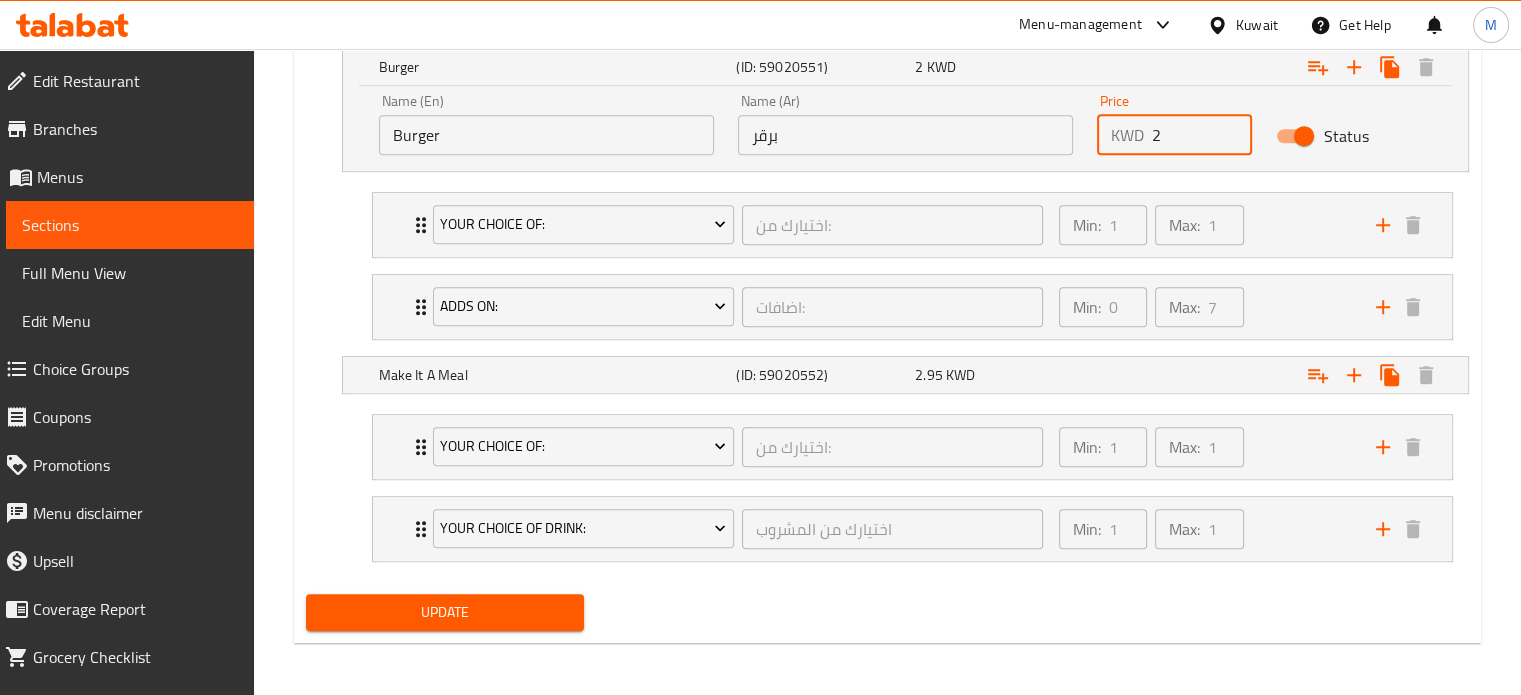 click on "Update" at bounding box center [445, 612] 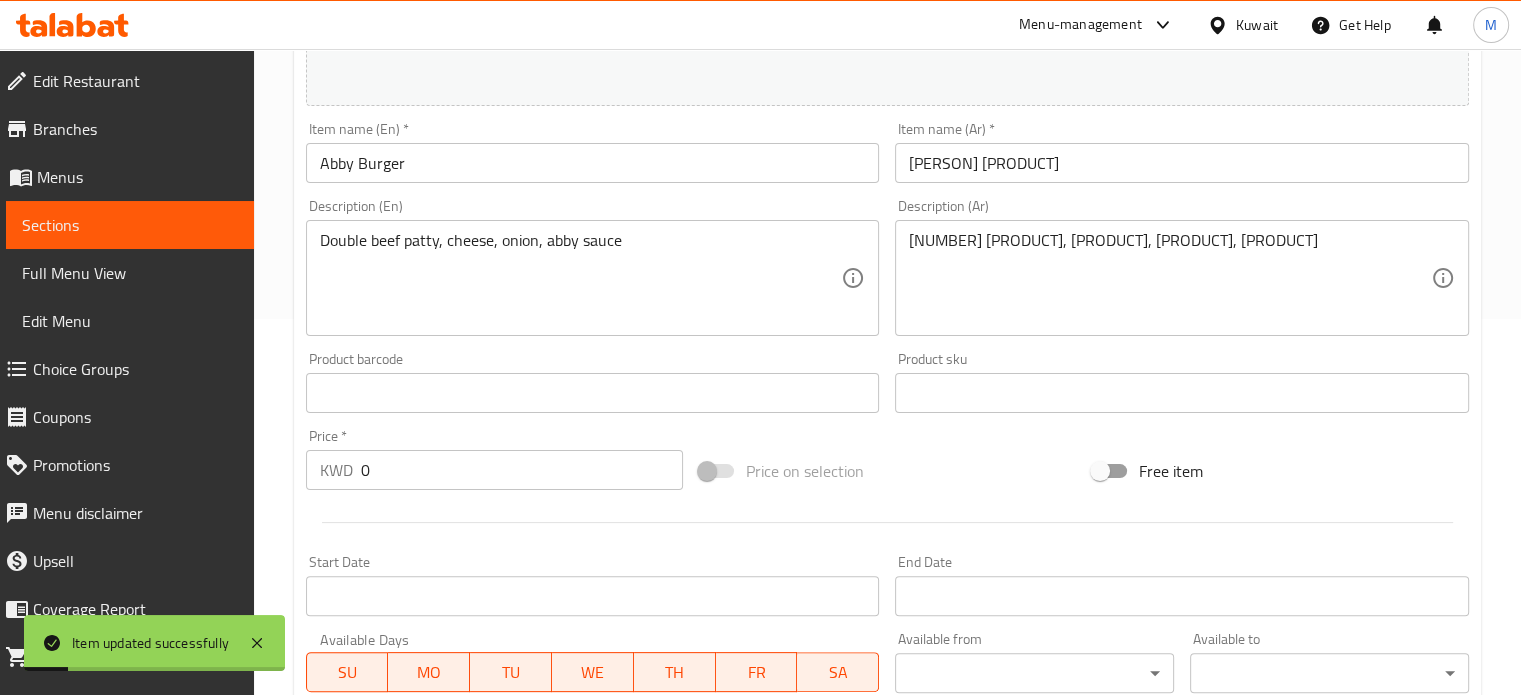 scroll, scrollTop: 0, scrollLeft: 0, axis: both 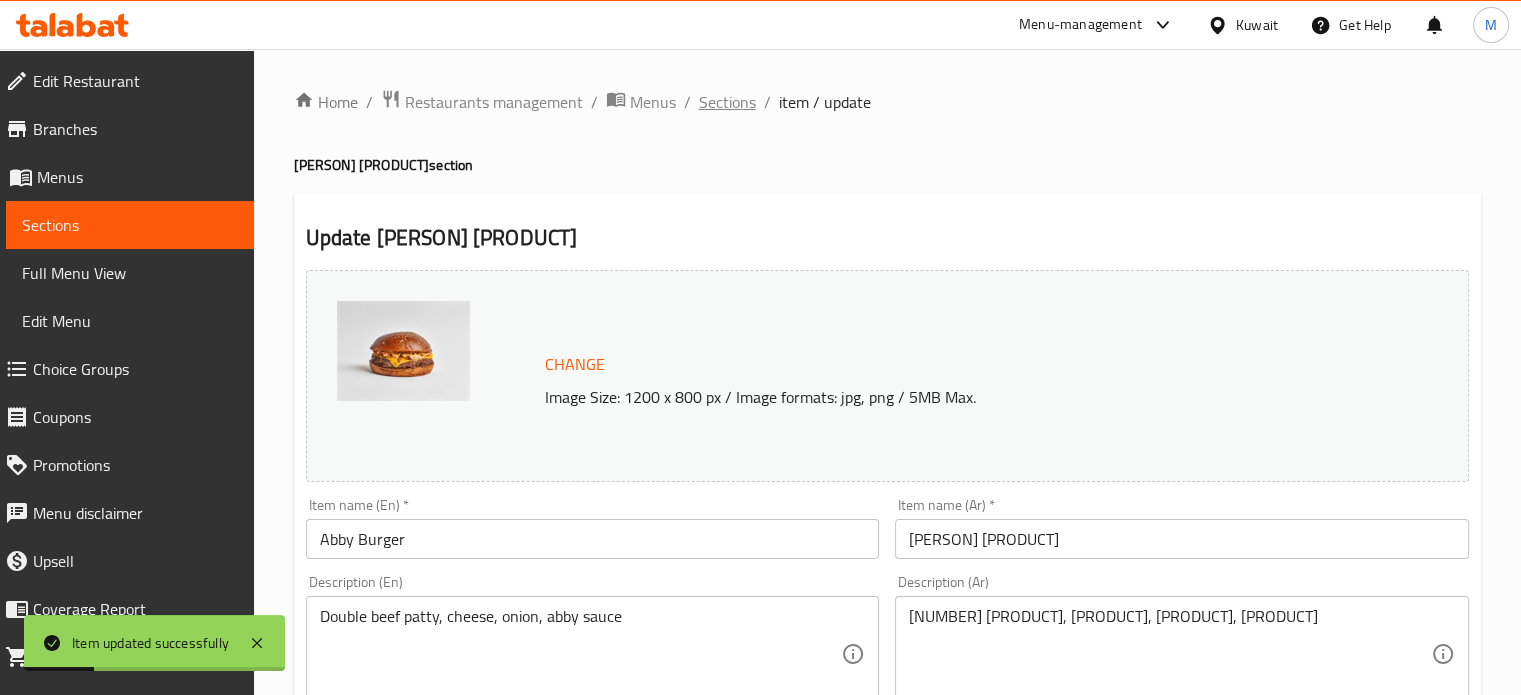 click on "Sections" at bounding box center [727, 102] 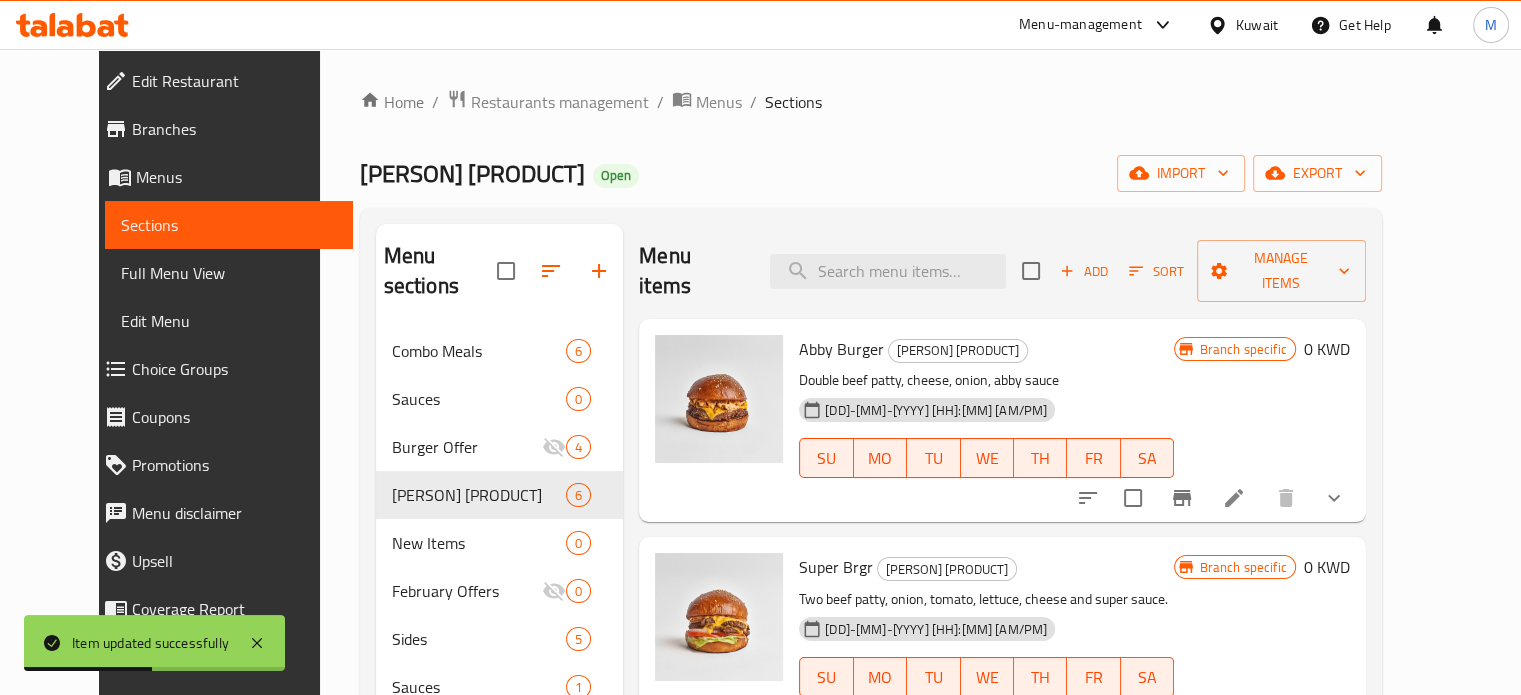 click at bounding box center [1334, 498] 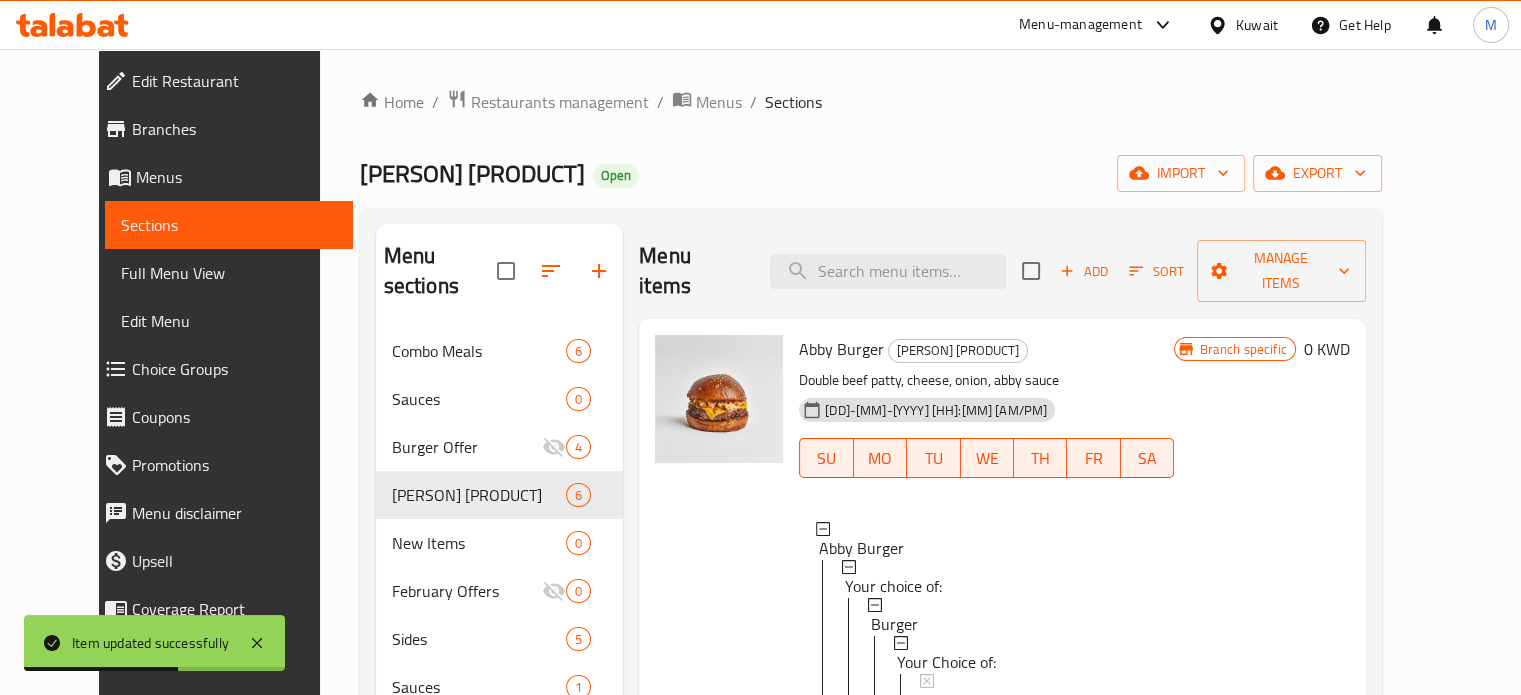 scroll, scrollTop: 2, scrollLeft: 0, axis: vertical 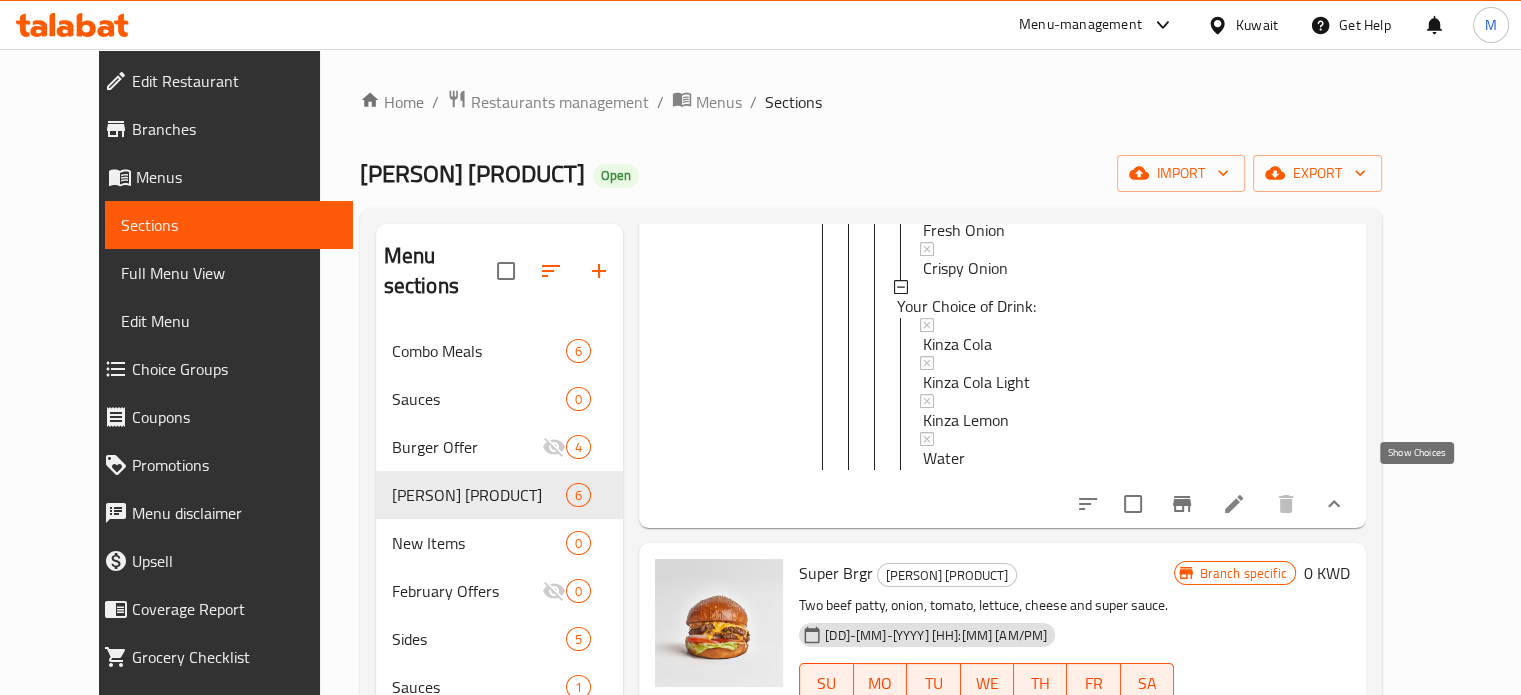 click 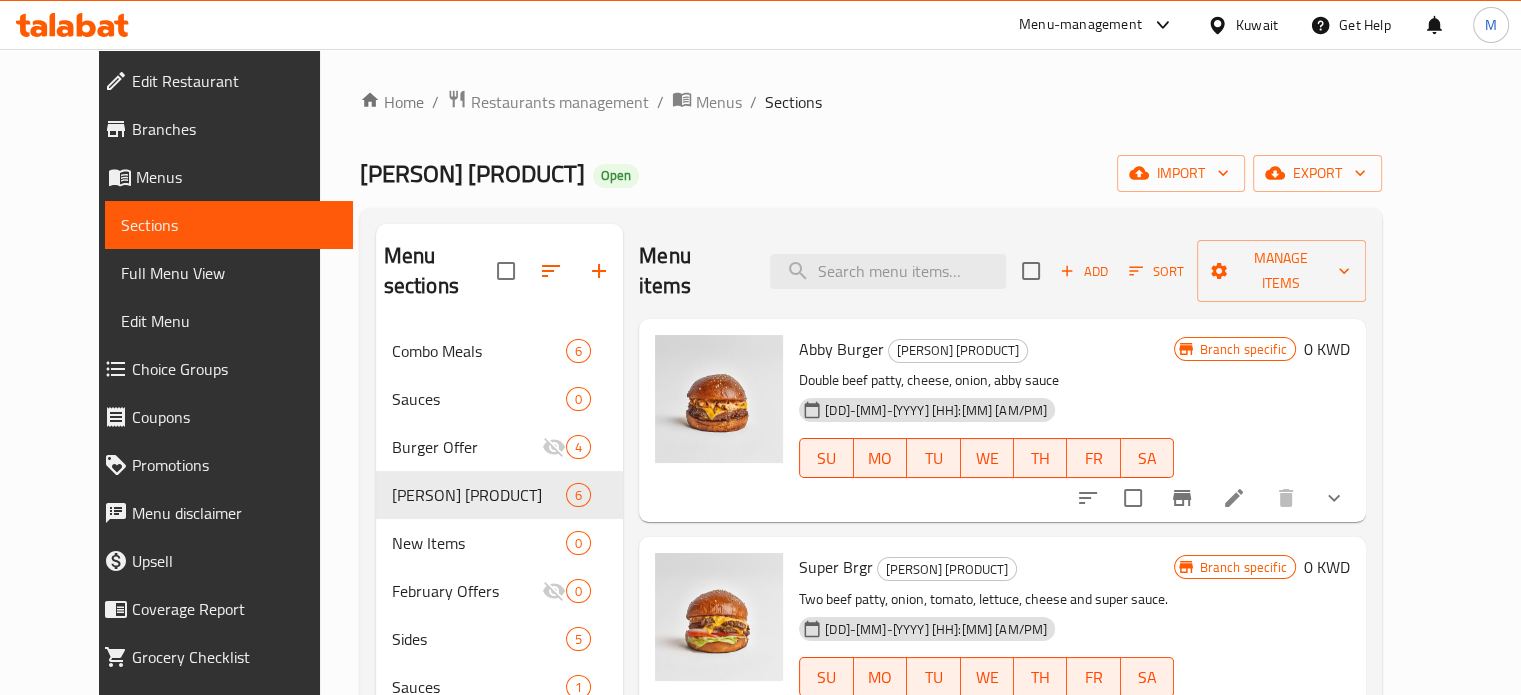 scroll, scrollTop: 0, scrollLeft: 0, axis: both 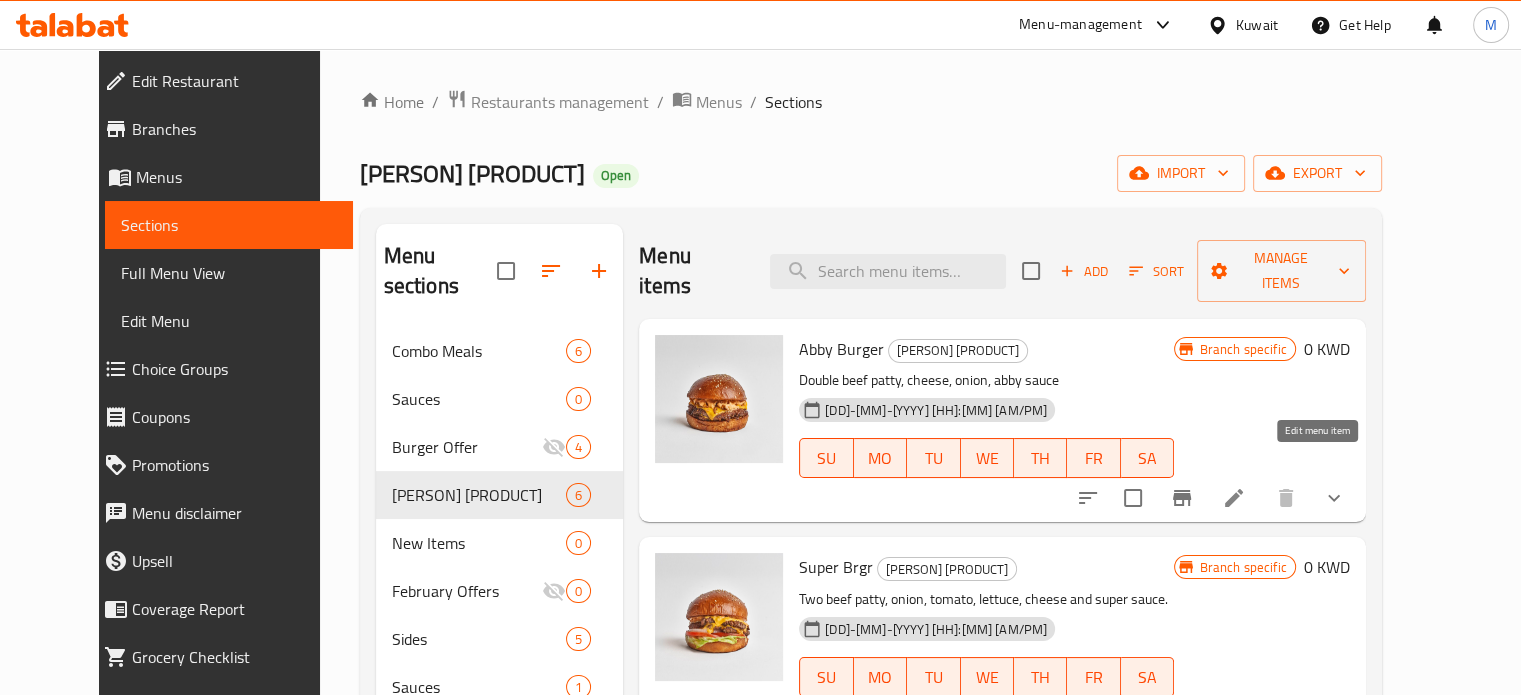 click 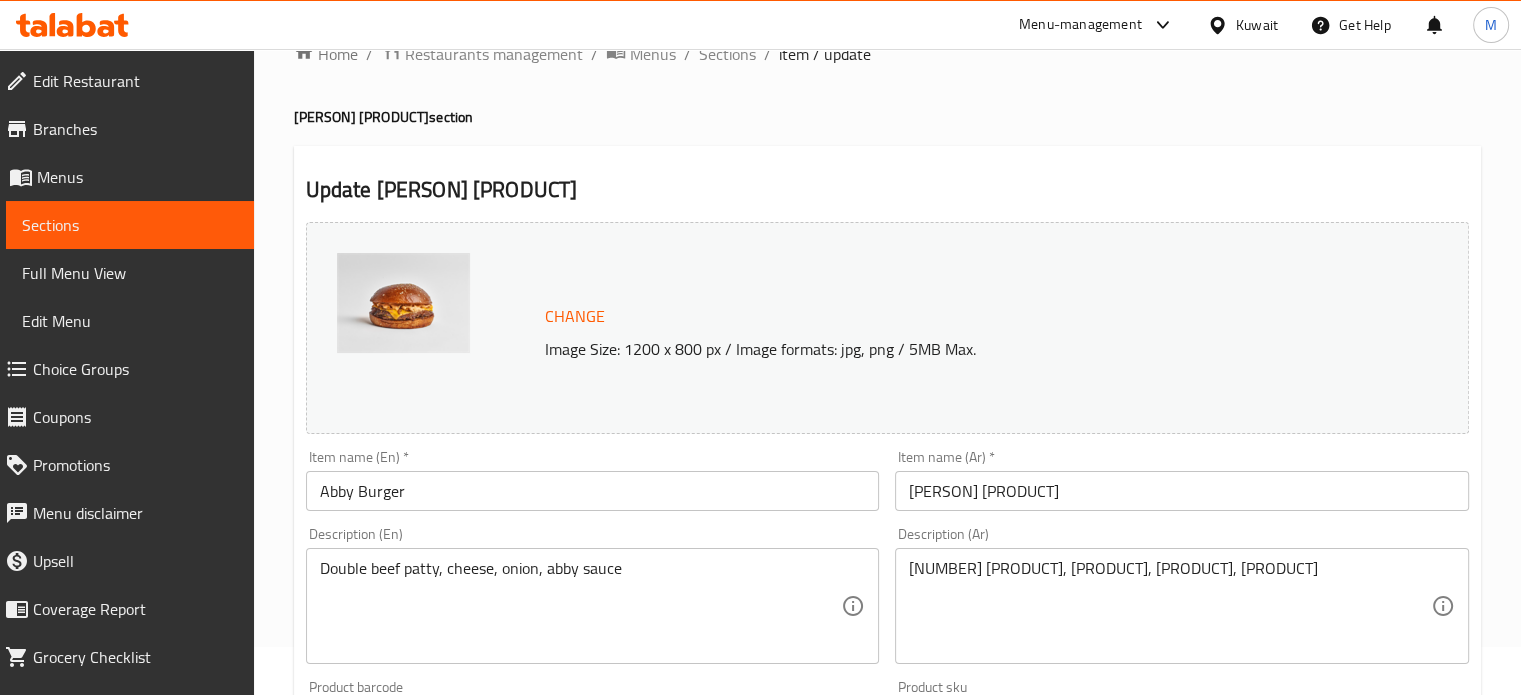 scroll, scrollTop: 0, scrollLeft: 0, axis: both 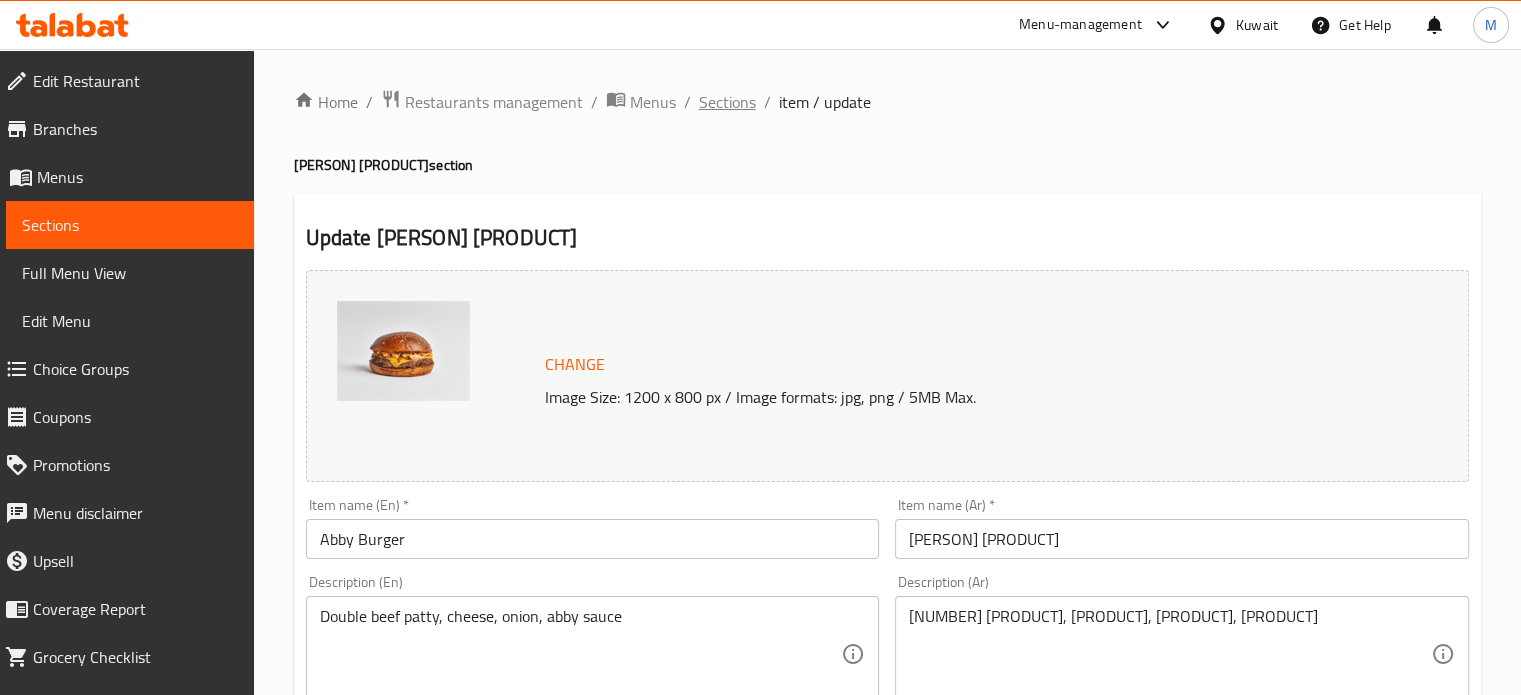 click on "Sections" at bounding box center (727, 102) 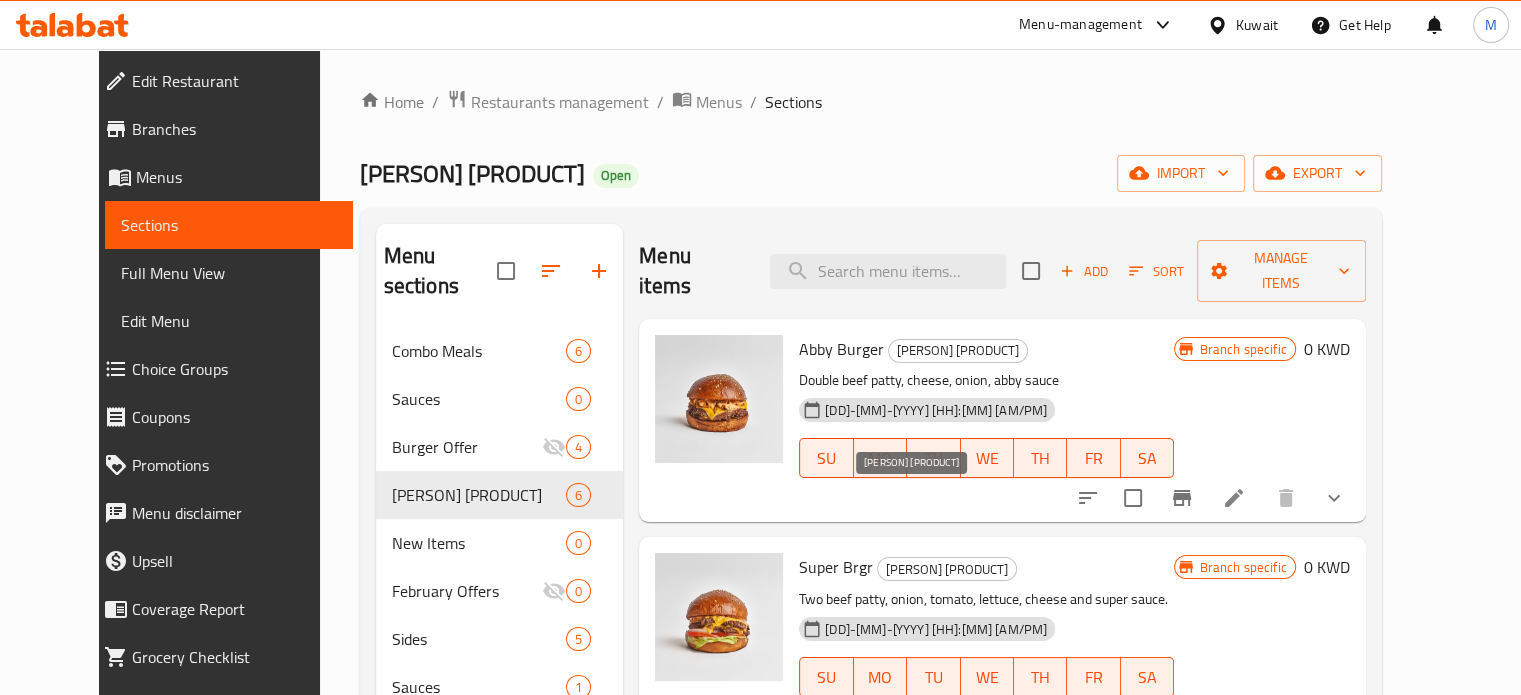 scroll, scrollTop: 131, scrollLeft: 0, axis: vertical 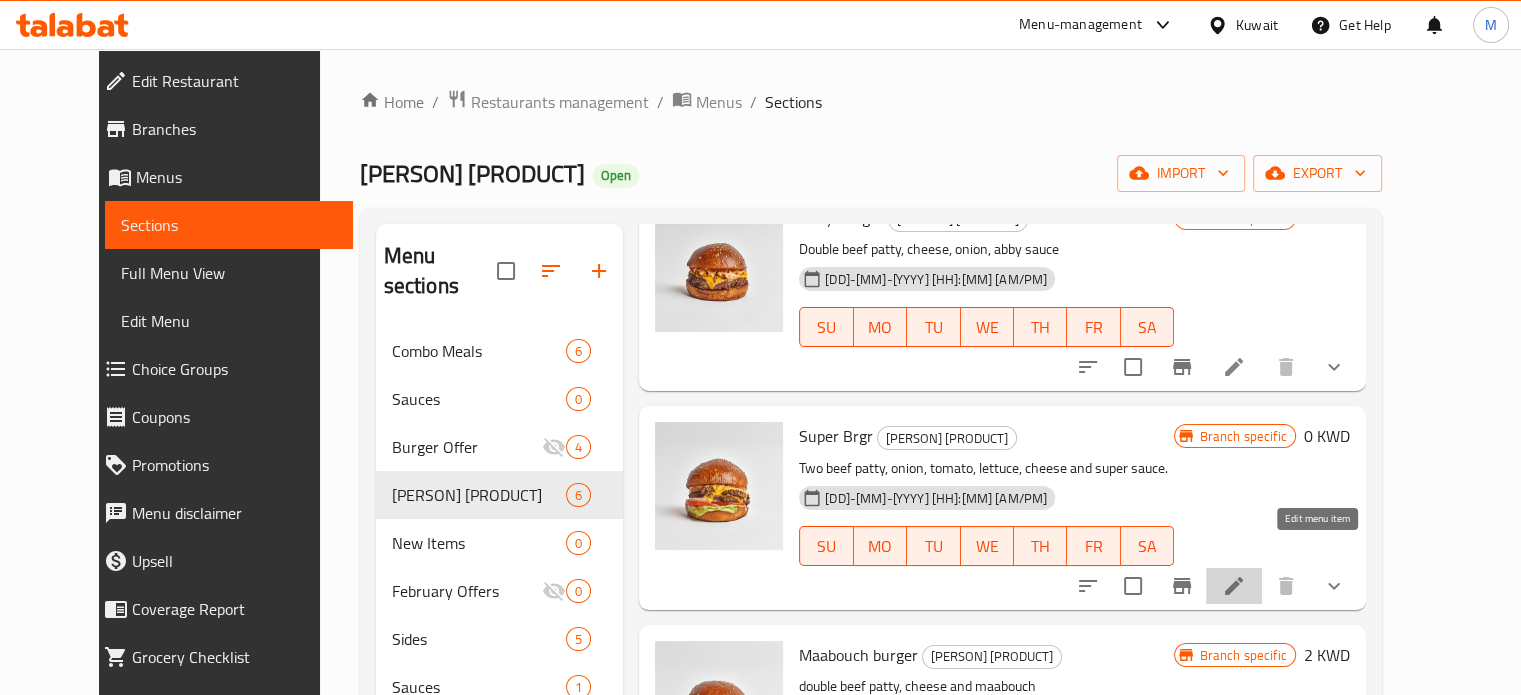 click 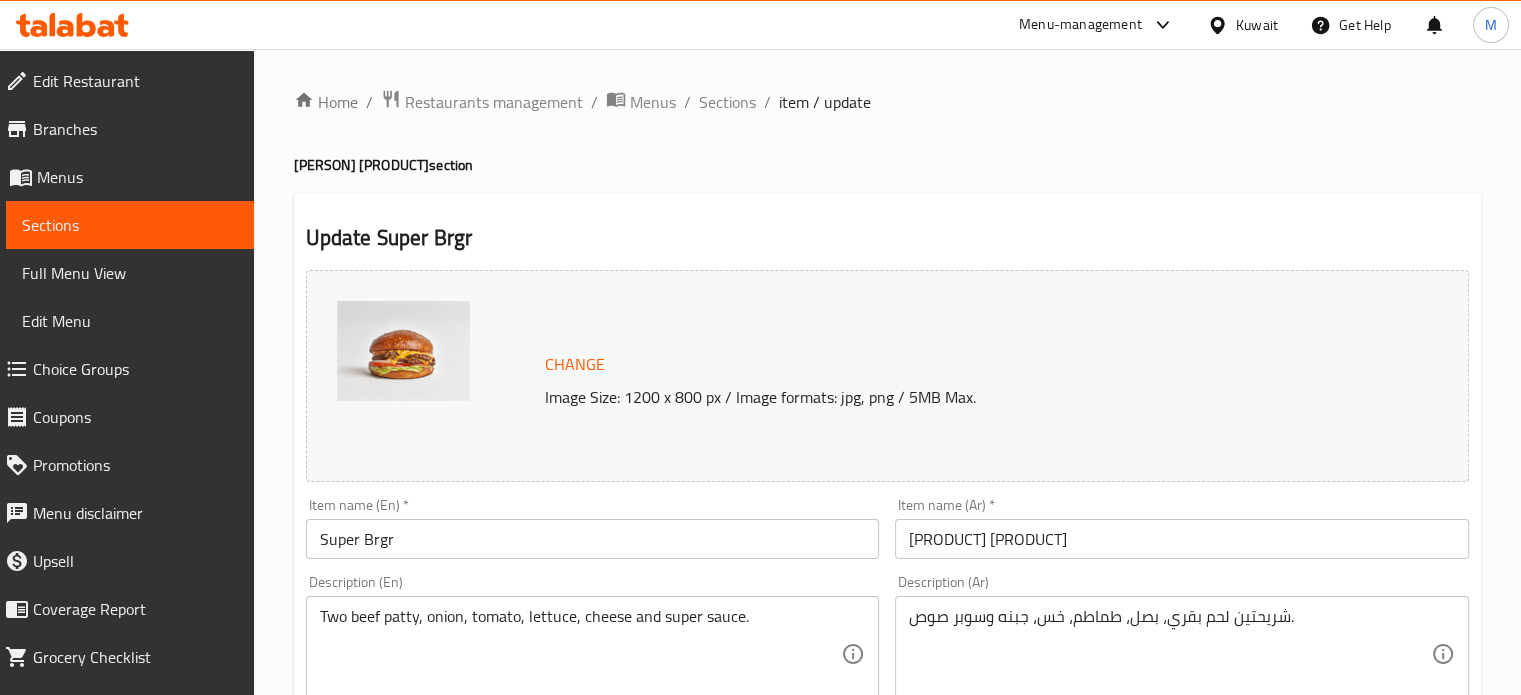 click on "Home / Restaurants management / Menus / Sections / item / update Abby Brgrs section Update Super Brgr Change Image Size: 1200 x 800 px / Image formats: jpg, png / 5MB Max. Item name (En) * Super Brgr Item name (En) * Item name (Ar) * سوبر برجر Item name (Ar) * Description (En) Two beef patty, onion, tomato, lettuce, cheese and super sauce. Description (En) Description (Ar) شريحتين لحم بقري، بصل، طماطم، خس، جبنه وسوبر صوص. Description (Ar) Product barcode Product barcode Product sku Product sku Price * KWD 0 Price * Price on selection Free item Start Date Start Date End Date End Date Available Days SU MO TU WE TH FR SA Available from ​ ​ Available to ​ ​ Status Active Inactive Exclude from GEM Variations & Choices Your choice of: (ID: [ID]) Min 1 , Max 1 Name (En) Your choice of: Name (En) Name (Ar) اختيارك من: Name (Ar) Min 1 Min Max 1 Max Burger (ID: [ID]) 1.85 KWD Name (En) Burger Name (En) Name (Ar) برجر" at bounding box center [887, 809] 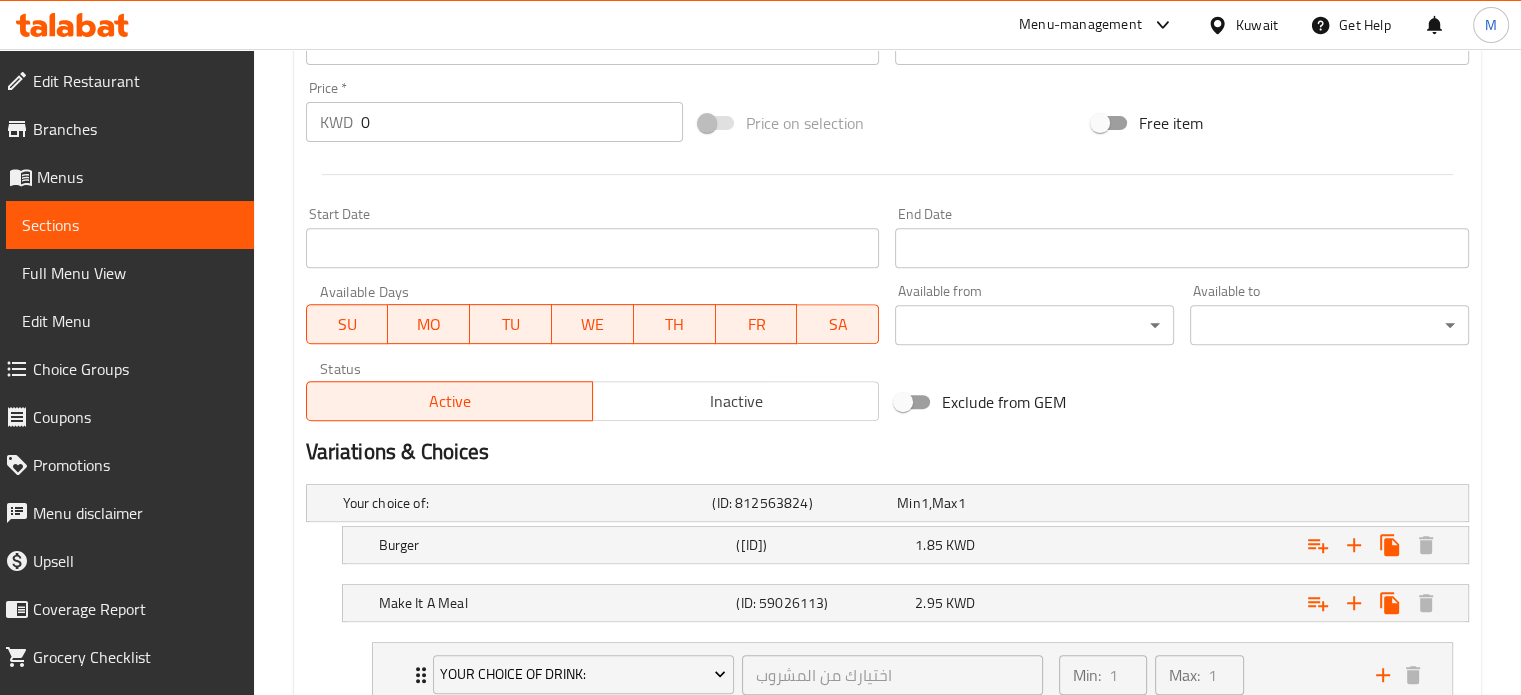 scroll, scrollTop: 723, scrollLeft: 0, axis: vertical 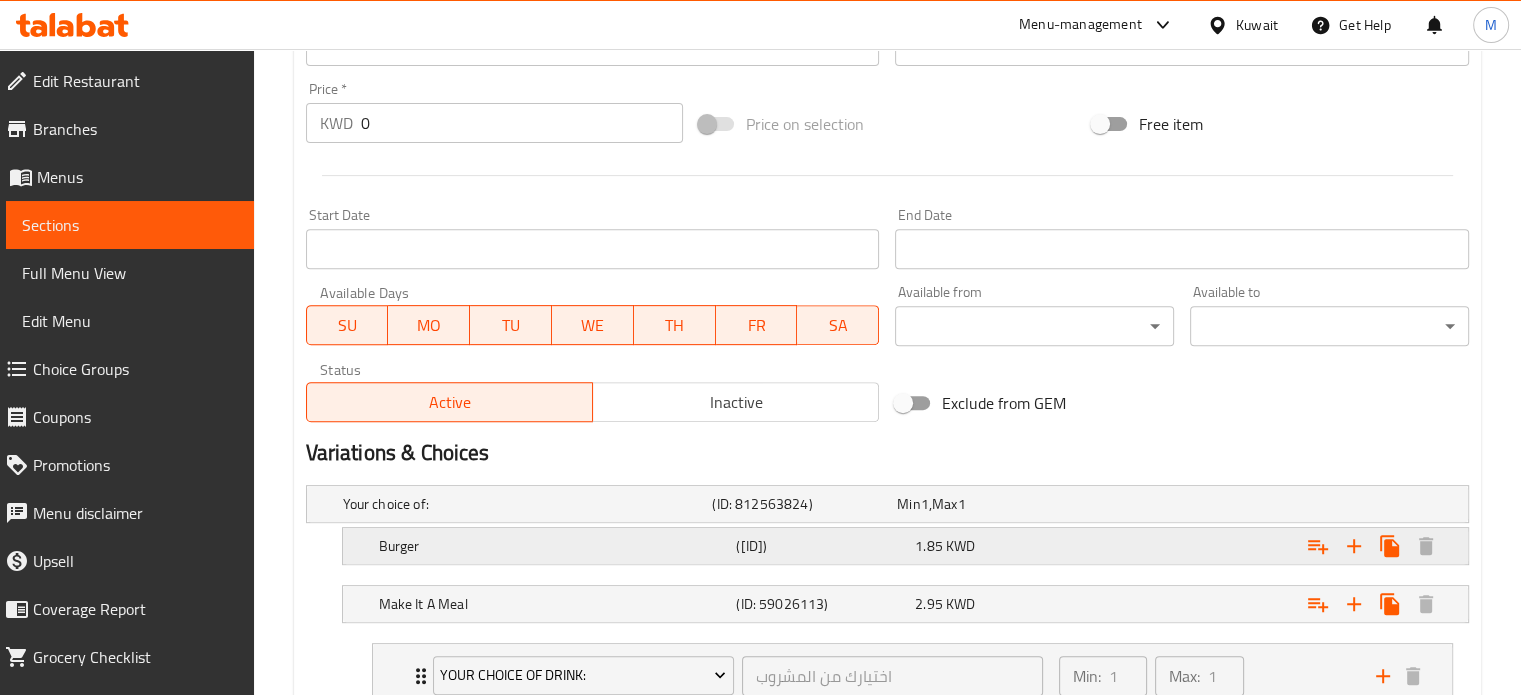 click on "[PRICE] [CURRENCY]" at bounding box center (985, 504) 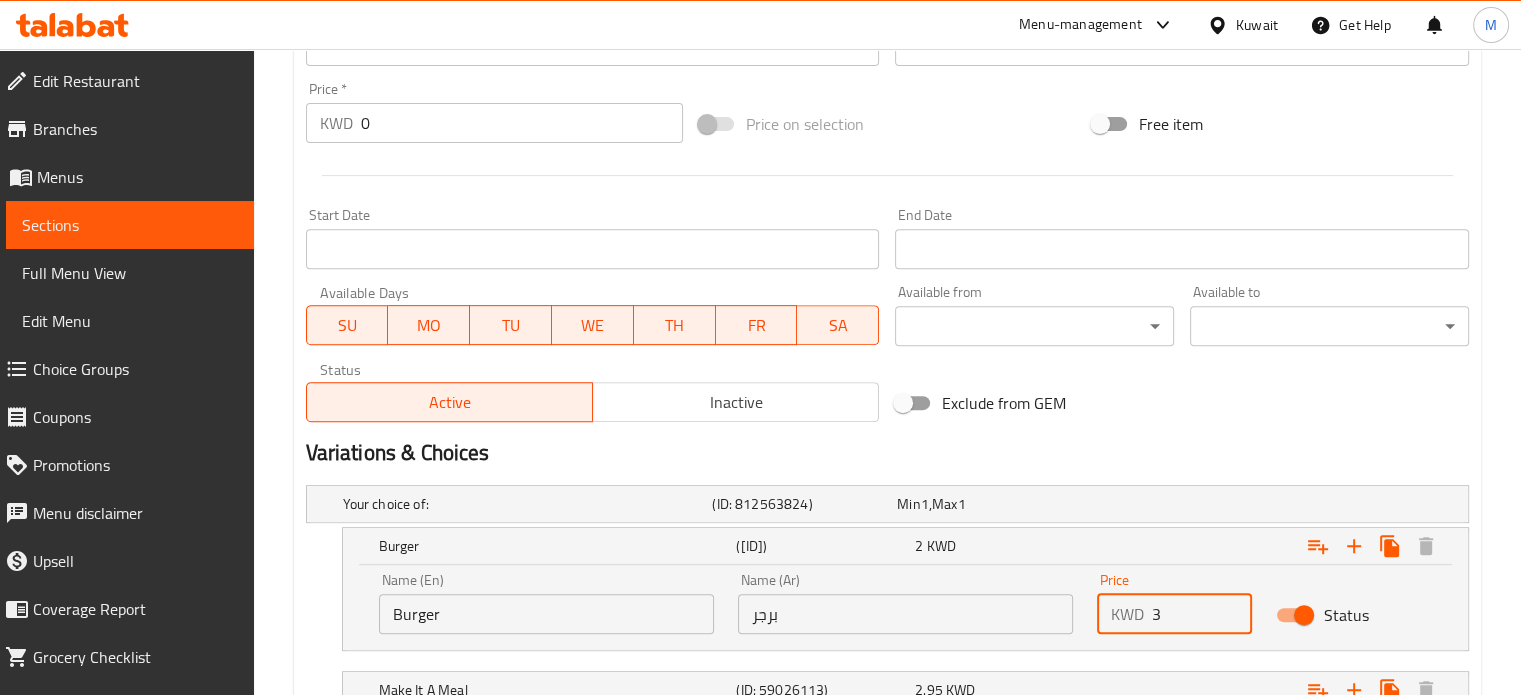 click on "3" at bounding box center [1202, 614] 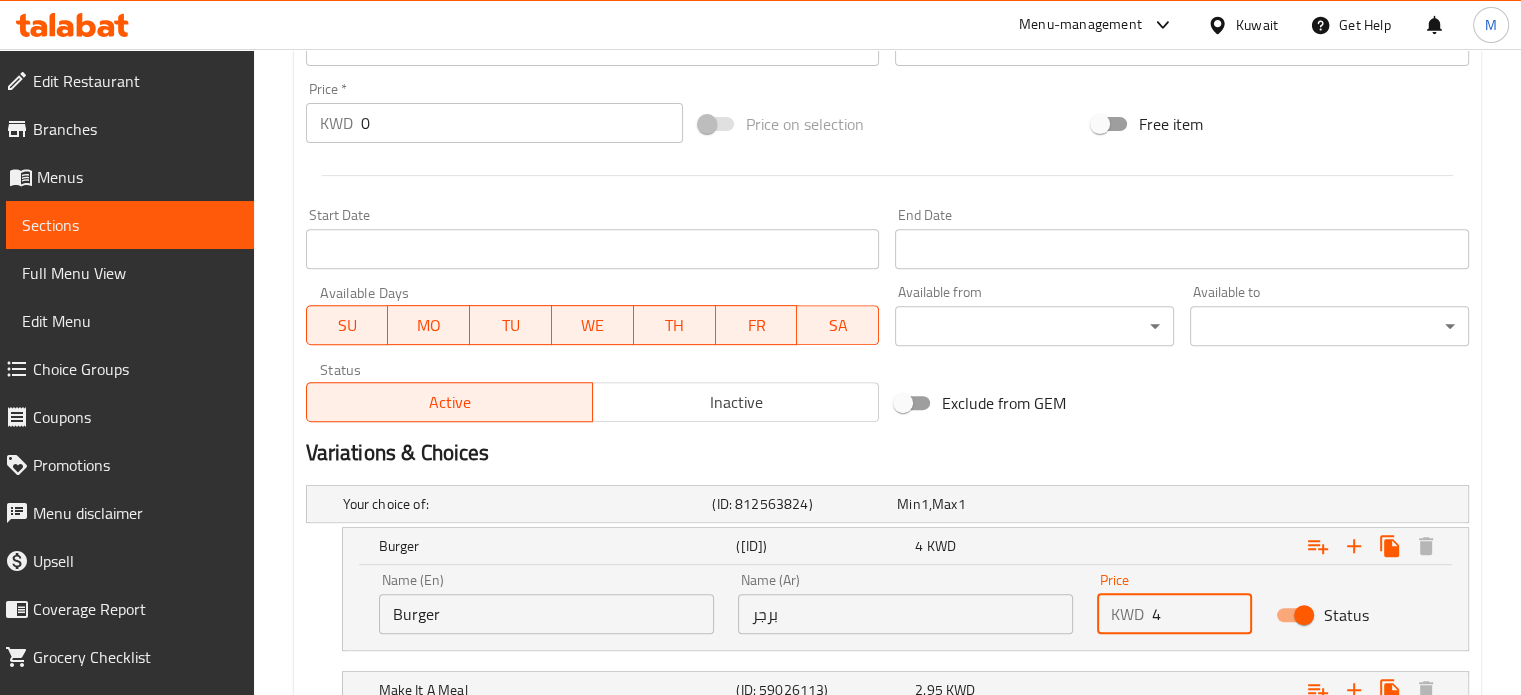 click on "4" at bounding box center (1202, 614) 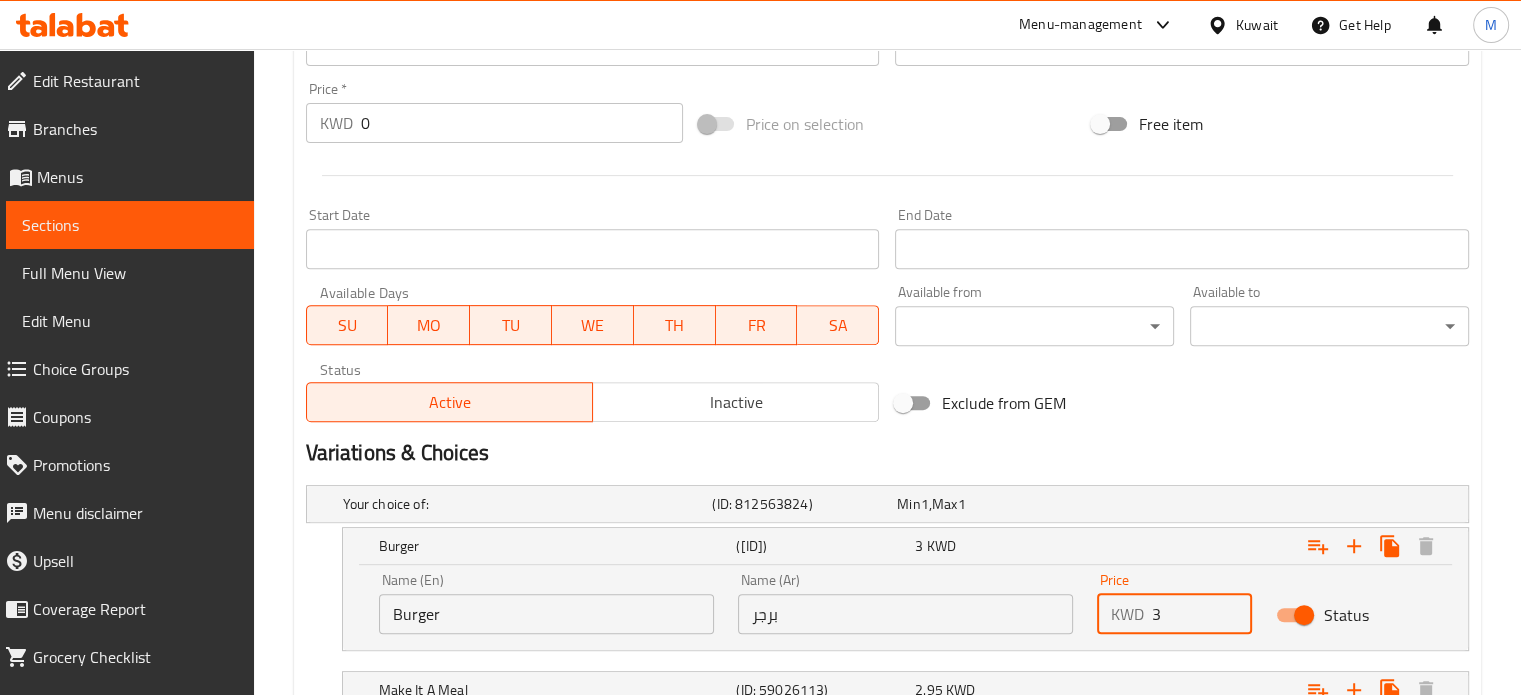 click on "3" at bounding box center (1202, 614) 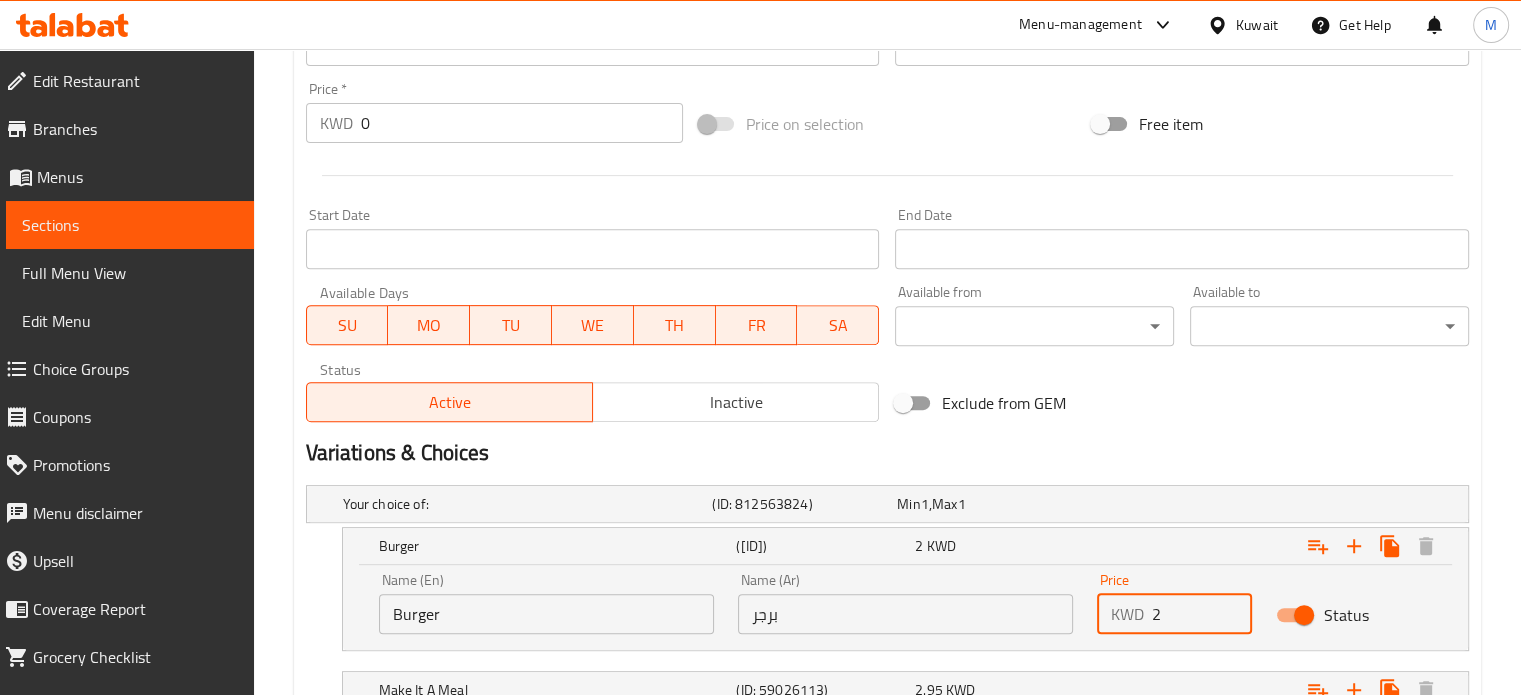 click on "2" at bounding box center (1202, 614) 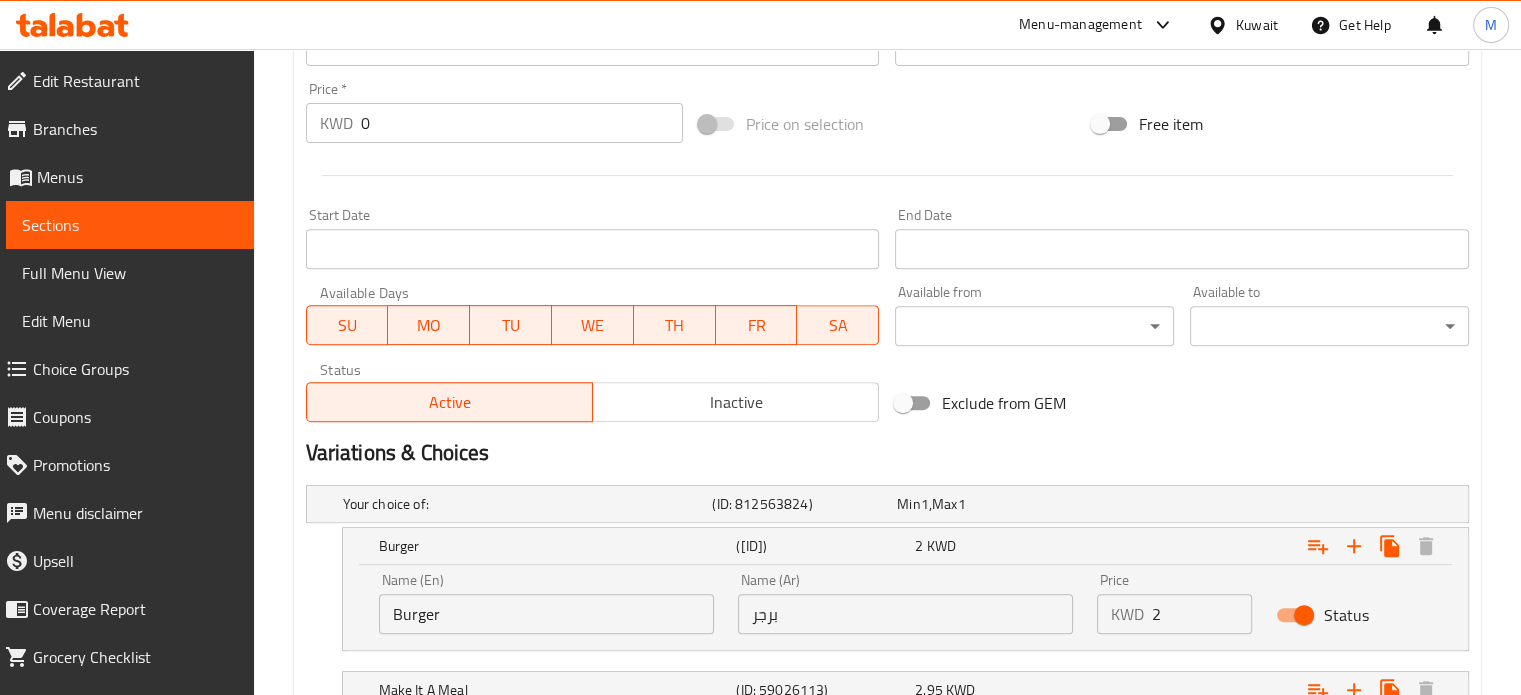 click on "KWD" at bounding box center (1127, 614) 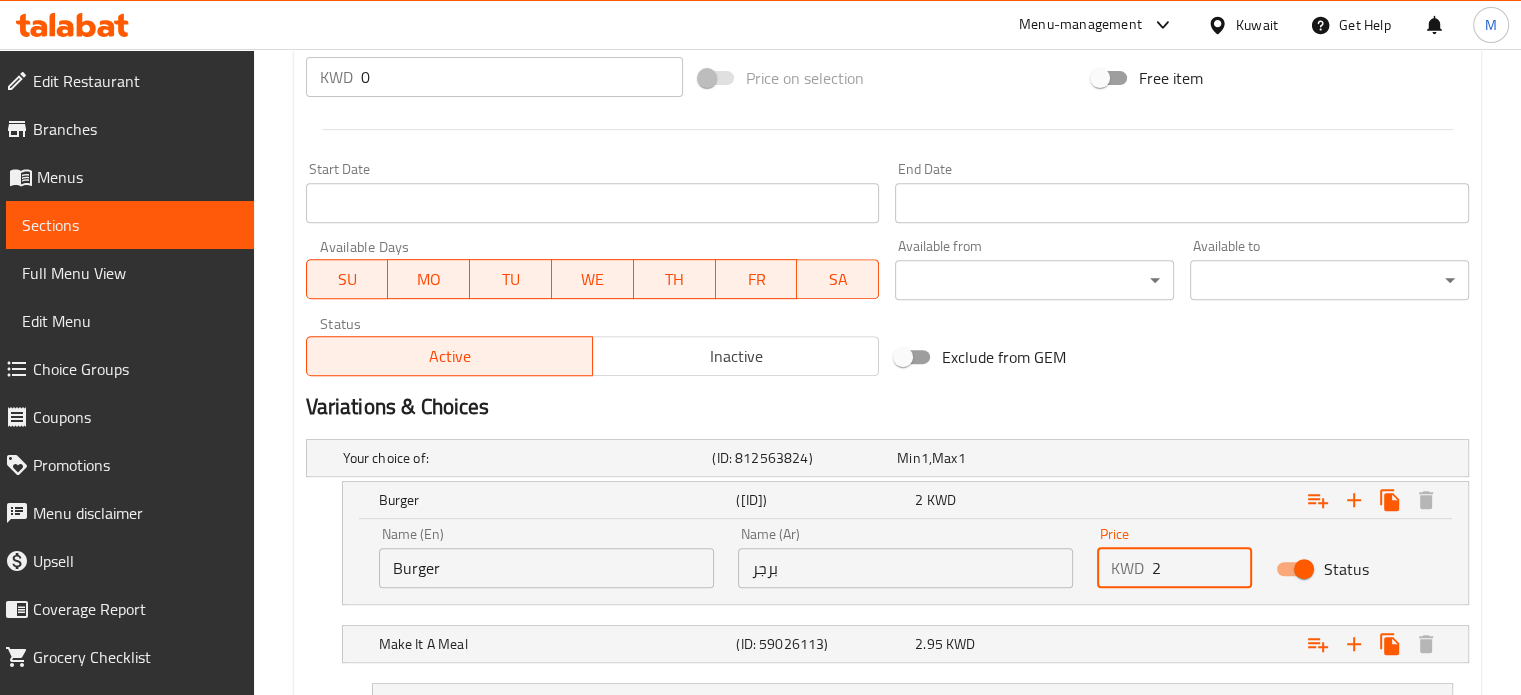 scroll, scrollTop: 857, scrollLeft: 0, axis: vertical 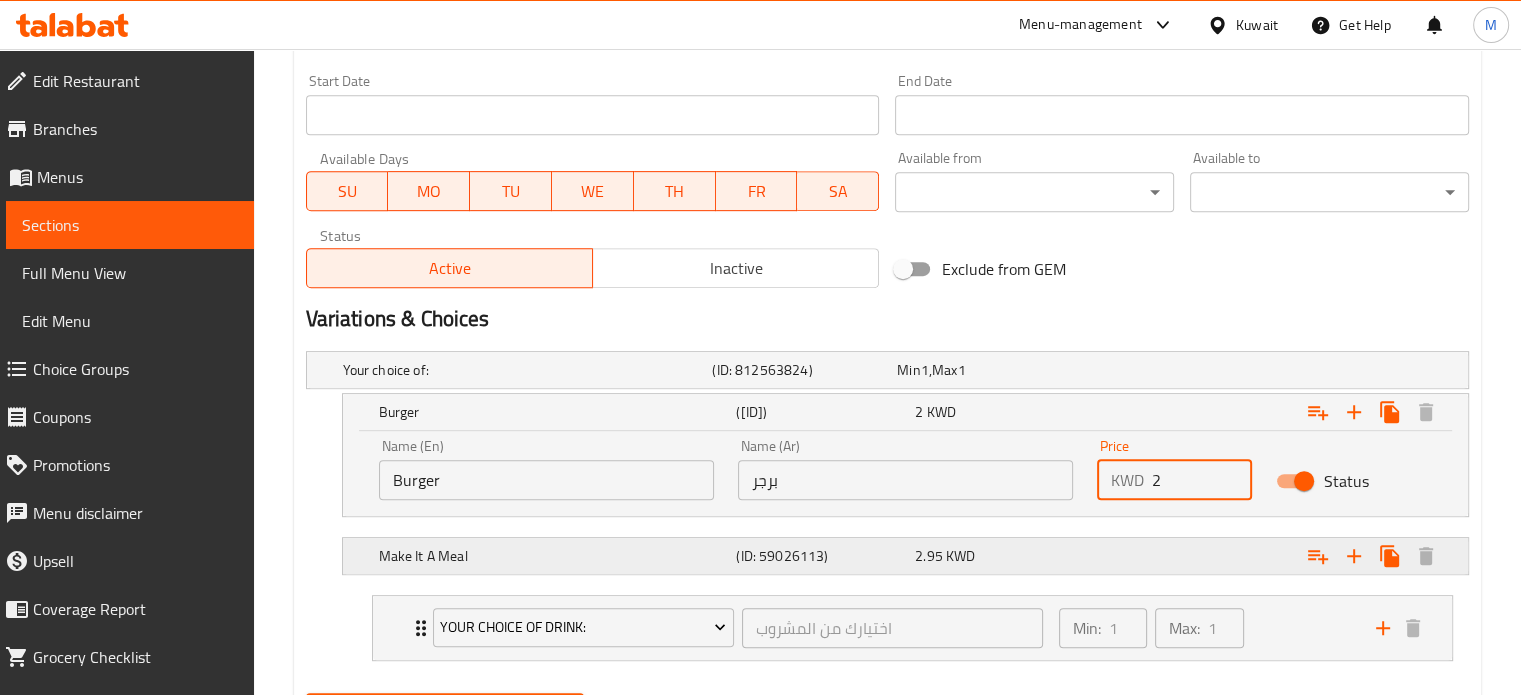 click on "Update" at bounding box center (445, 711) 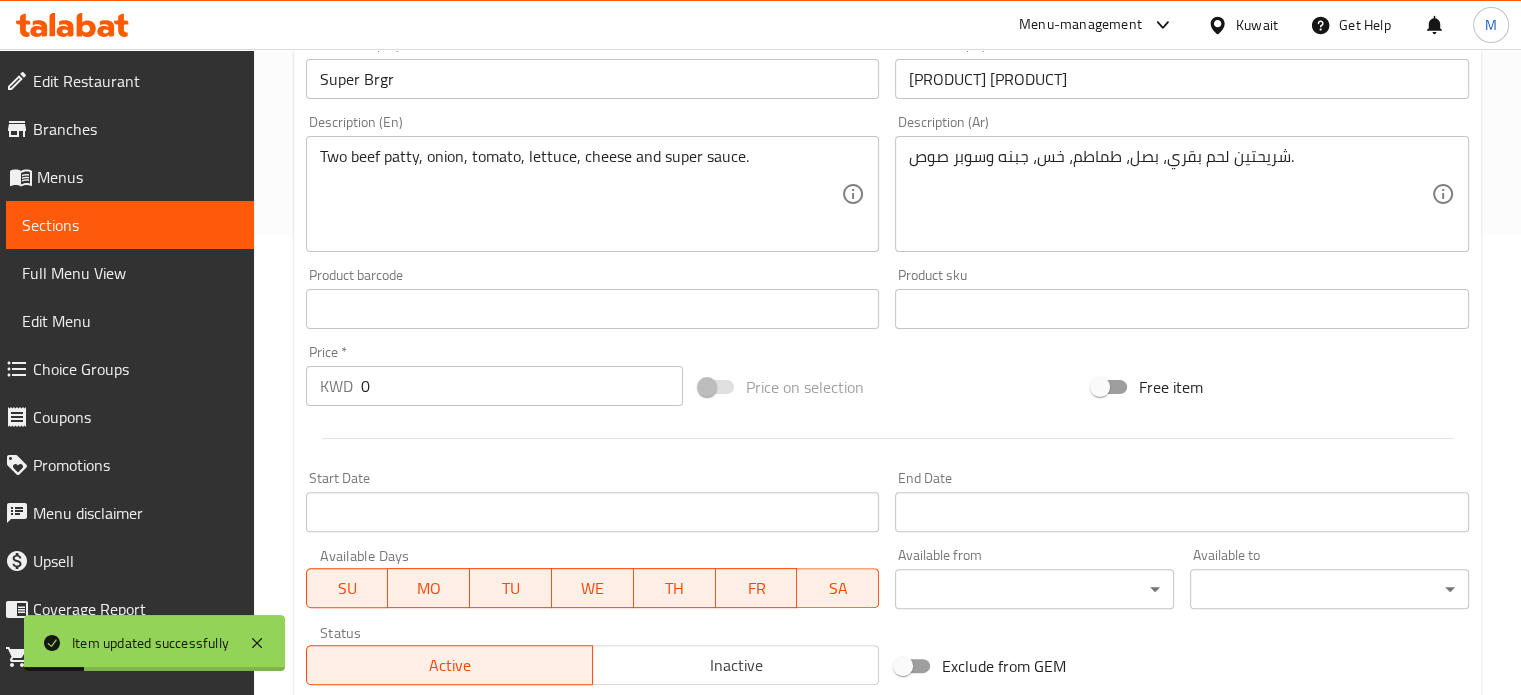 scroll, scrollTop: 457, scrollLeft: 0, axis: vertical 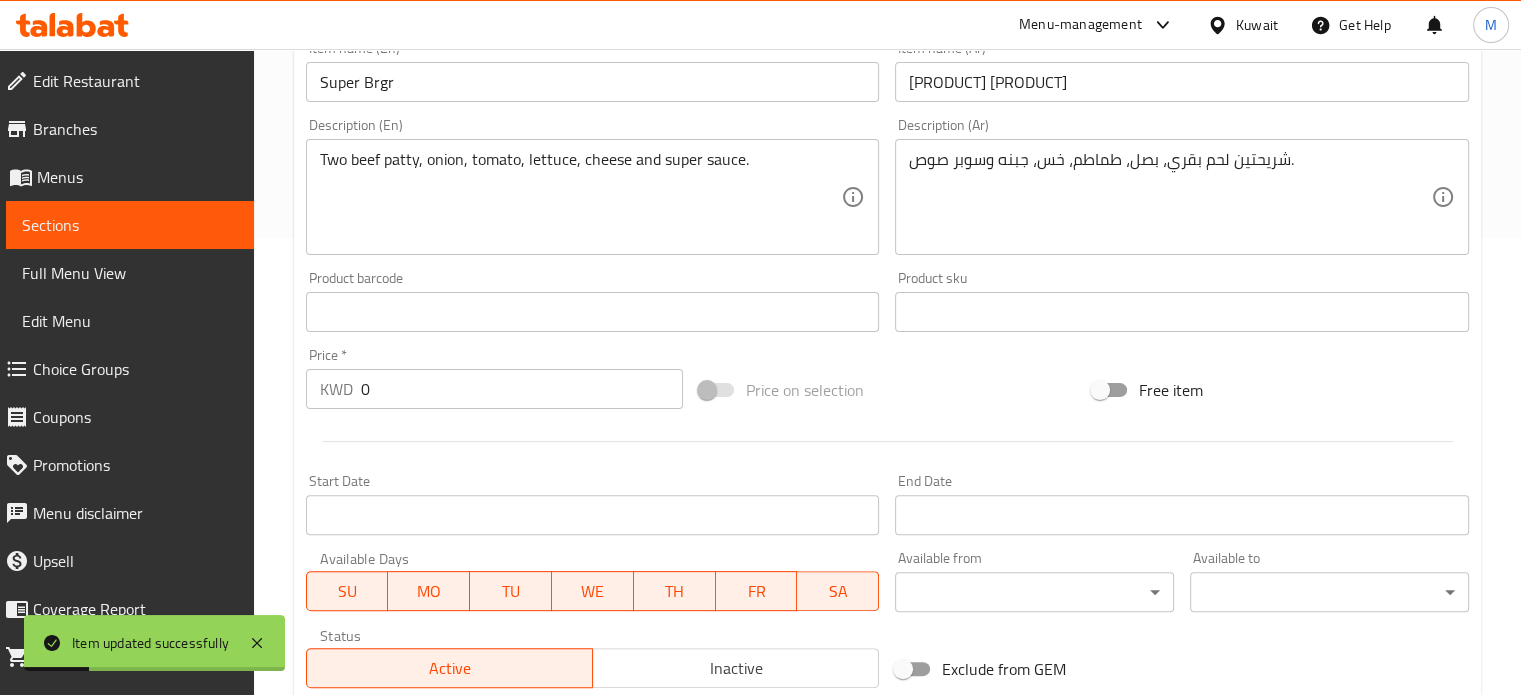 type 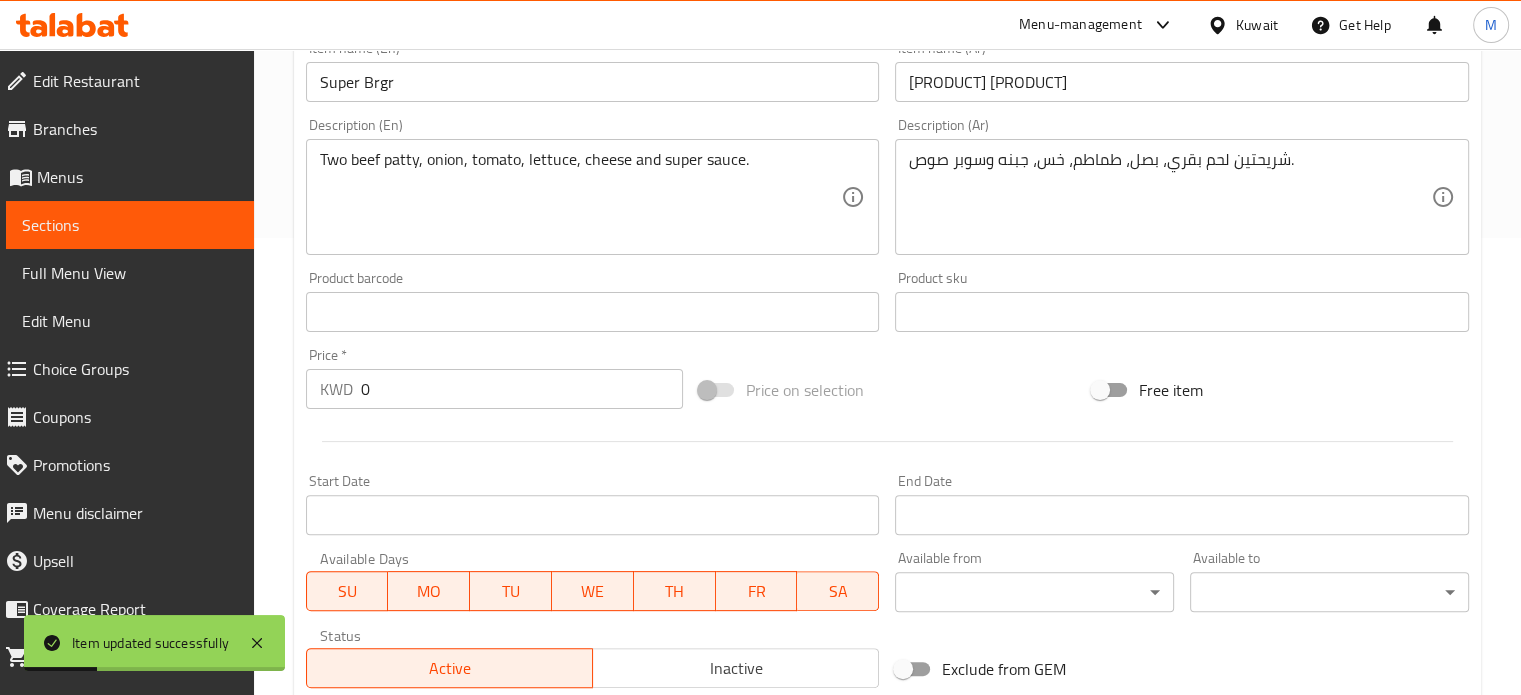 click on "Price   * KWD 0 Price  *" at bounding box center (494, 378) 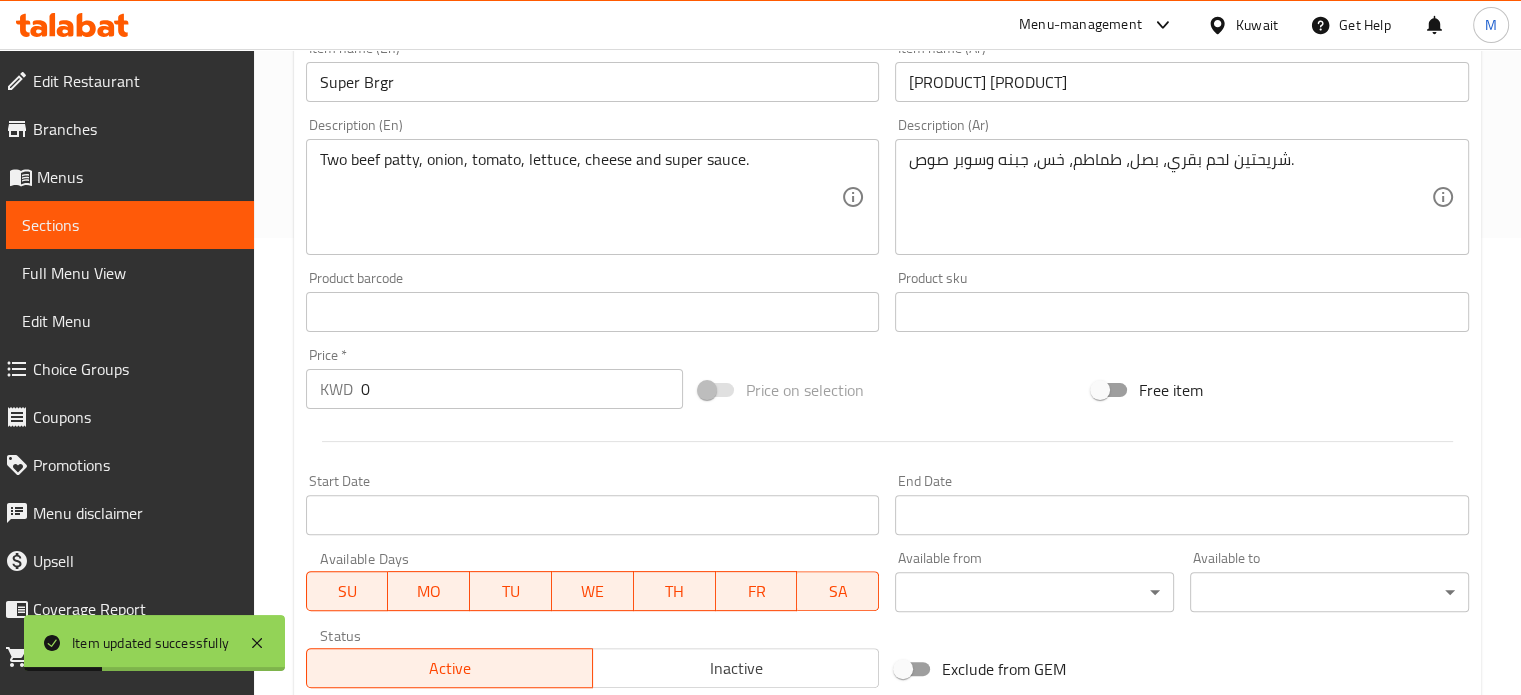 click on "0" at bounding box center (522, 389) 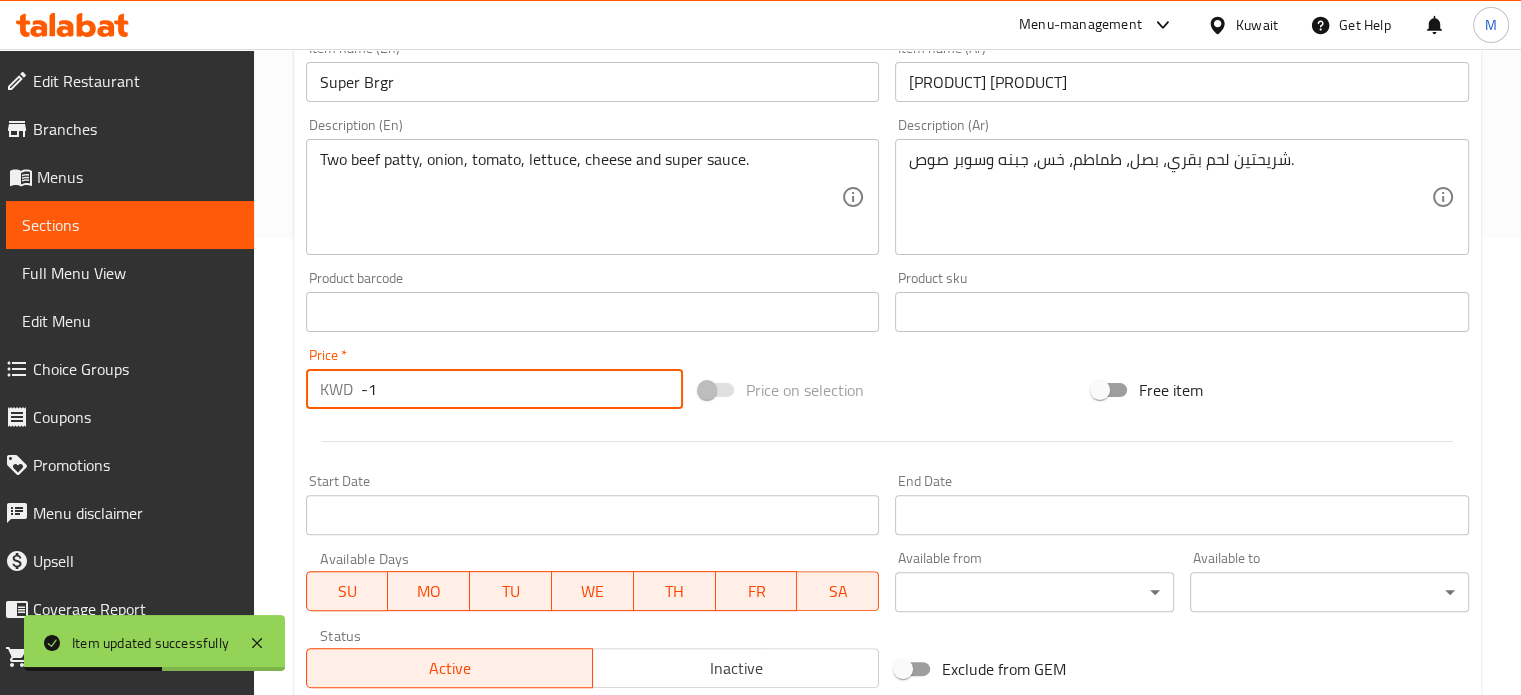 type on "-2" 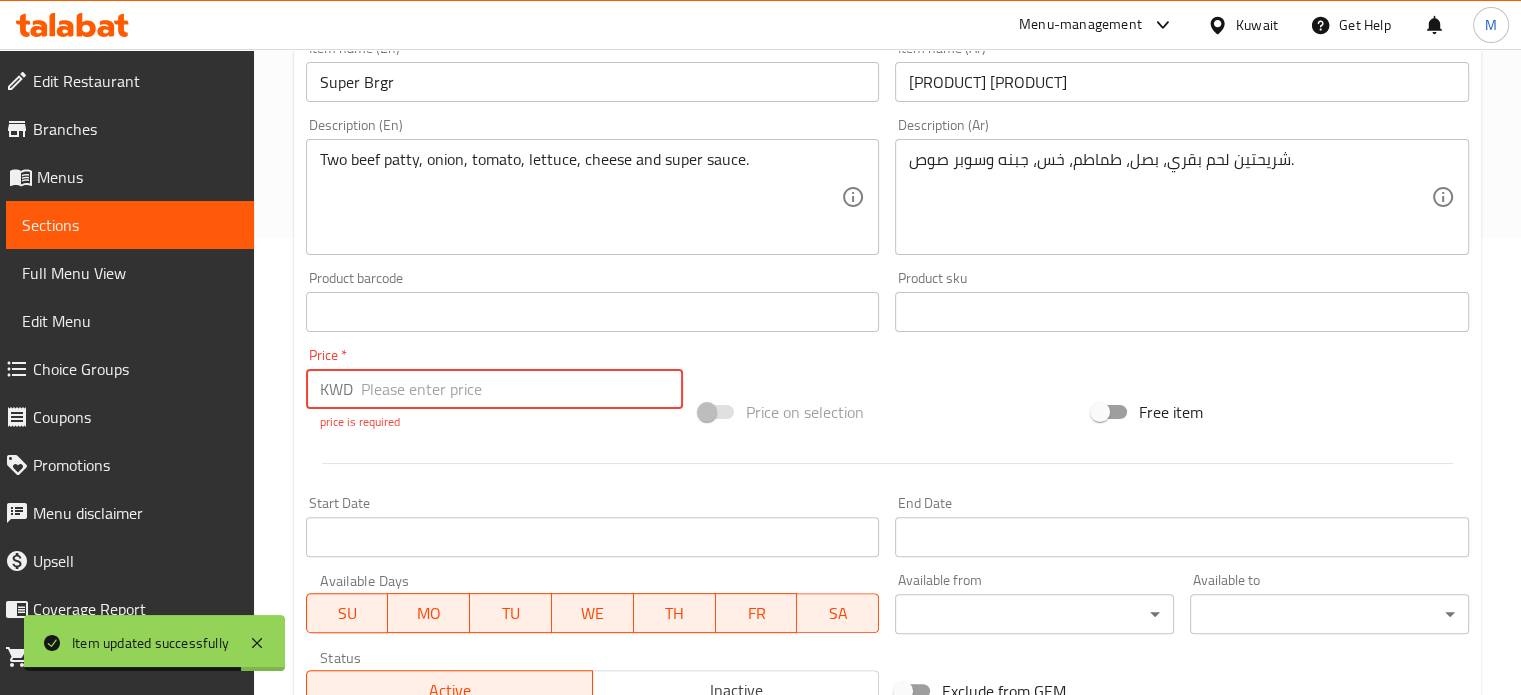 type on "2" 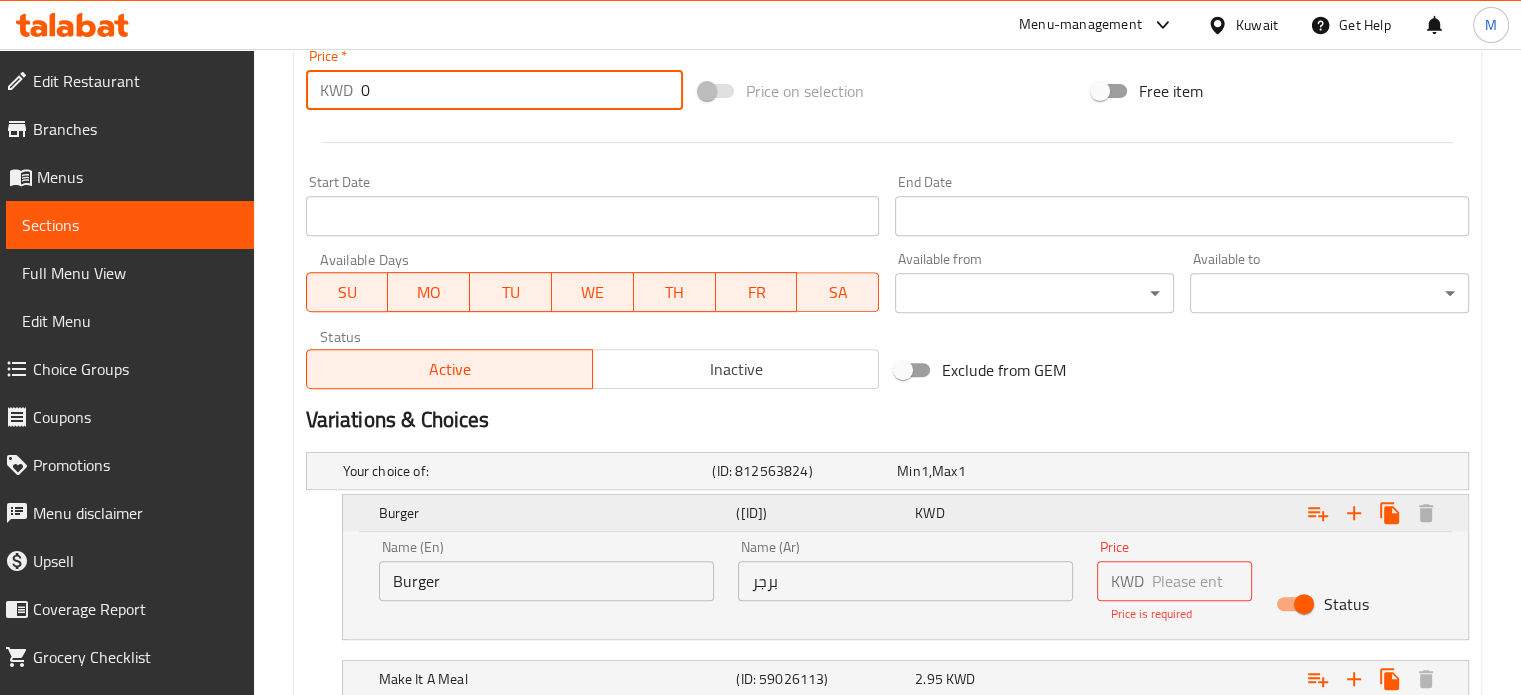 scroll, scrollTop: 757, scrollLeft: 0, axis: vertical 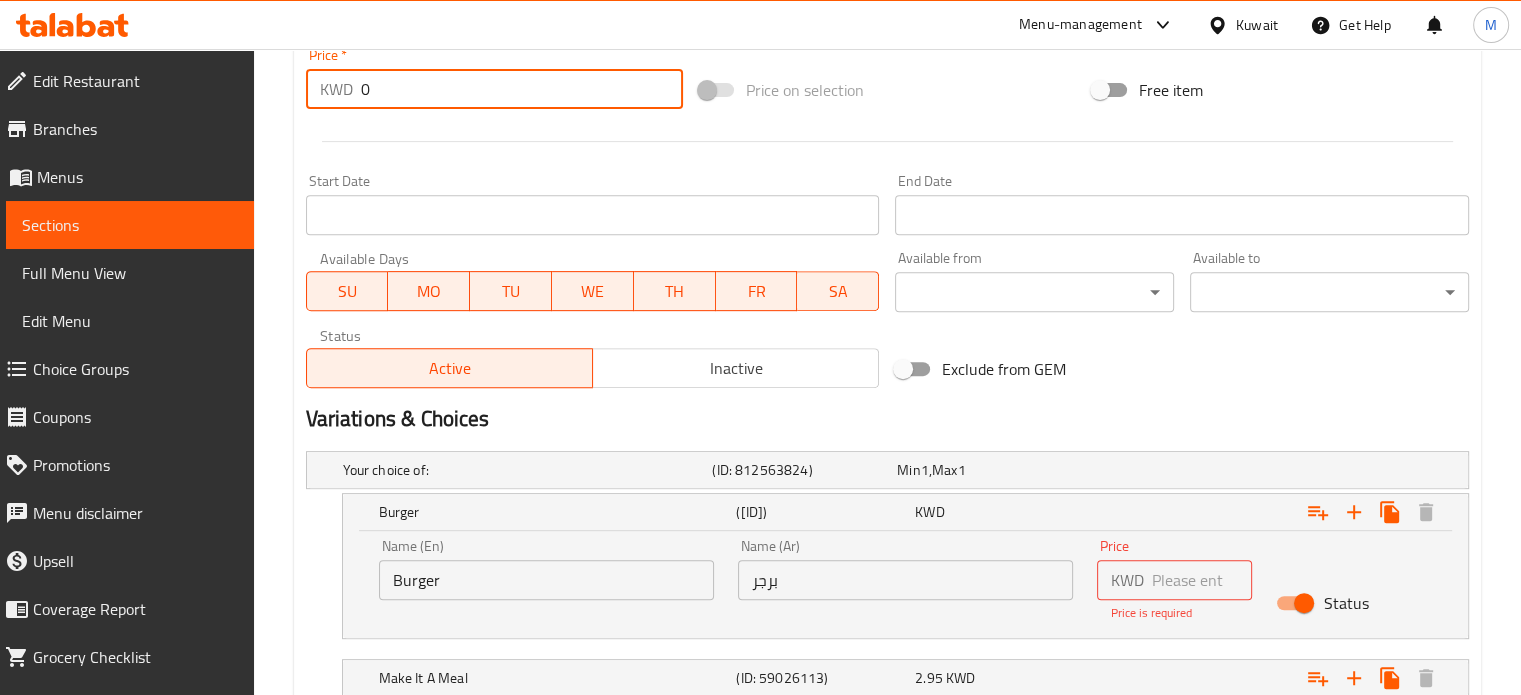 type on "0" 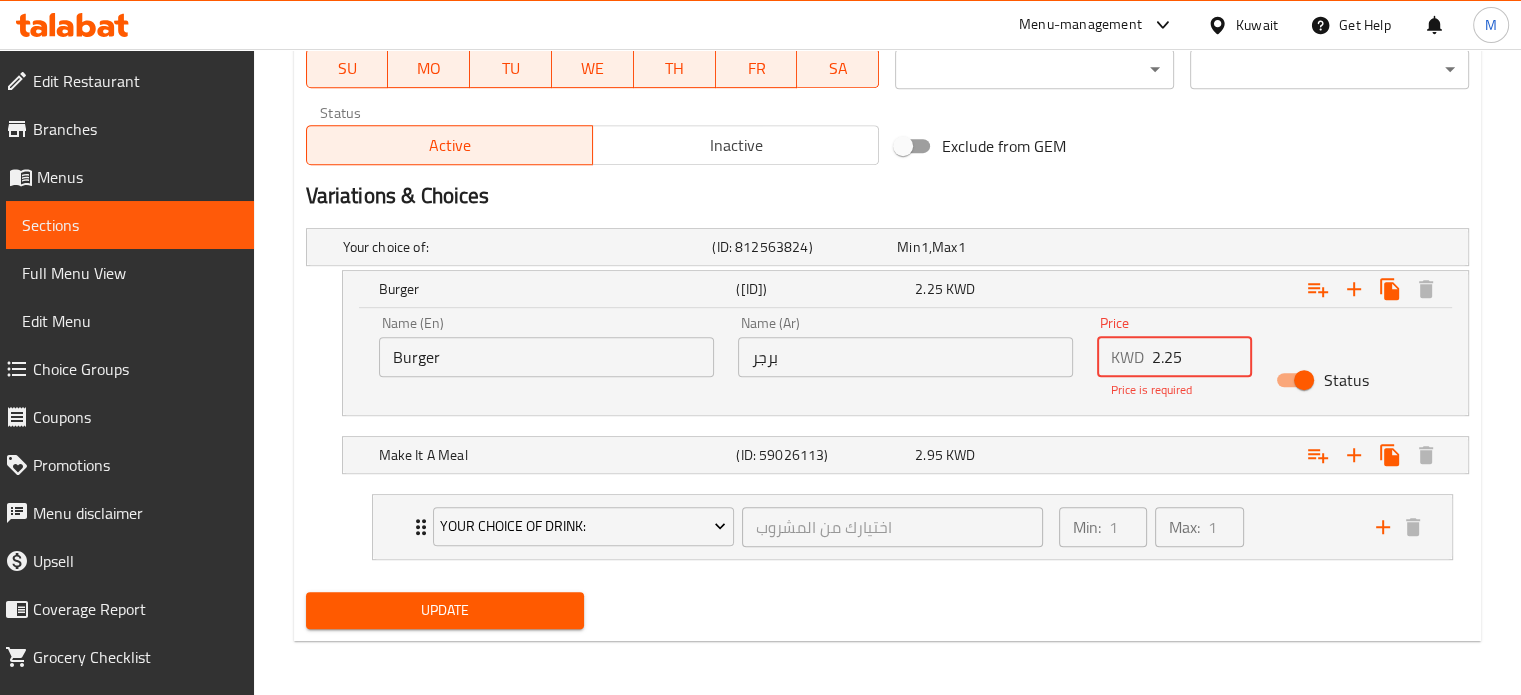 type on "2.25" 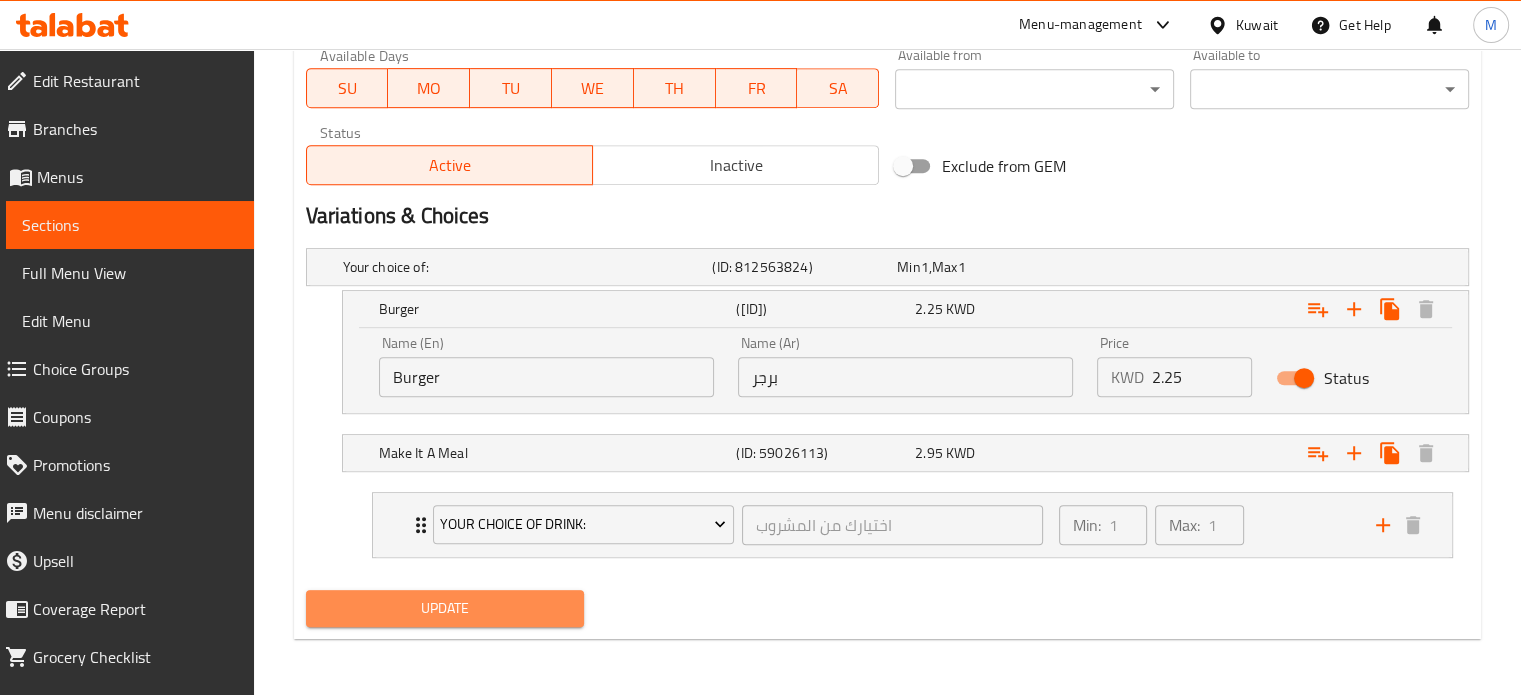 scroll, scrollTop: 957, scrollLeft: 0, axis: vertical 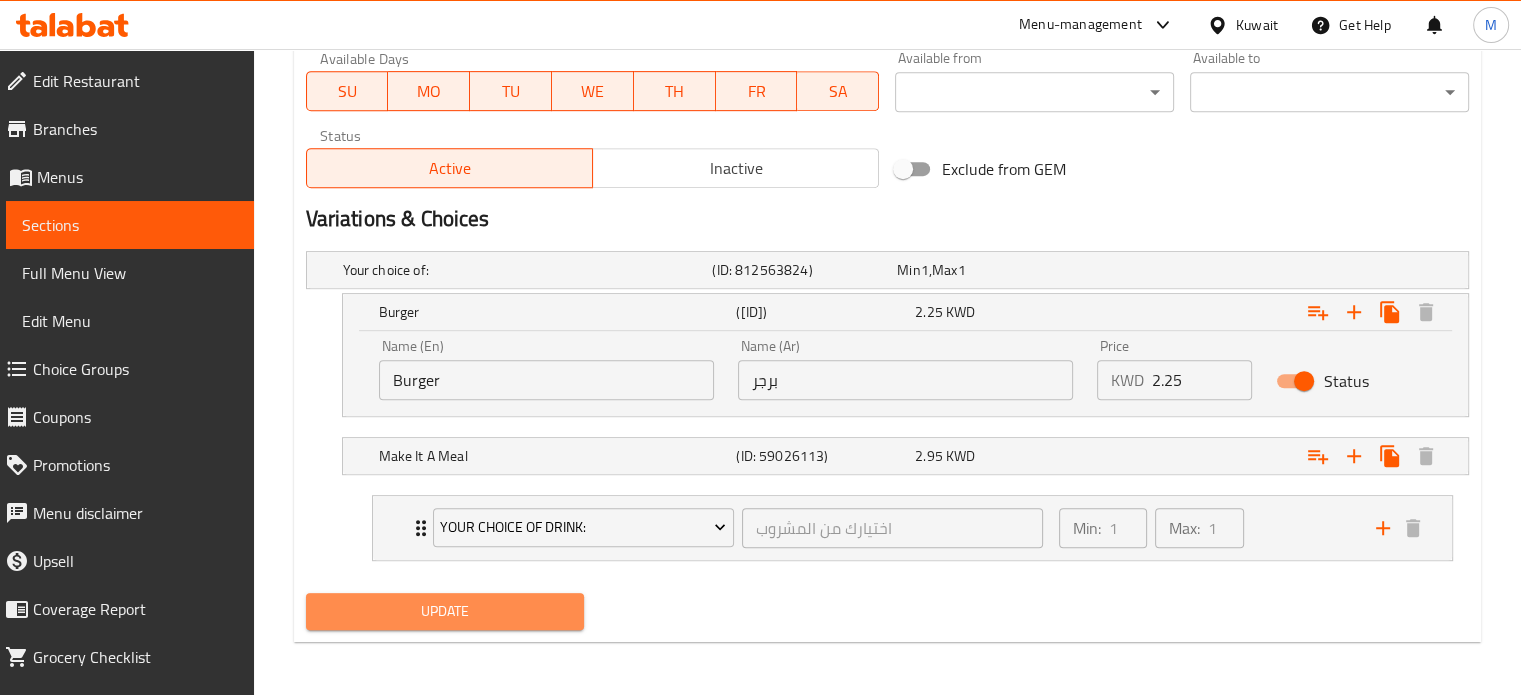 click on "Update" at bounding box center (445, 611) 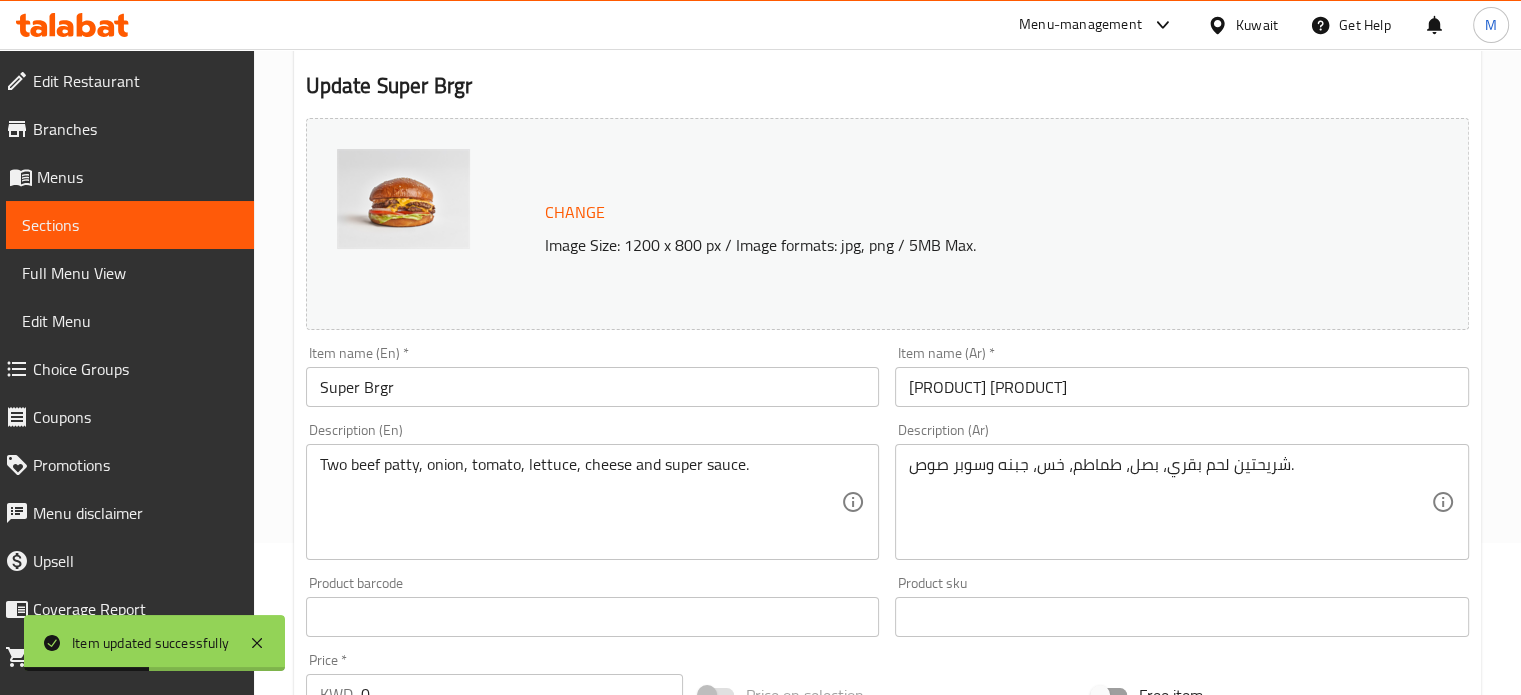 scroll, scrollTop: 0, scrollLeft: 0, axis: both 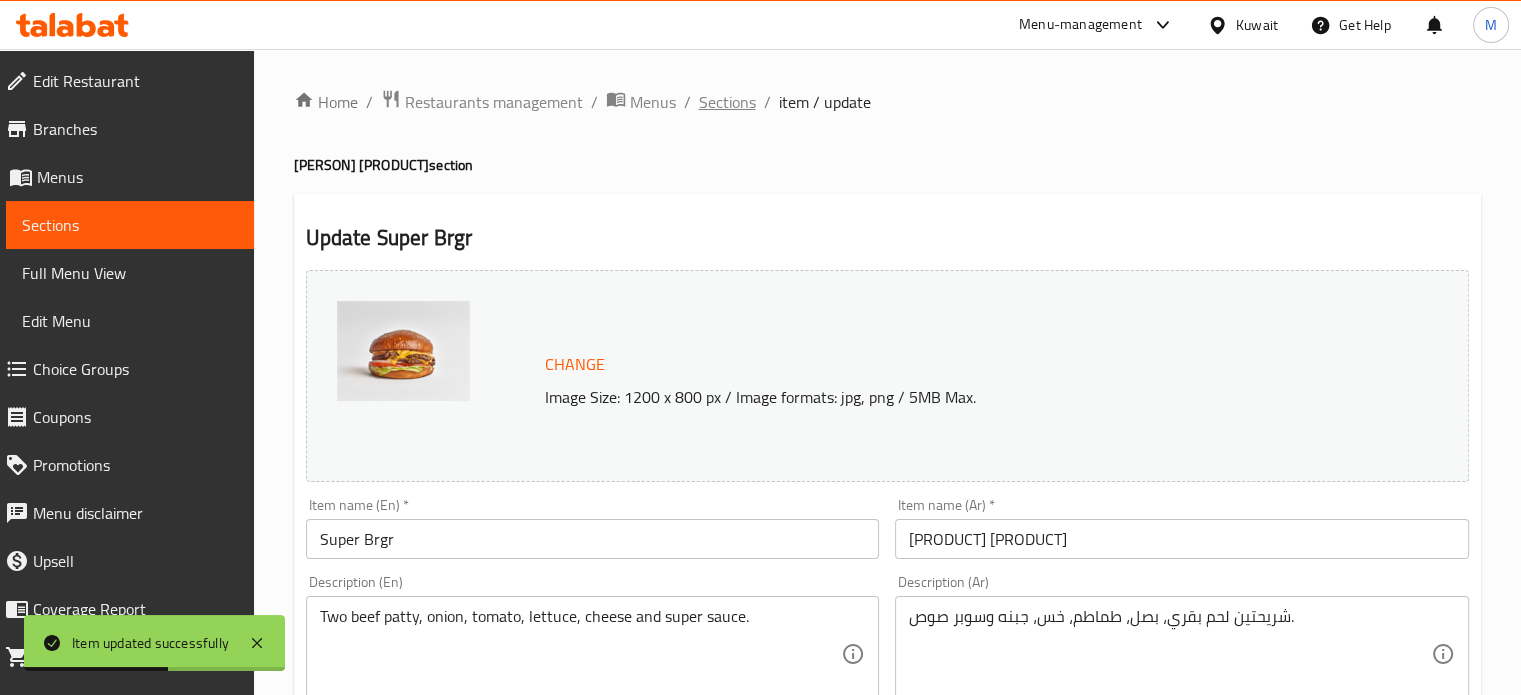 click on "Sections" at bounding box center (727, 102) 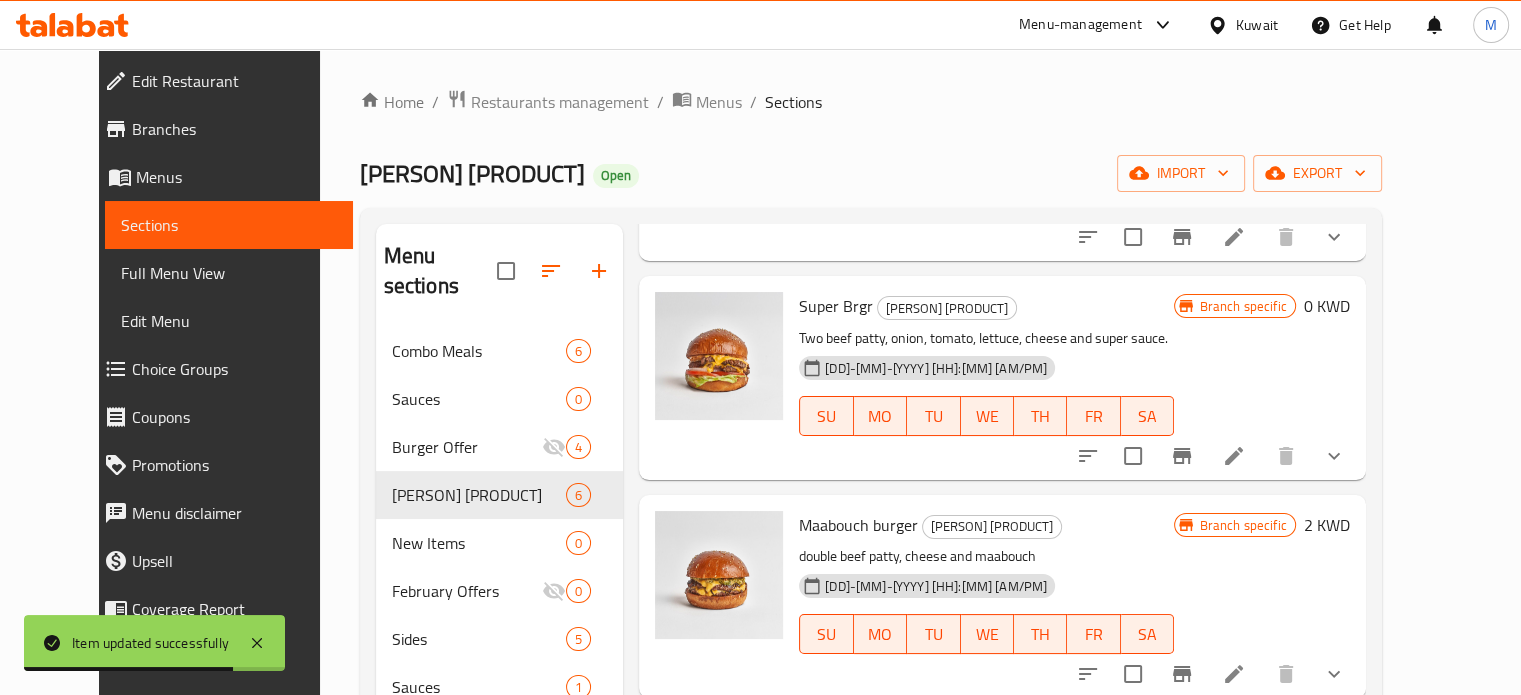 scroll, scrollTop: 300, scrollLeft: 0, axis: vertical 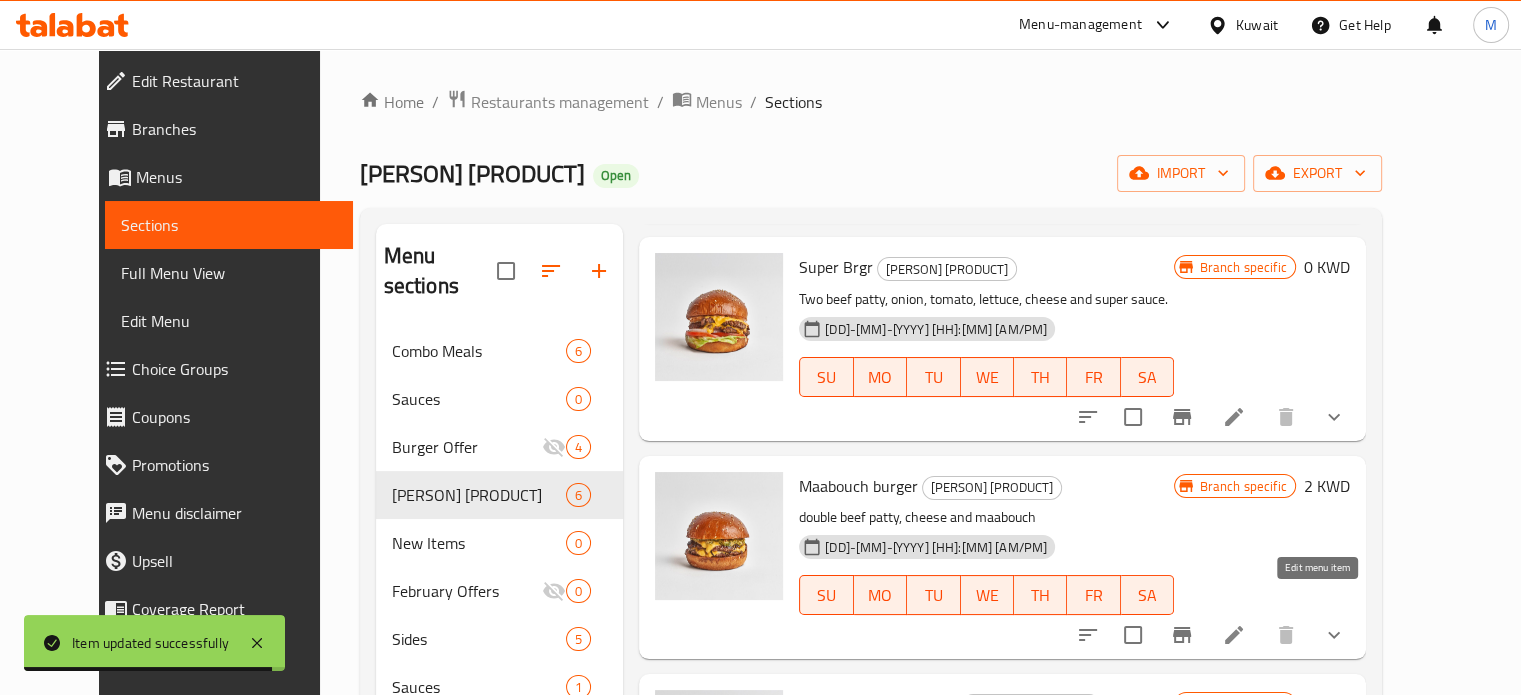 click 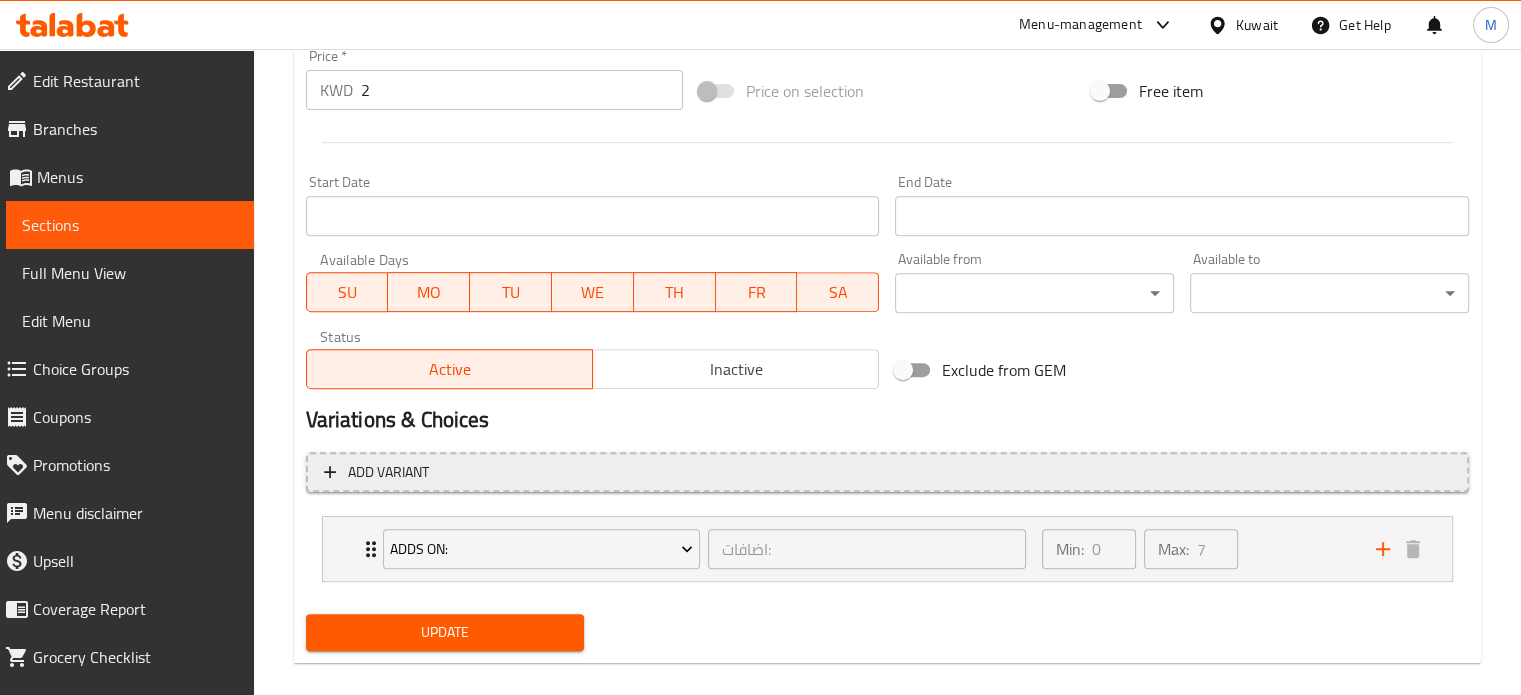 scroll, scrollTop: 779, scrollLeft: 0, axis: vertical 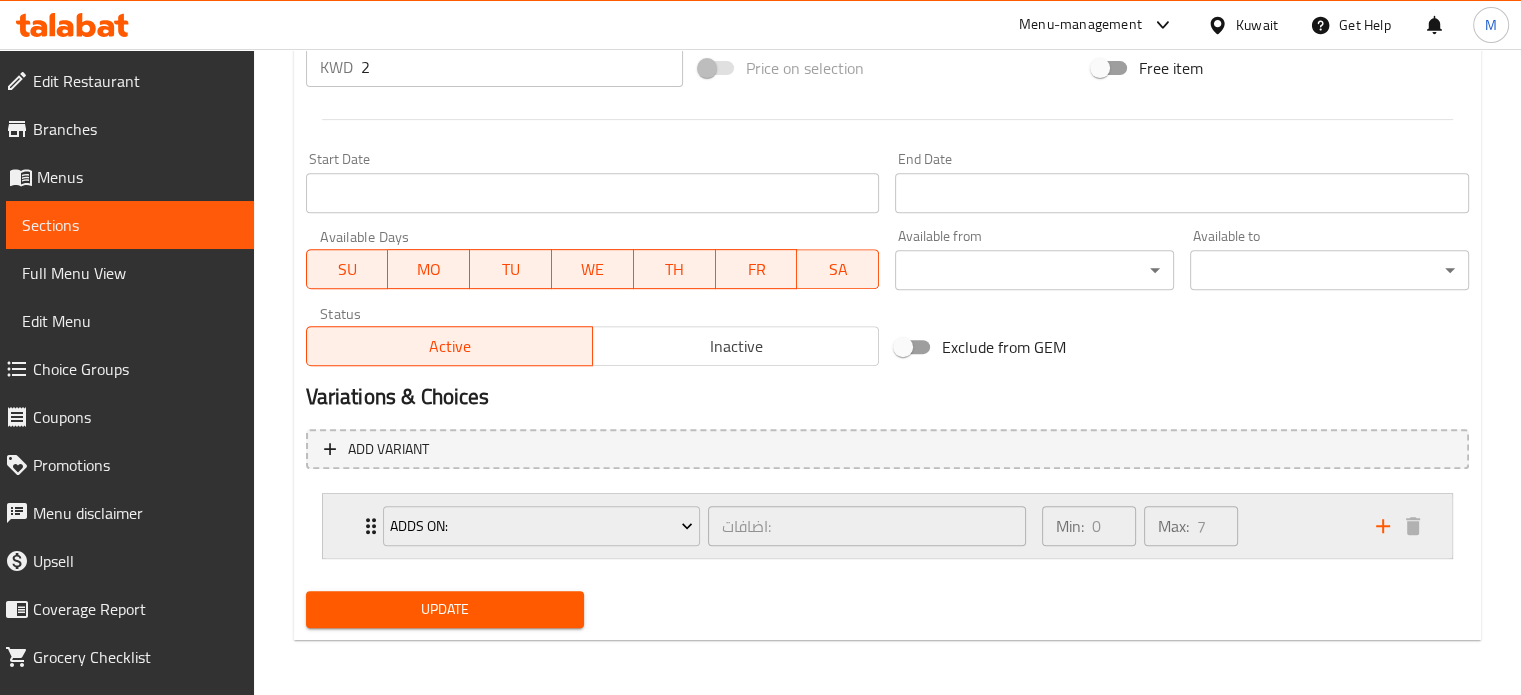 click on "Min: 0 ​ Max: 7 ​" at bounding box center (1197, 526) 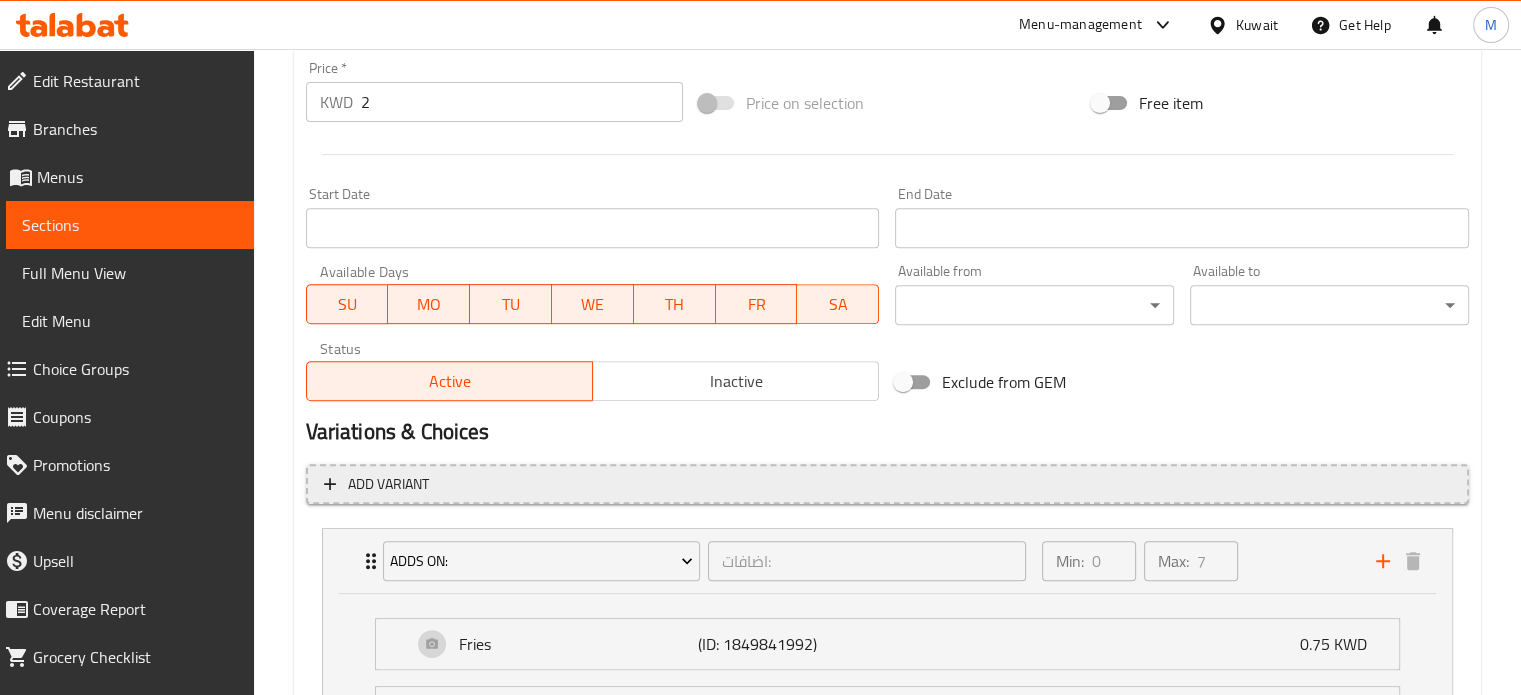 scroll, scrollTop: 693, scrollLeft: 0, axis: vertical 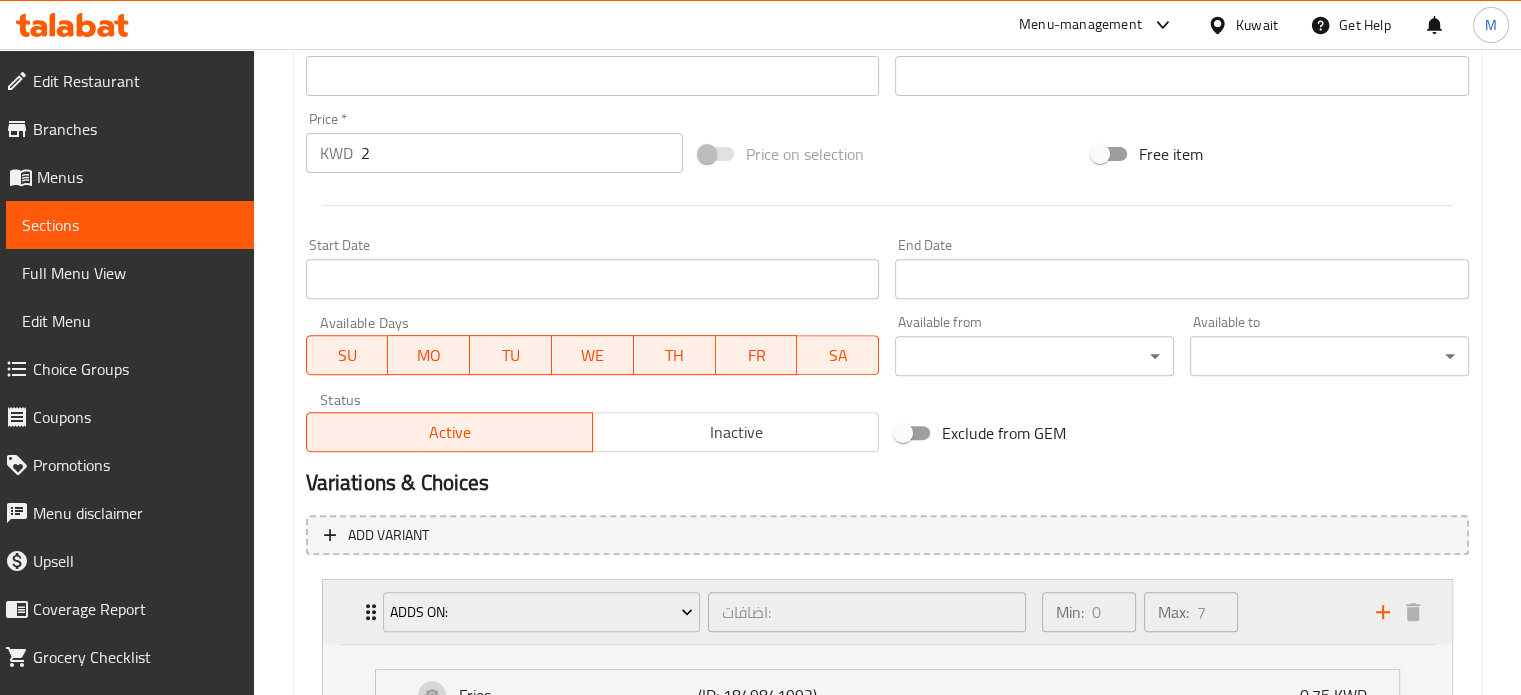 click on "Min: 0 ​ Max: 7 ​" at bounding box center (1197, 612) 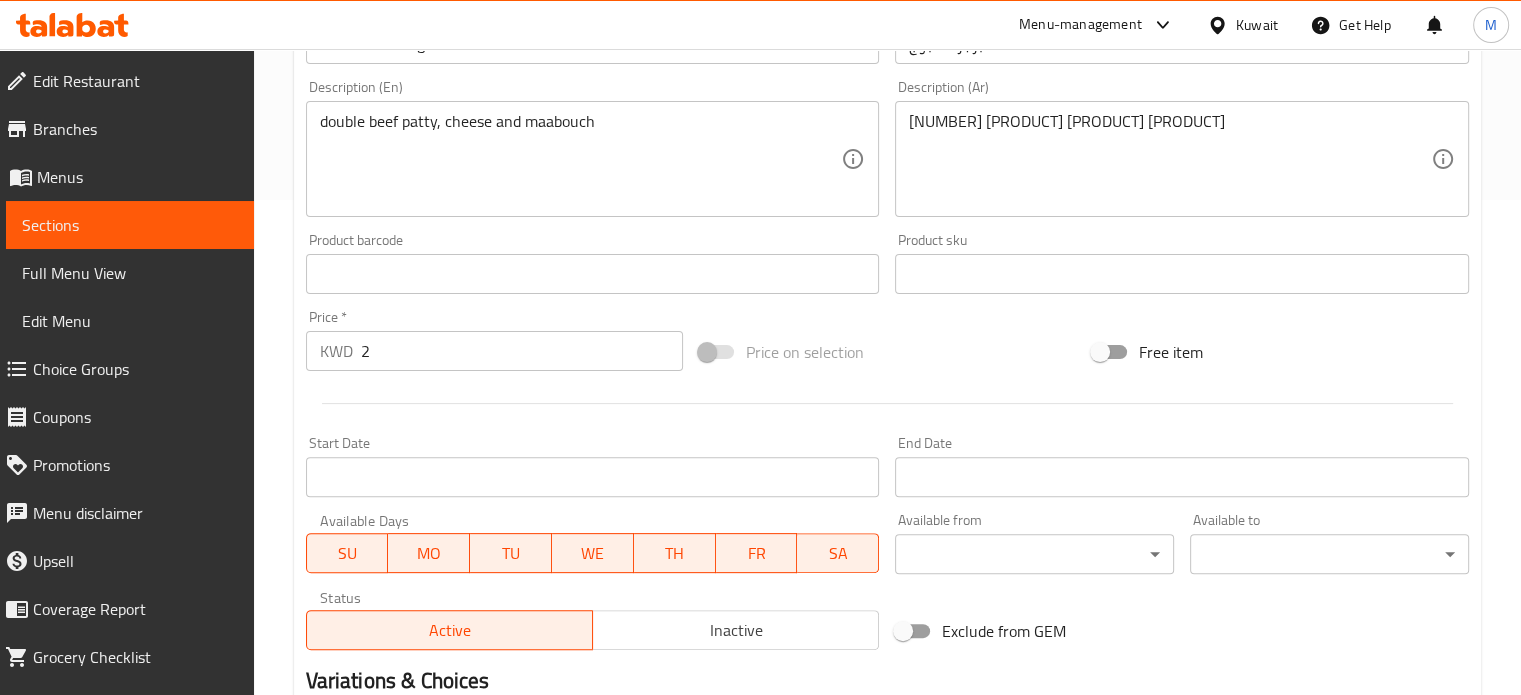 scroll, scrollTop: 493, scrollLeft: 0, axis: vertical 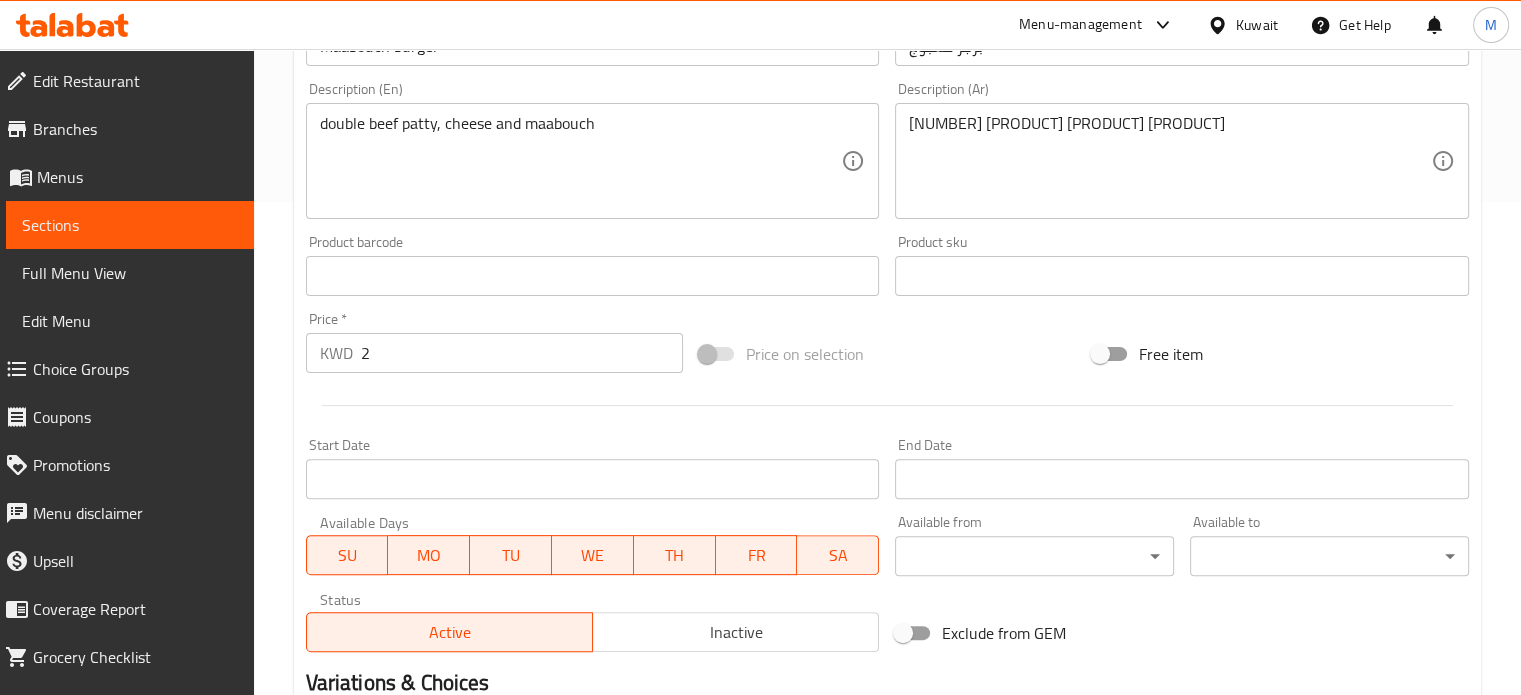 click on "2" at bounding box center [522, 353] 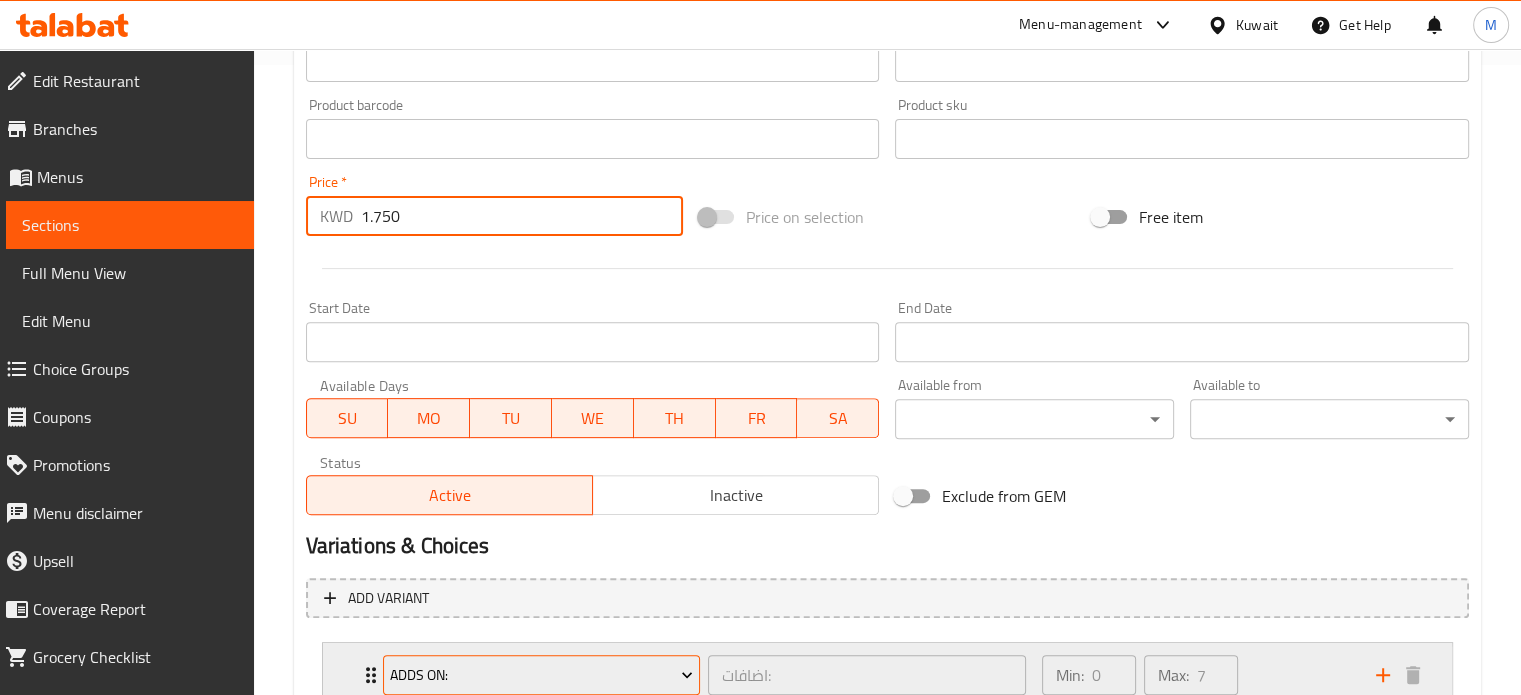 scroll, scrollTop: 779, scrollLeft: 0, axis: vertical 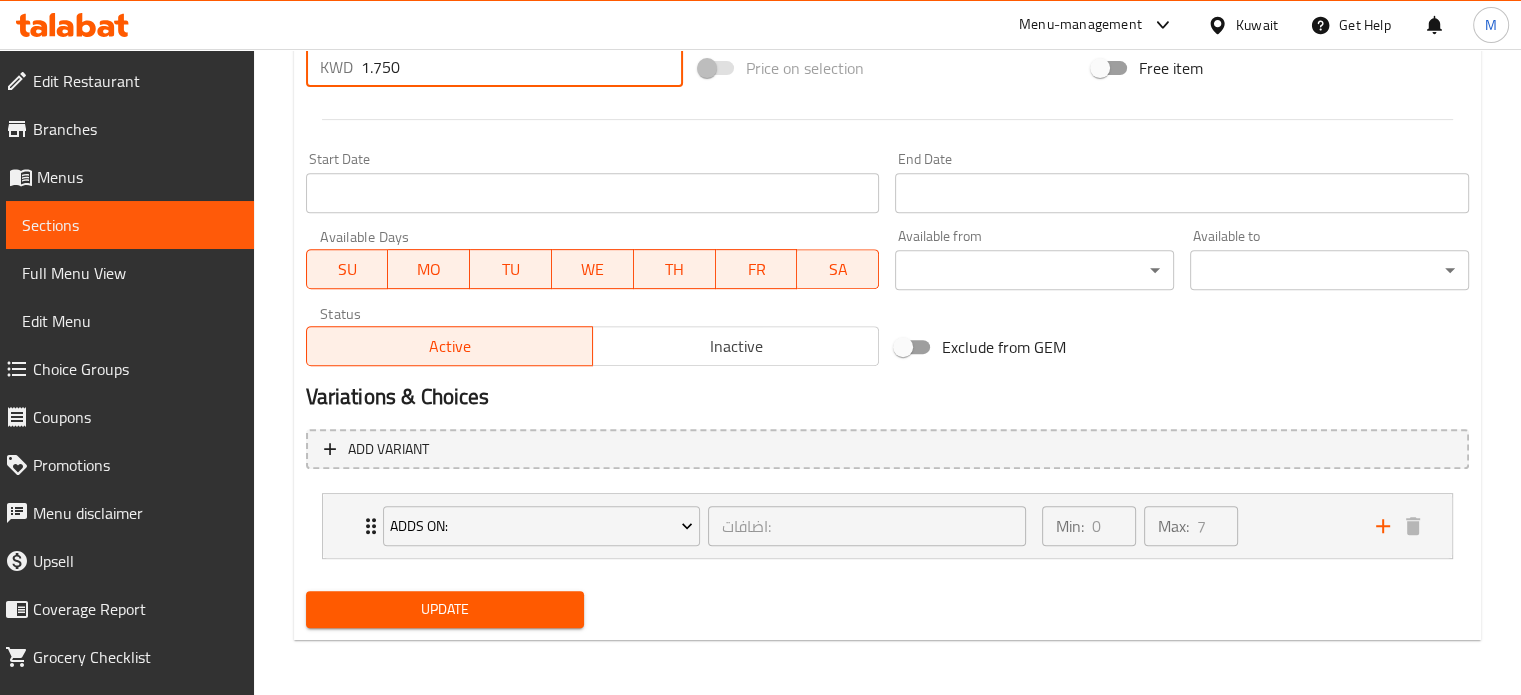 type on "1.750" 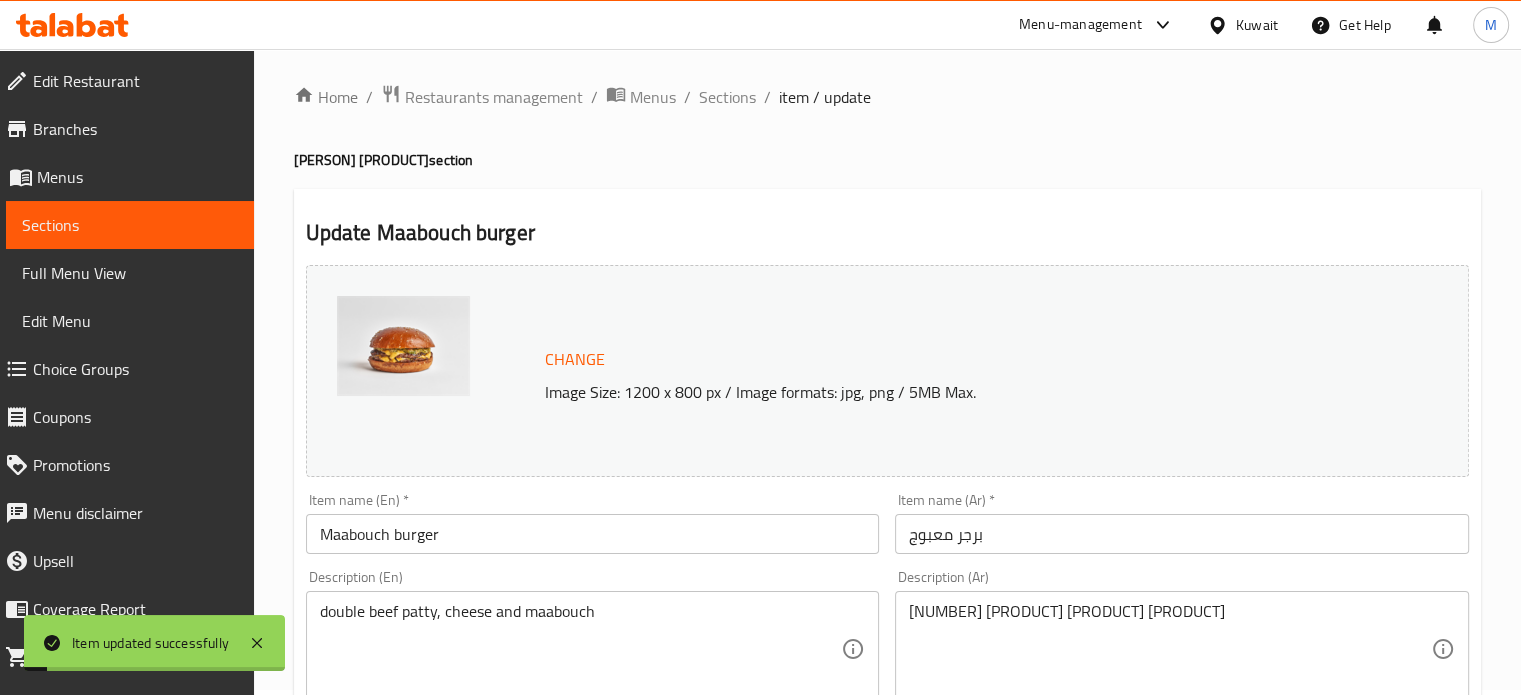 scroll, scrollTop: 0, scrollLeft: 0, axis: both 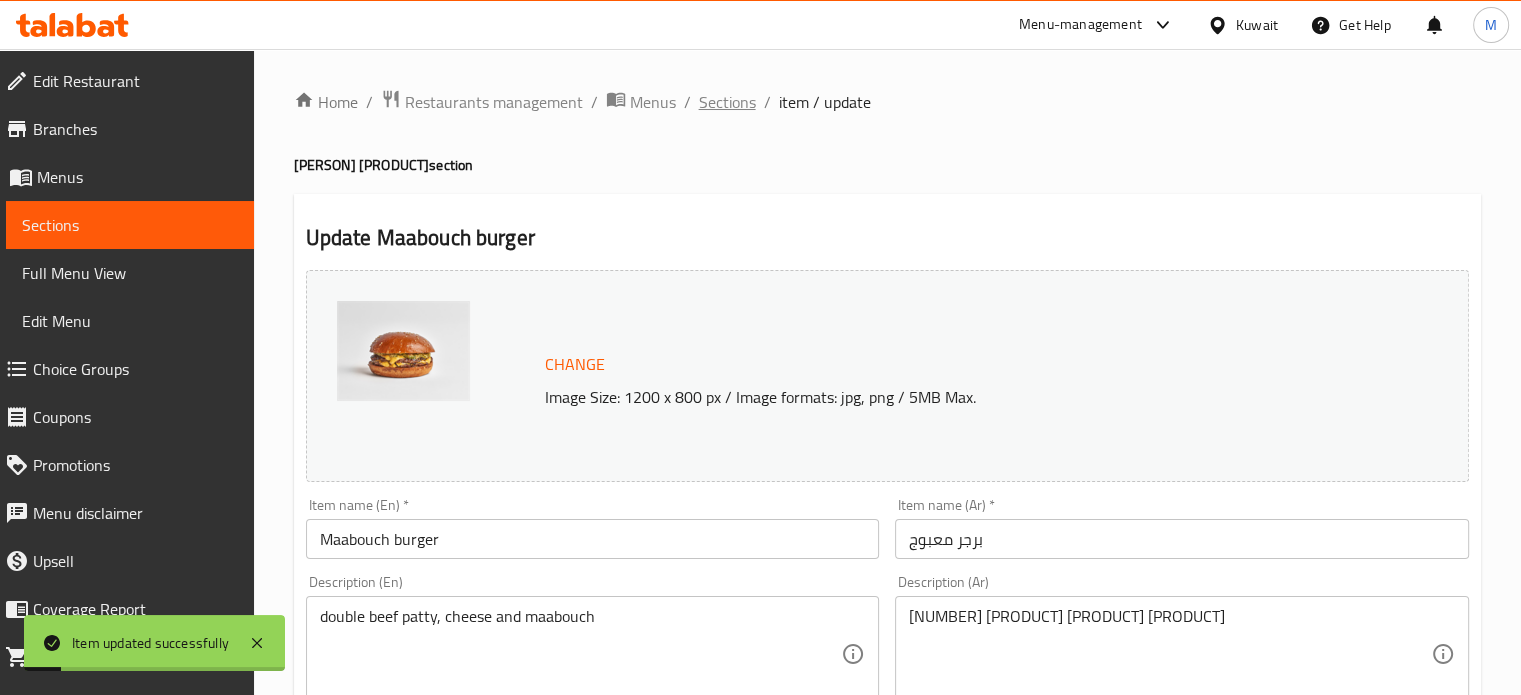 click on "Sections" at bounding box center (727, 102) 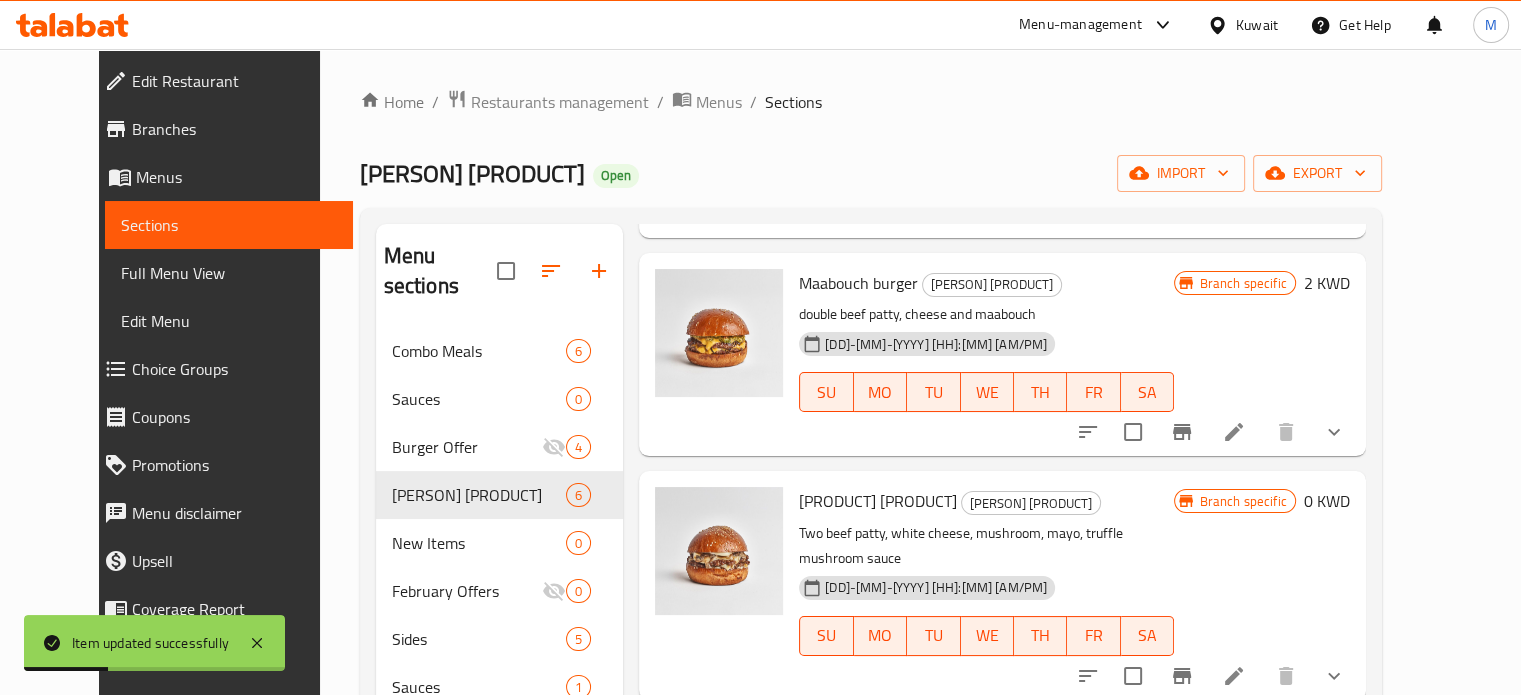scroll, scrollTop: 600, scrollLeft: 0, axis: vertical 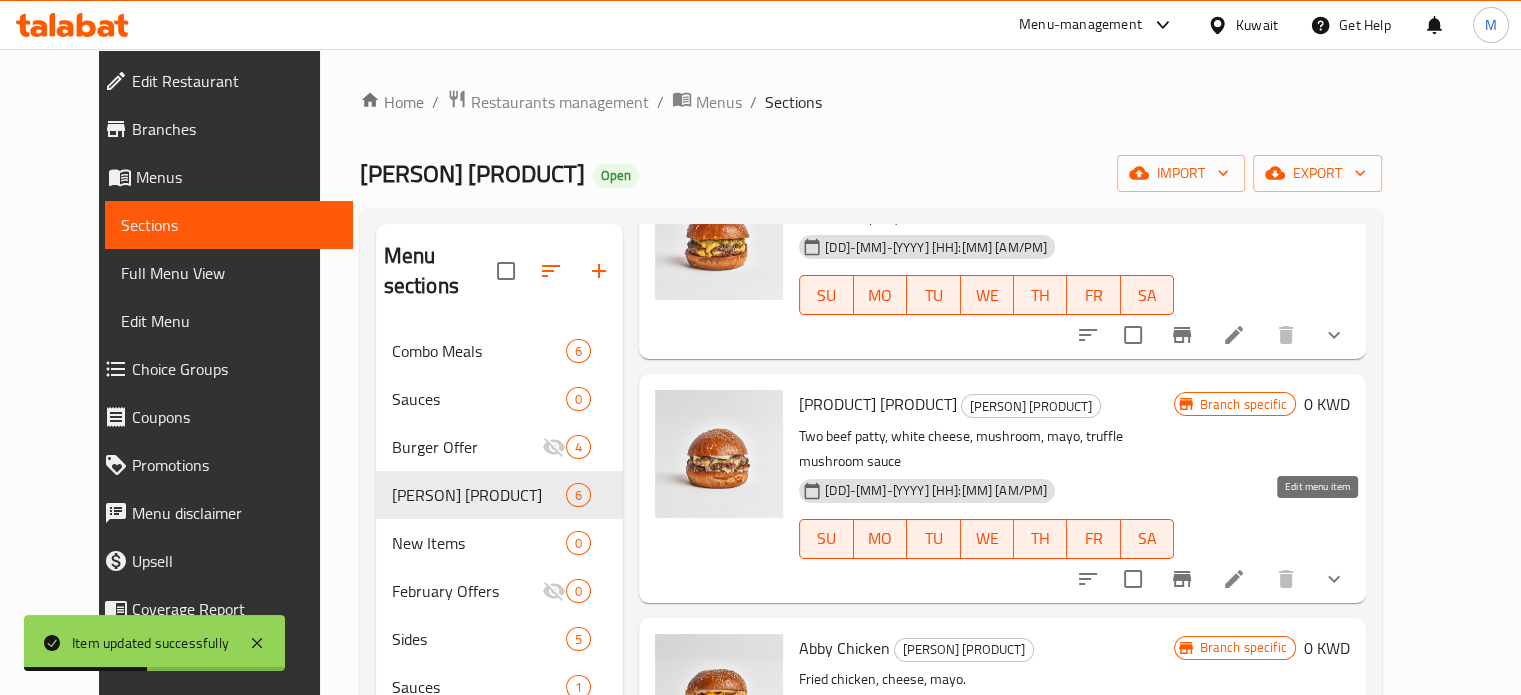 click 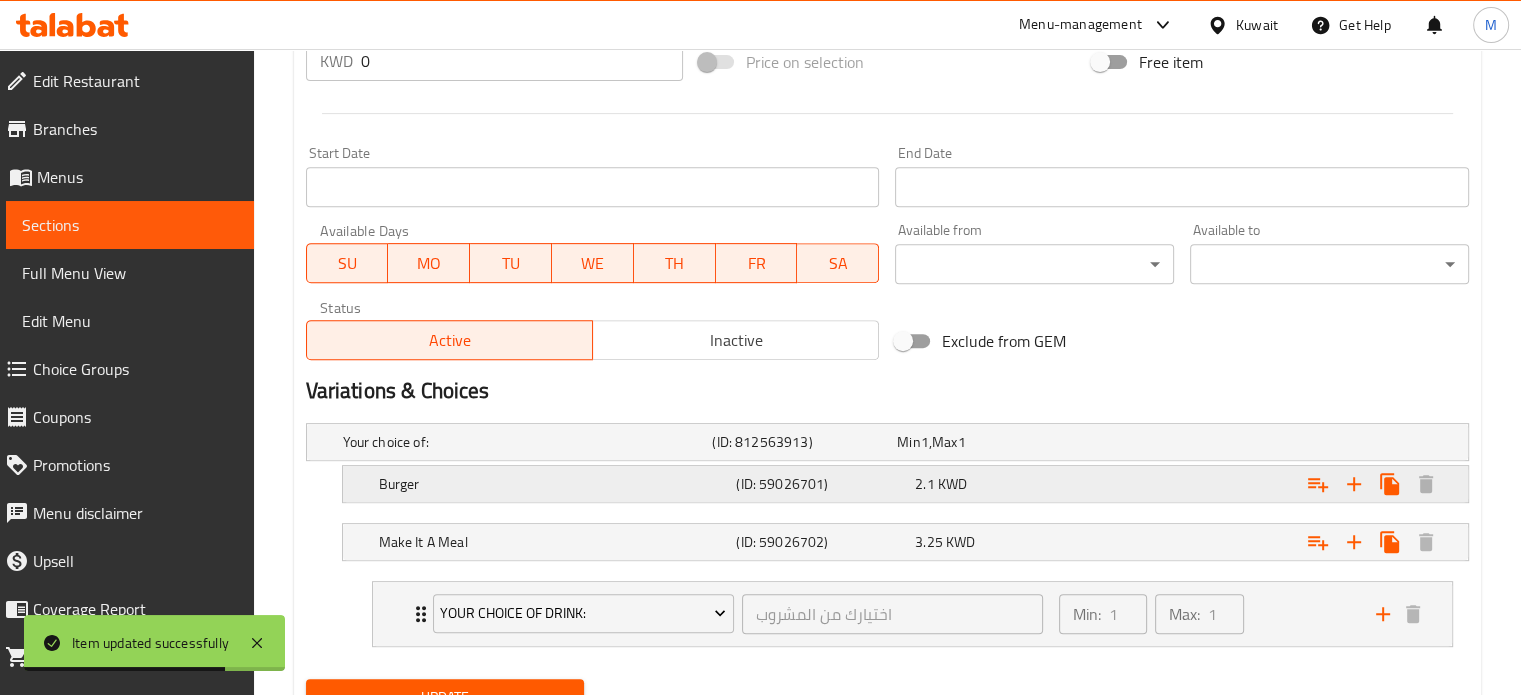 scroll, scrollTop: 800, scrollLeft: 0, axis: vertical 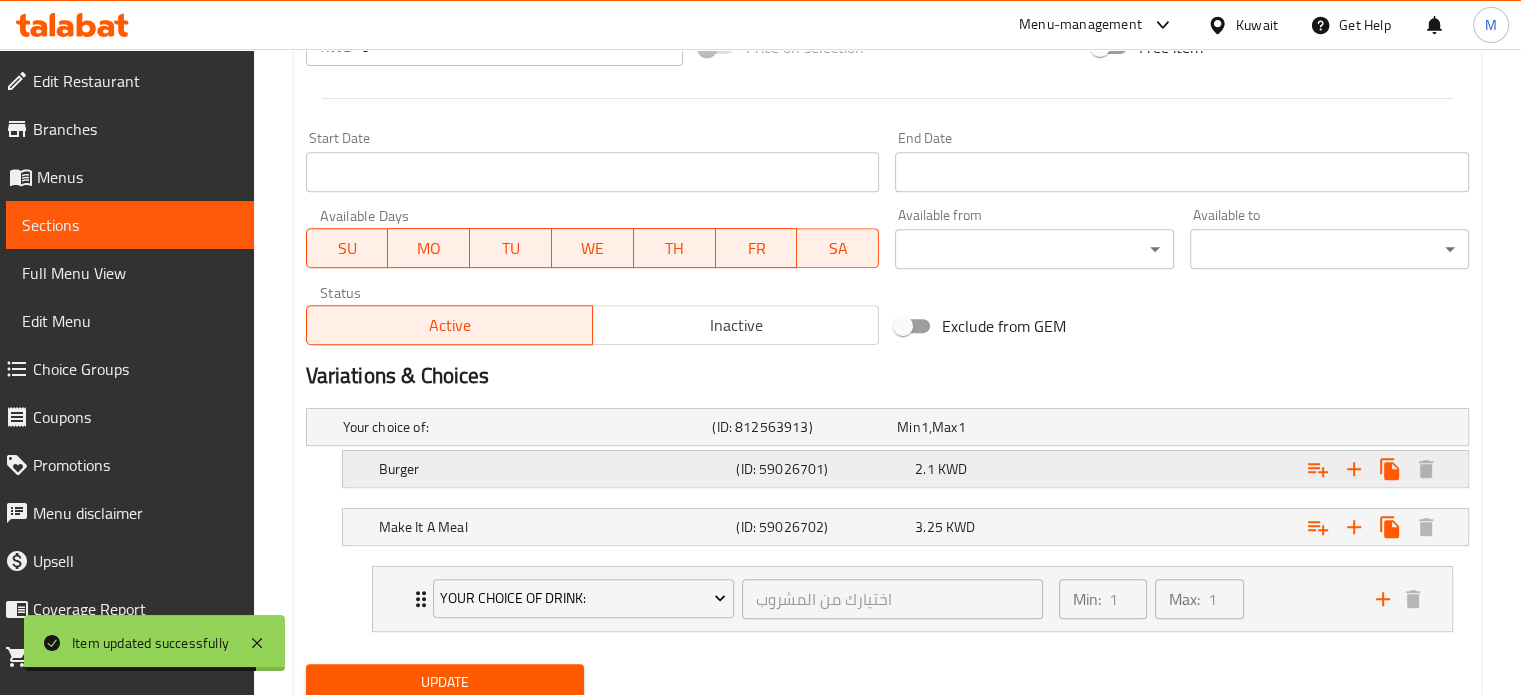 click on "2.1   KWD" at bounding box center [985, 427] 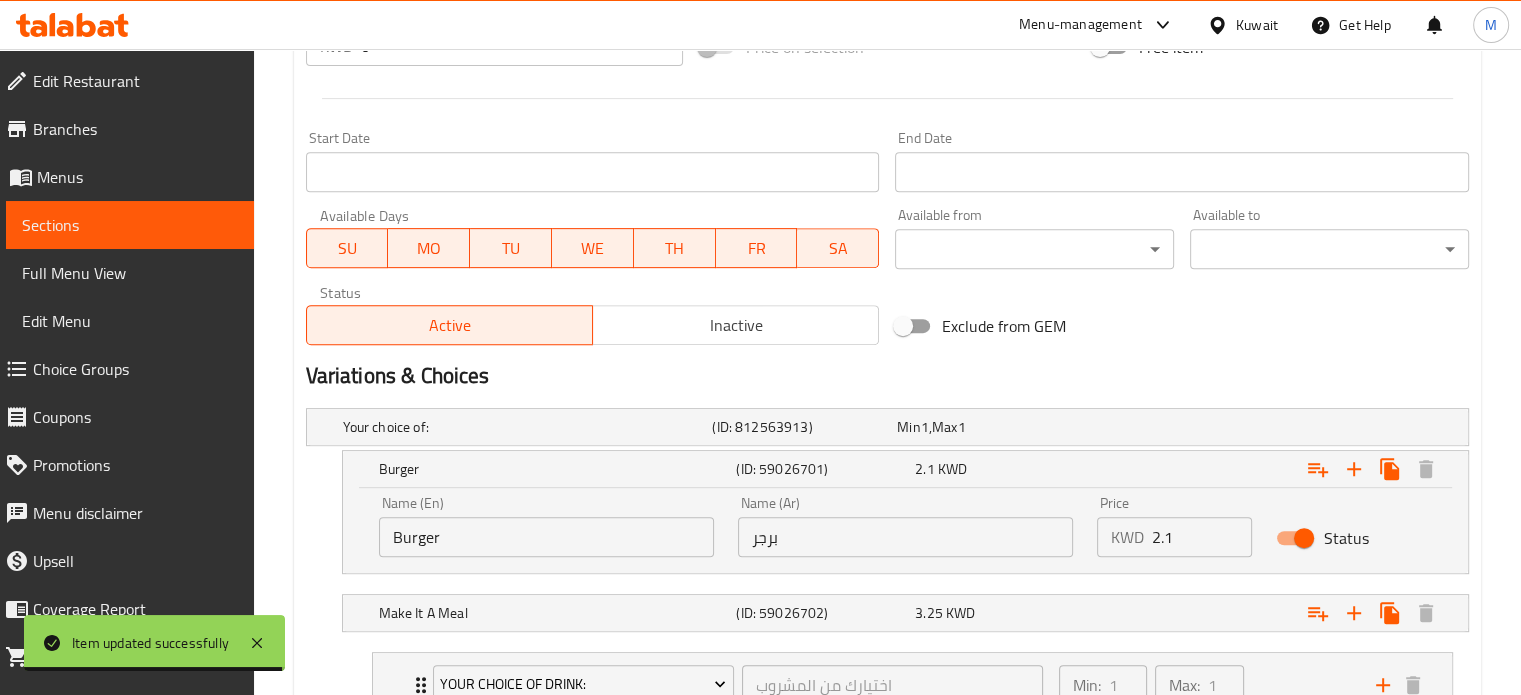 click on "2.1" at bounding box center [1202, 537] 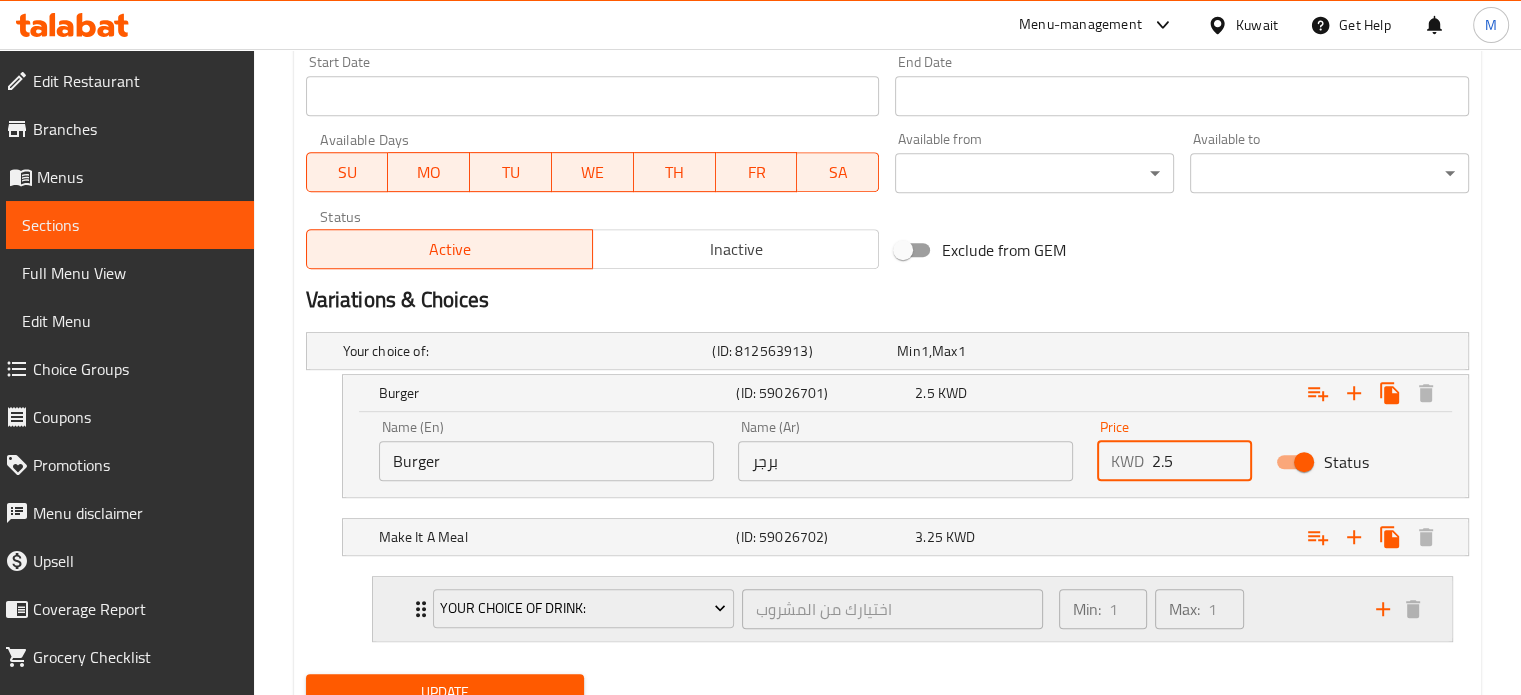 scroll, scrollTop: 957, scrollLeft: 0, axis: vertical 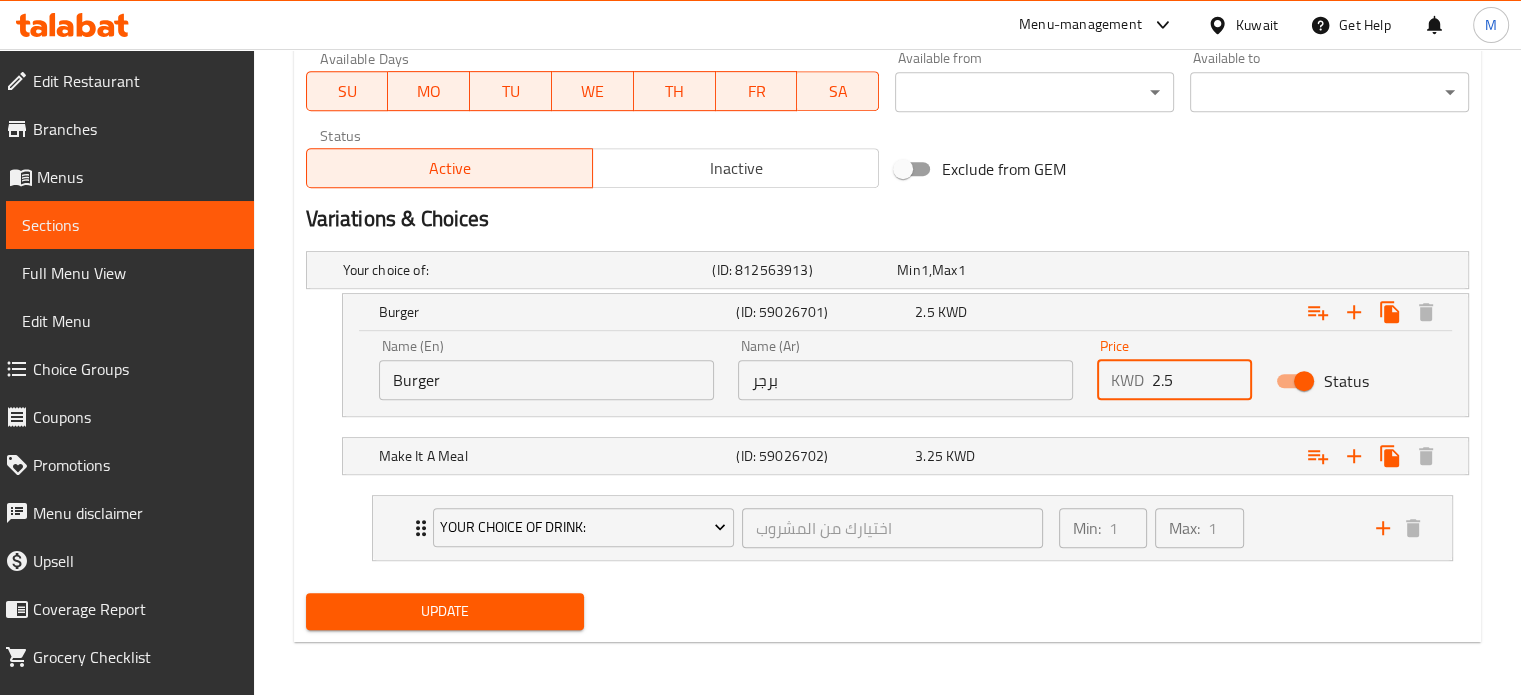 type on "2.5" 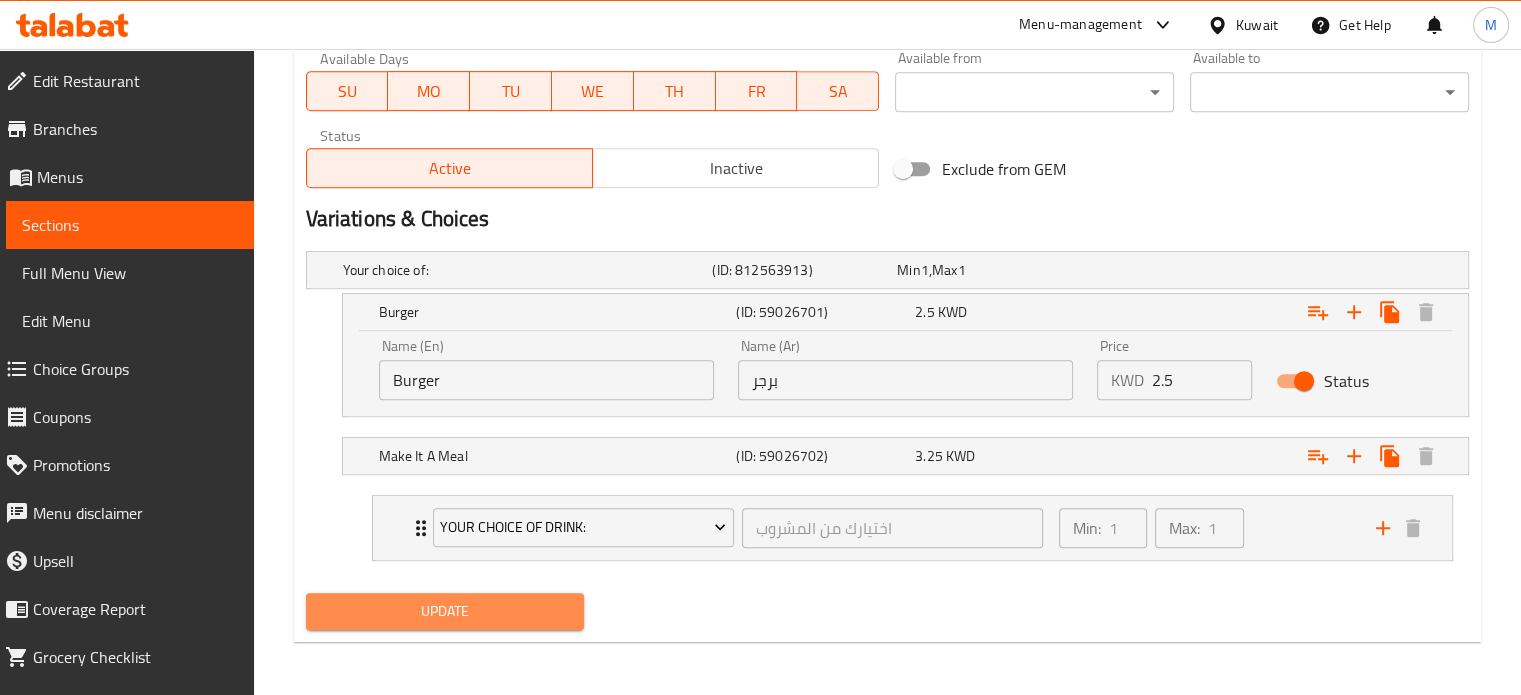 click on "Update" at bounding box center (445, 611) 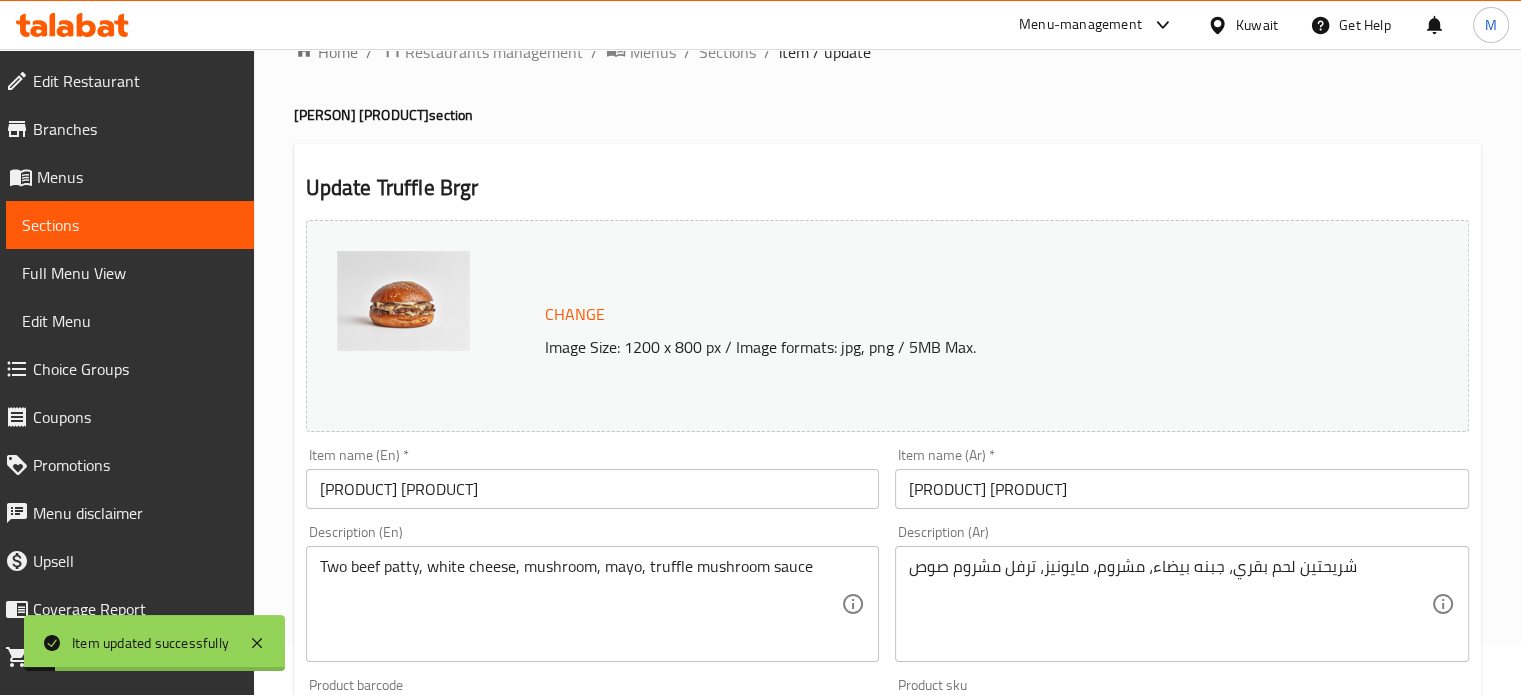 scroll, scrollTop: 0, scrollLeft: 0, axis: both 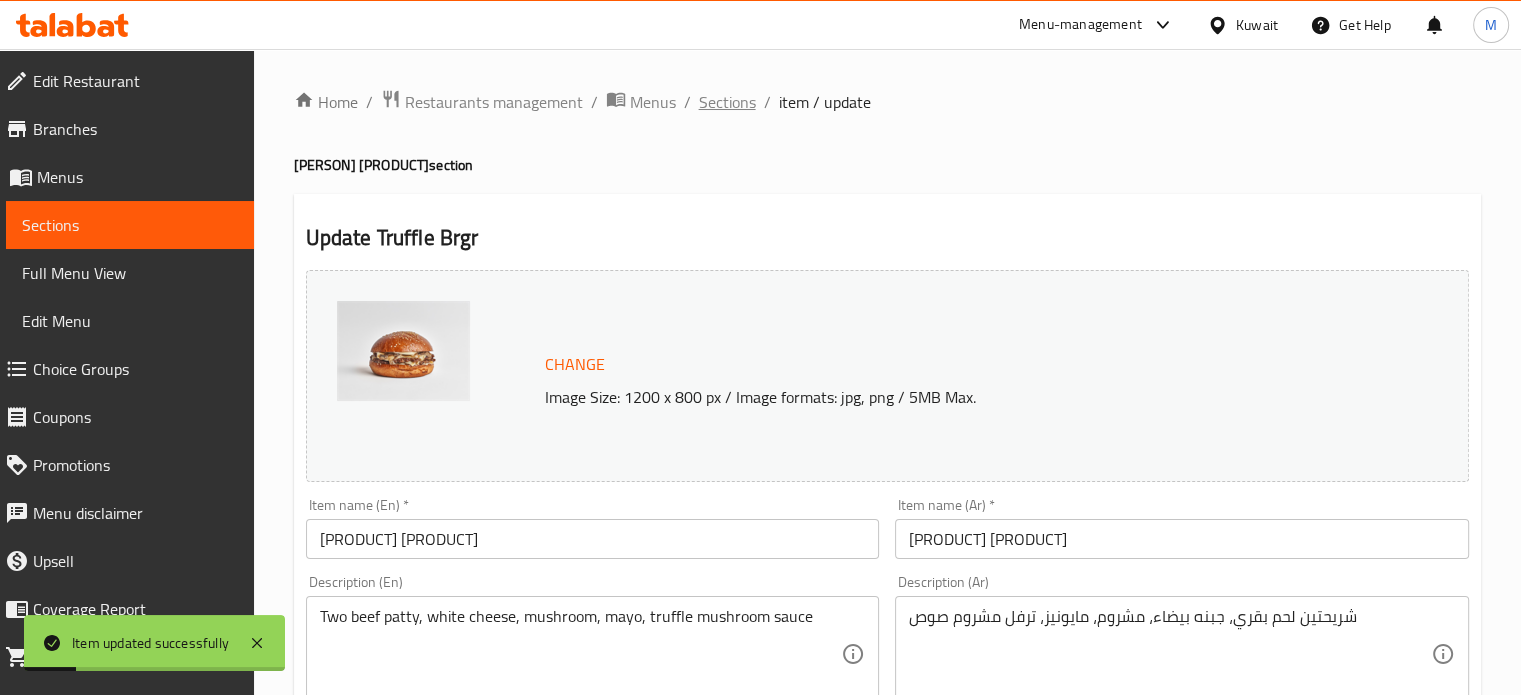 click on "Sections" at bounding box center [727, 102] 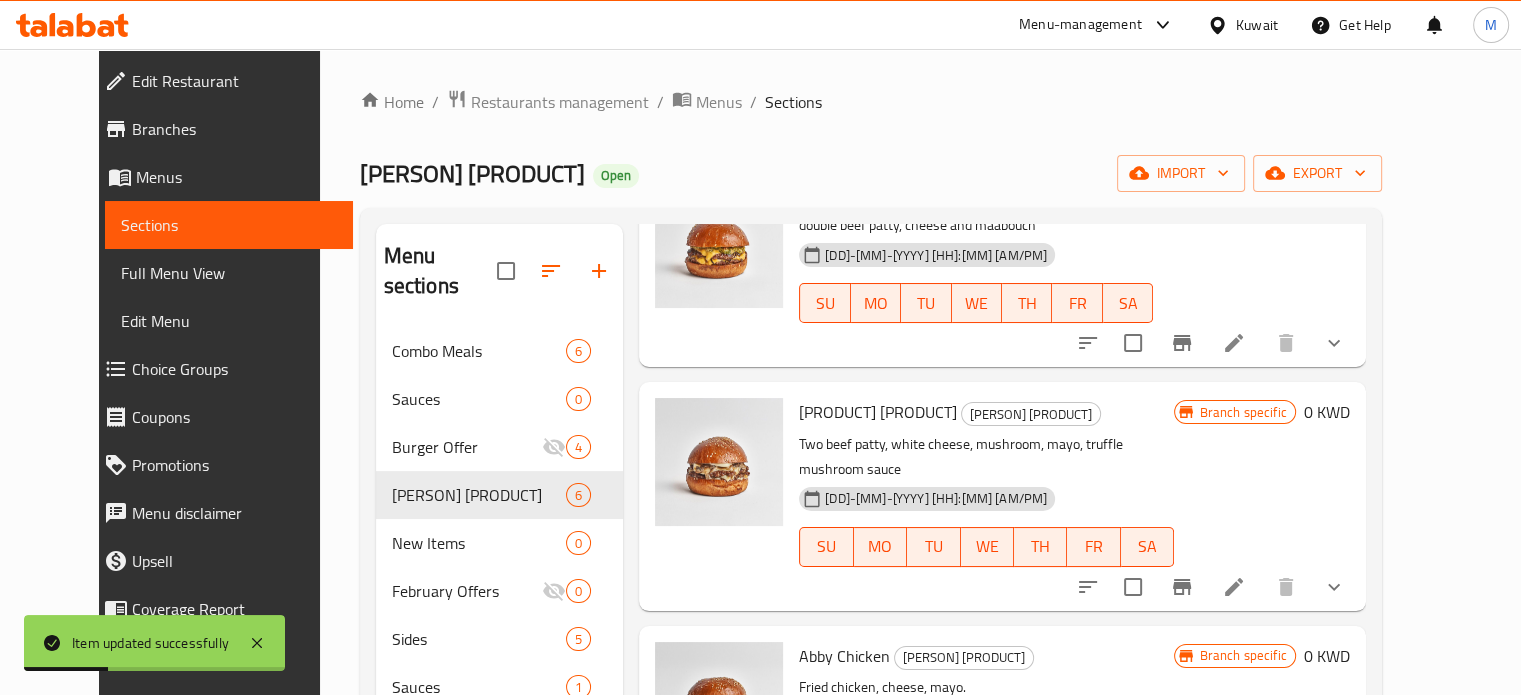 scroll, scrollTop: 665, scrollLeft: 0, axis: vertical 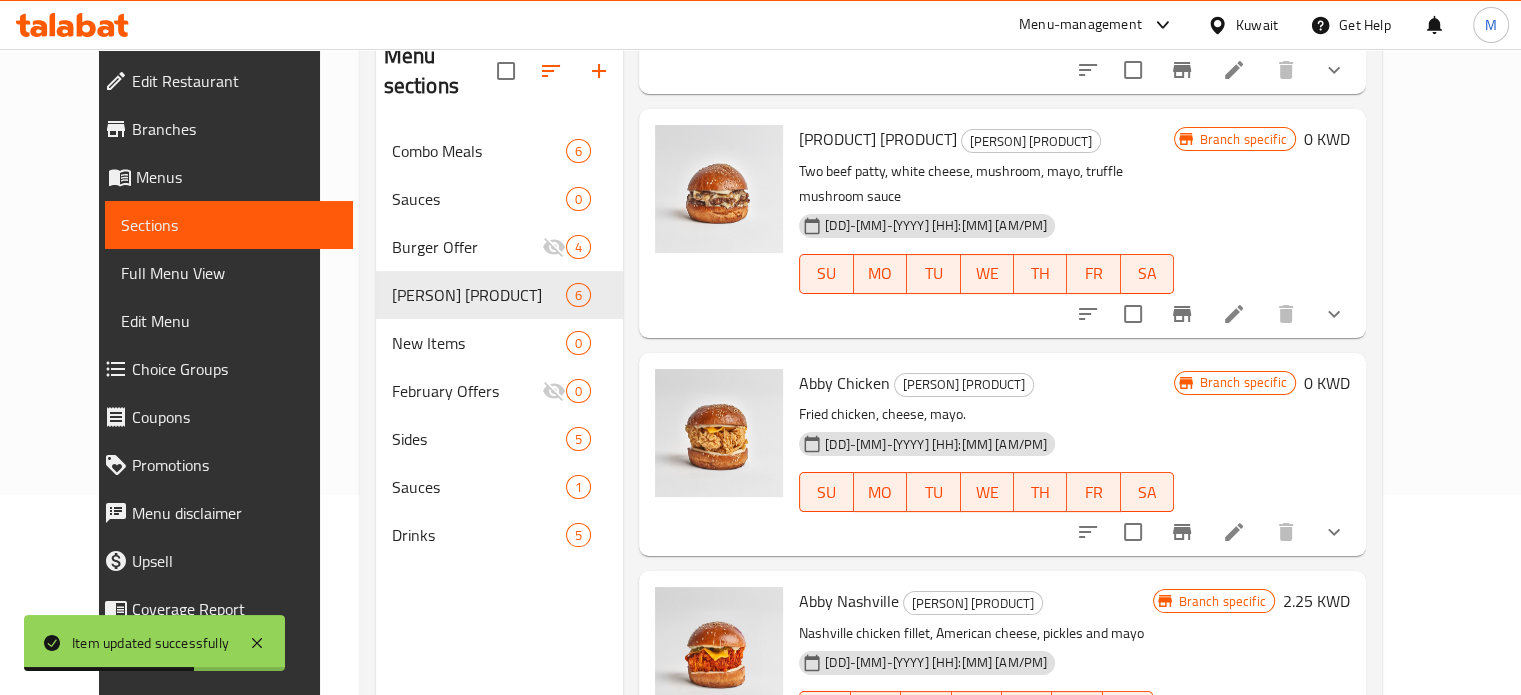 click at bounding box center [1234, 532] 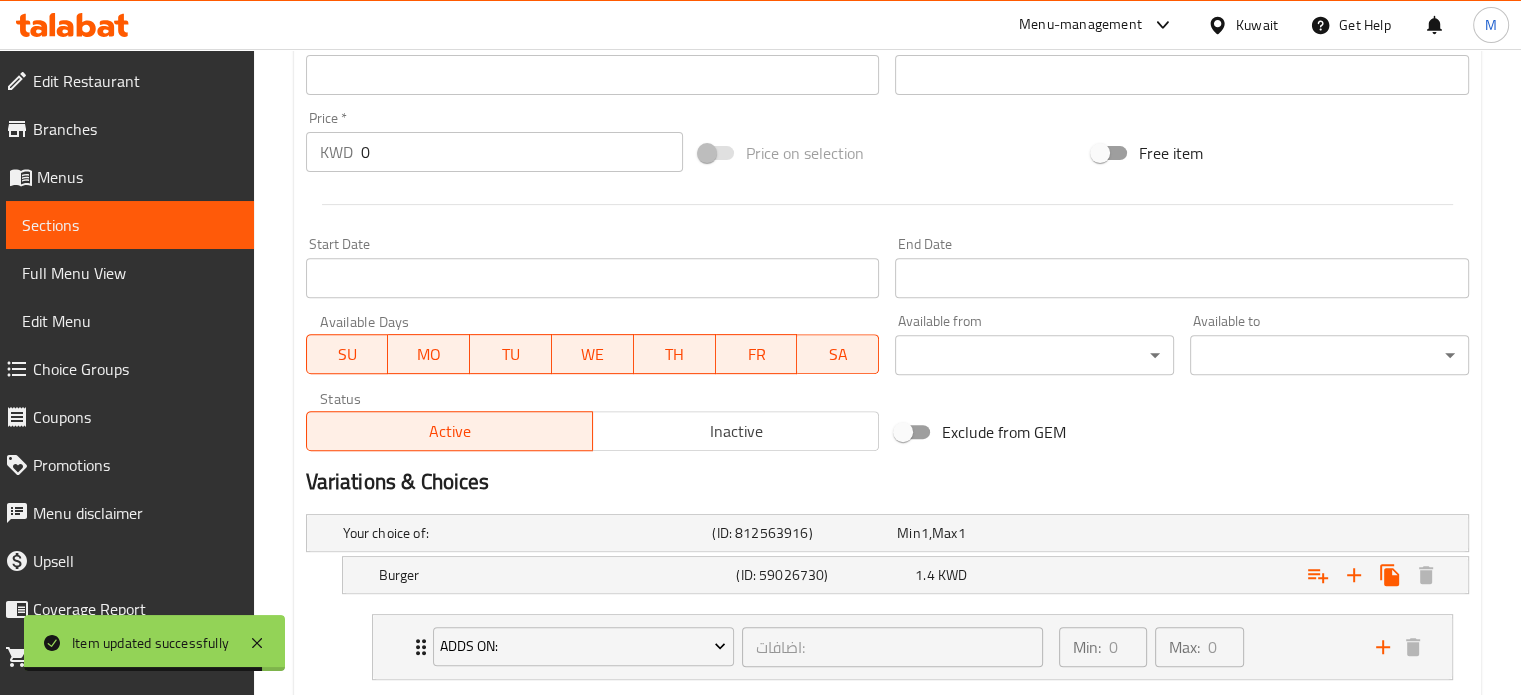scroll, scrollTop: 700, scrollLeft: 0, axis: vertical 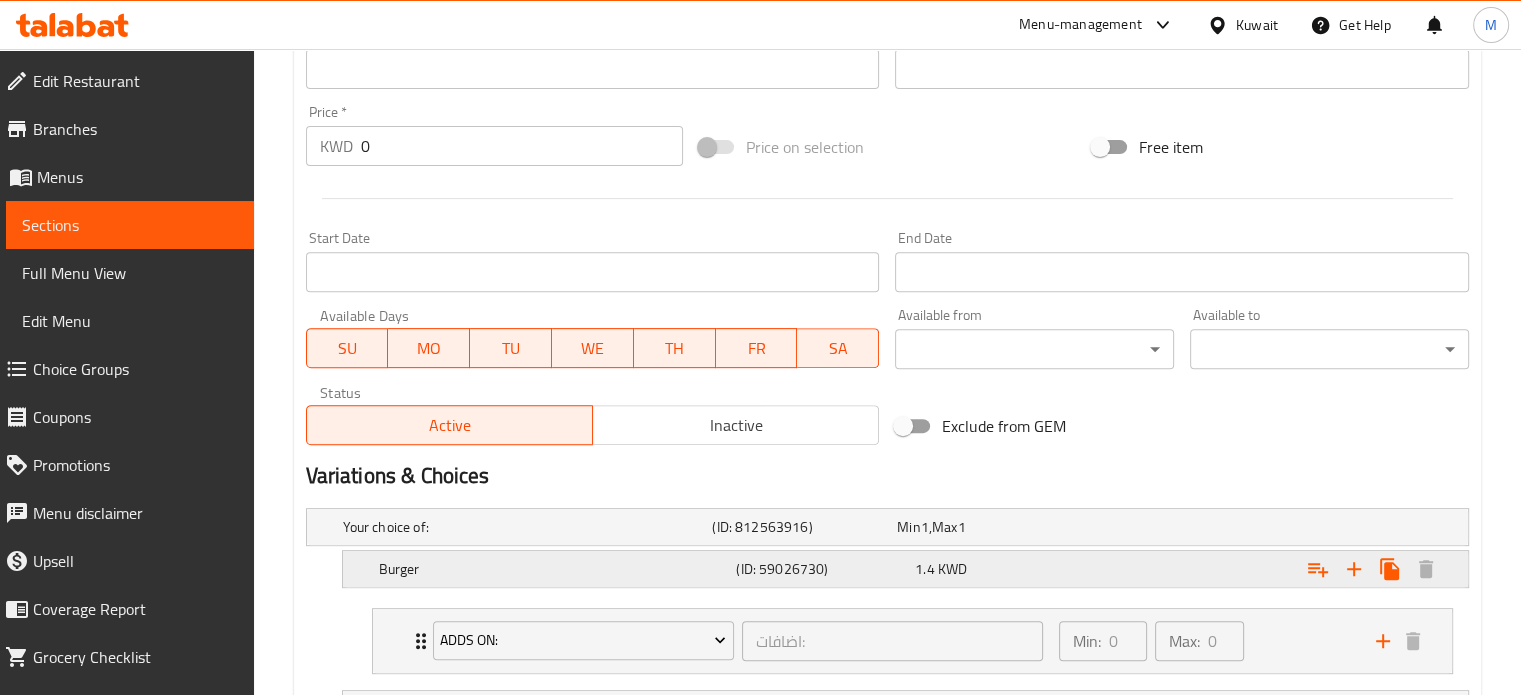 click on "1.4   KWD" at bounding box center [985, 527] 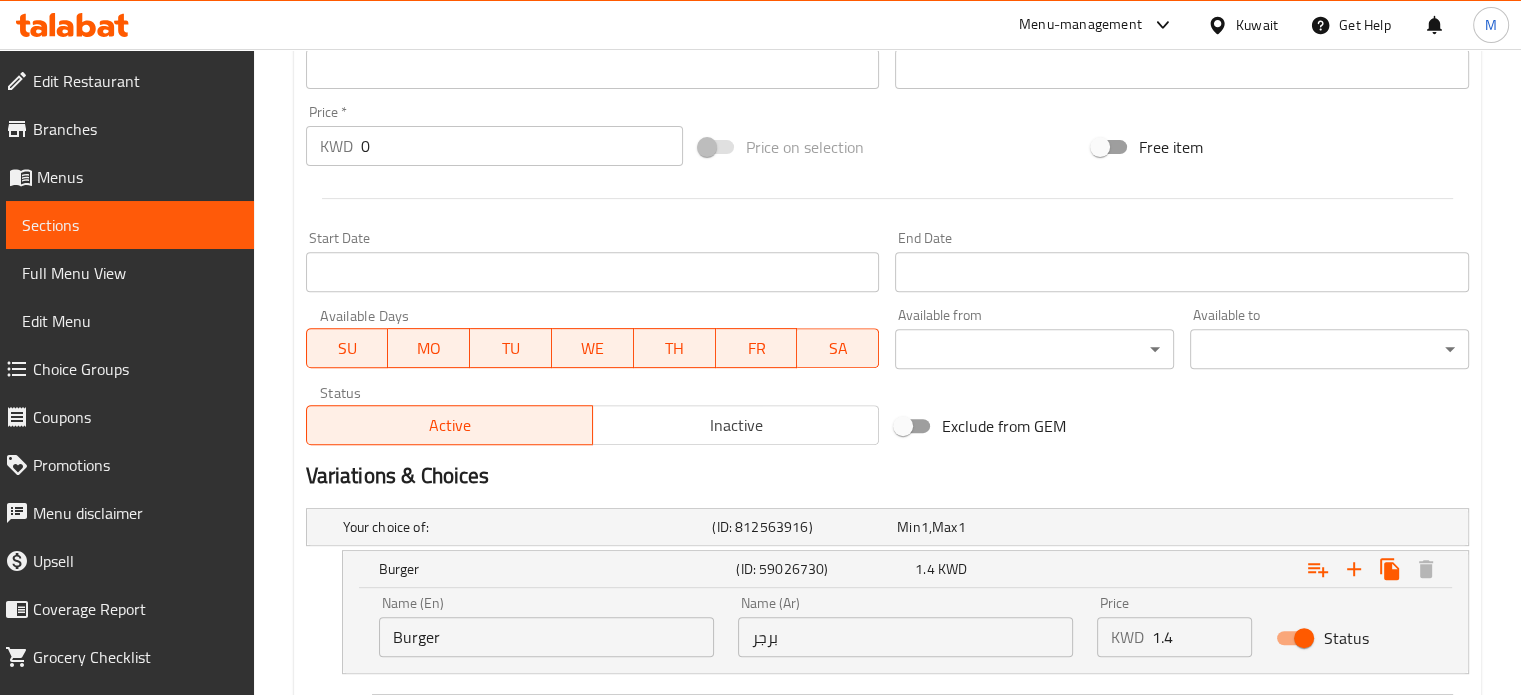 click on "1.4" at bounding box center (1202, 637) 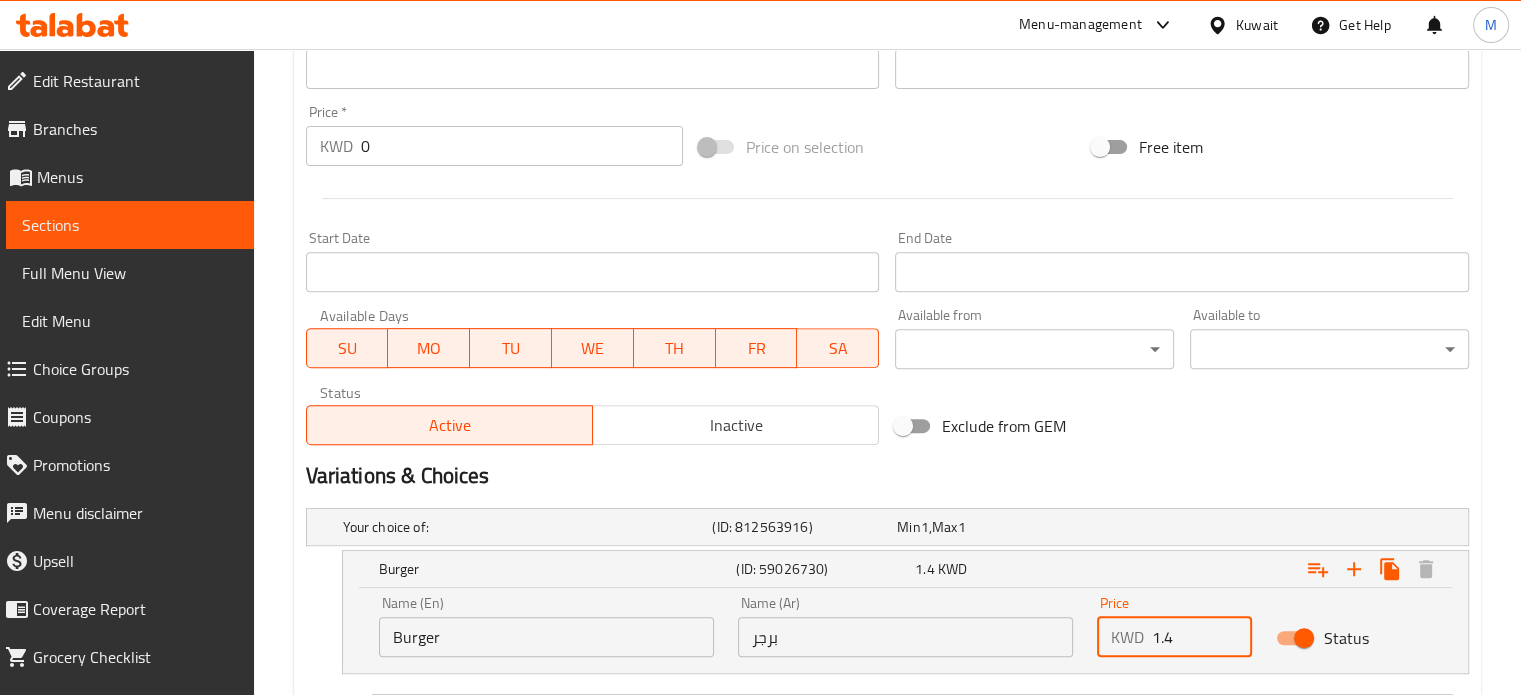 click on "1.4" at bounding box center (1202, 637) 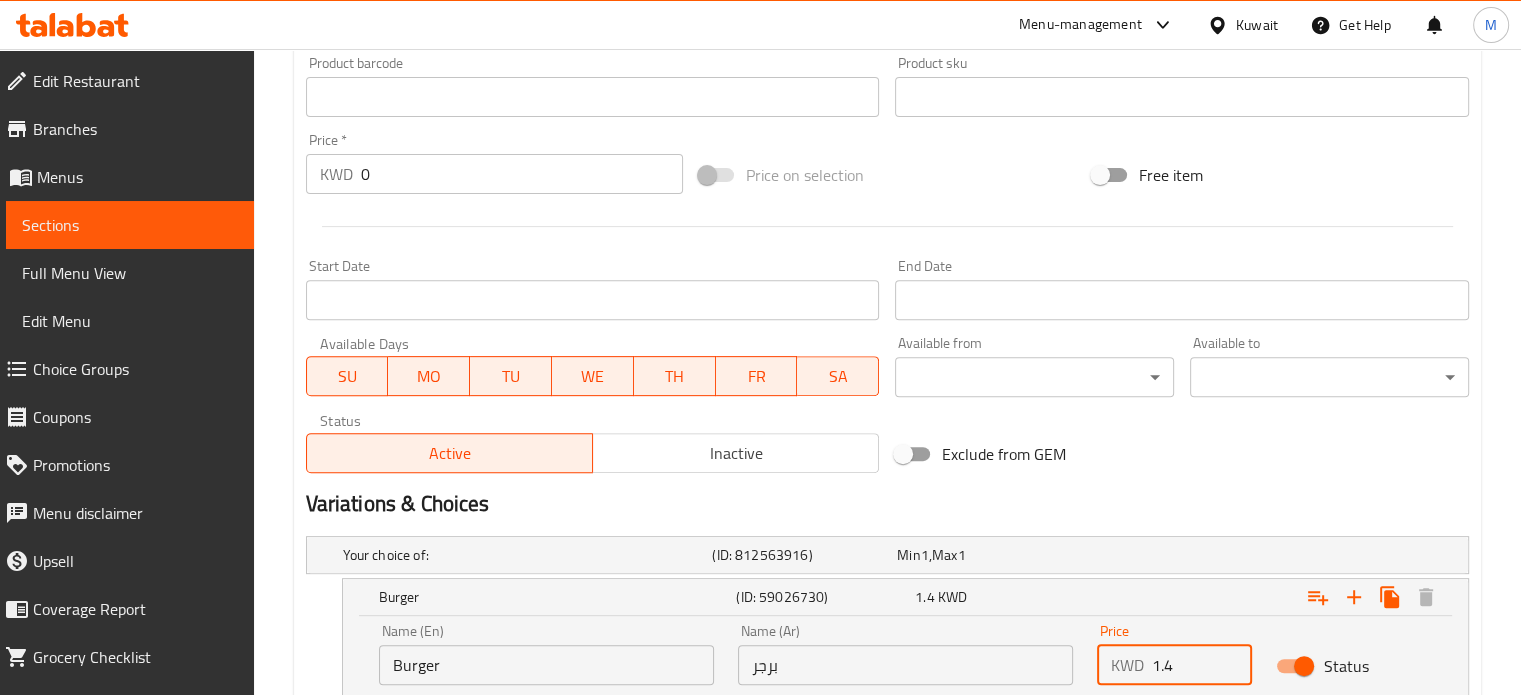 scroll, scrollTop: 700, scrollLeft: 0, axis: vertical 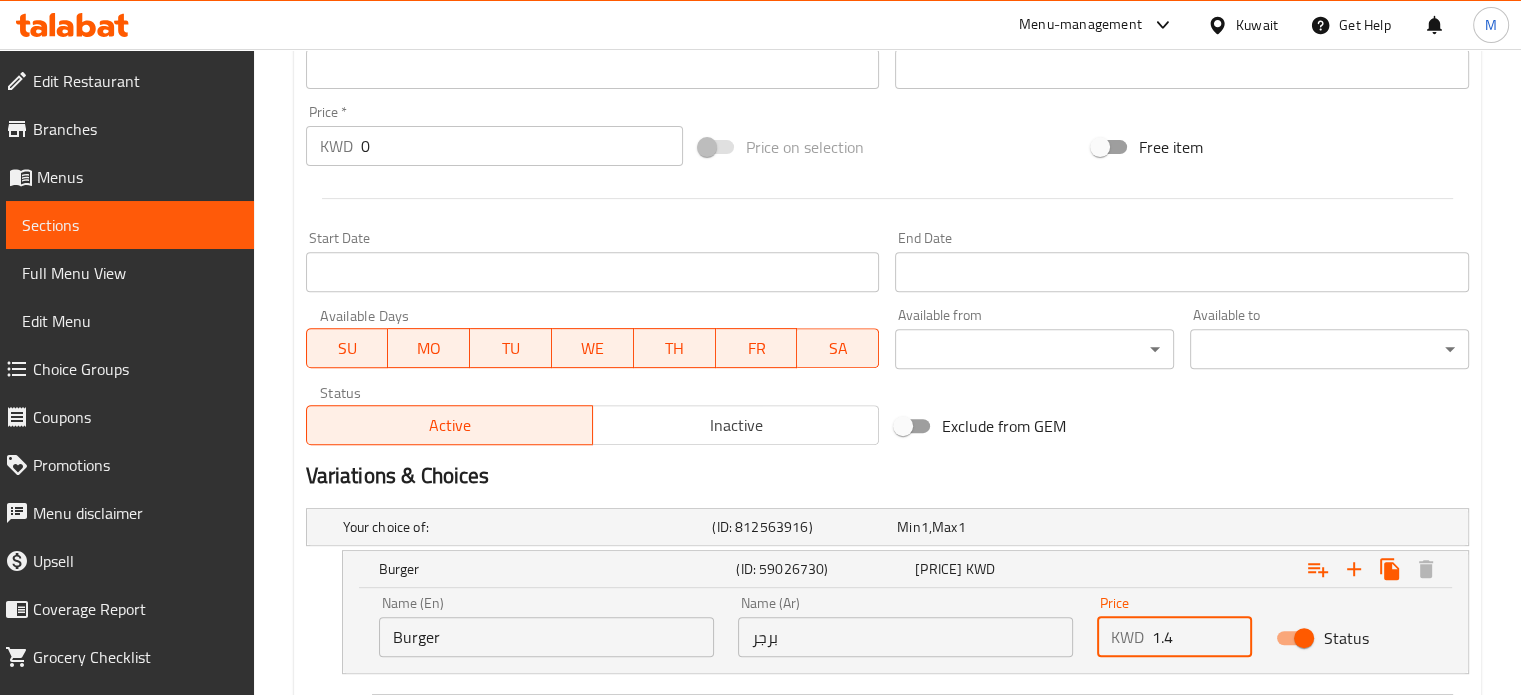 type on "[PRICE]" 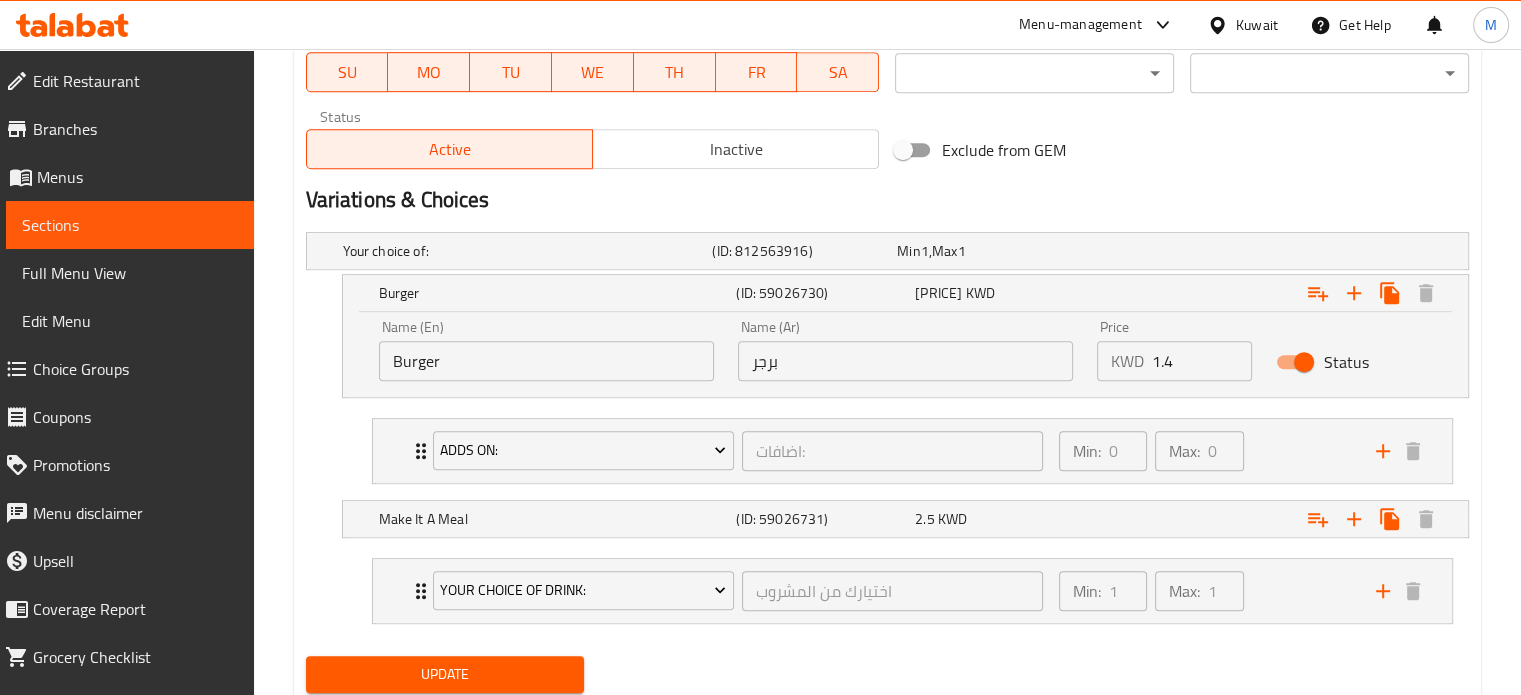 scroll, scrollTop: 1039, scrollLeft: 0, axis: vertical 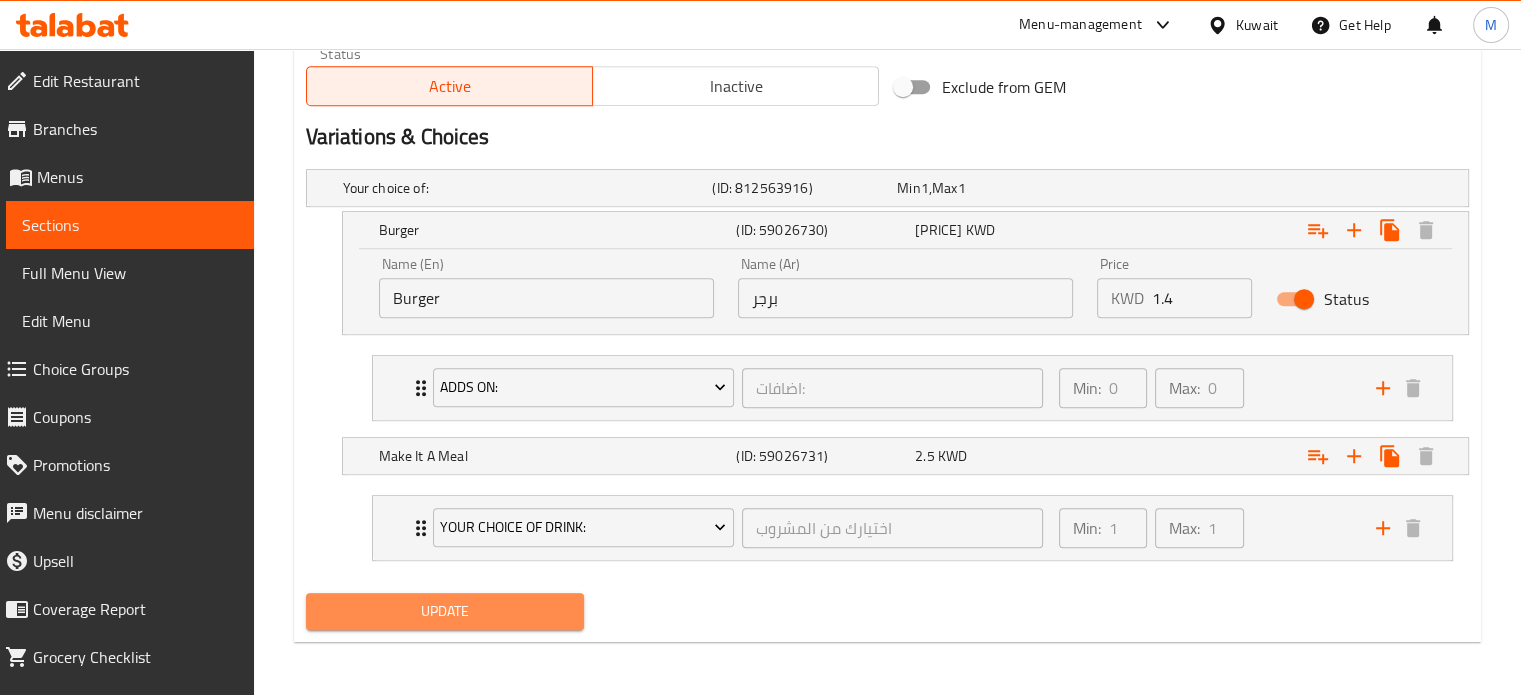 click on "Update" at bounding box center [445, 611] 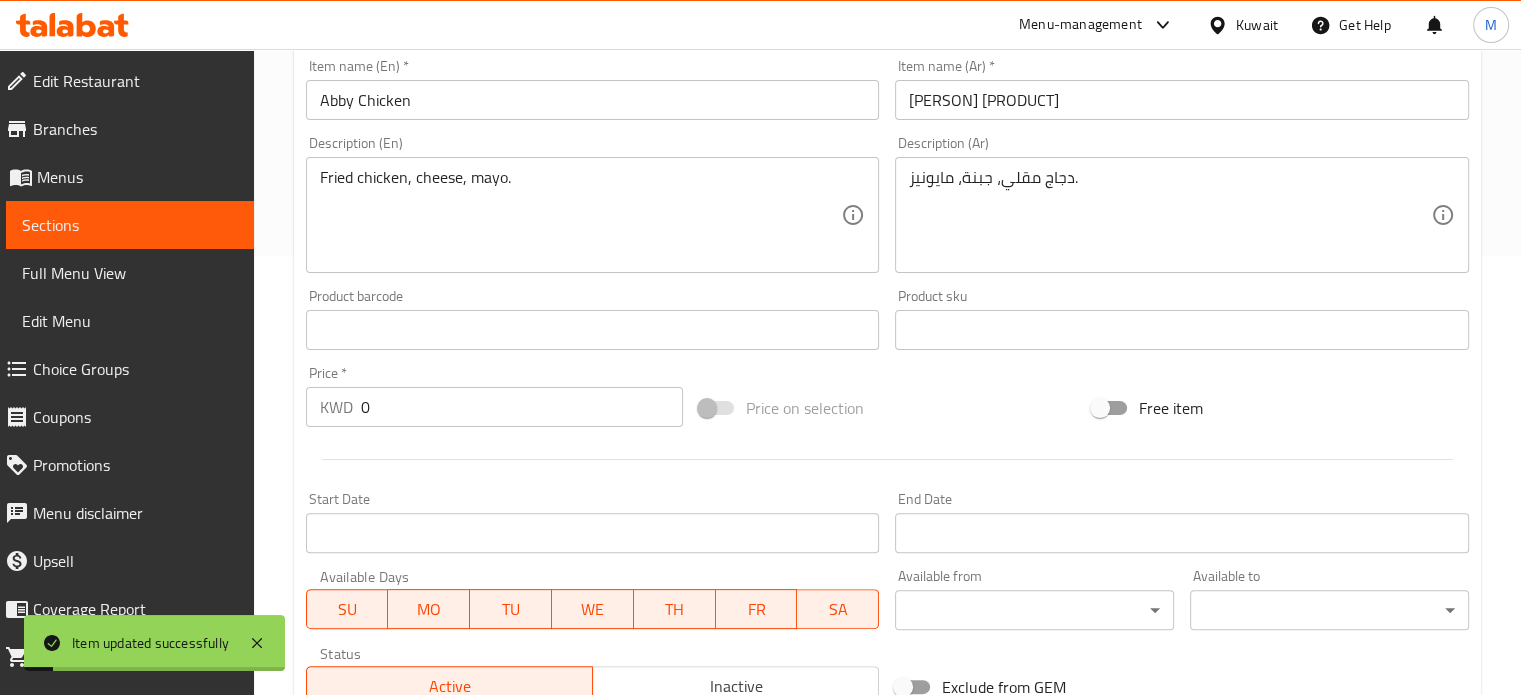 scroll, scrollTop: 0, scrollLeft: 0, axis: both 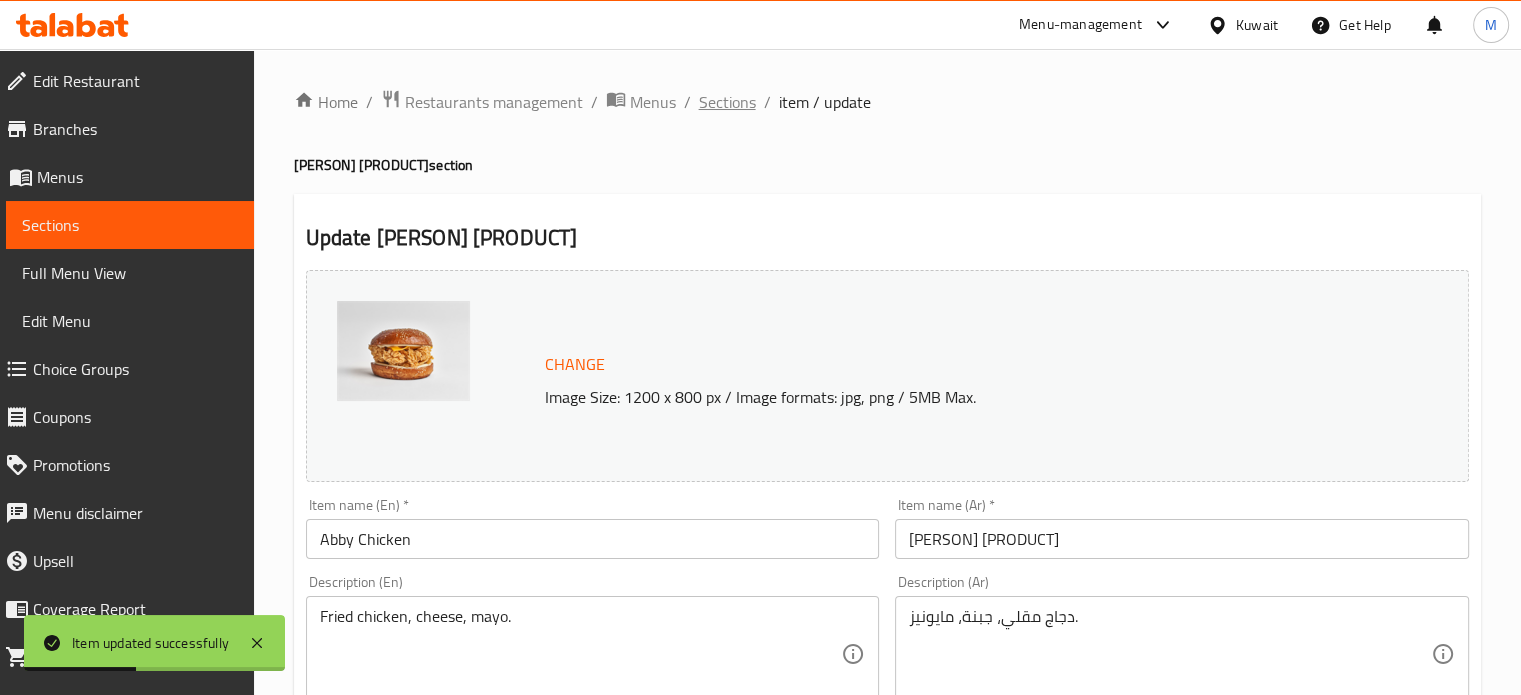 click on "Sections" at bounding box center [727, 102] 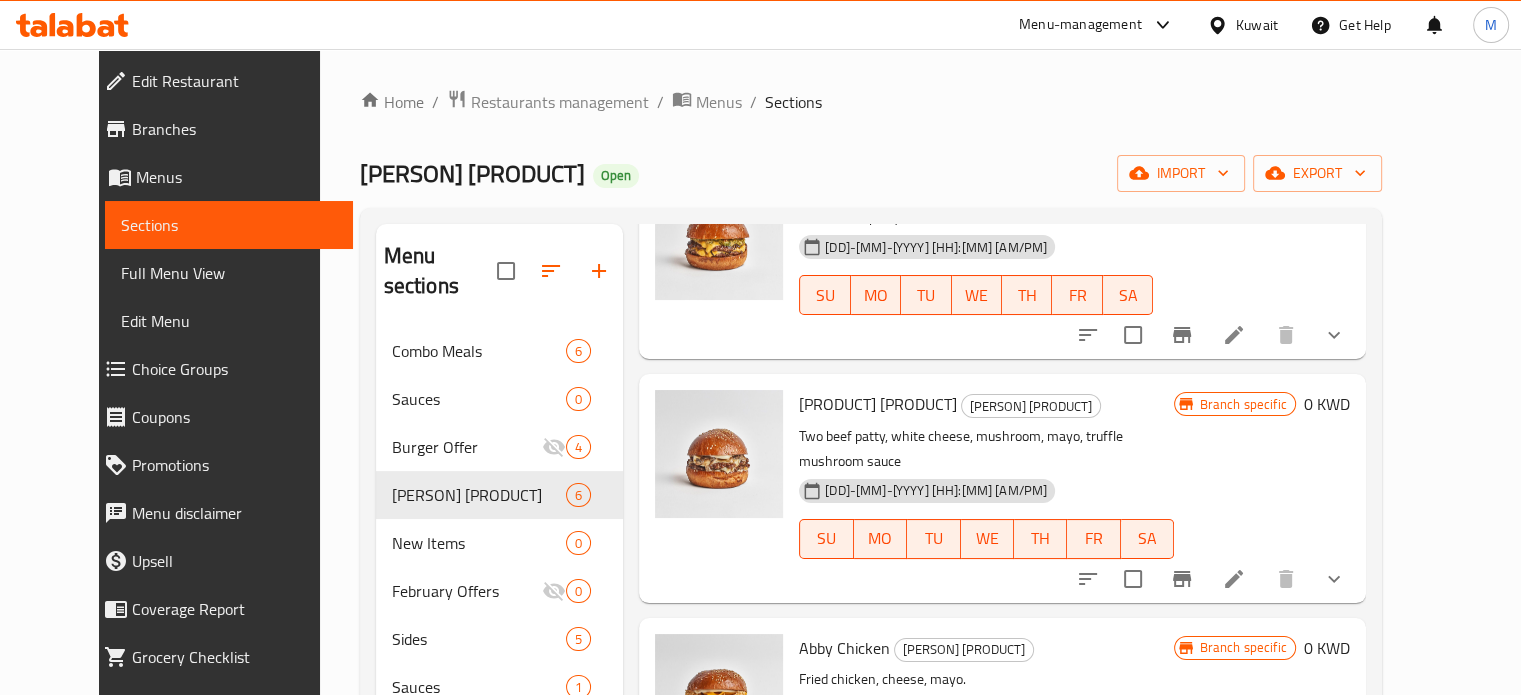 scroll, scrollTop: 665, scrollLeft: 0, axis: vertical 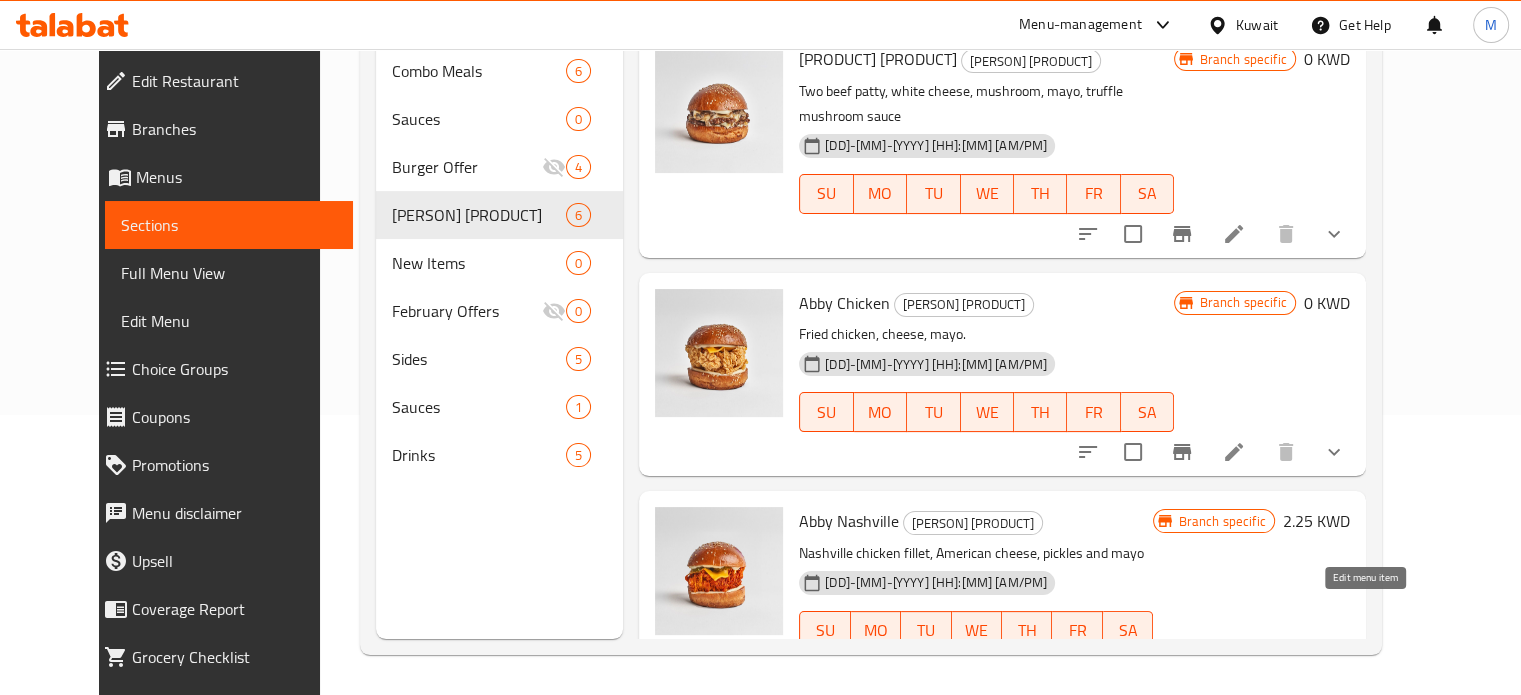 click 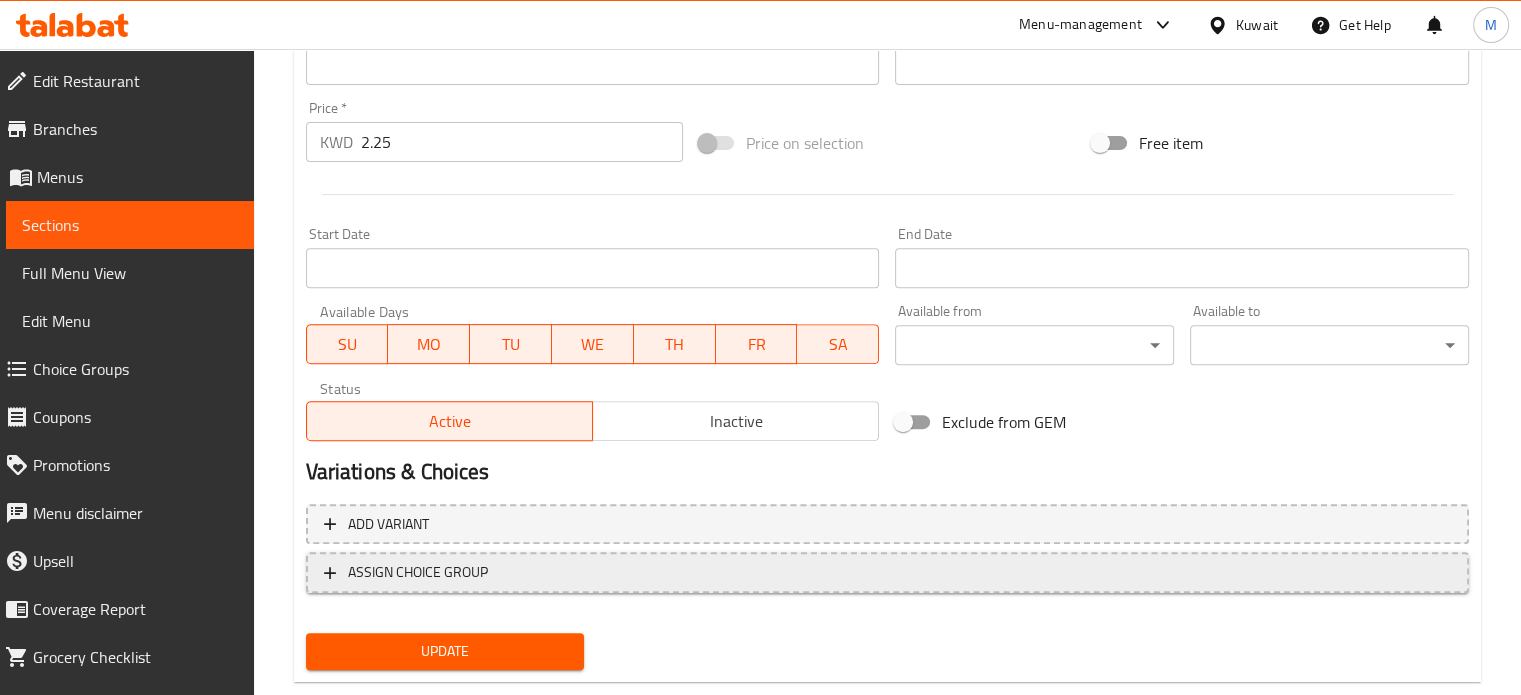 scroll, scrollTop: 745, scrollLeft: 0, axis: vertical 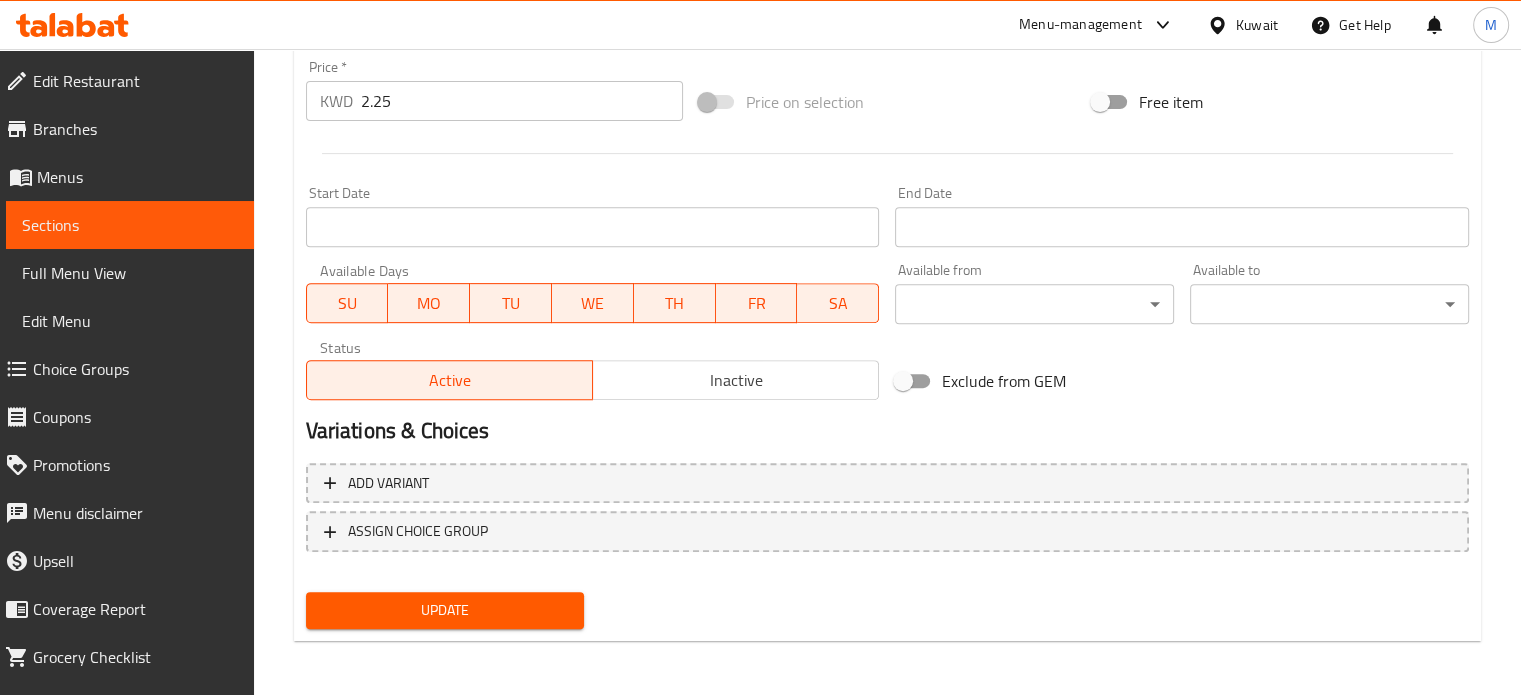 click on "Update" at bounding box center (445, 610) 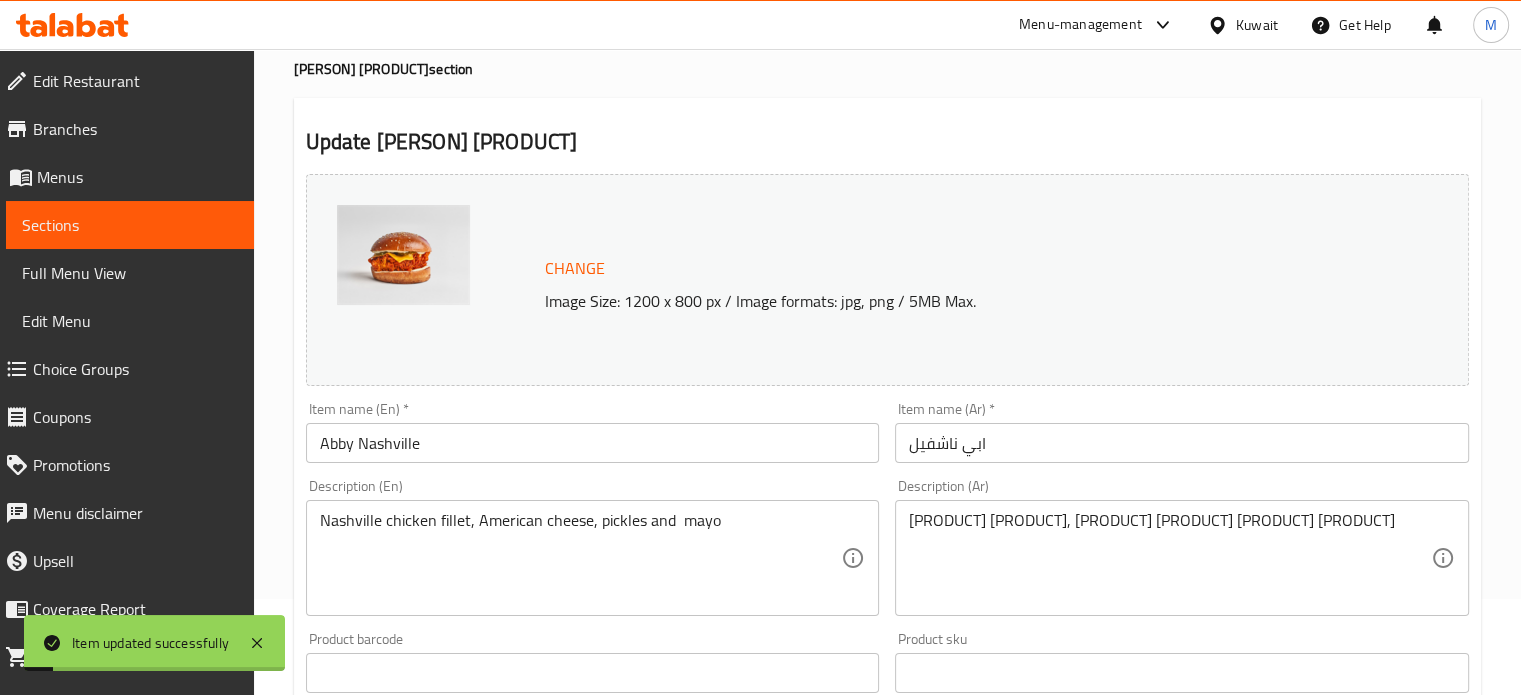 scroll, scrollTop: 45, scrollLeft: 0, axis: vertical 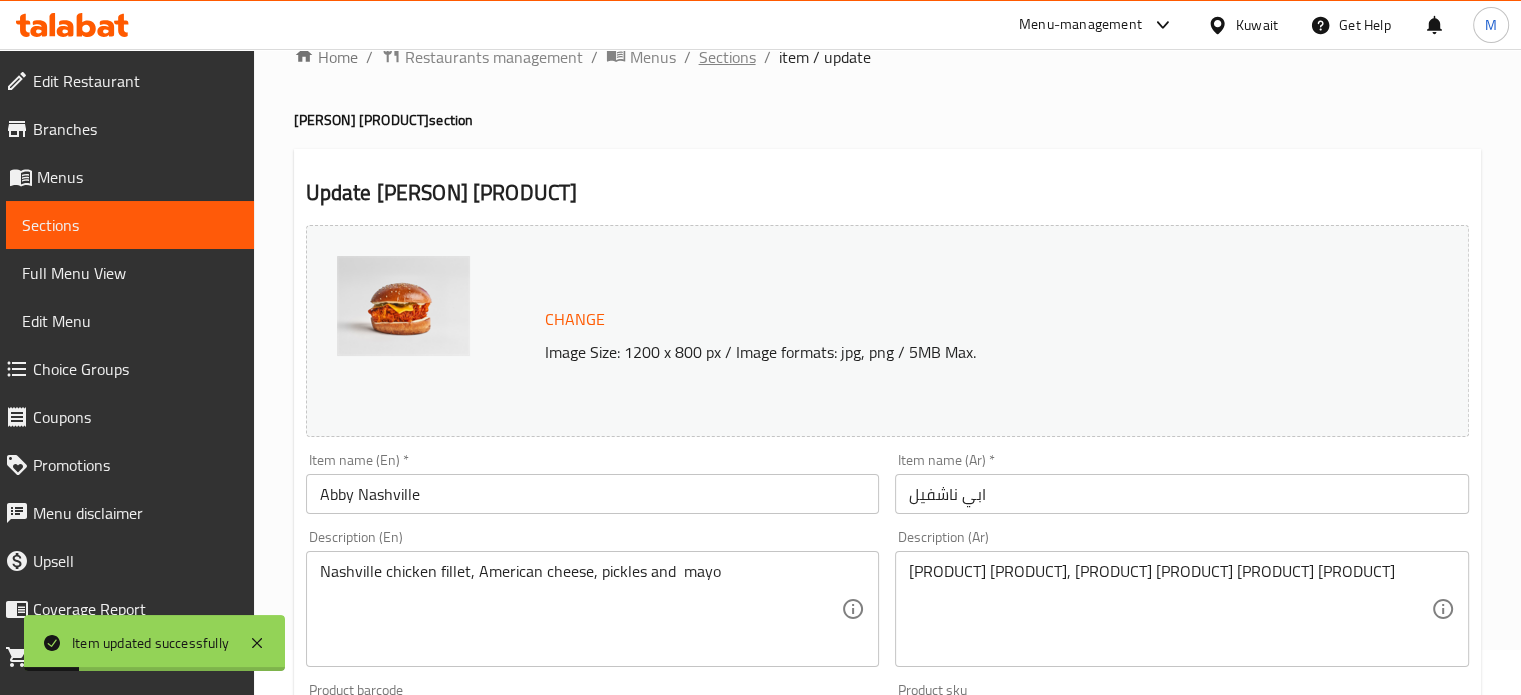 click on "Sections" at bounding box center (727, 57) 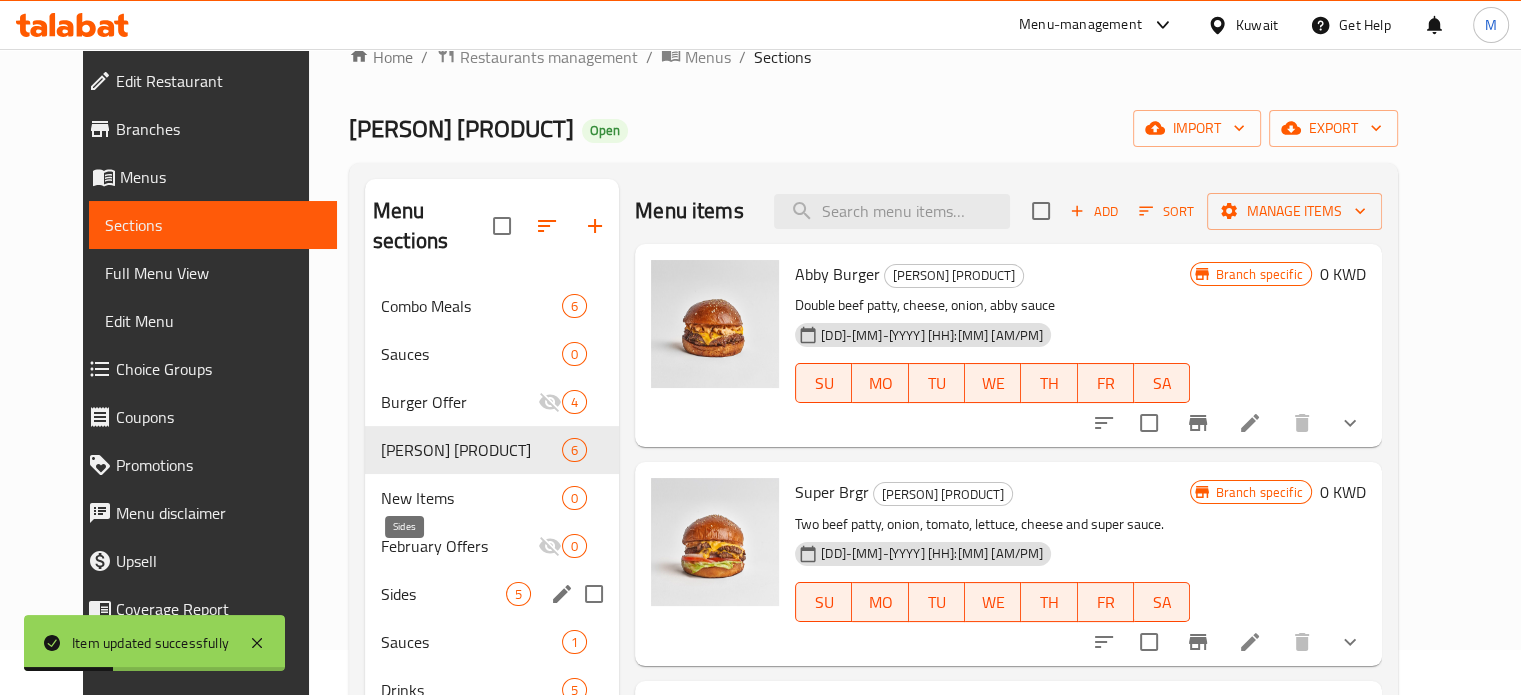 click on "Sides" at bounding box center (443, 594) 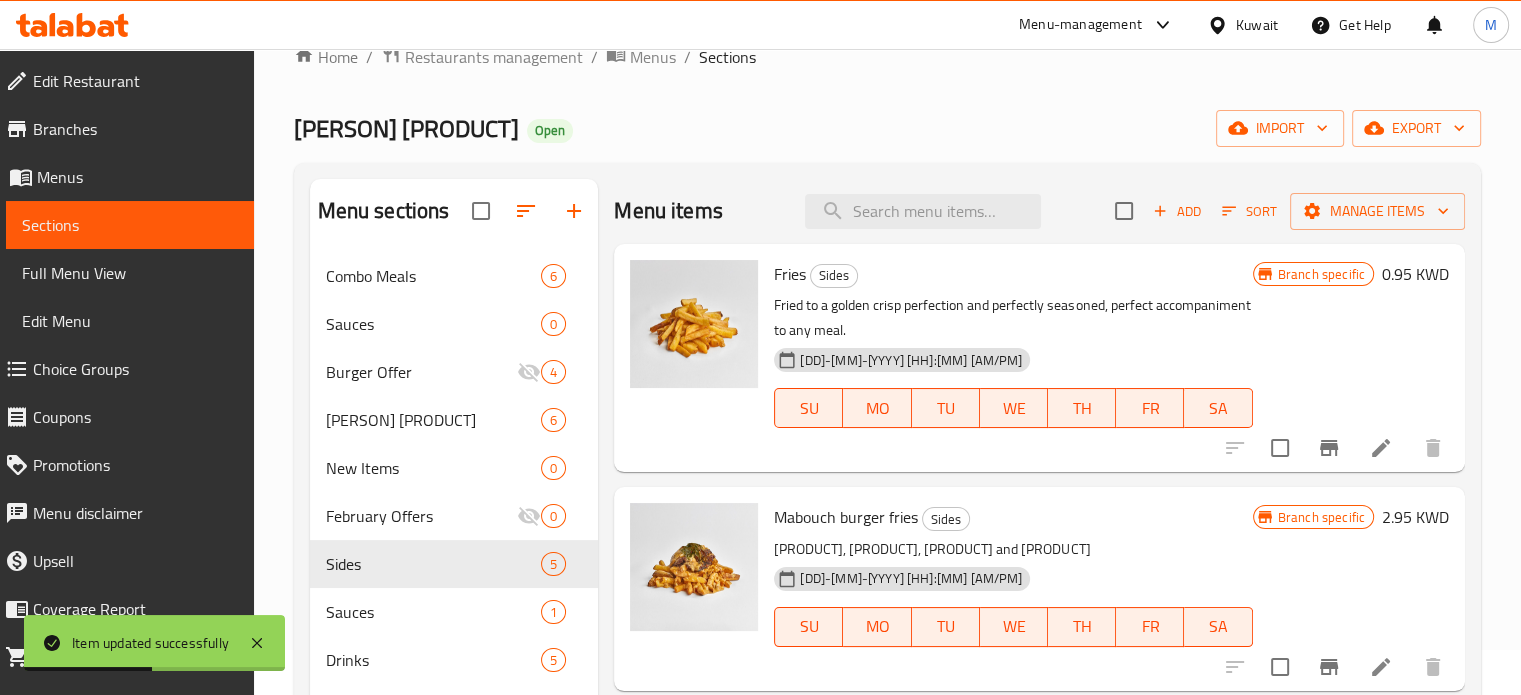 click at bounding box center [1381, 448] 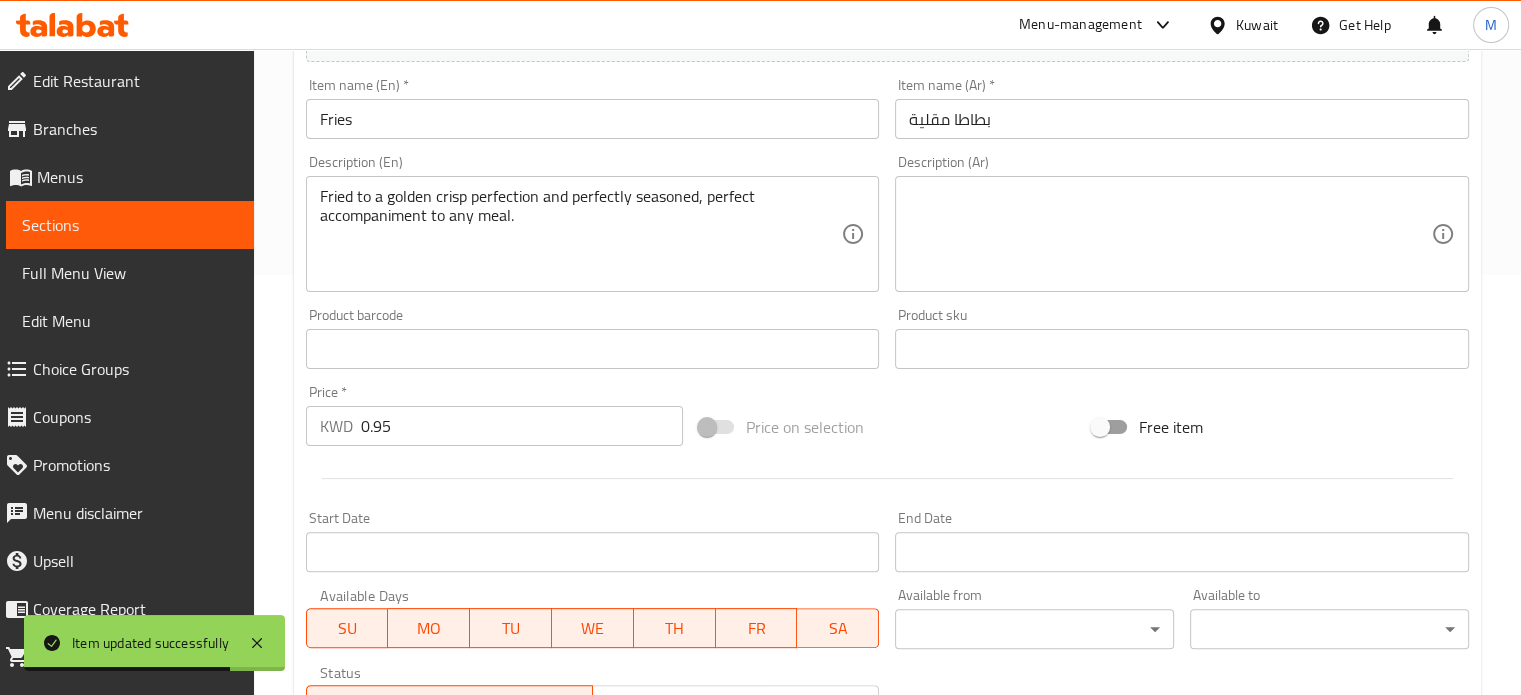 scroll, scrollTop: 345, scrollLeft: 0, axis: vertical 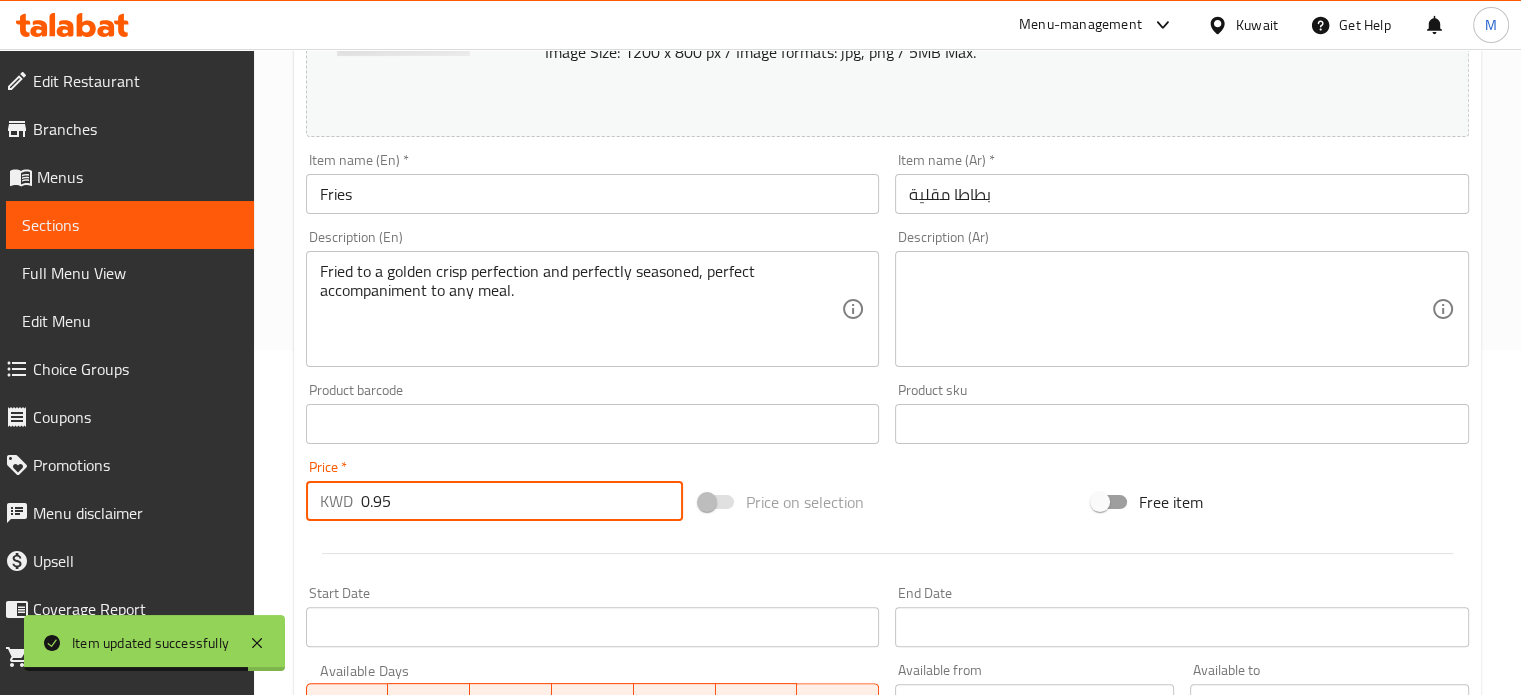 click on "0.95" at bounding box center (522, 501) 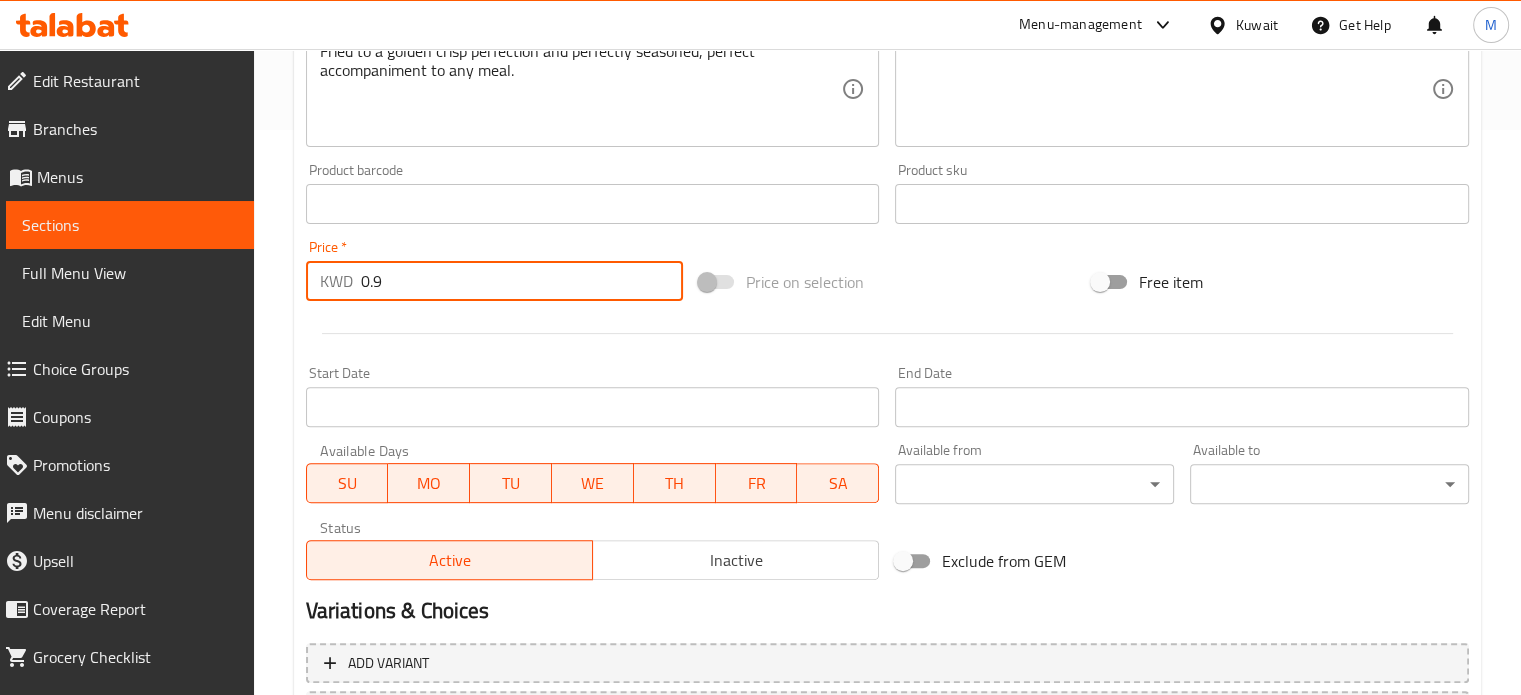 scroll, scrollTop: 745, scrollLeft: 0, axis: vertical 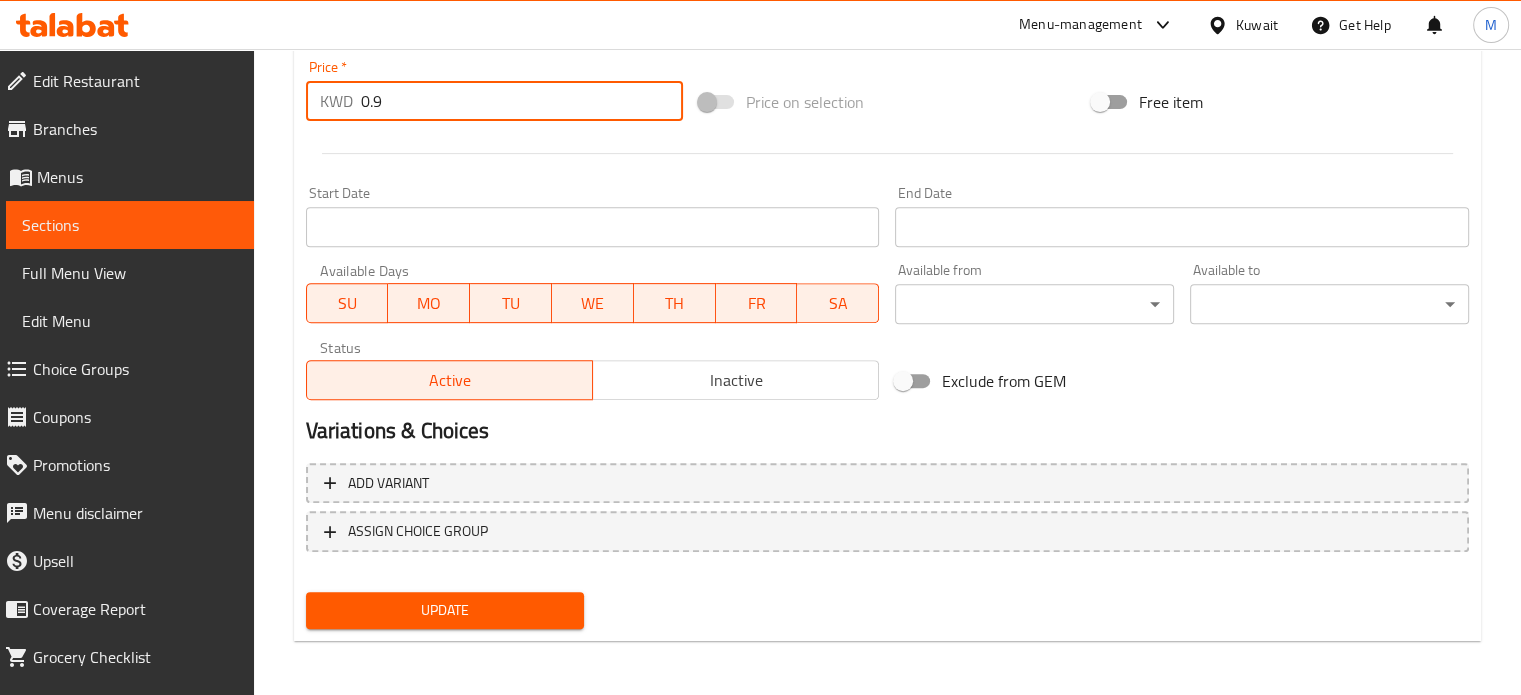type on "0.9" 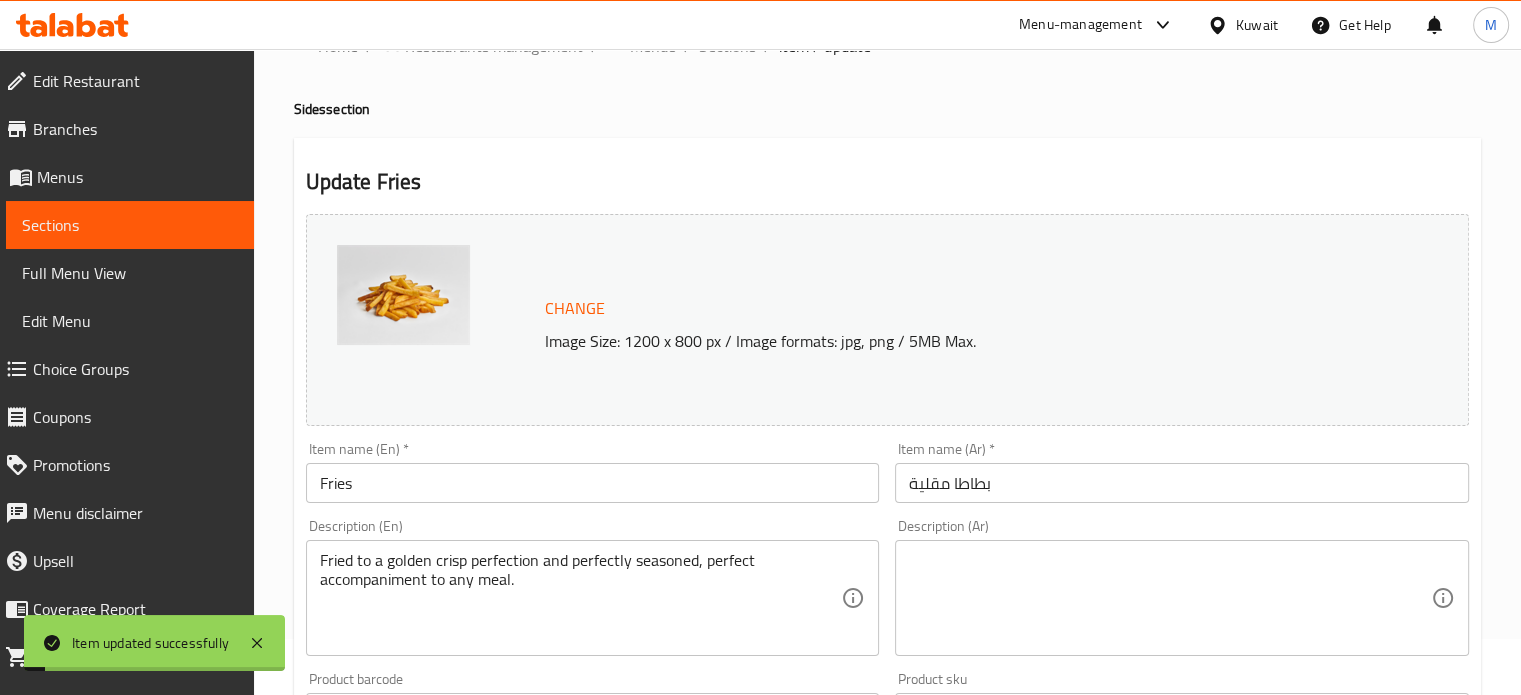 scroll, scrollTop: 45, scrollLeft: 0, axis: vertical 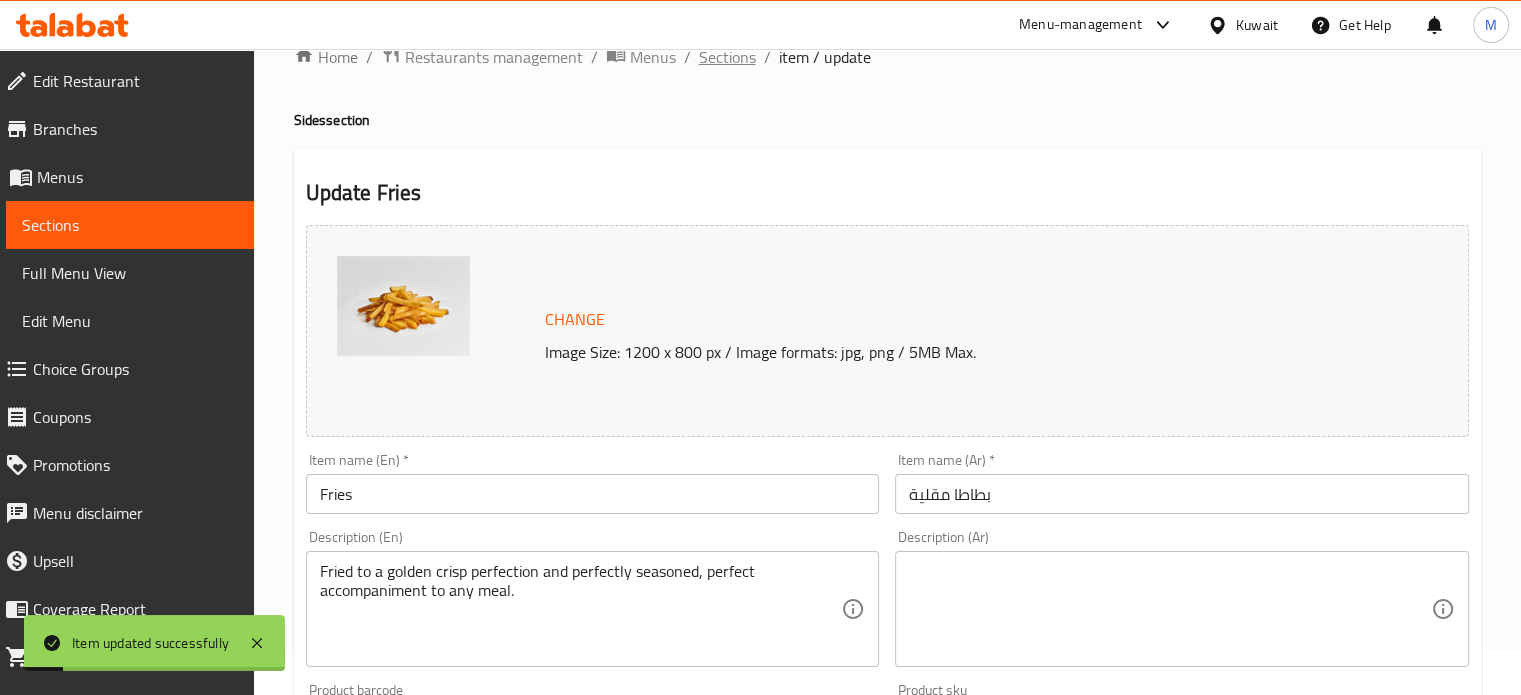 click on "Sections" at bounding box center [727, 57] 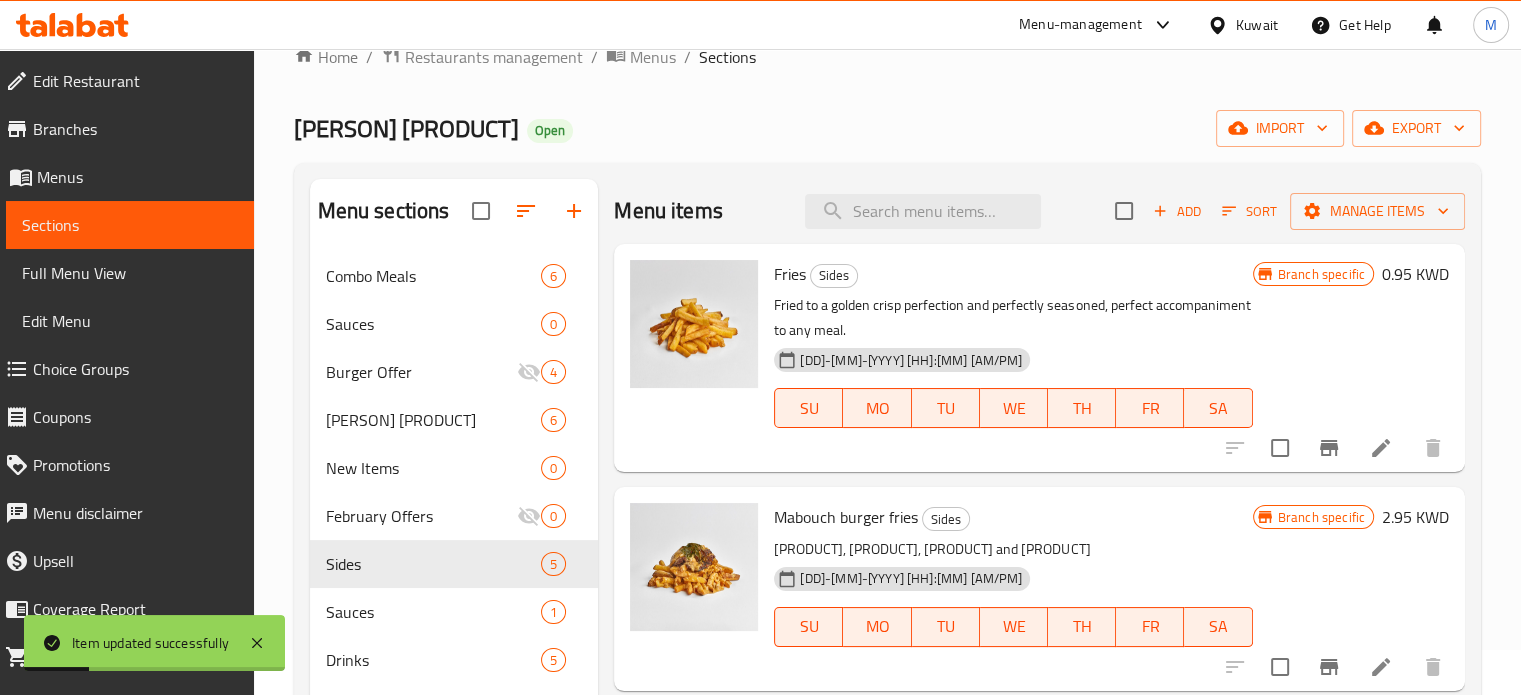 scroll, scrollTop: 300, scrollLeft: 0, axis: vertical 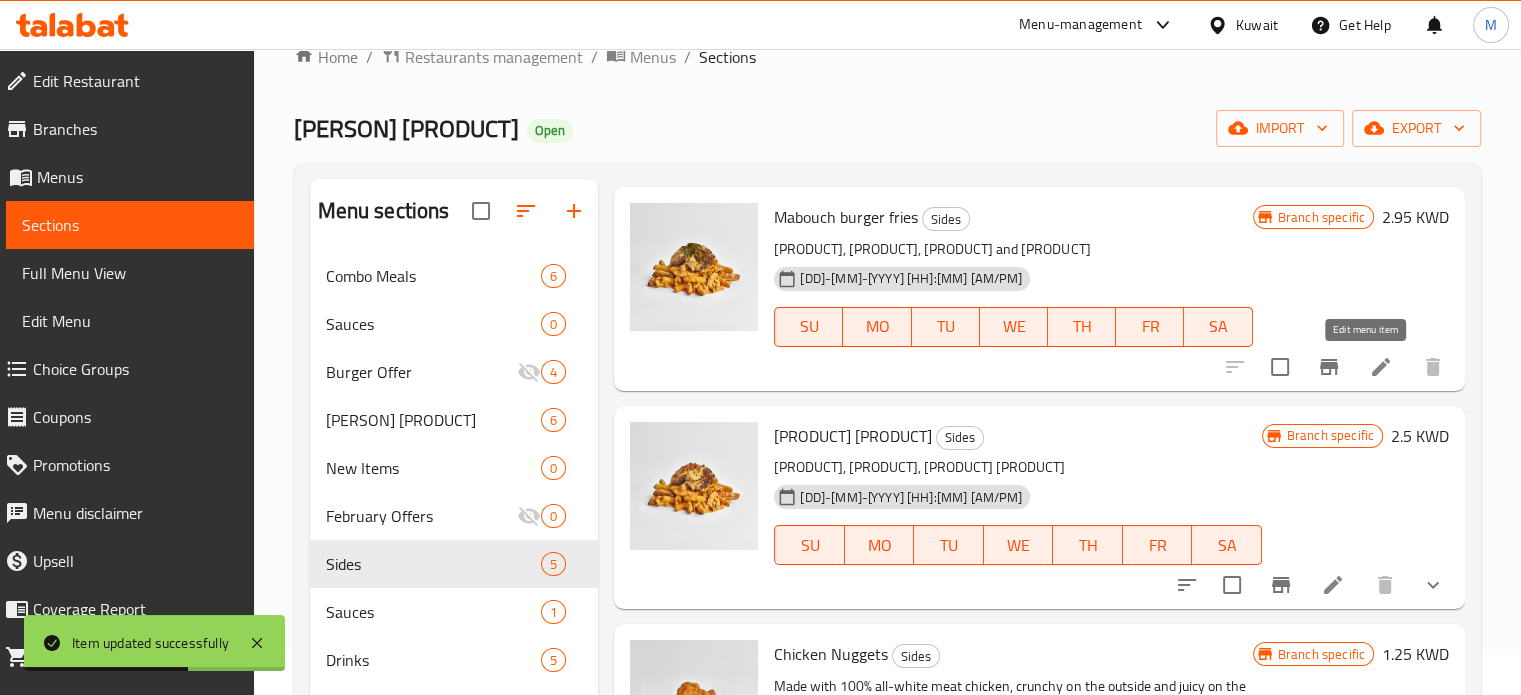 click 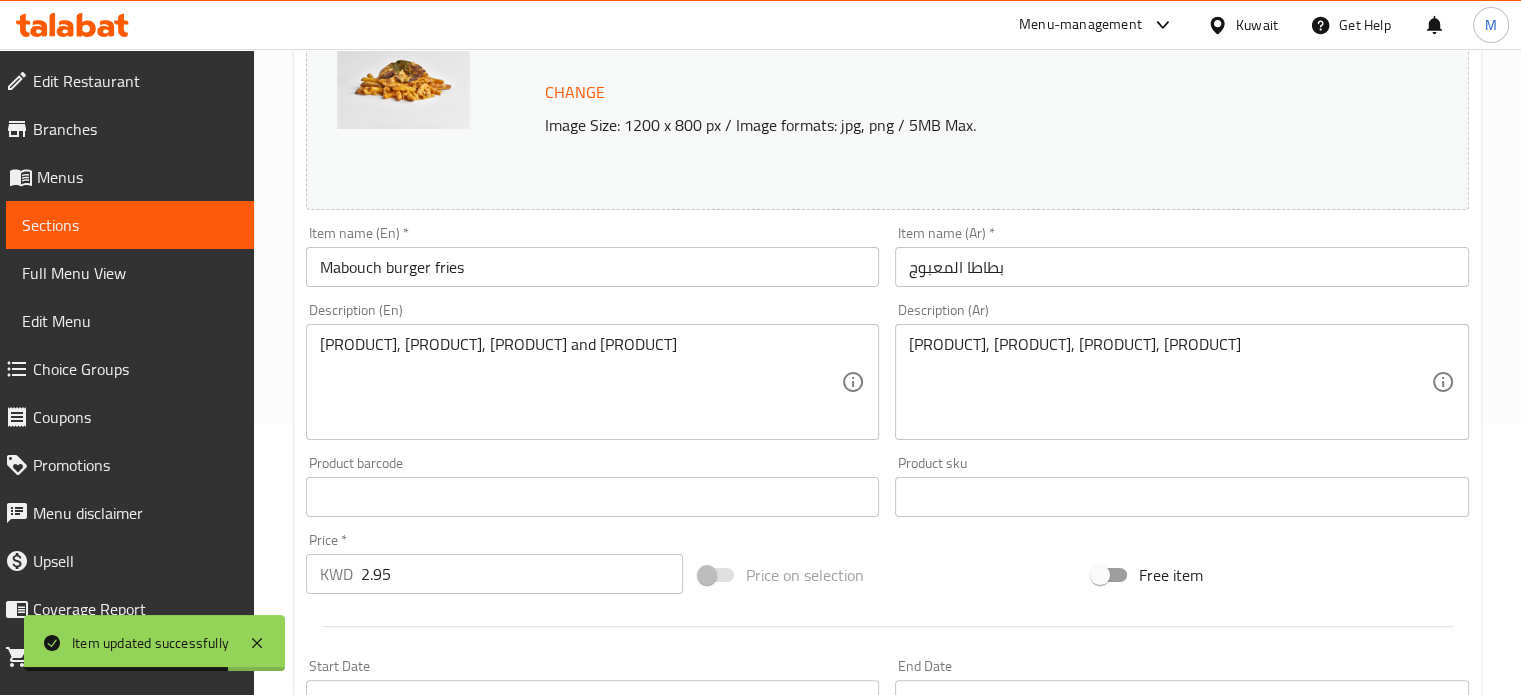 scroll, scrollTop: 300, scrollLeft: 0, axis: vertical 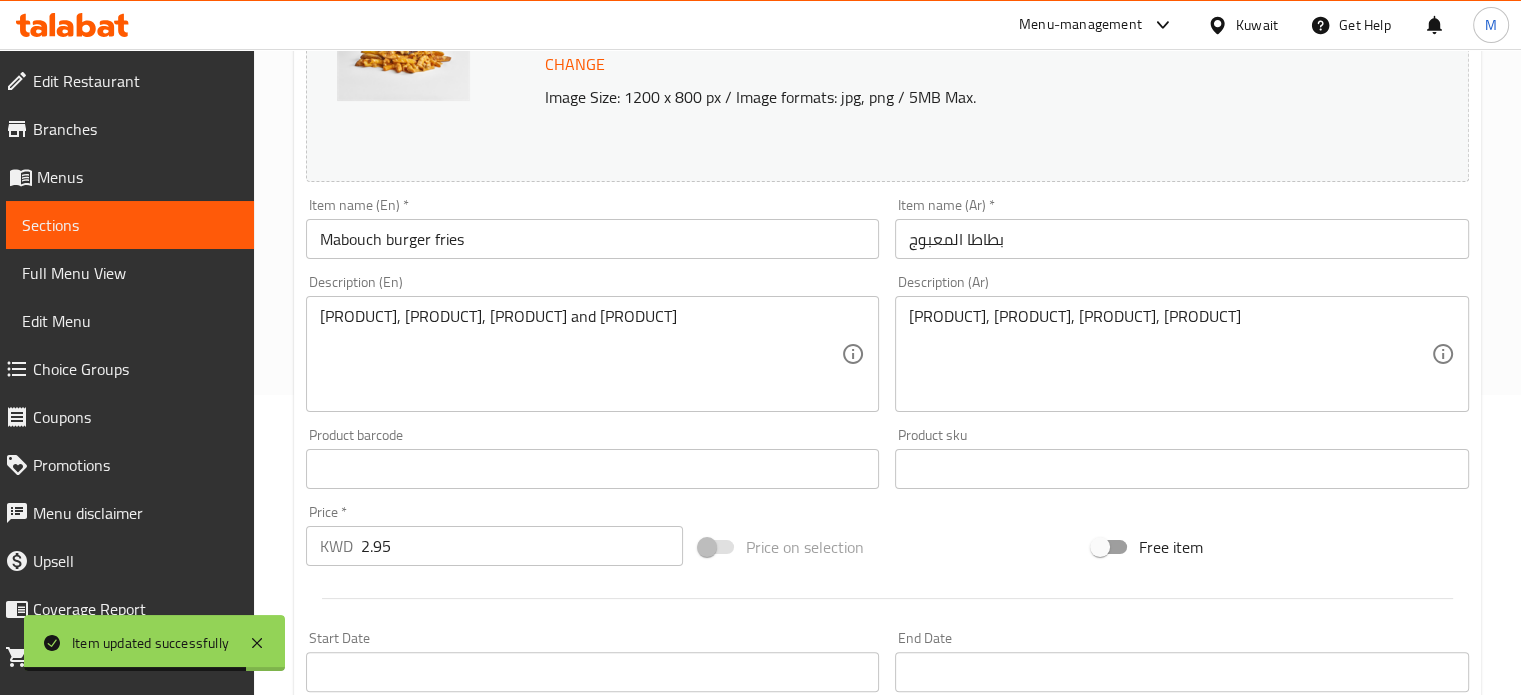 click on "2.95" at bounding box center [522, 546] 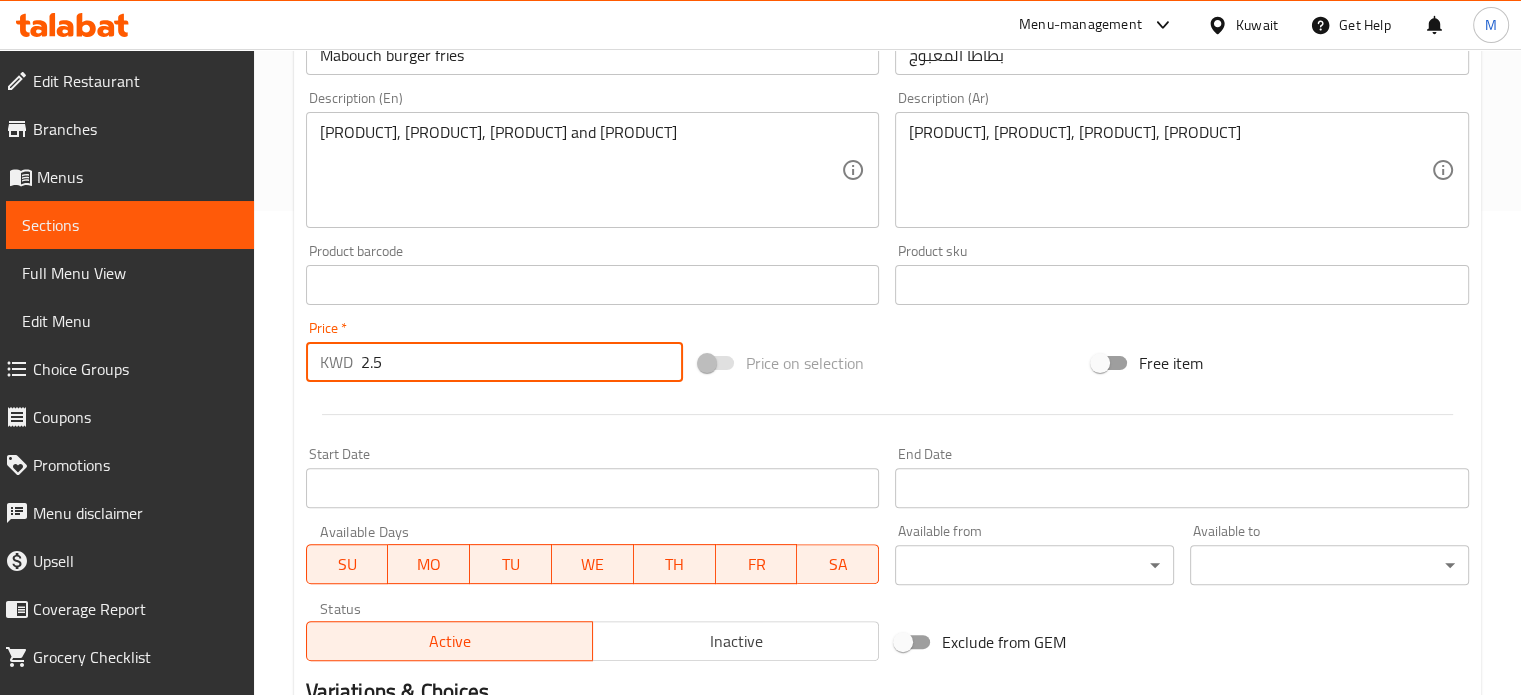 scroll, scrollTop: 745, scrollLeft: 0, axis: vertical 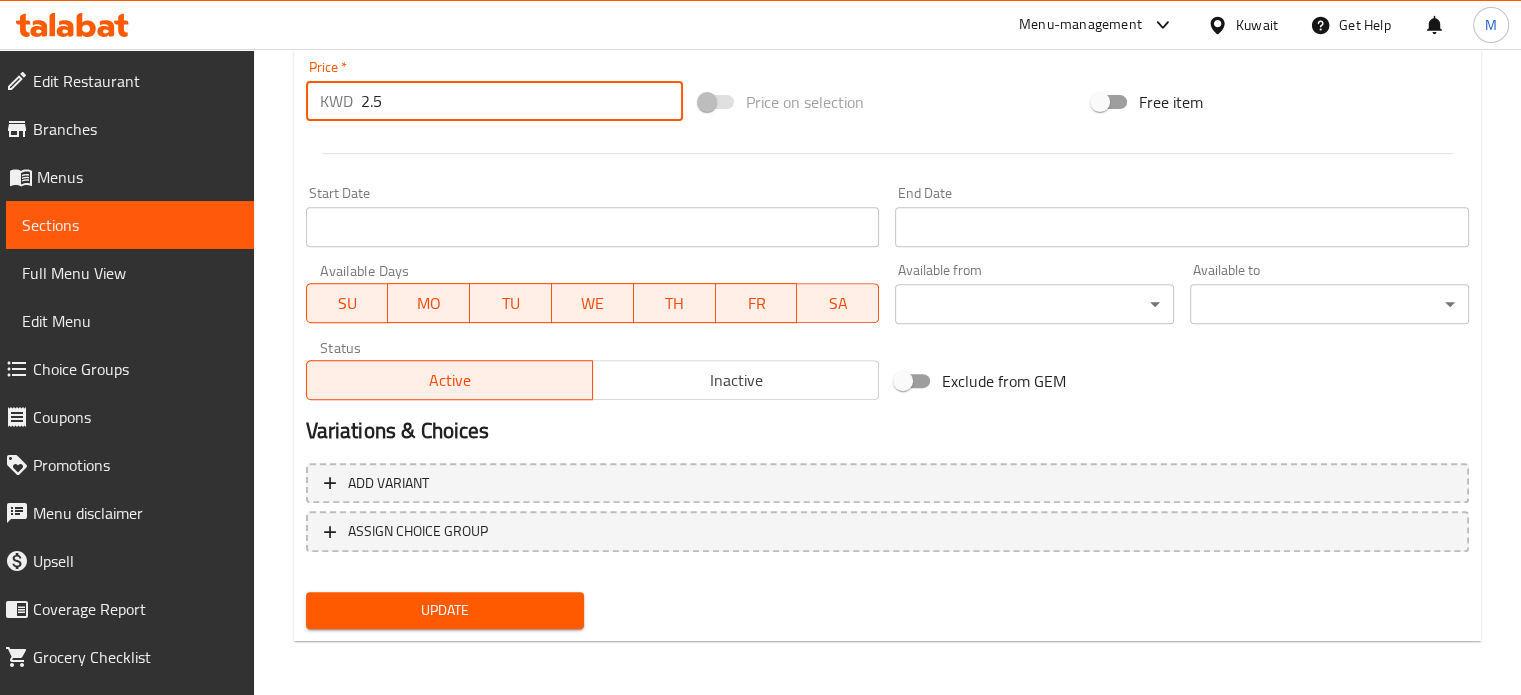 type on "2.5" 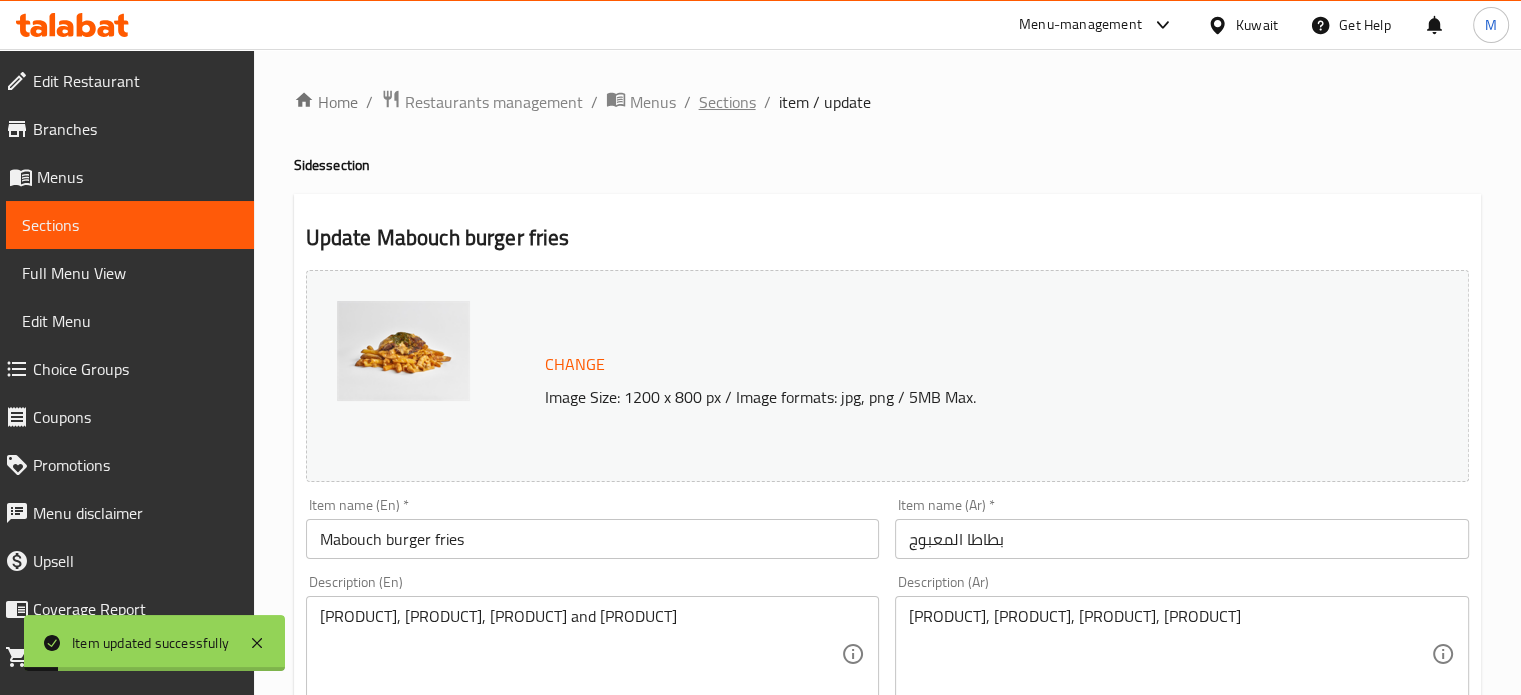scroll, scrollTop: 0, scrollLeft: 0, axis: both 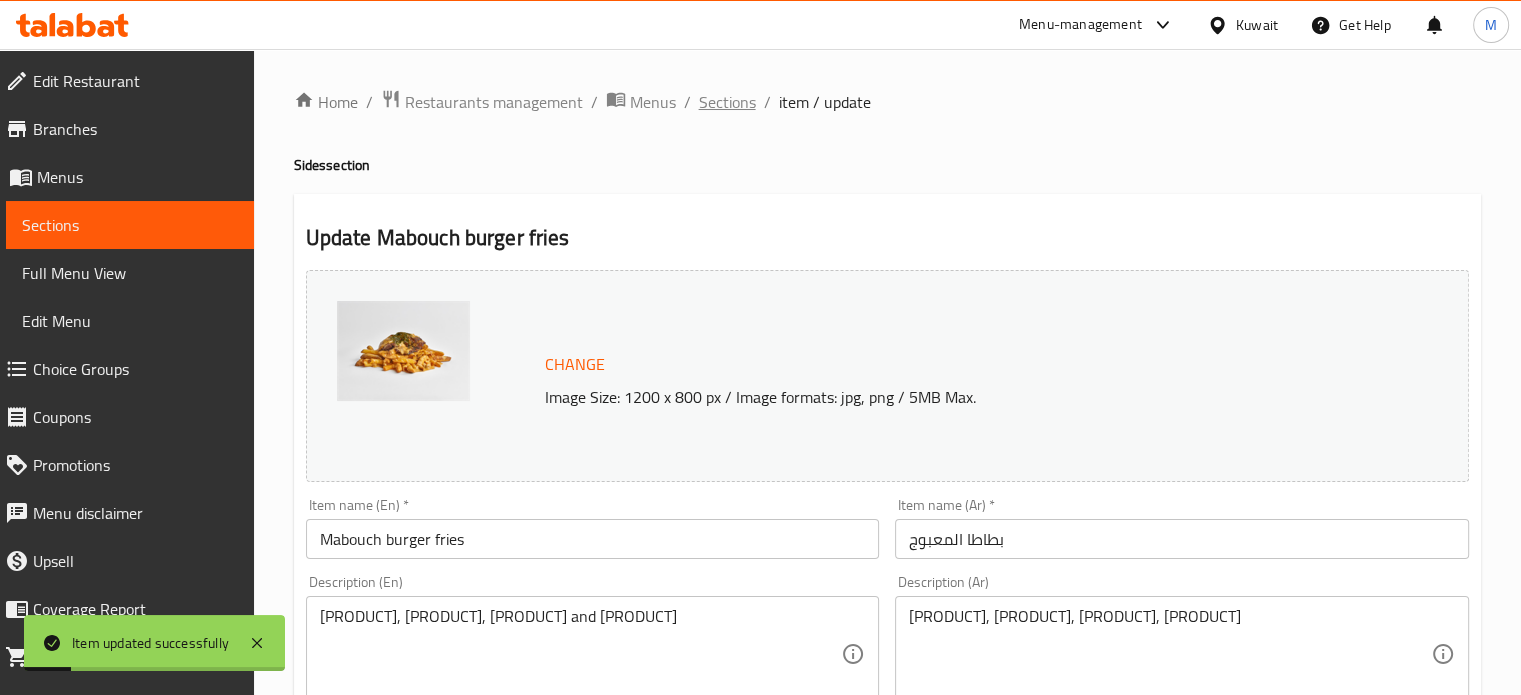 click on "Sections" at bounding box center (727, 102) 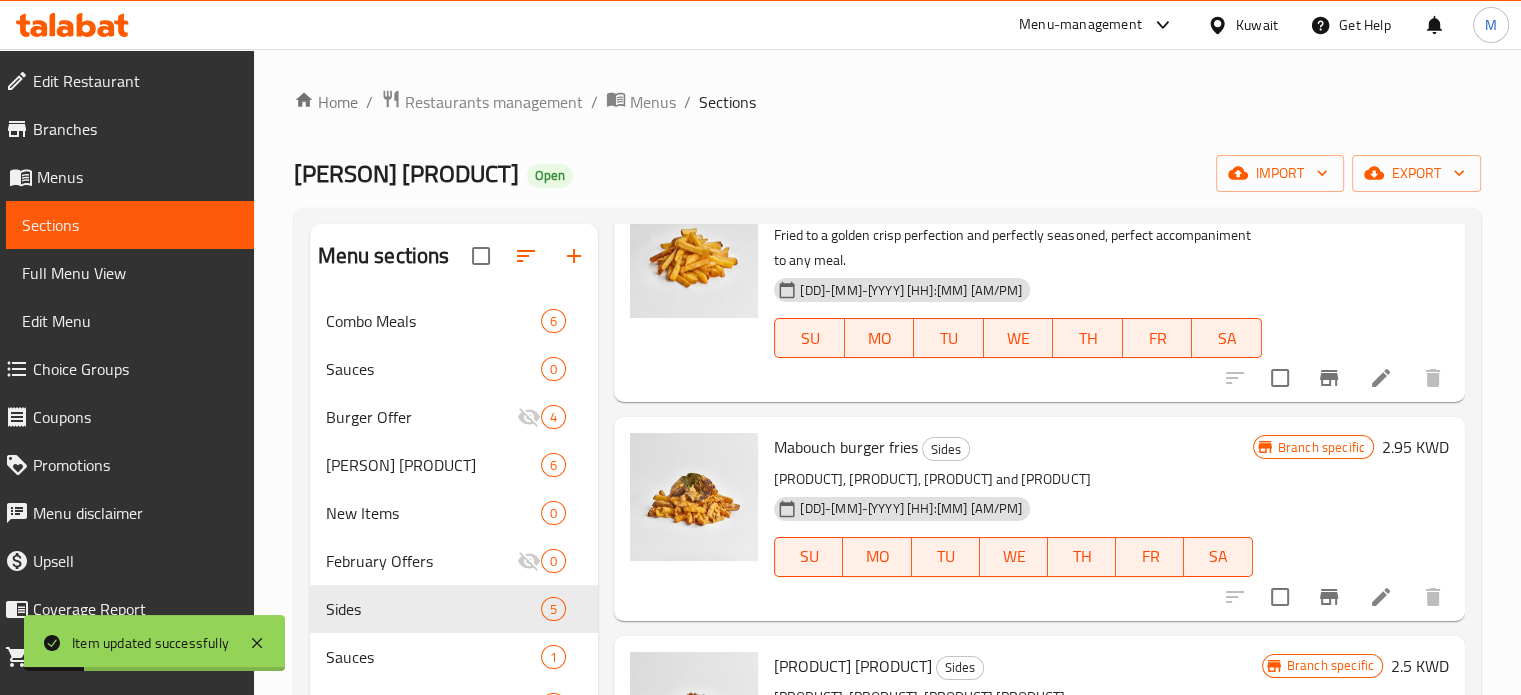 scroll, scrollTop: 400, scrollLeft: 0, axis: vertical 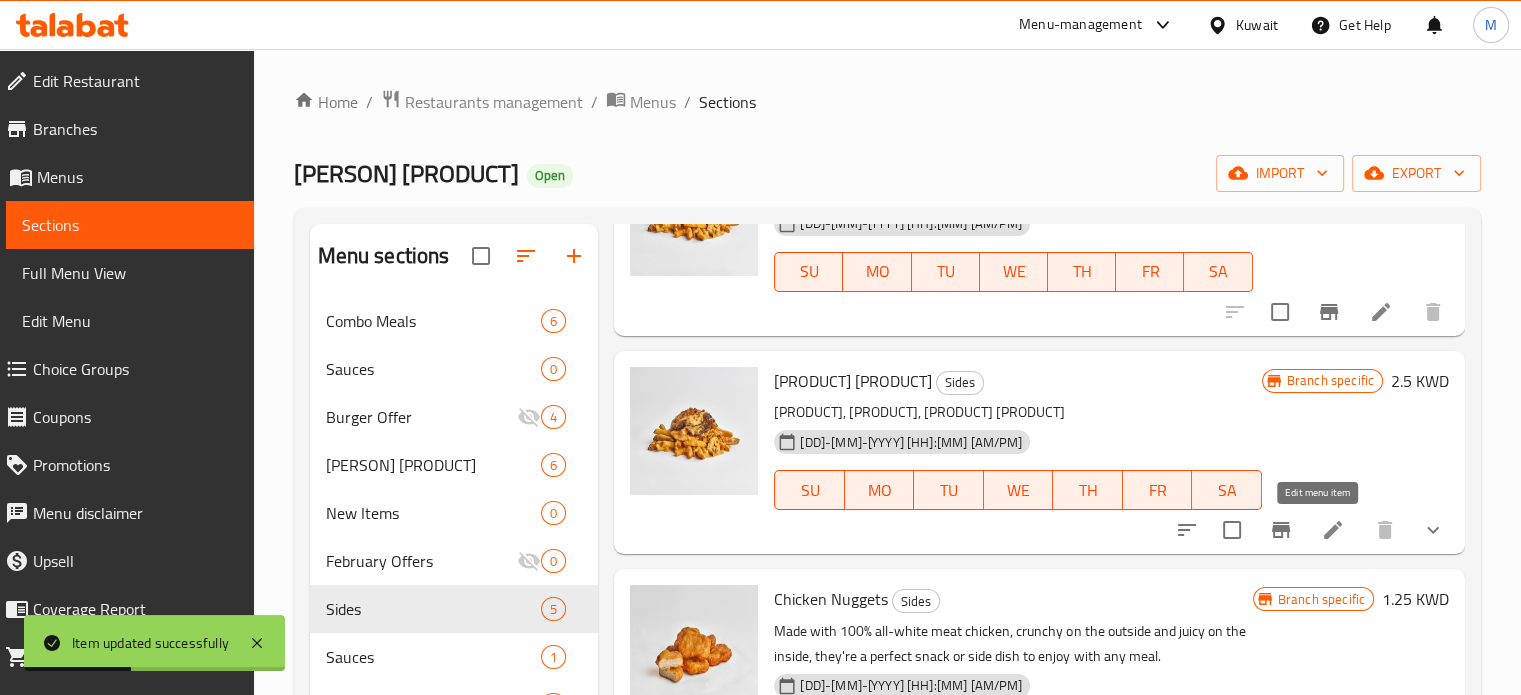 click 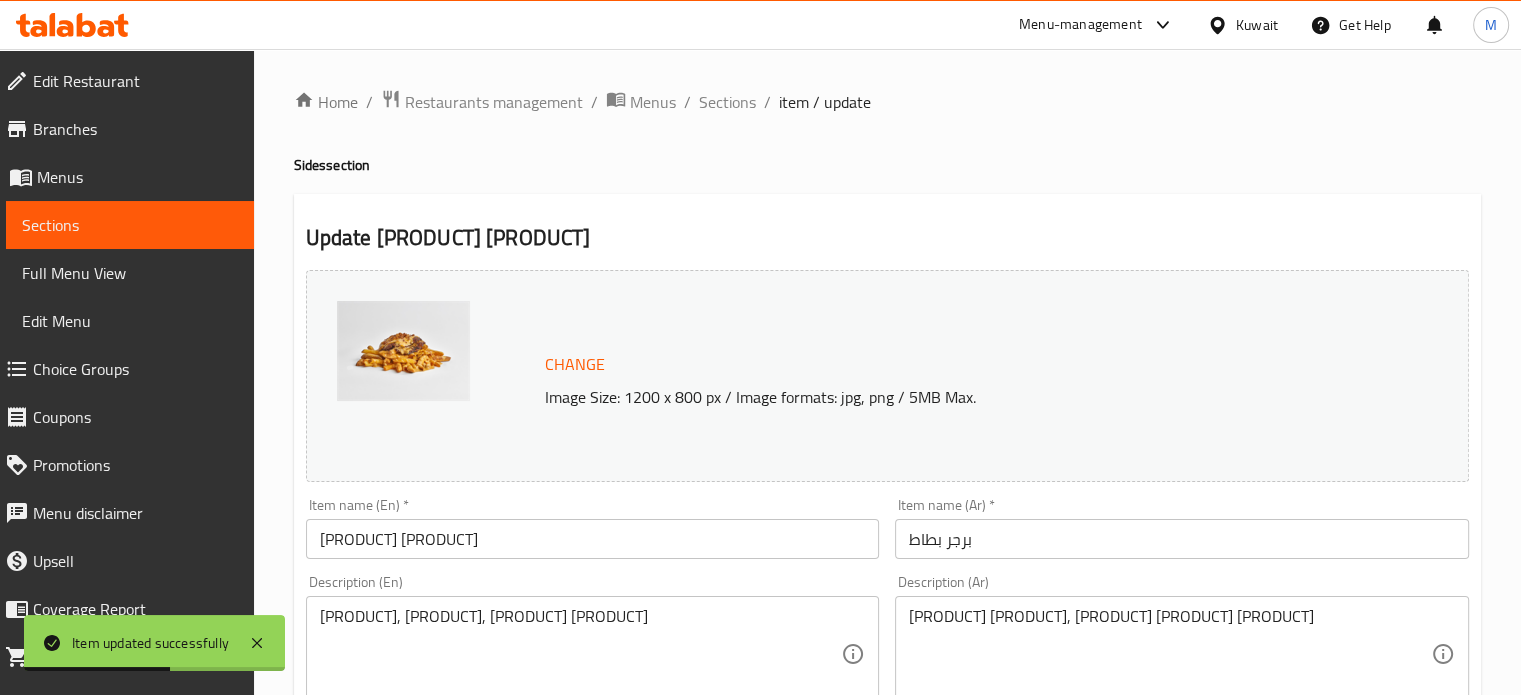 click on "Home / Restaurants management / Menus / Sections / item / update" at bounding box center (887, 102) 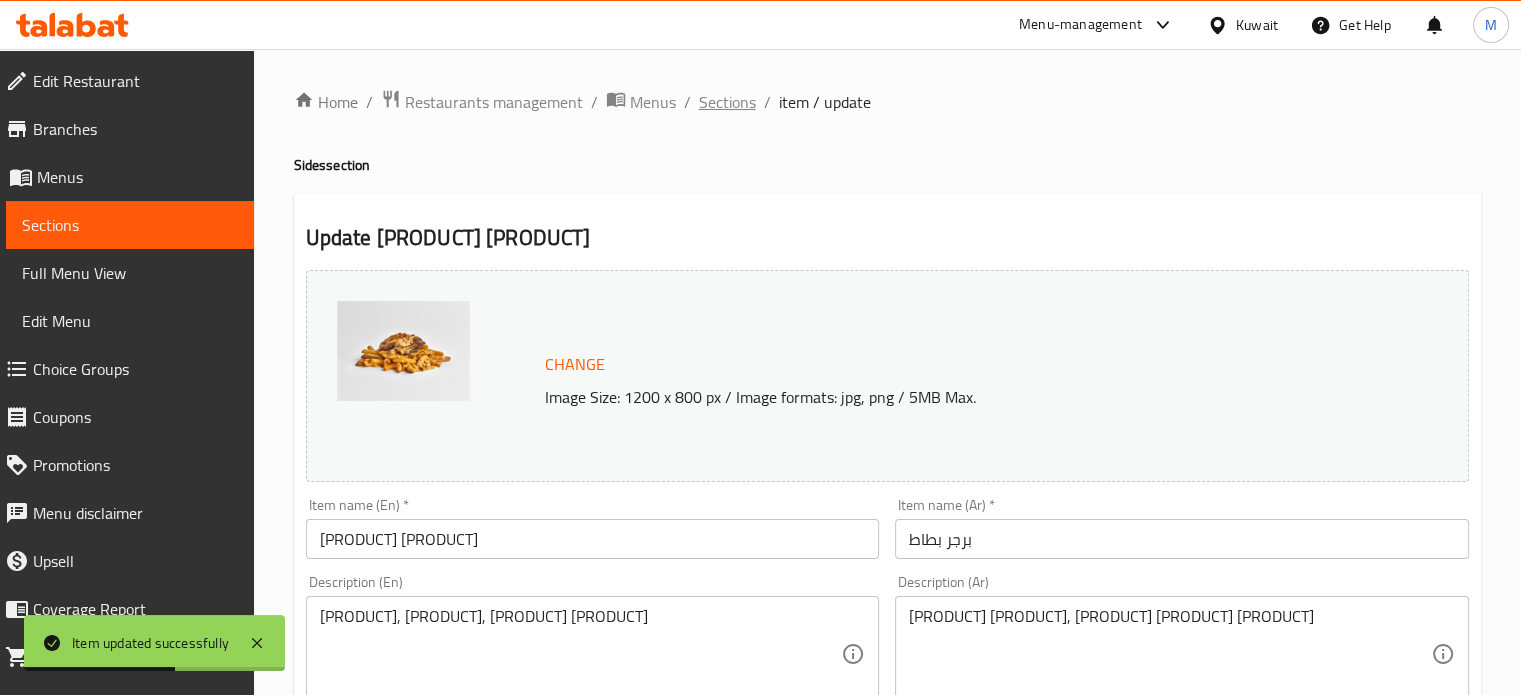 click on "Sections" at bounding box center [727, 102] 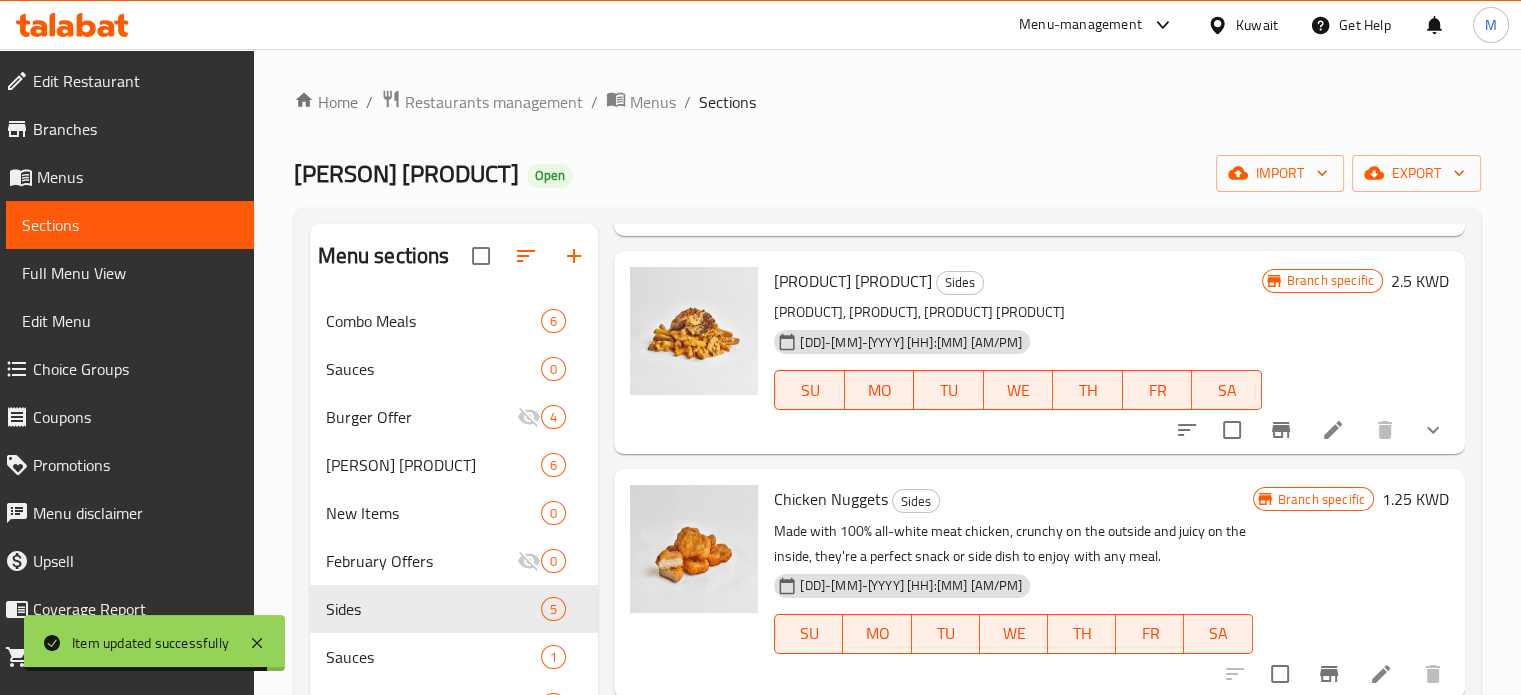 scroll, scrollTop: 522, scrollLeft: 0, axis: vertical 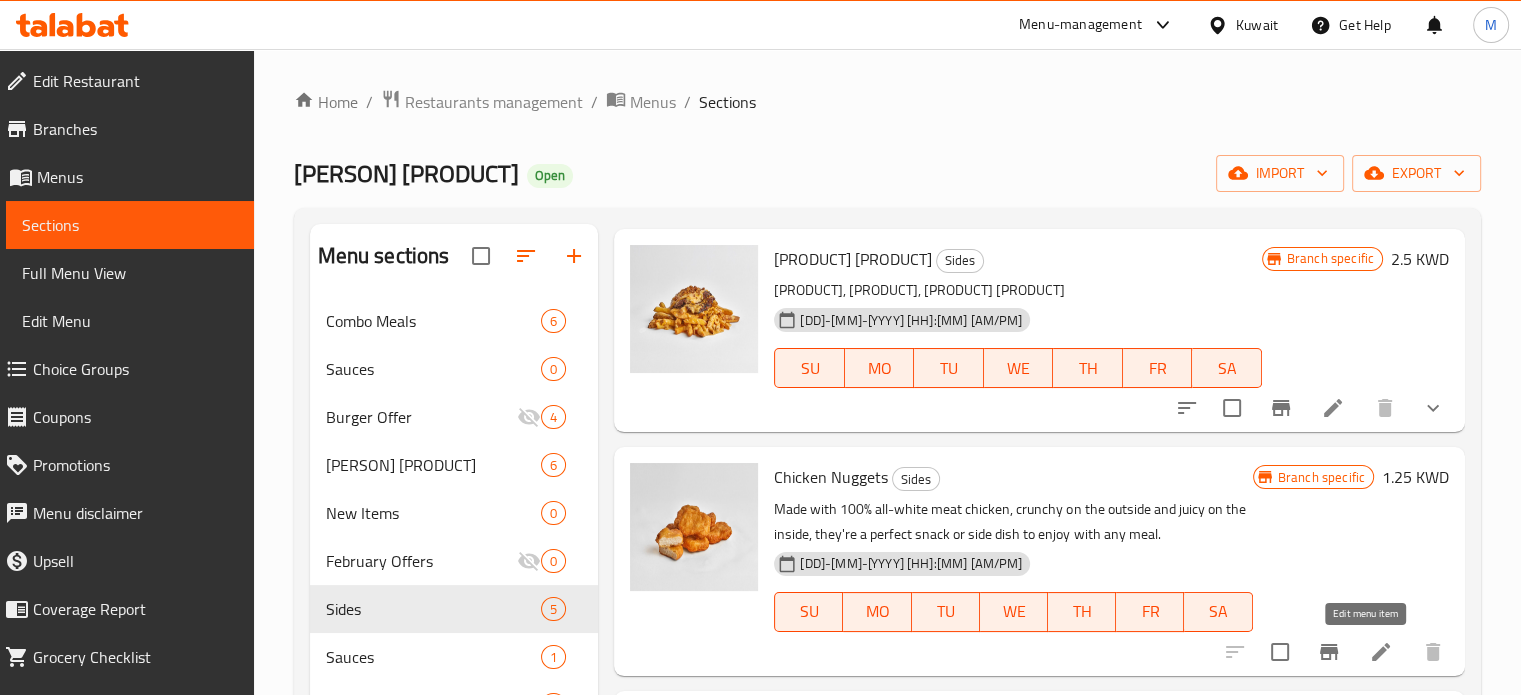 click 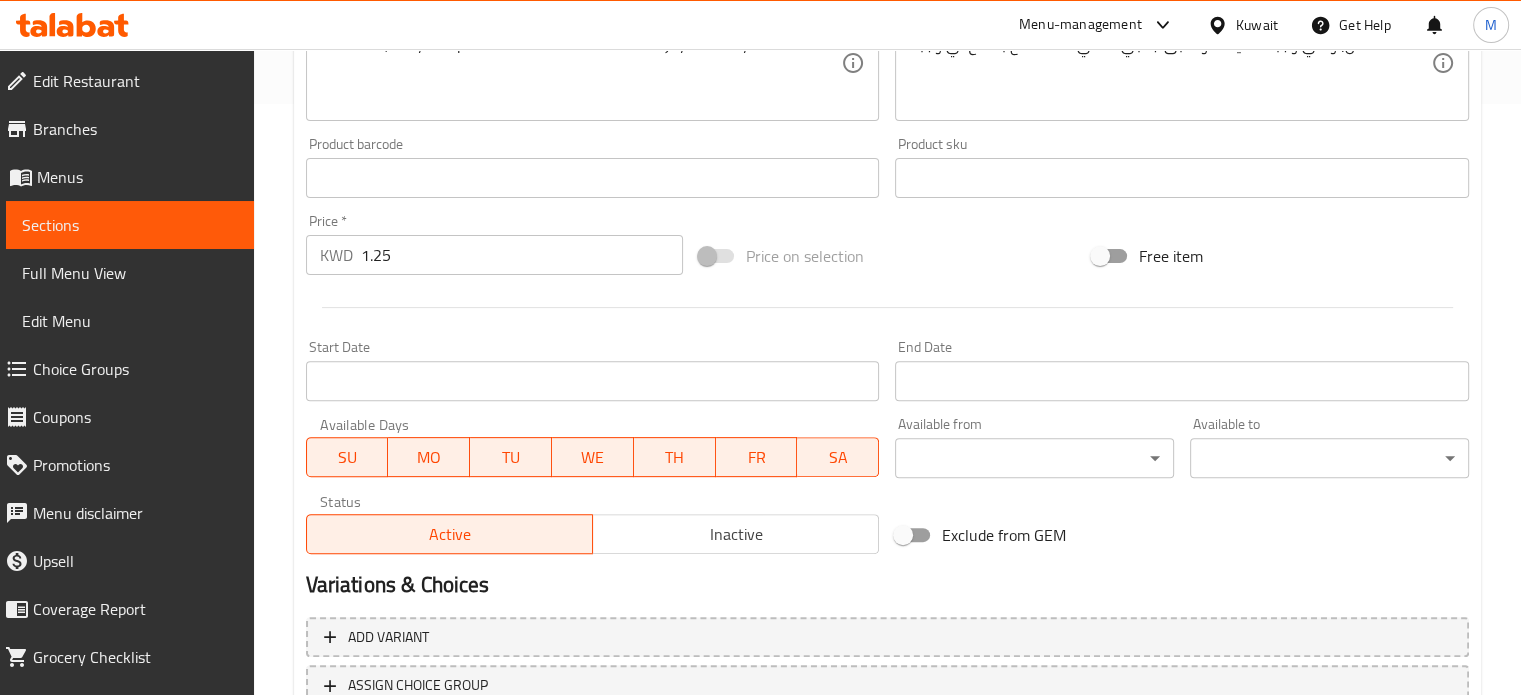 scroll, scrollTop: 600, scrollLeft: 0, axis: vertical 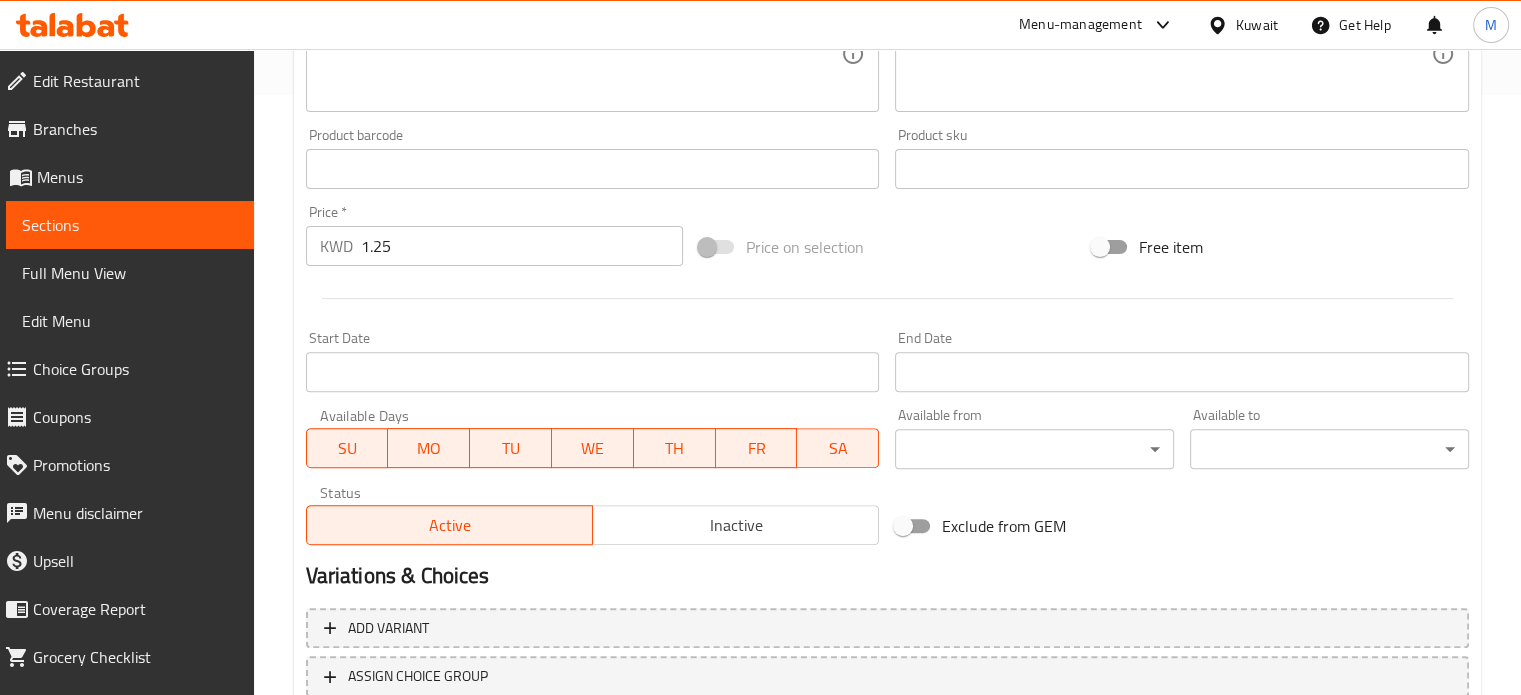 click on "1.25" at bounding box center (522, 246) 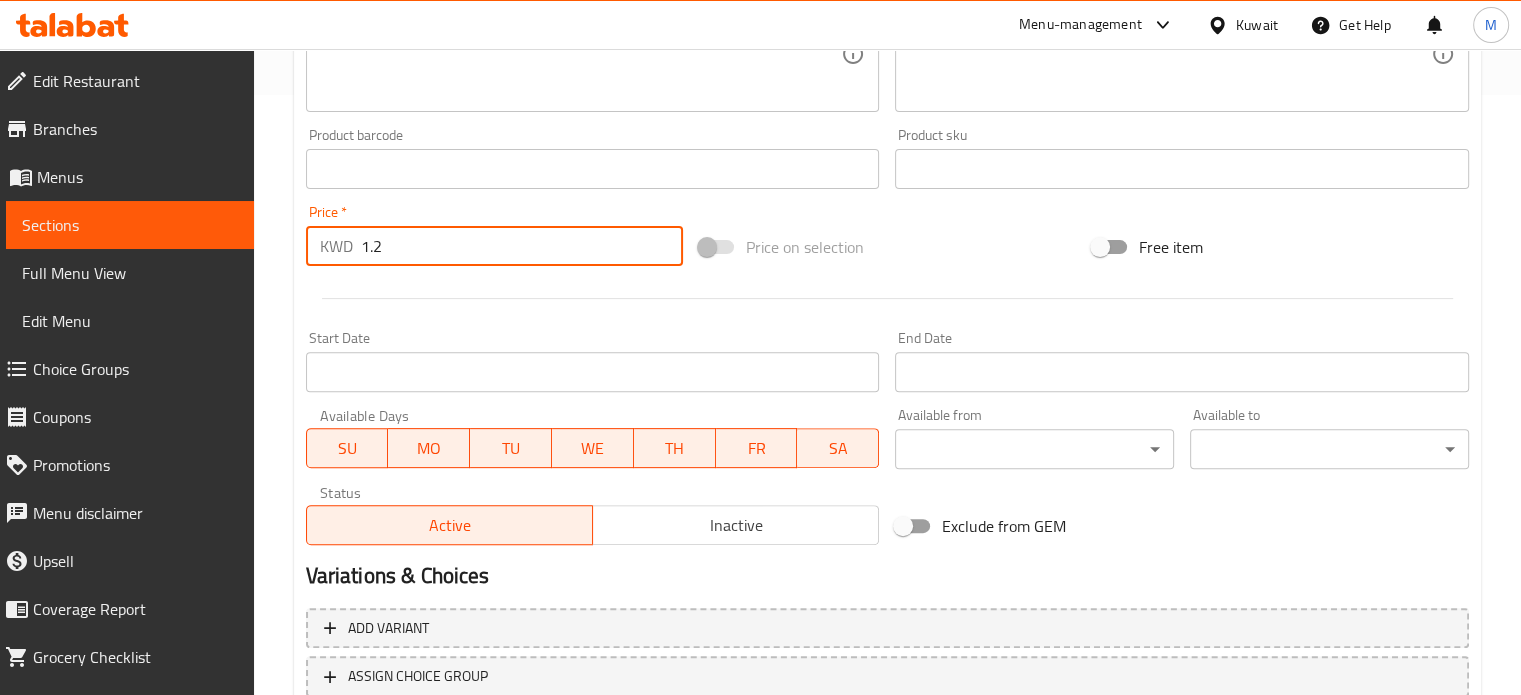type on "1" 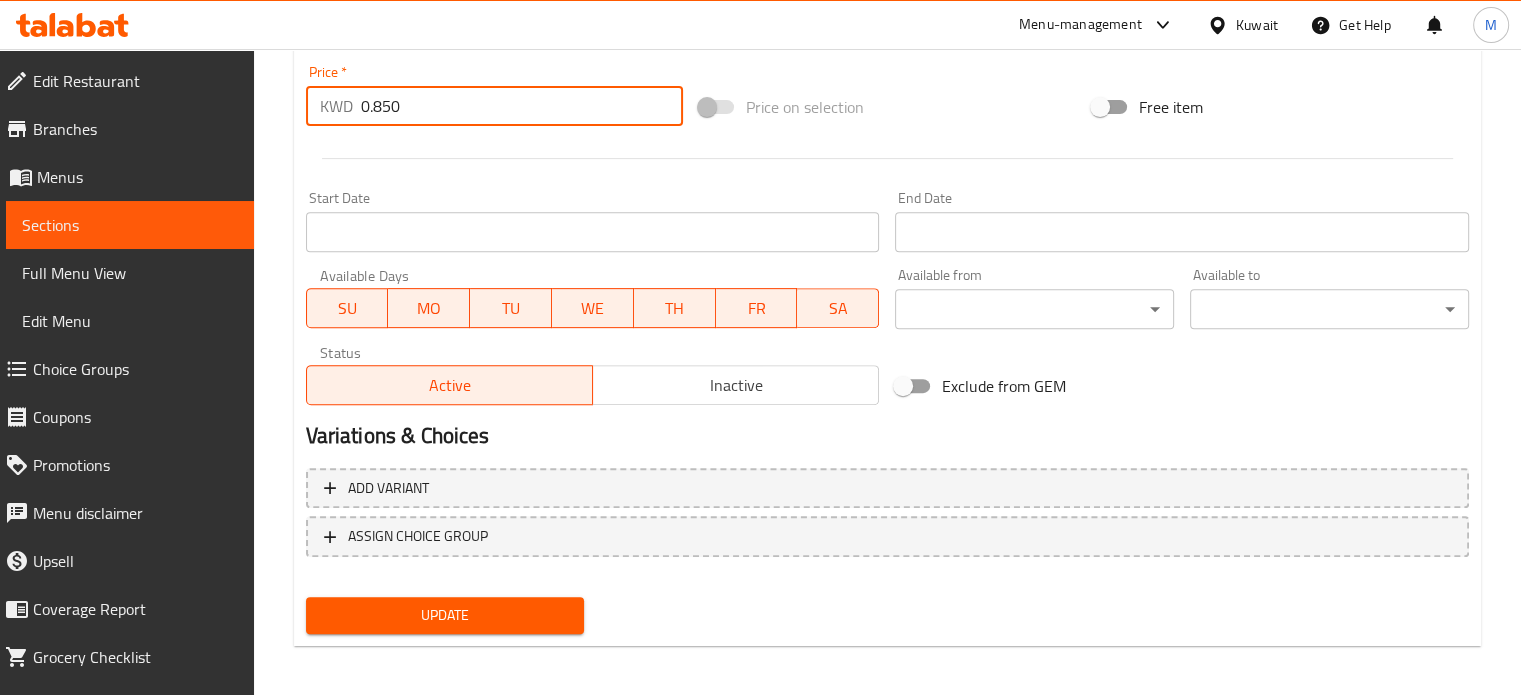 scroll, scrollTop: 745, scrollLeft: 0, axis: vertical 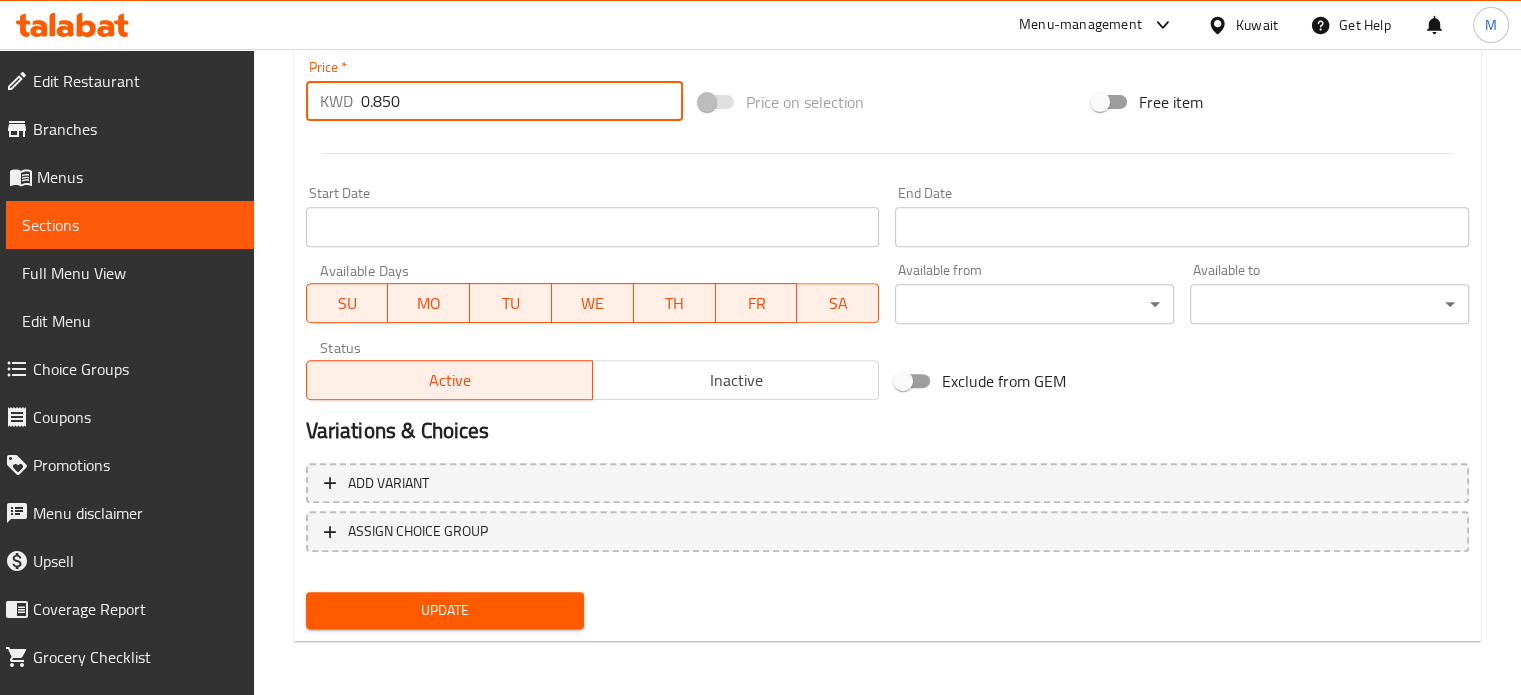type on "0.850" 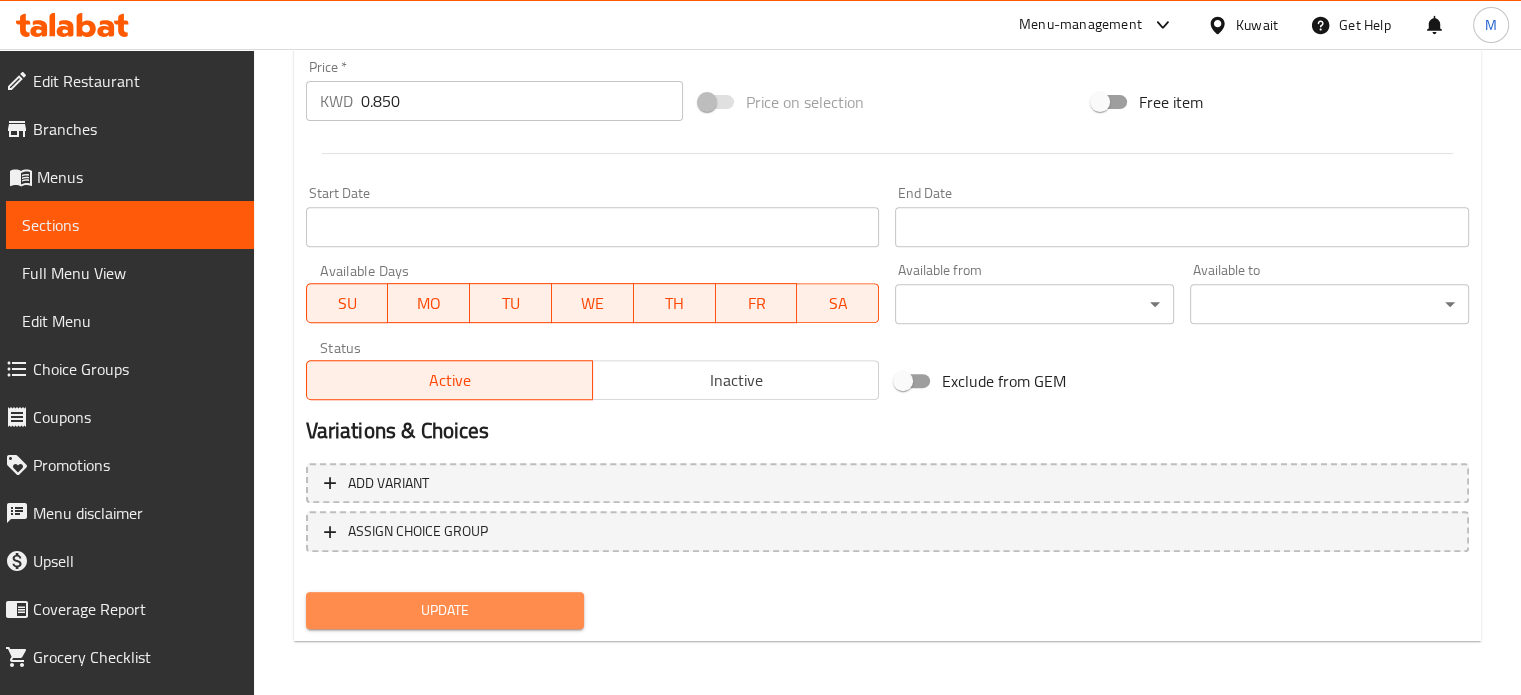 click on "Update" at bounding box center [445, 610] 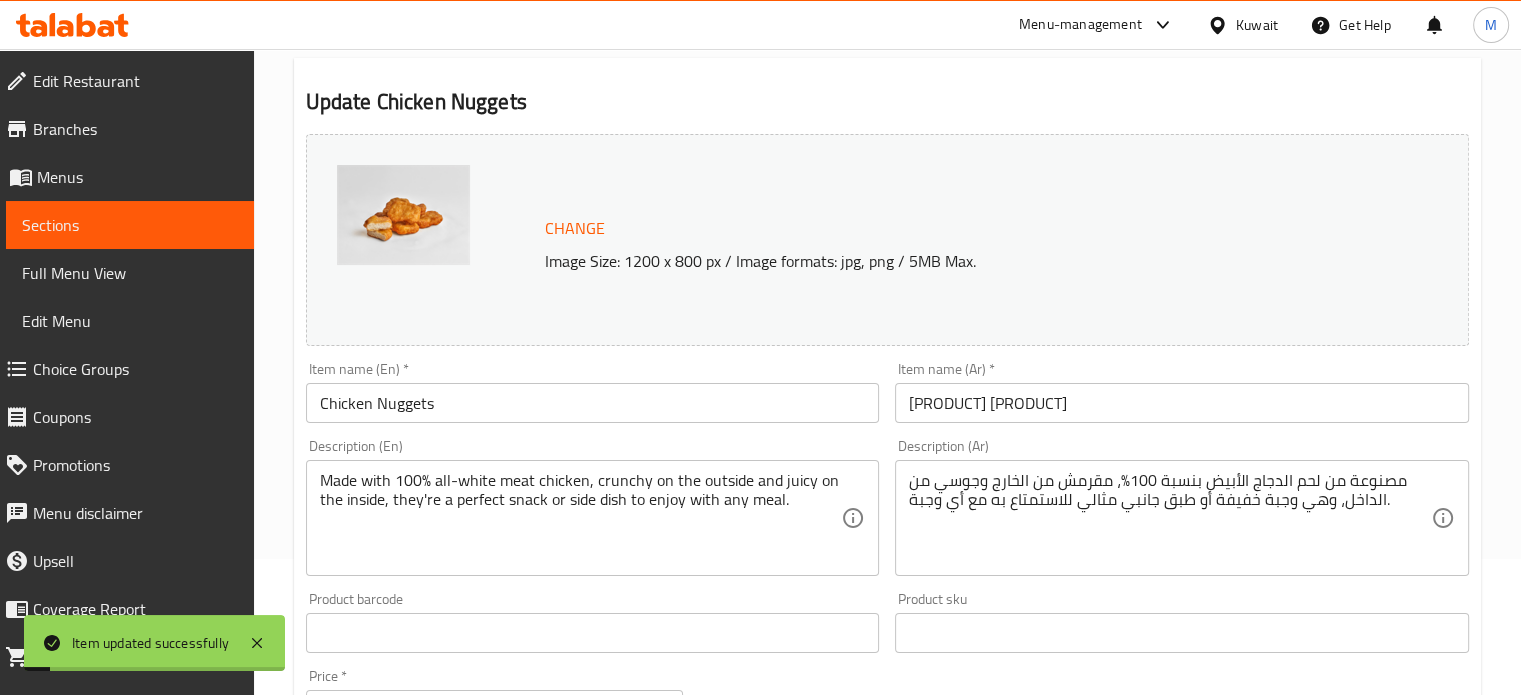 scroll, scrollTop: 0, scrollLeft: 0, axis: both 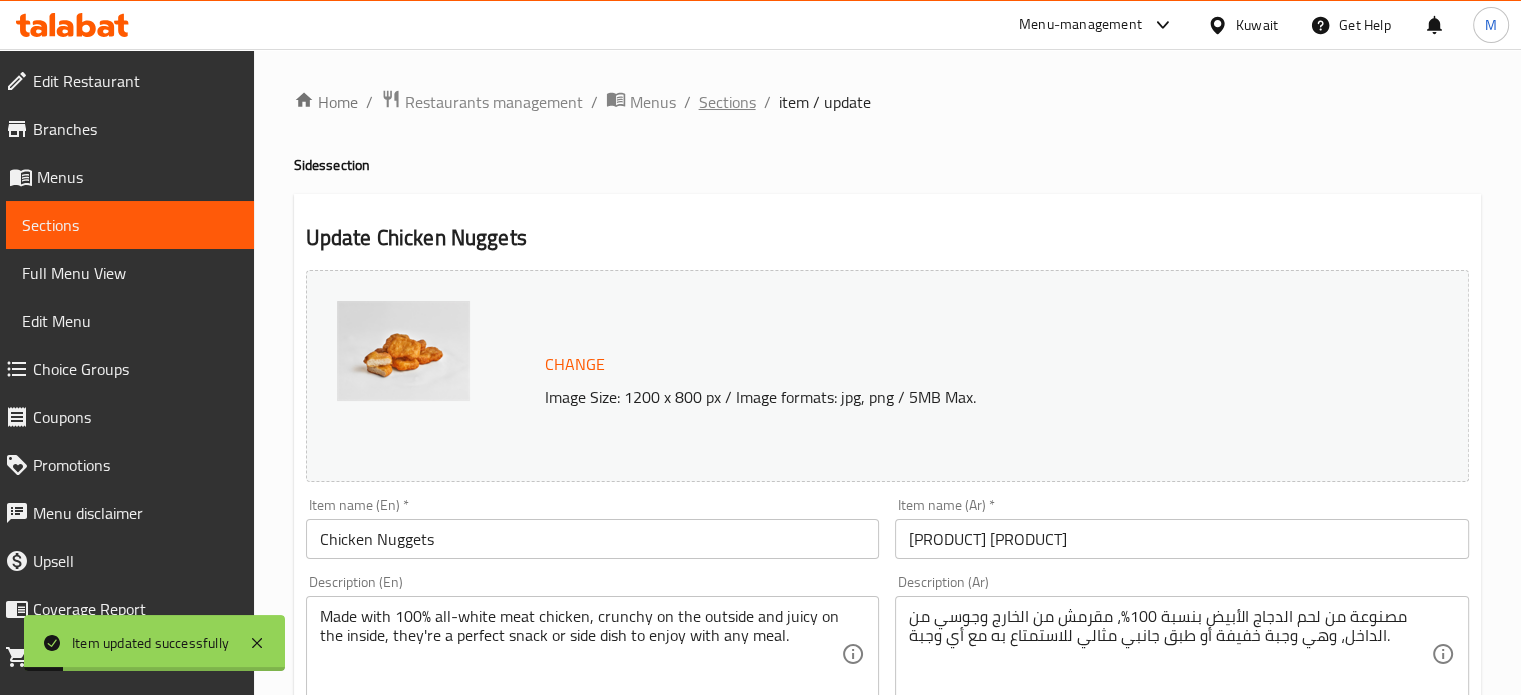 click on "Sections" at bounding box center [727, 102] 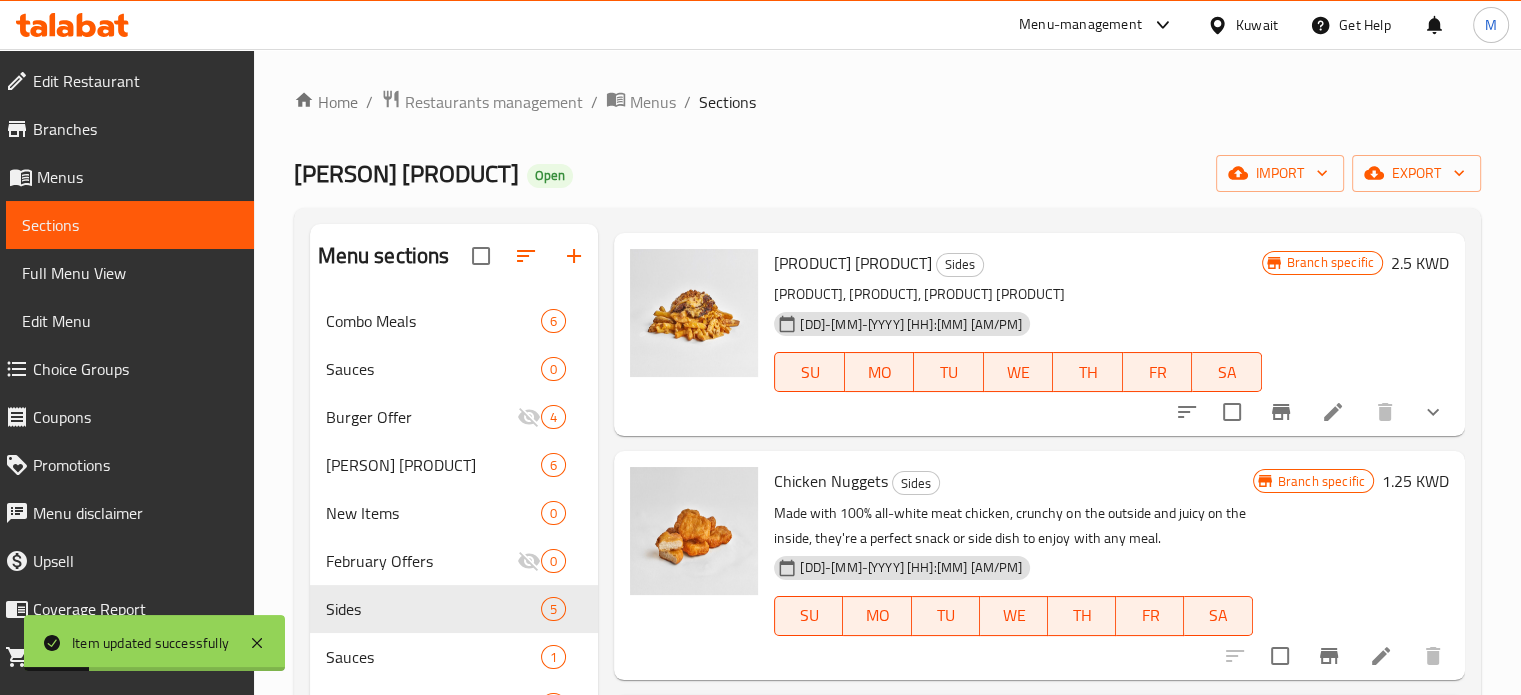 scroll, scrollTop: 522, scrollLeft: 0, axis: vertical 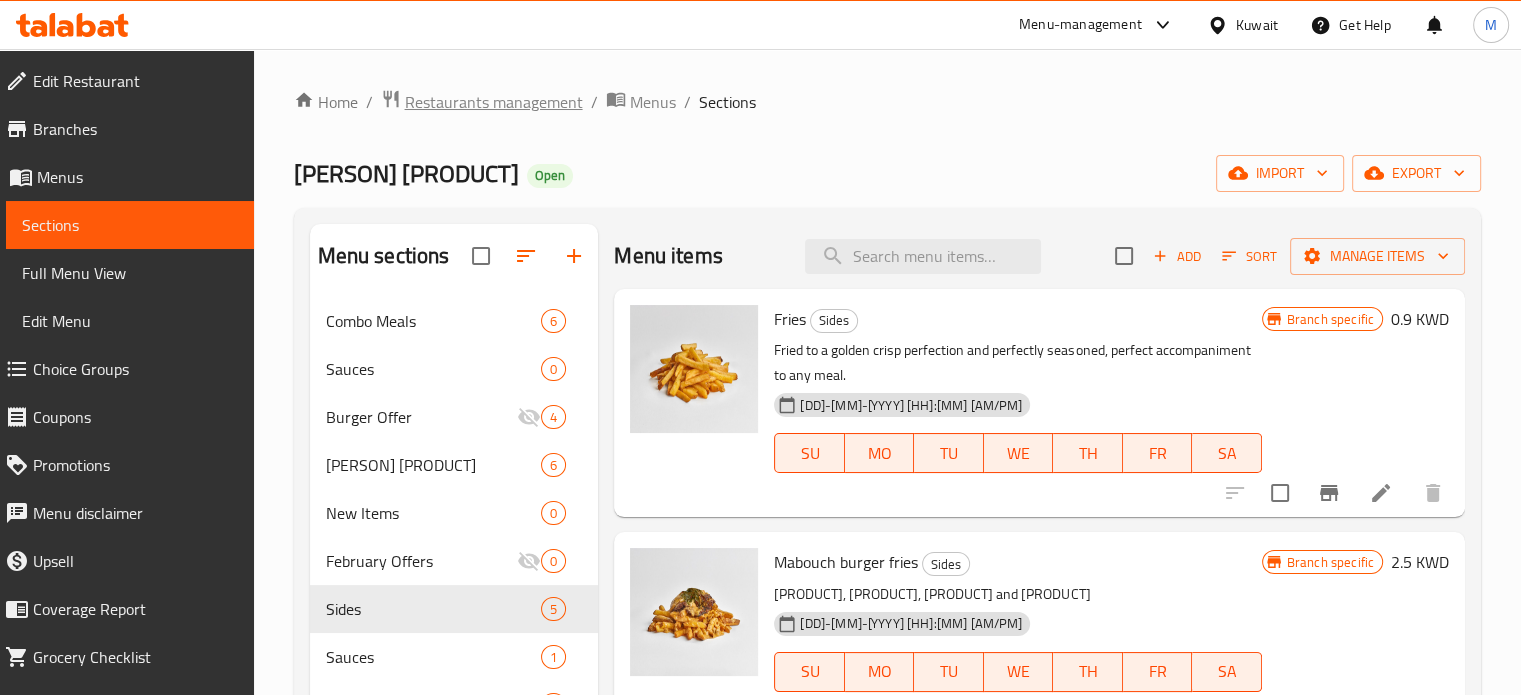 click on "Restaurants management" at bounding box center [494, 102] 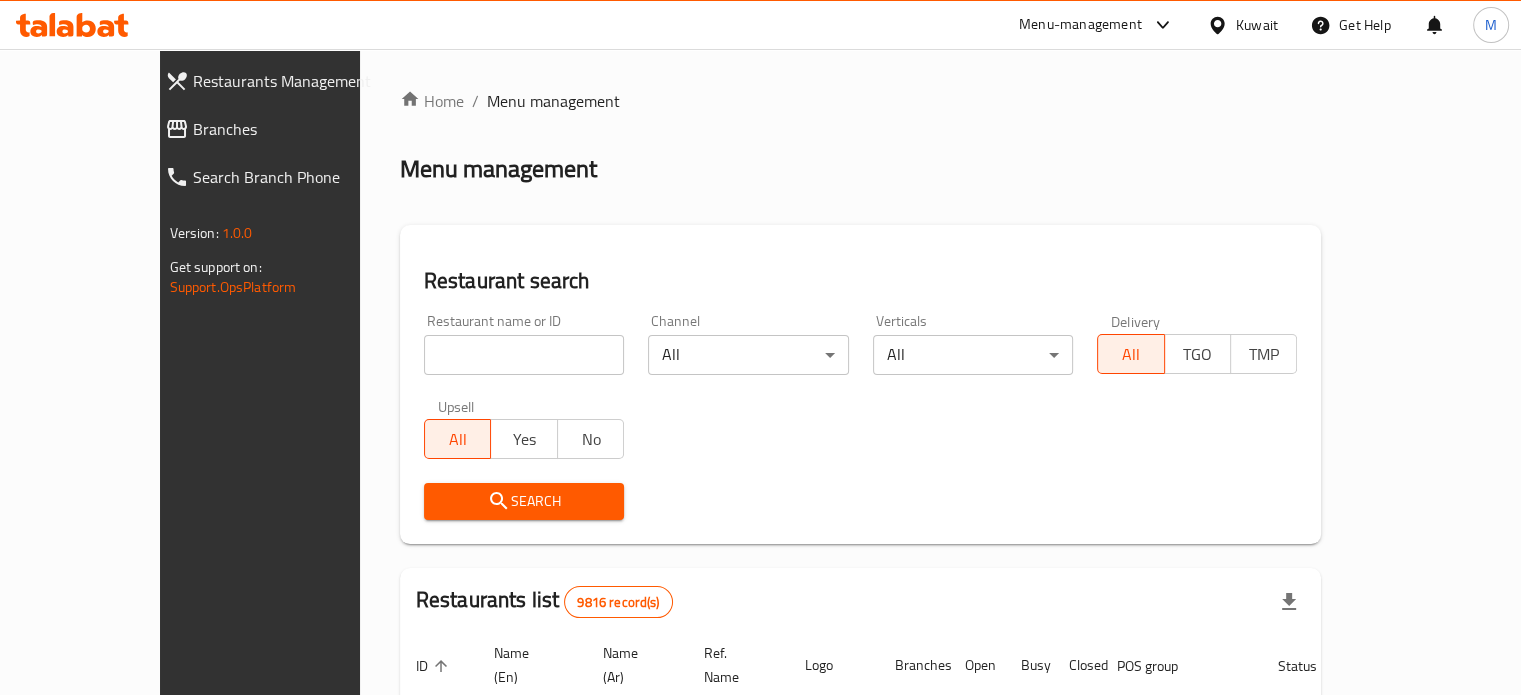 click on "Restaurant name or ID Restaurant name or ID" at bounding box center (524, 344) 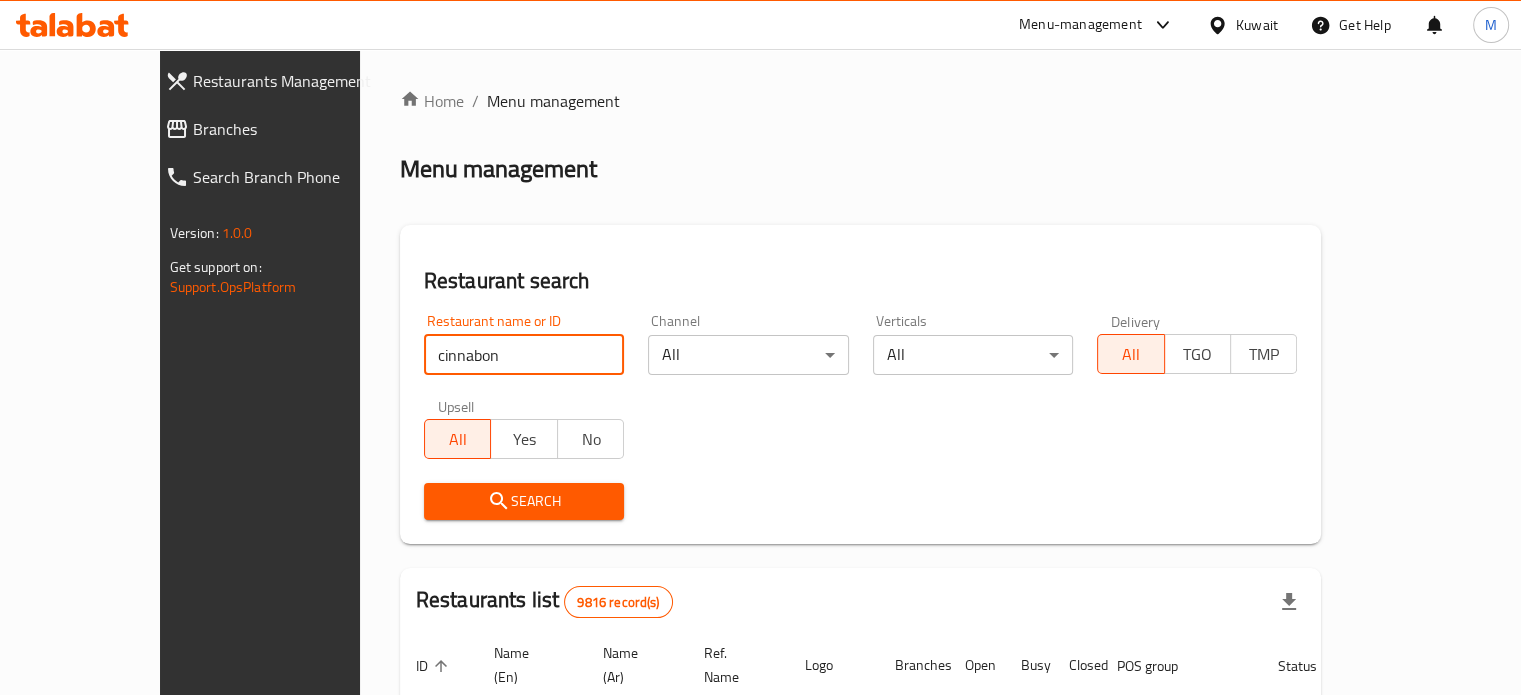 click on "Search" at bounding box center [524, 501] 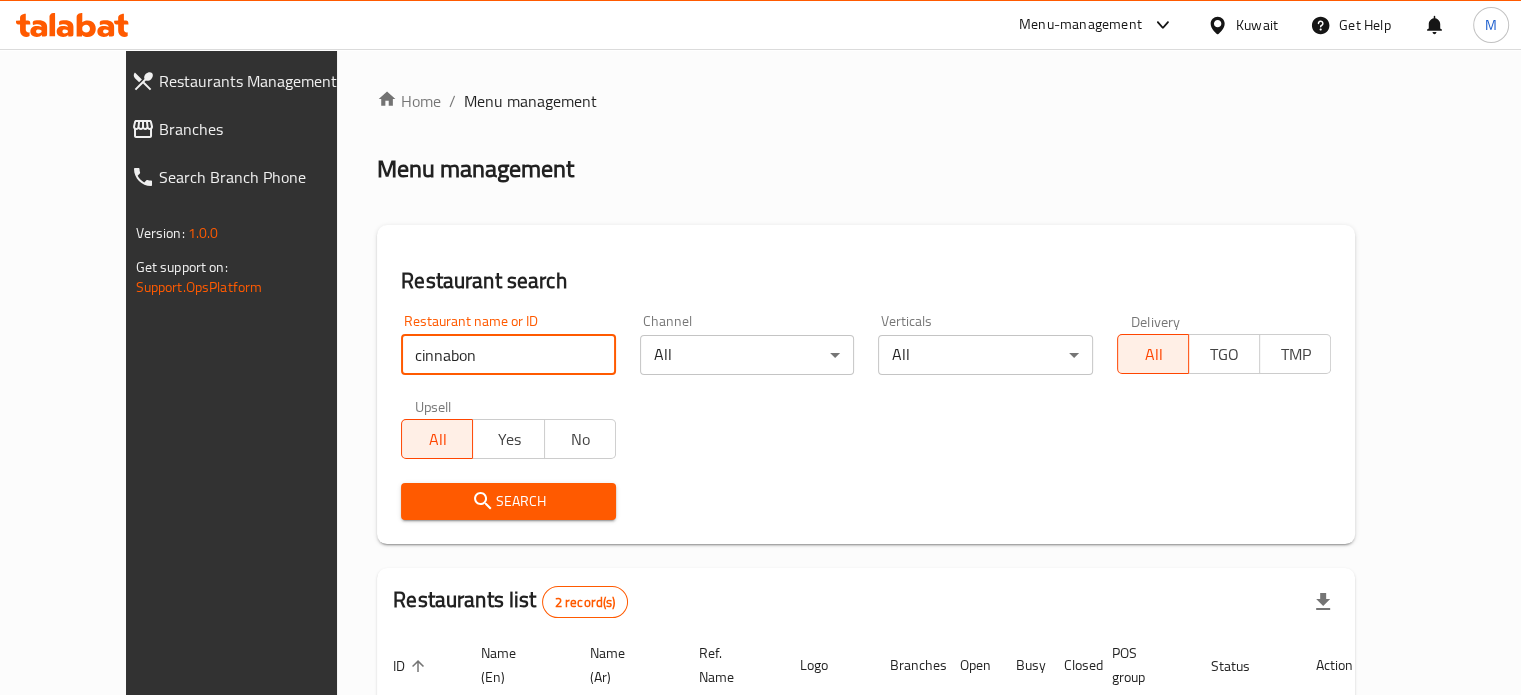 type on "cinnabon" 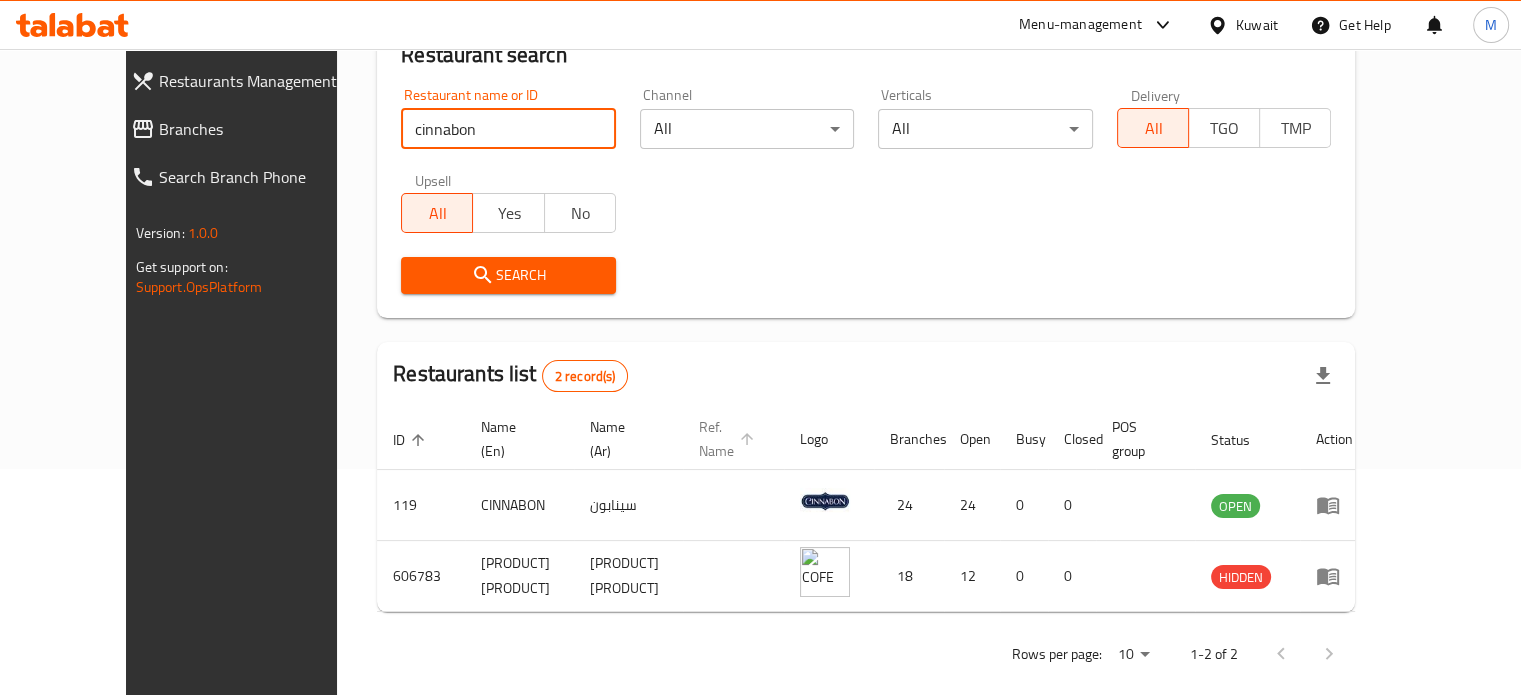 scroll, scrollTop: 227, scrollLeft: 0, axis: vertical 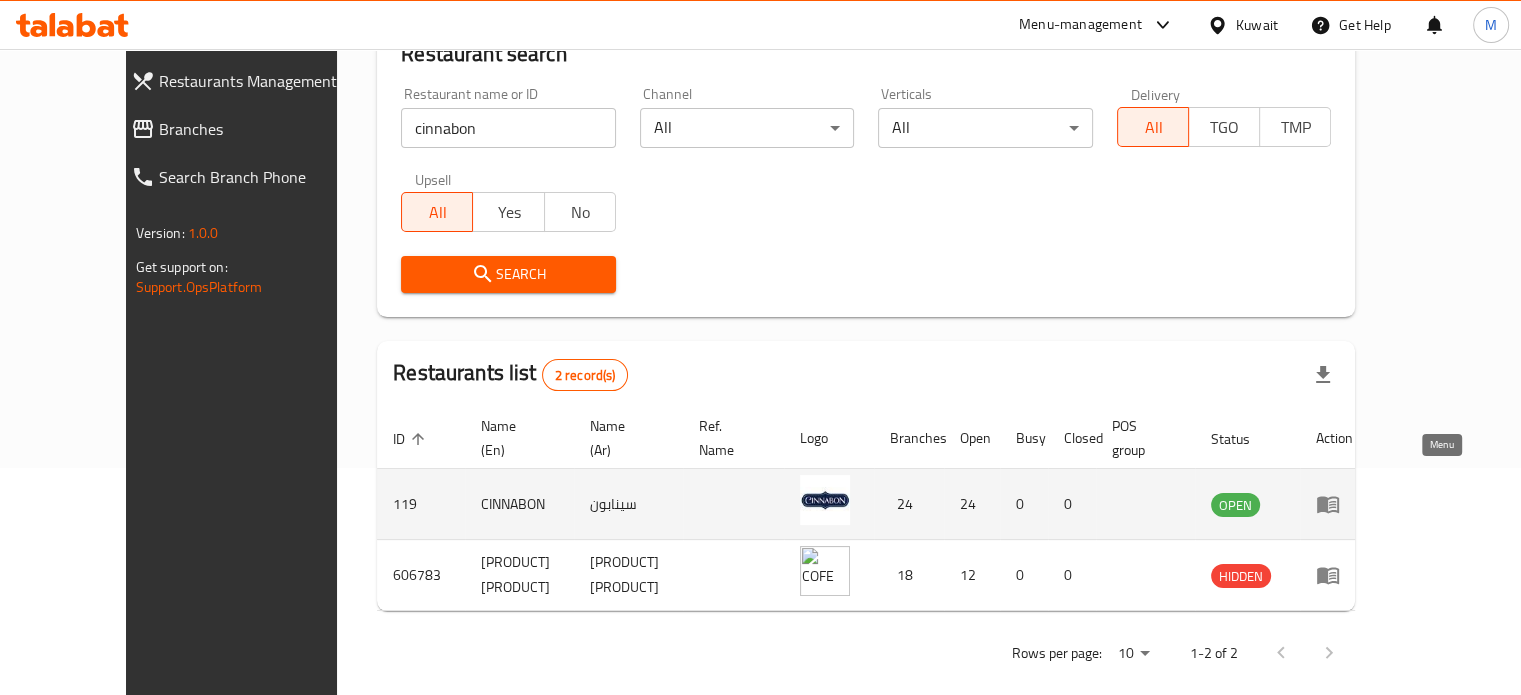 click 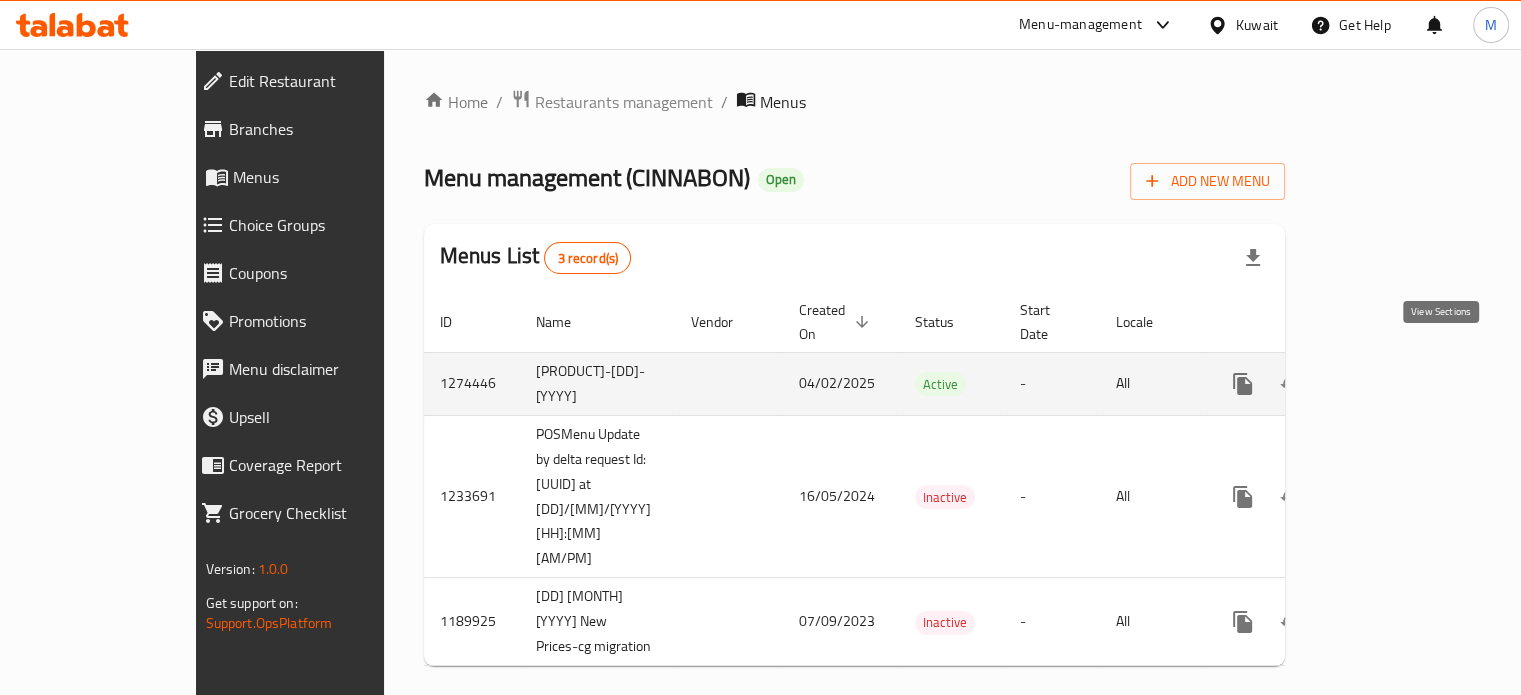 click at bounding box center [1387, 384] 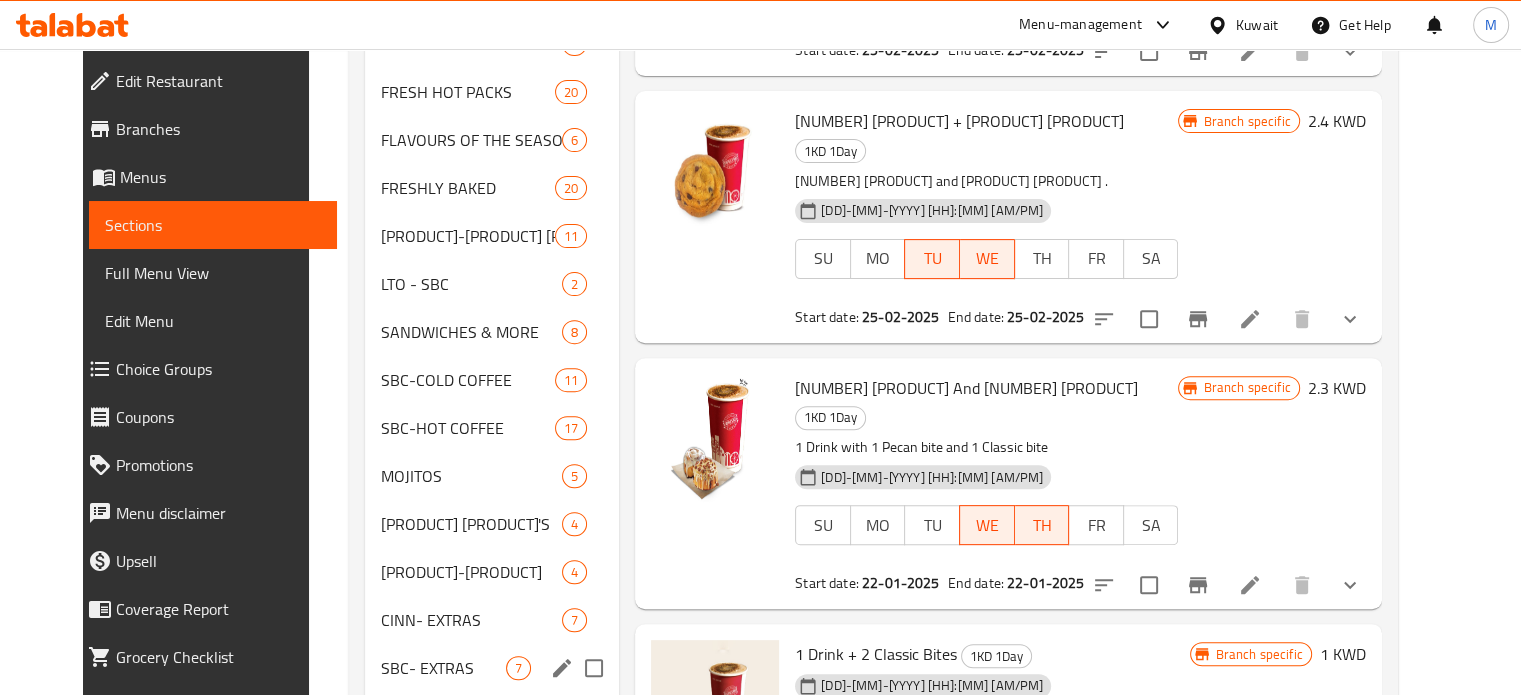 scroll, scrollTop: 817, scrollLeft: 0, axis: vertical 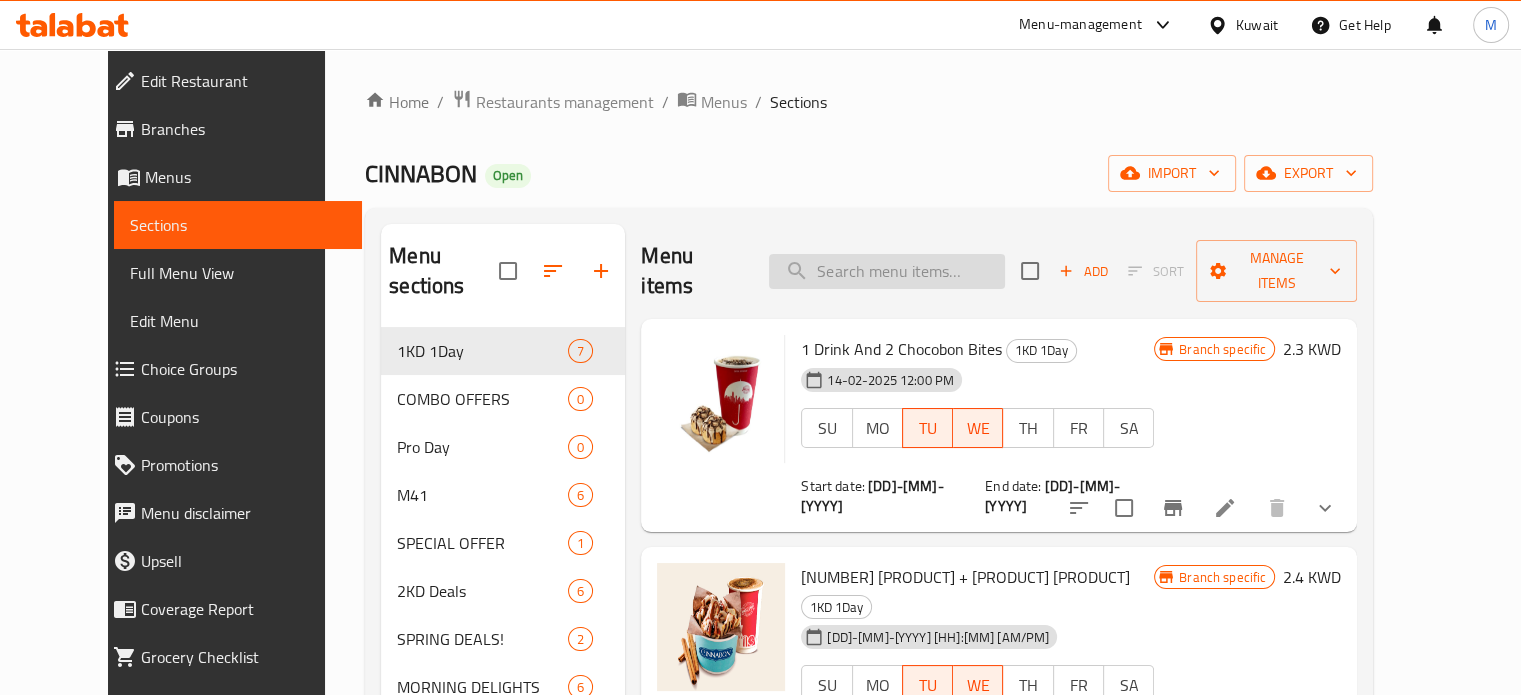 click at bounding box center [887, 271] 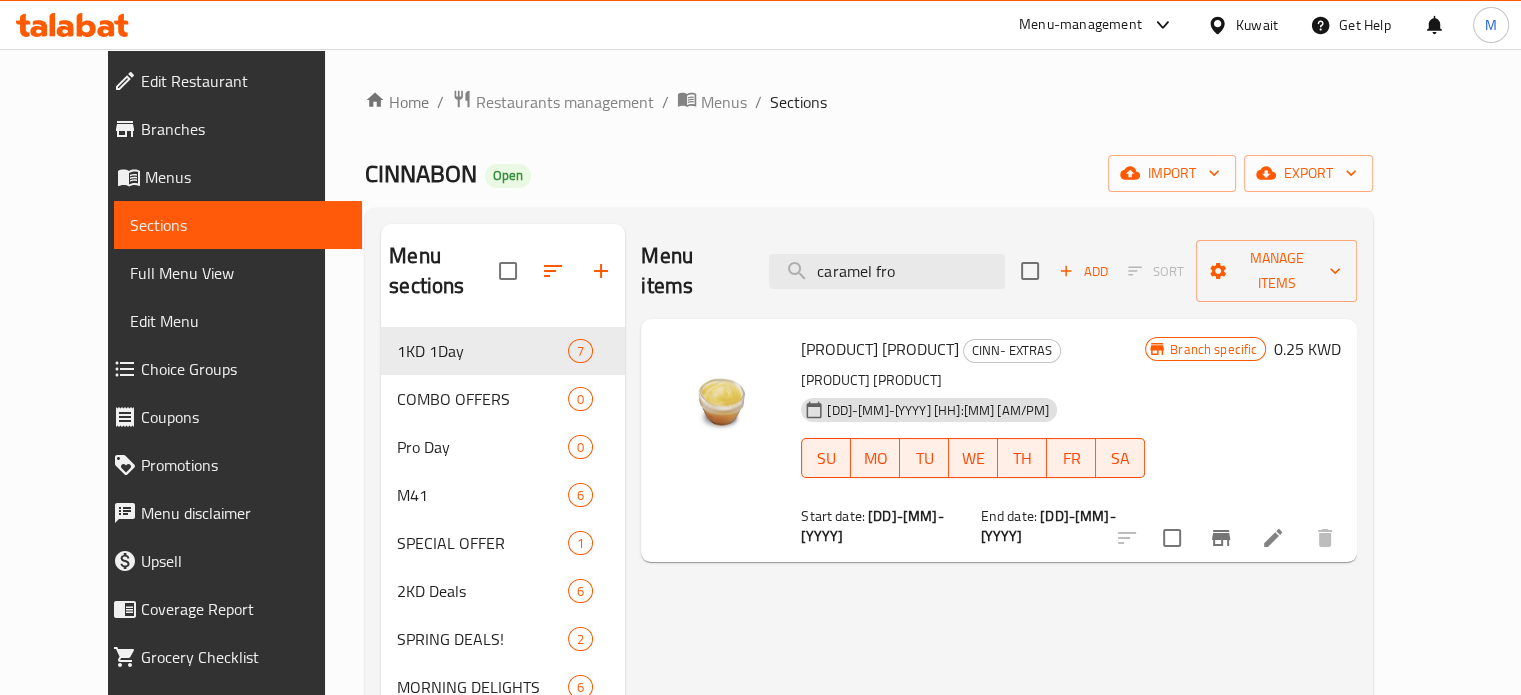 type on "caramel fro" 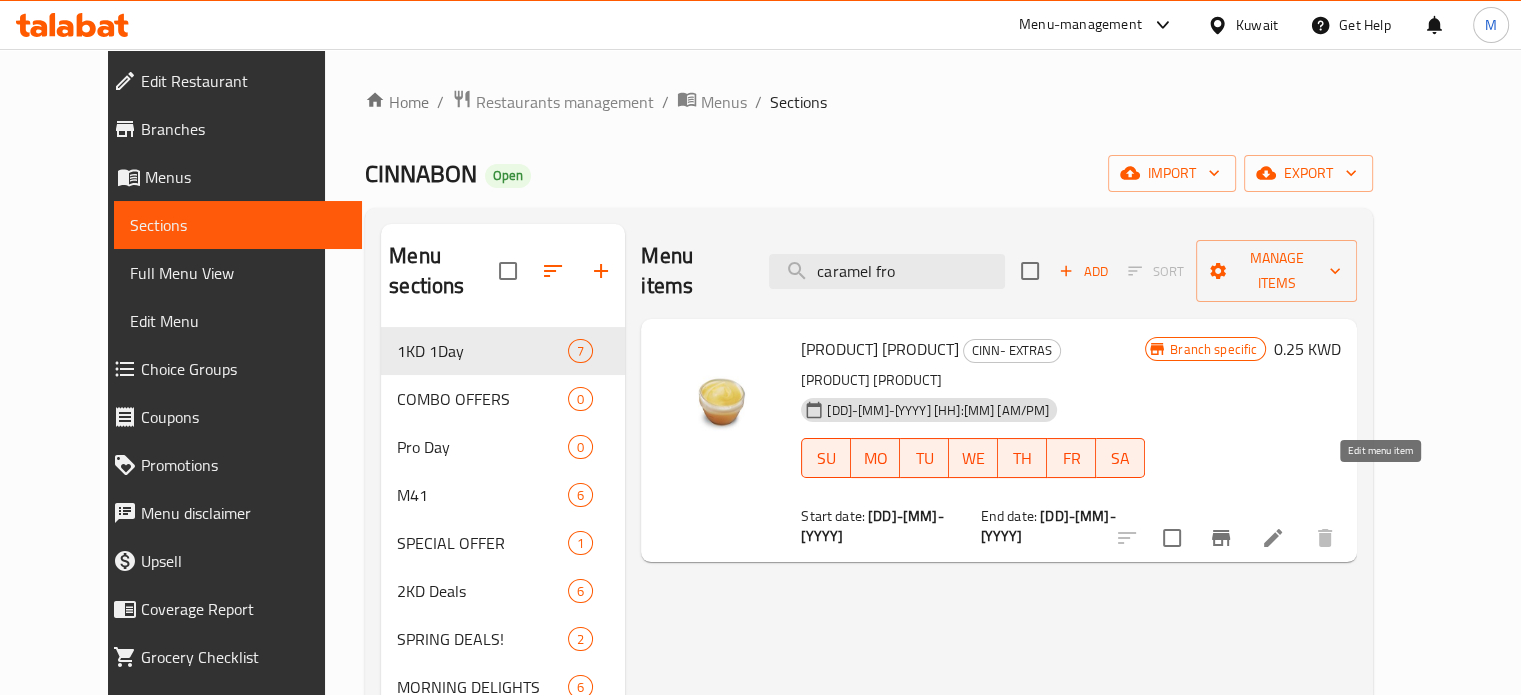 click 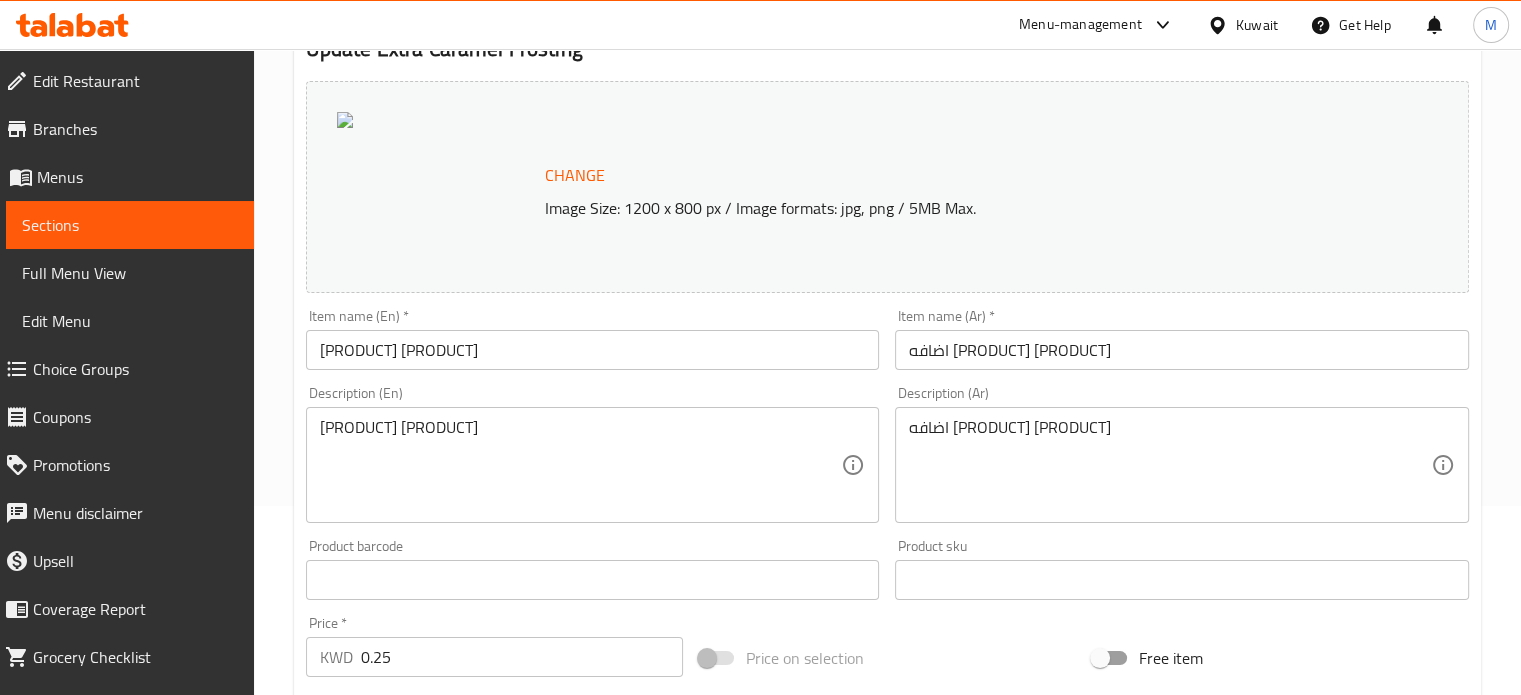scroll, scrollTop: 168, scrollLeft: 0, axis: vertical 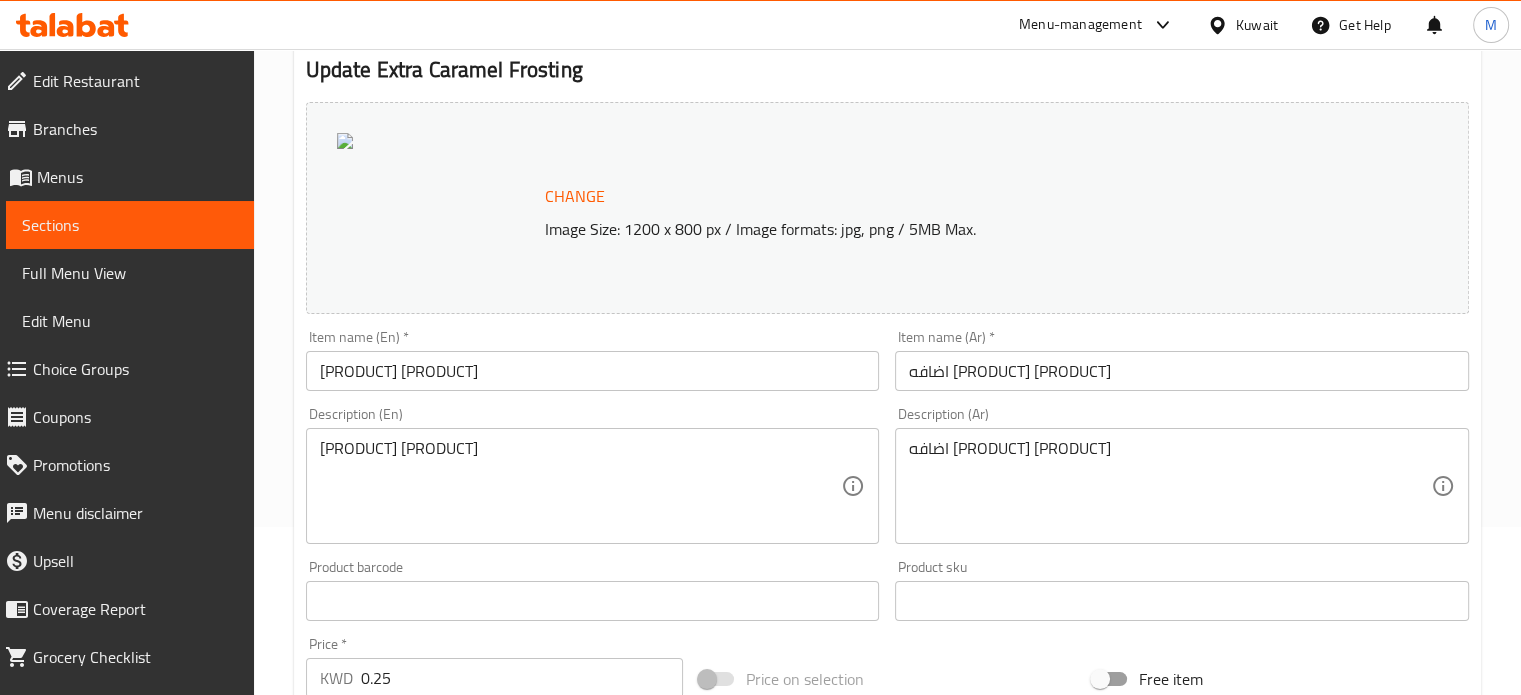 click on "Choice Groups" at bounding box center [135, 369] 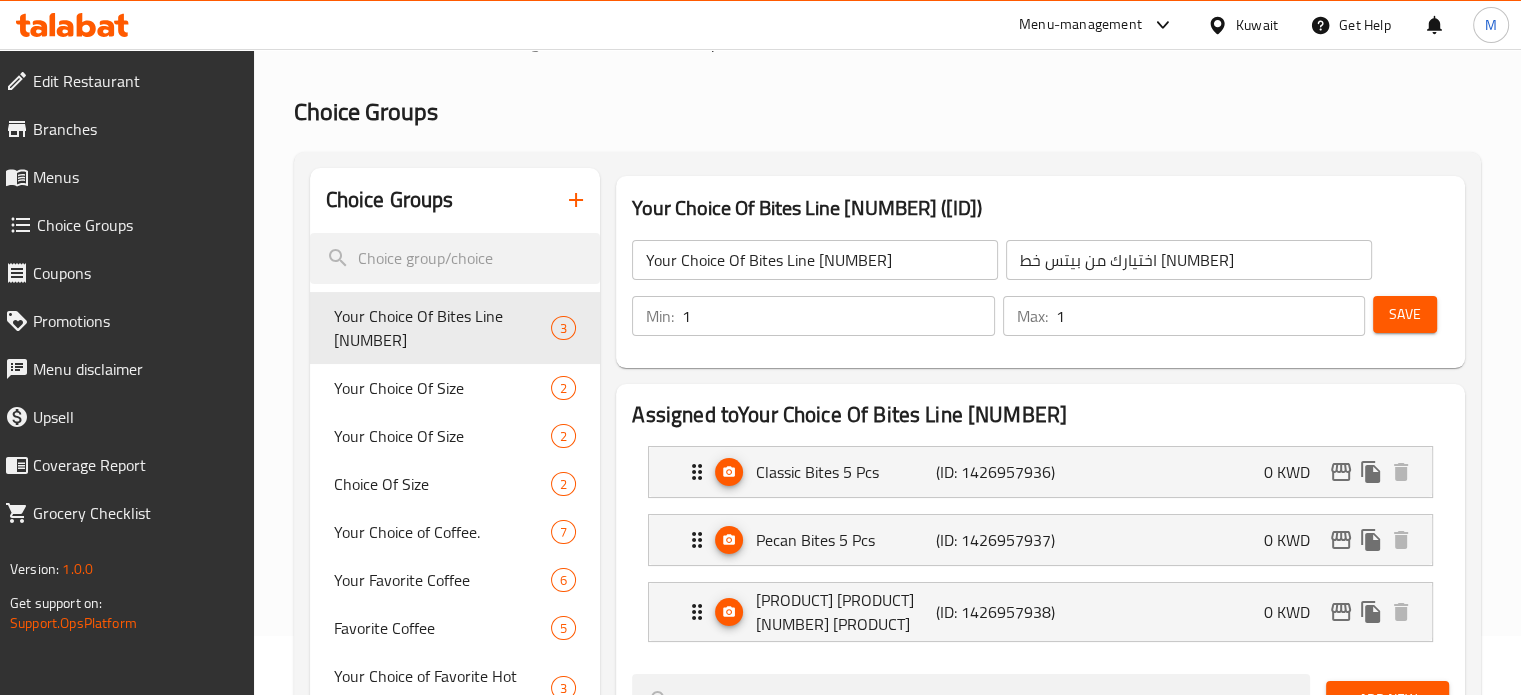 scroll, scrollTop: 100, scrollLeft: 0, axis: vertical 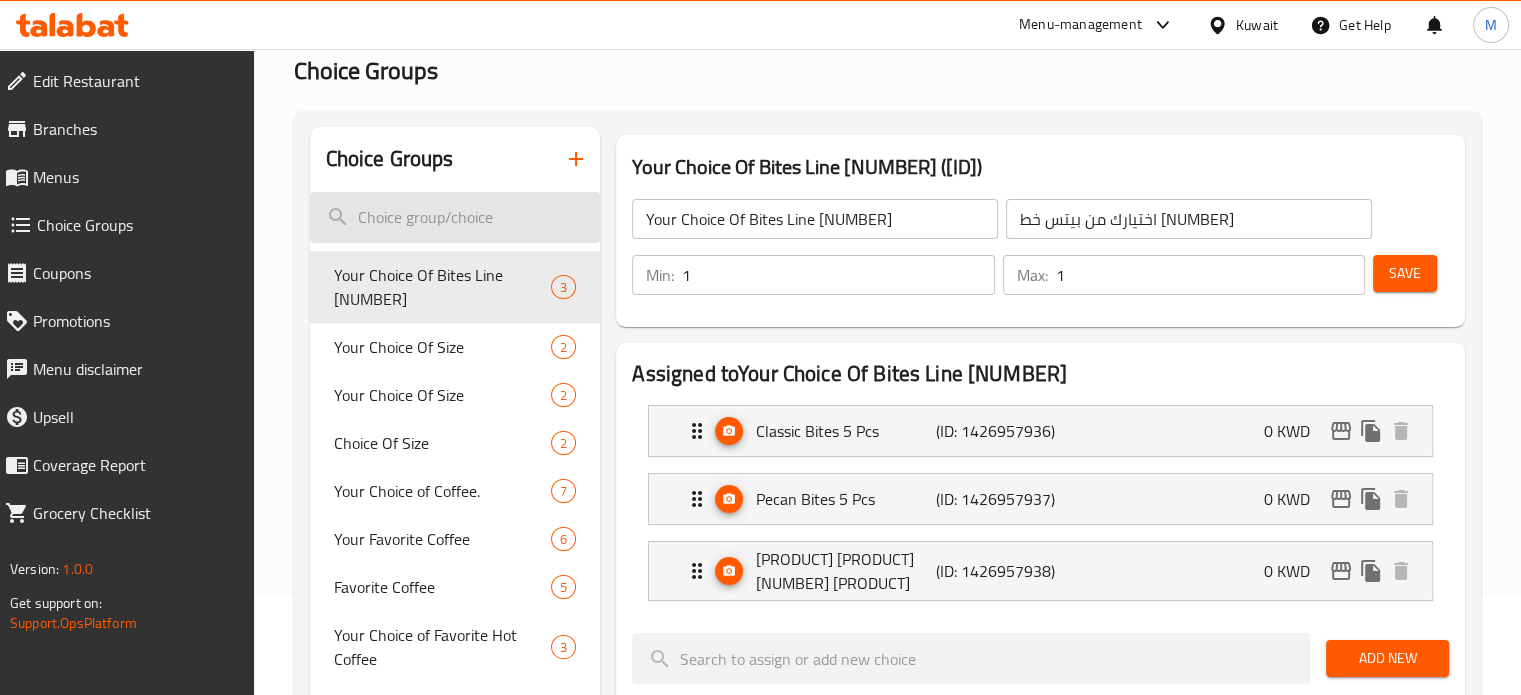 click at bounding box center (455, 217) 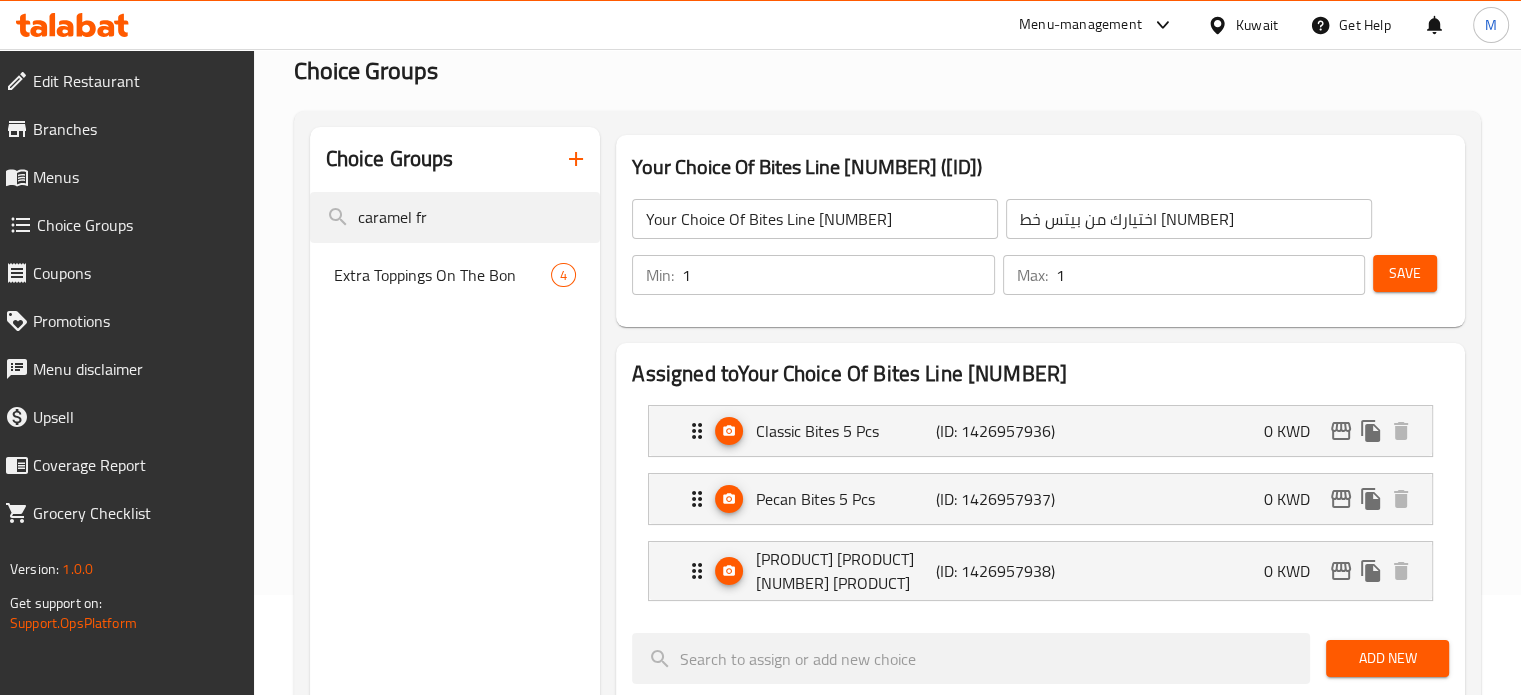 type on "caramel fr" 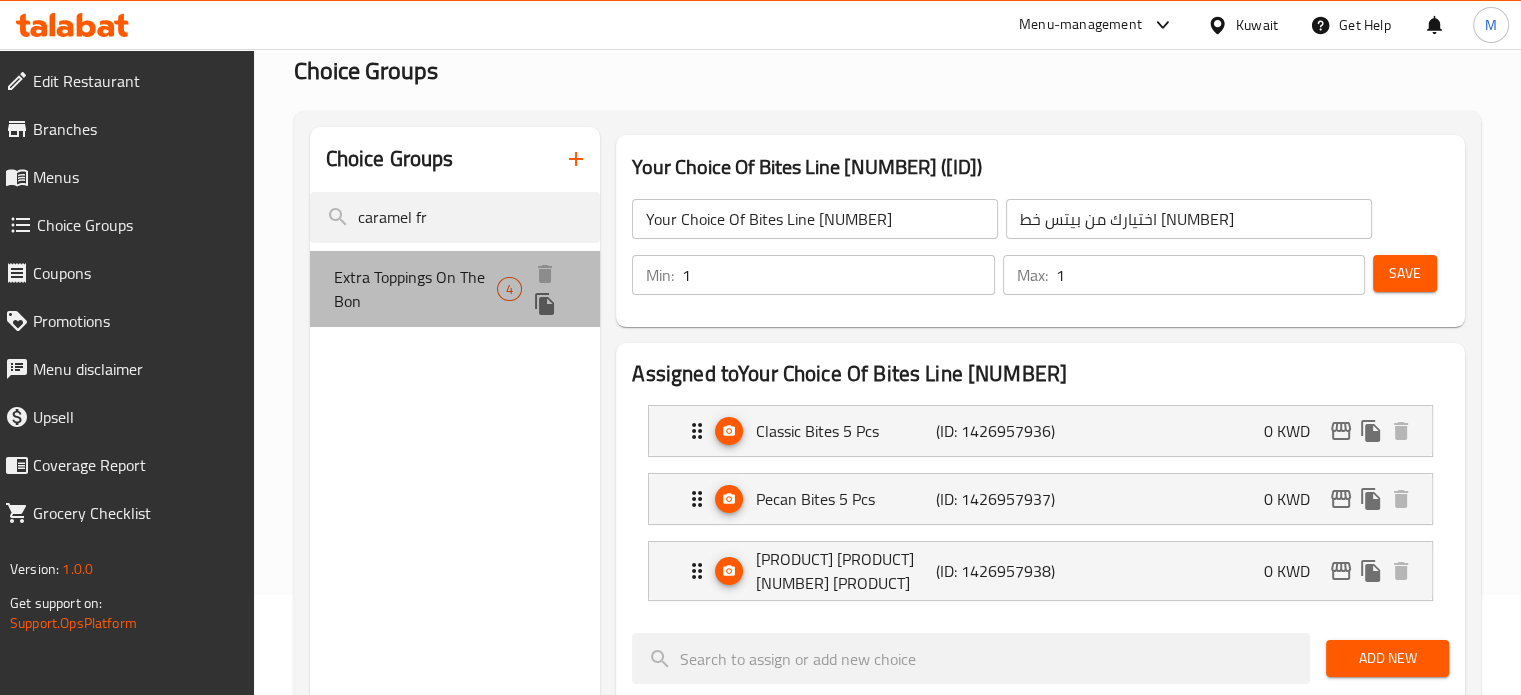 click on "Extra Toppings On The Bon" at bounding box center (416, 289) 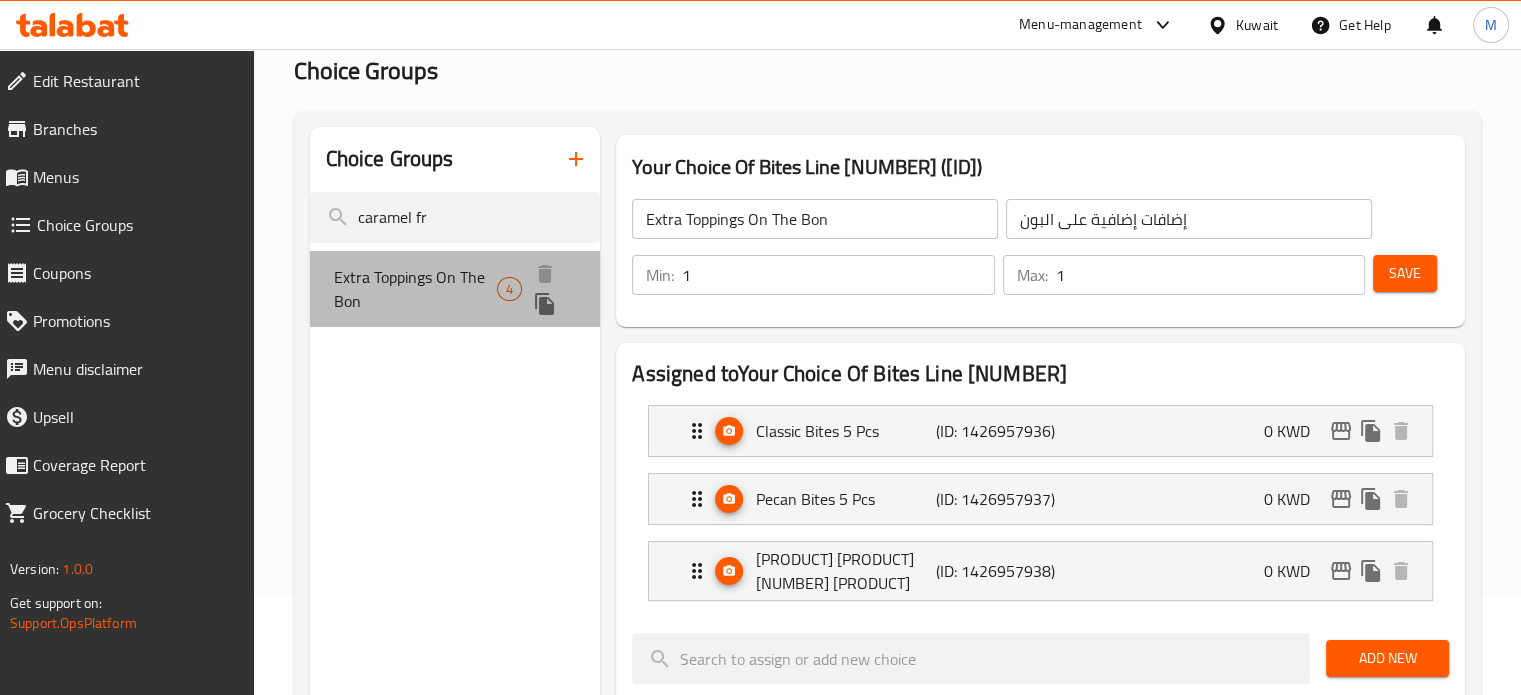 type on "0" 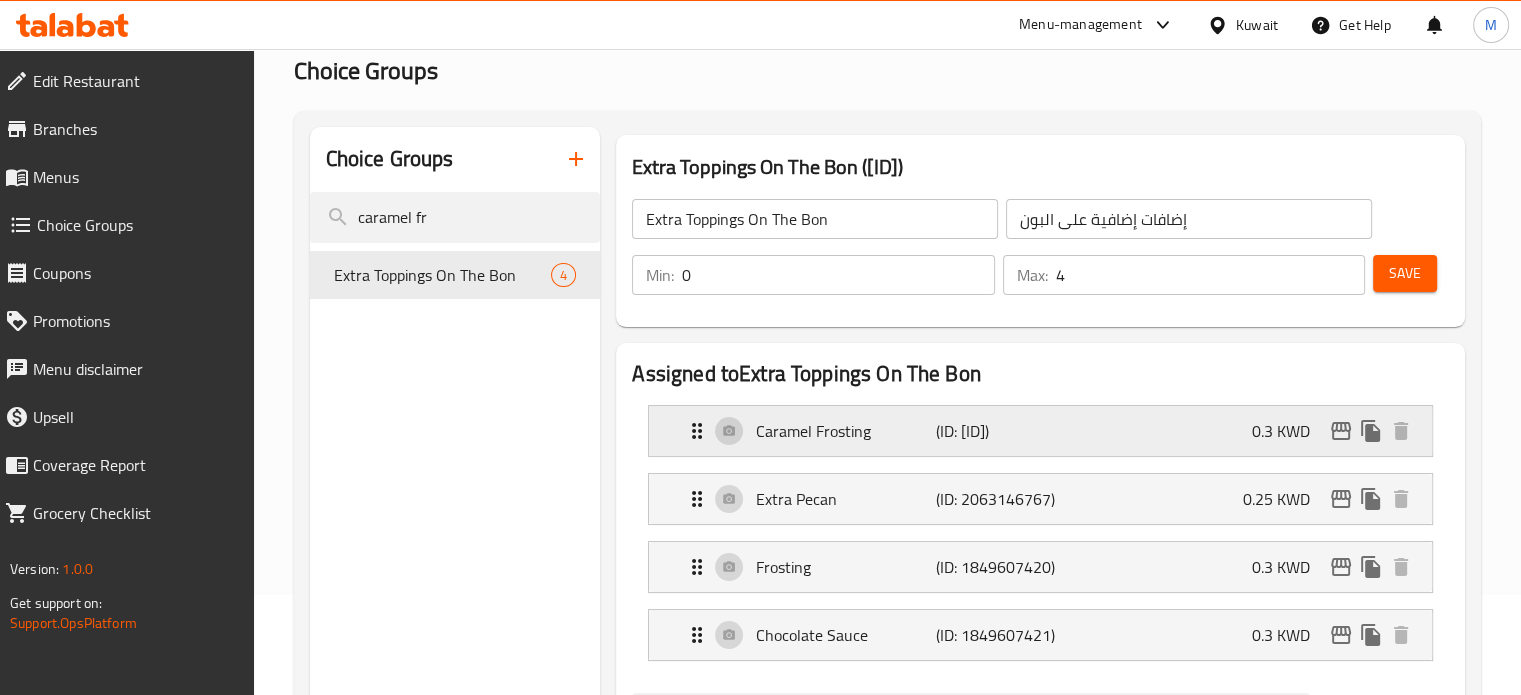 click on "Caramel Frosting (ID: [ID]) 0.3 KWD" at bounding box center [1046, 431] 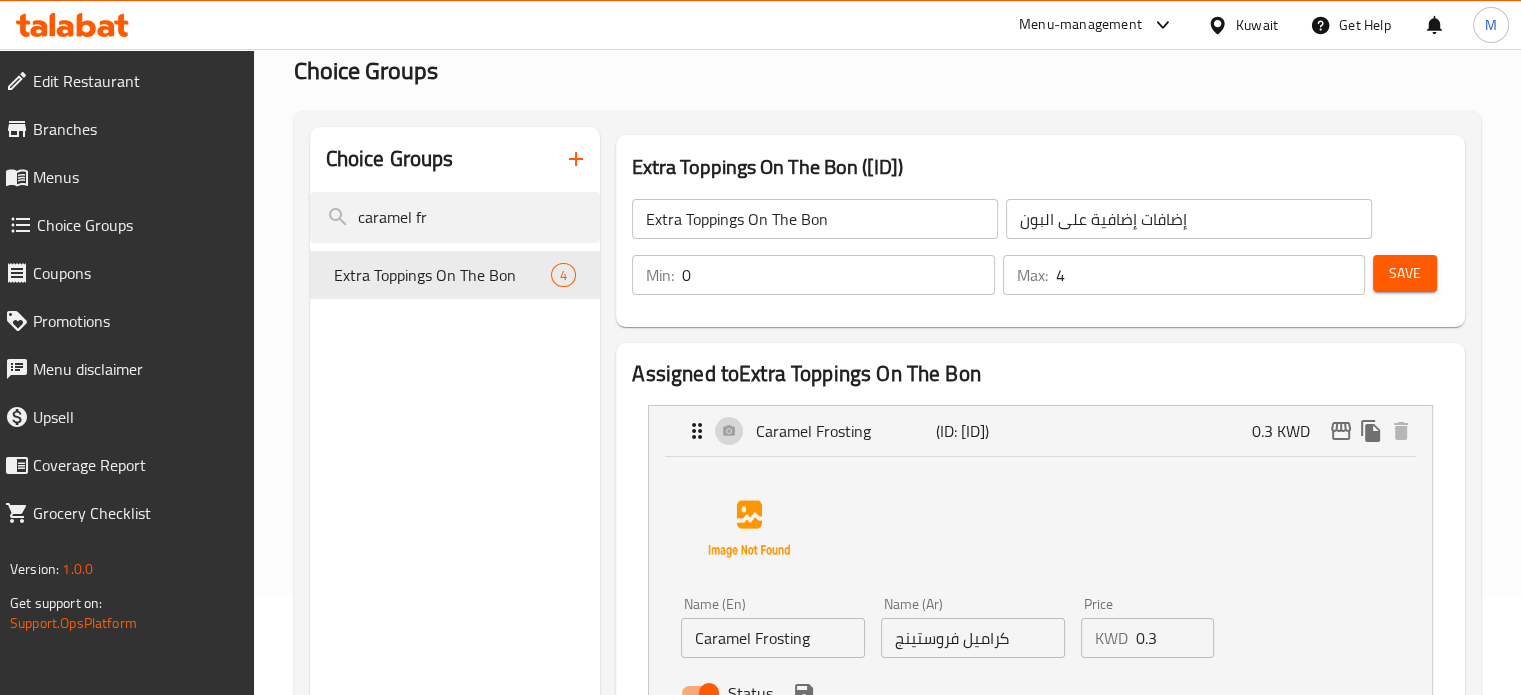 click on "0.3" at bounding box center (1175, 638) 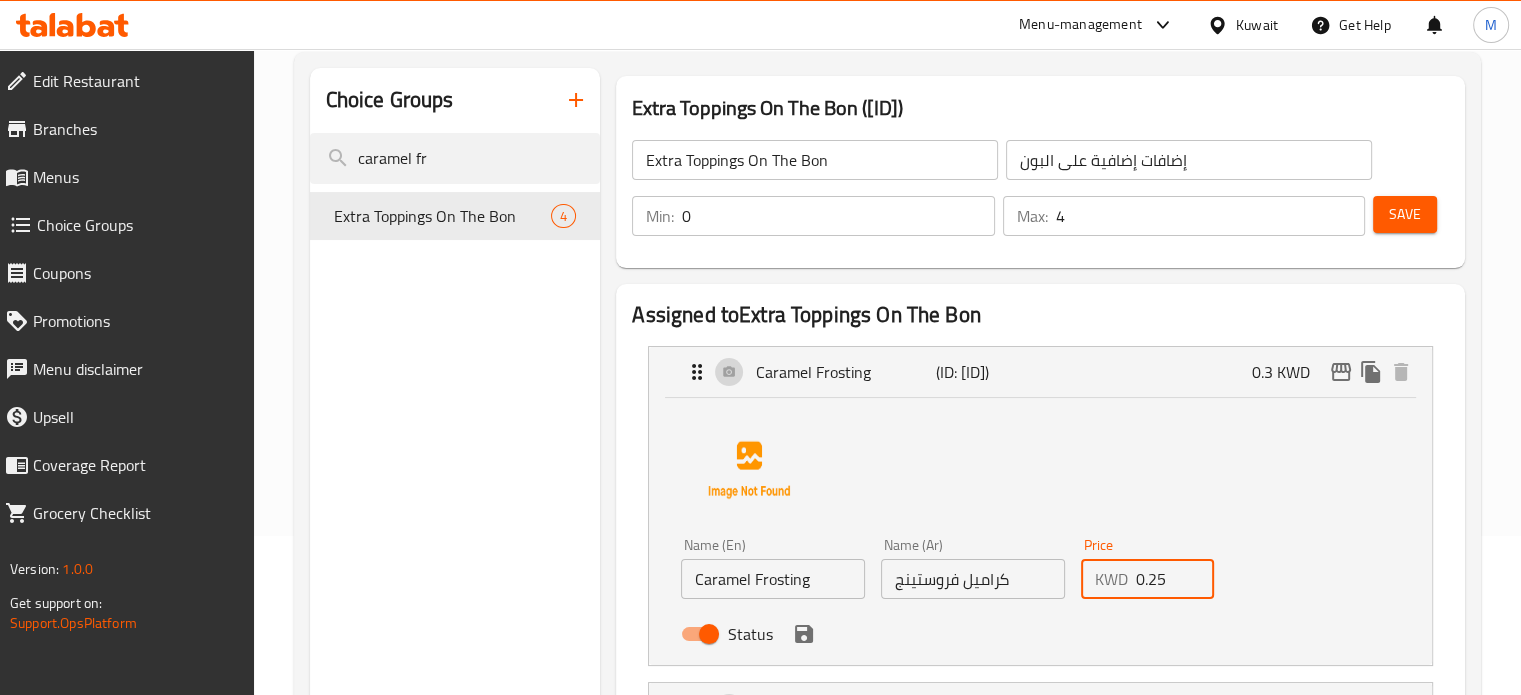 scroll, scrollTop: 200, scrollLeft: 0, axis: vertical 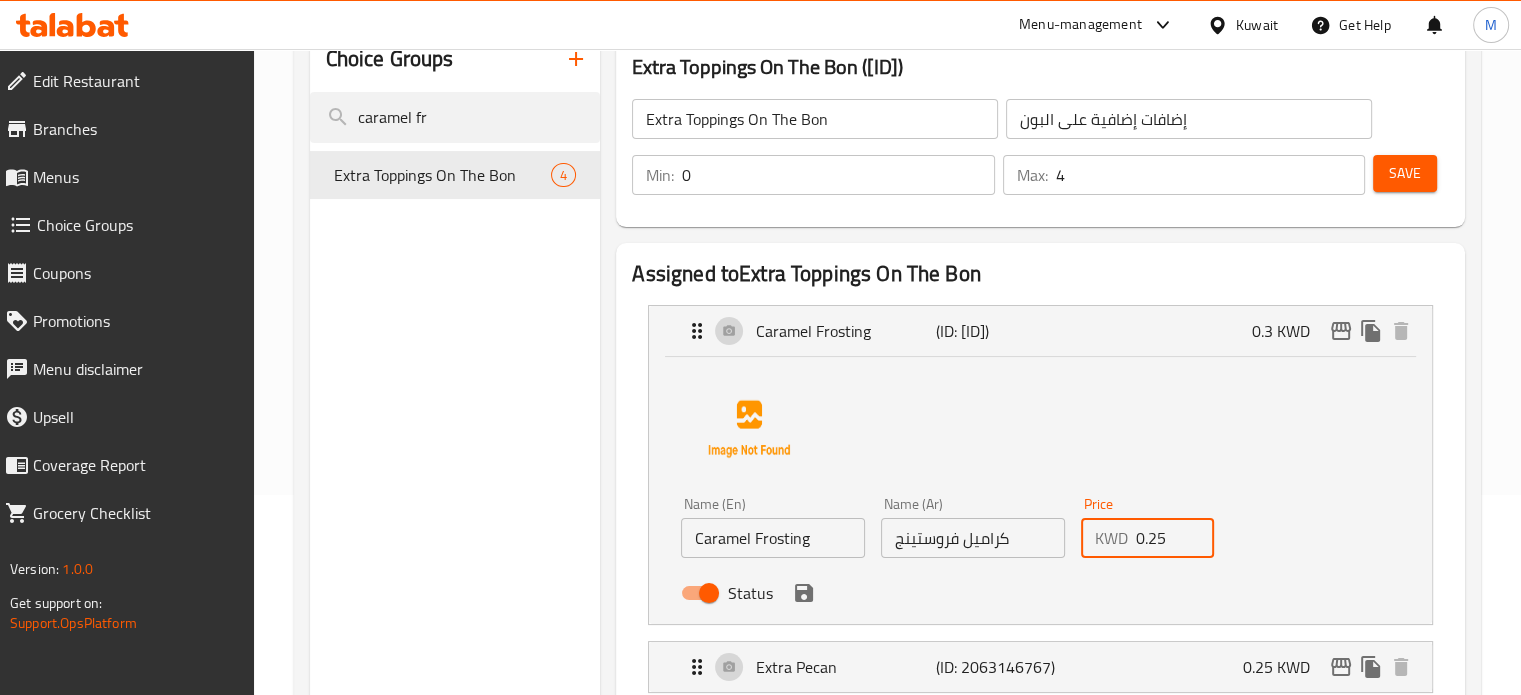 type on "0.25" 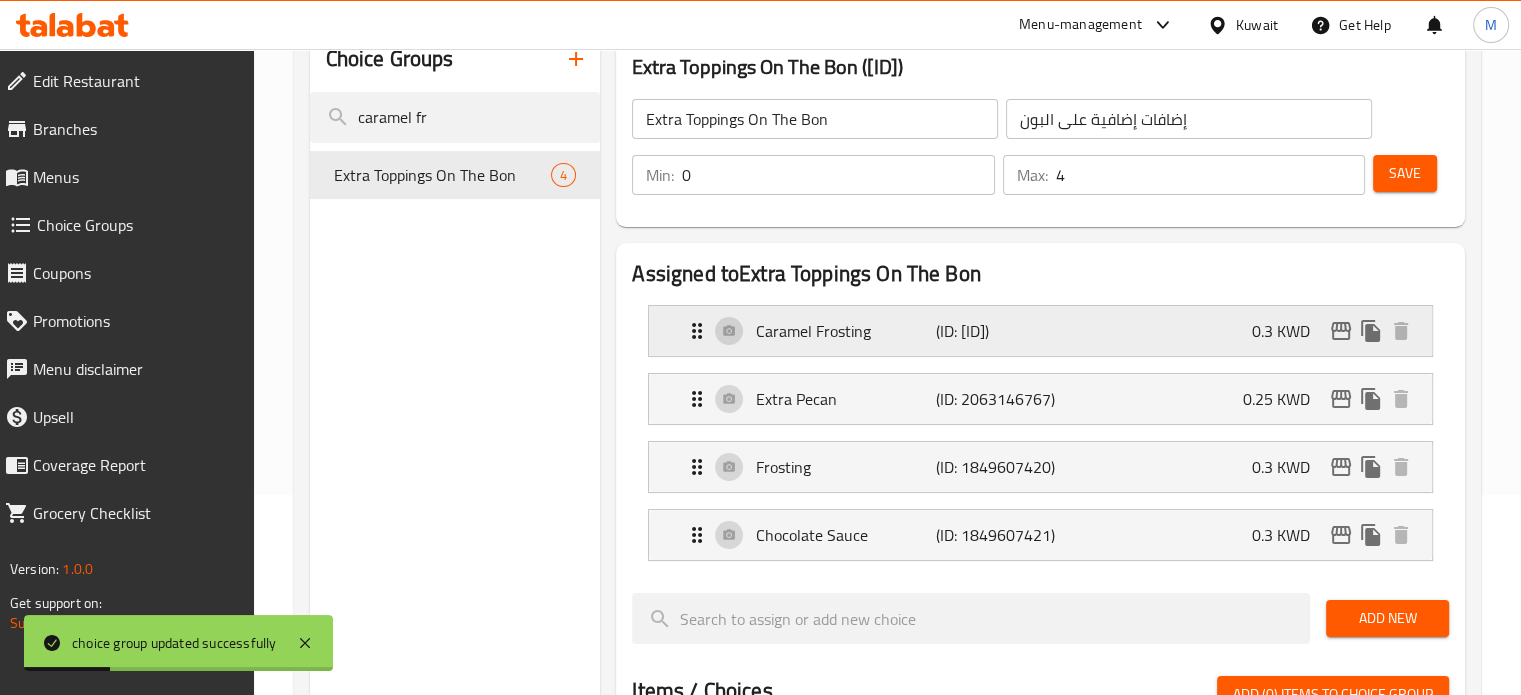 click on "Caramel Frosting (ID: [ID]) 0.3 KWD" at bounding box center [1046, 331] 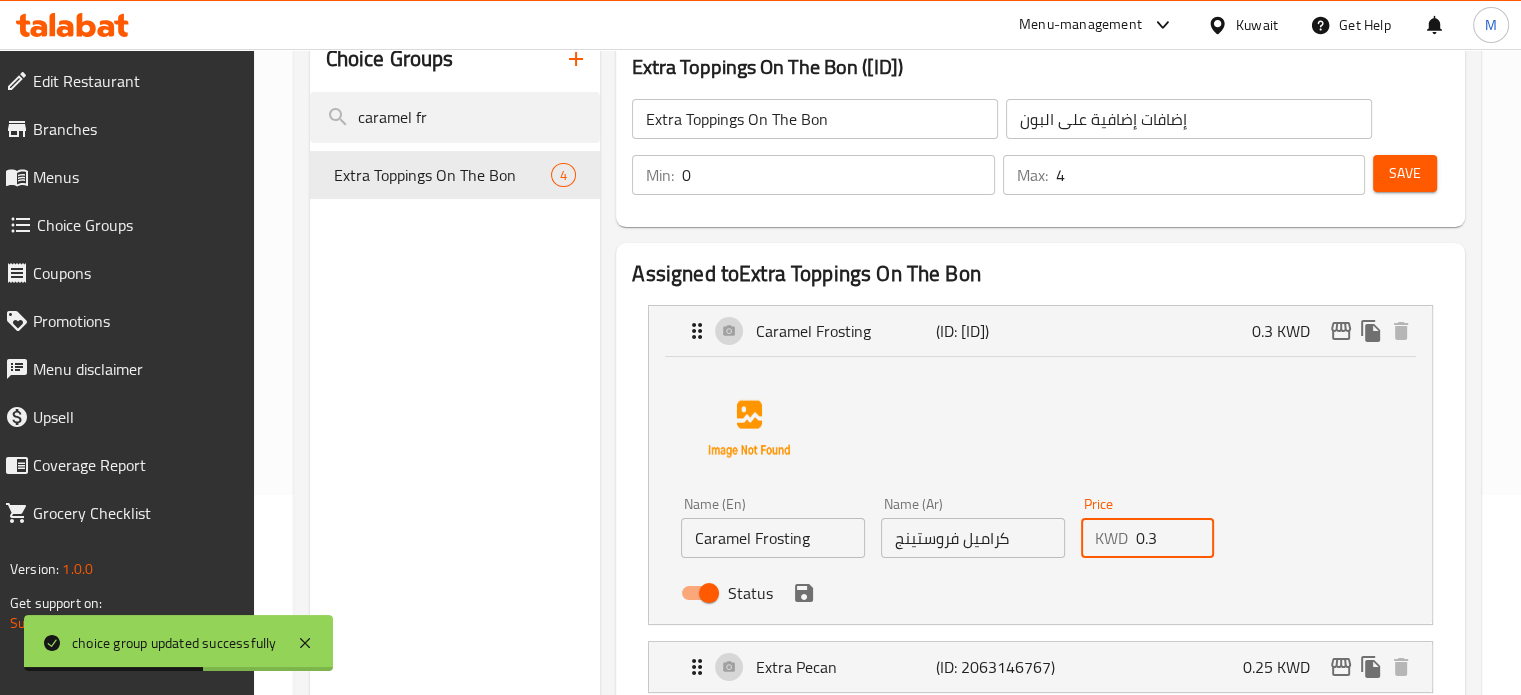click on "0.3" at bounding box center (1175, 538) 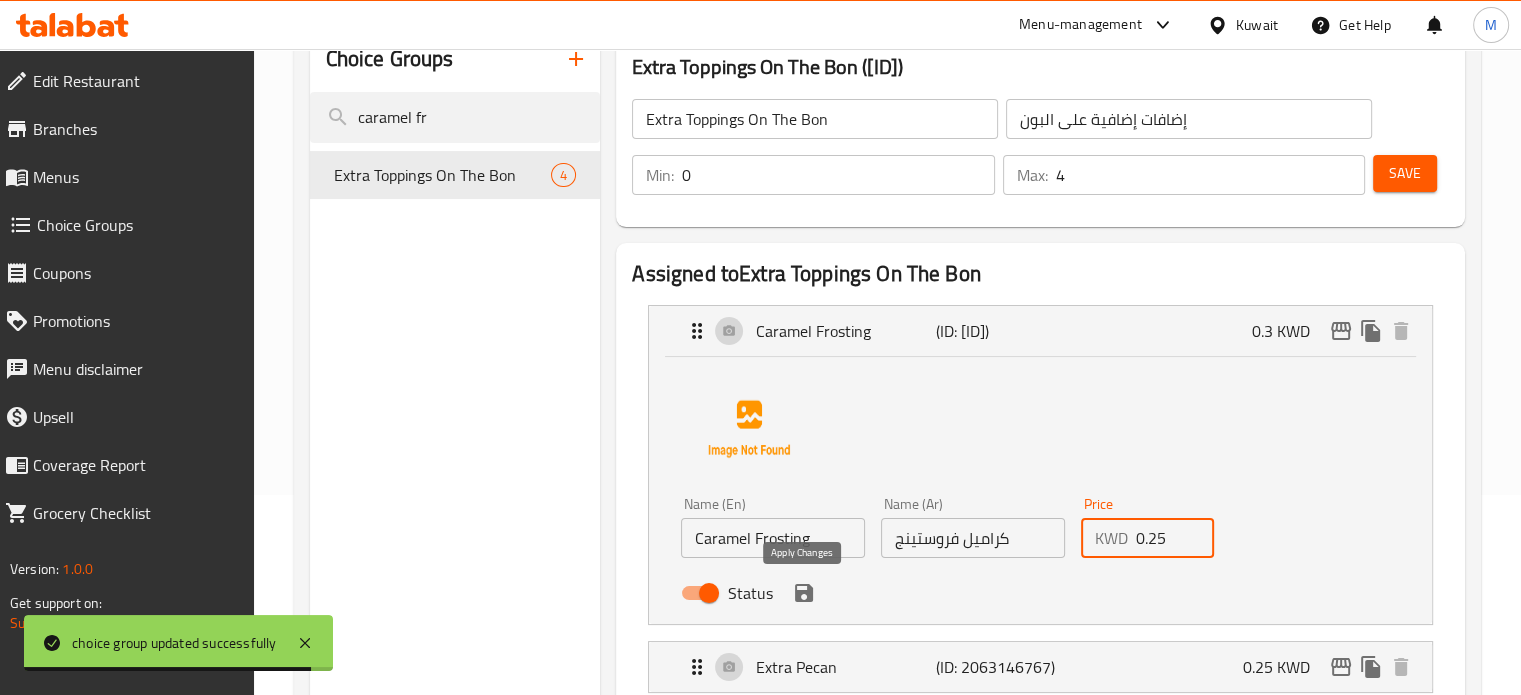 click 